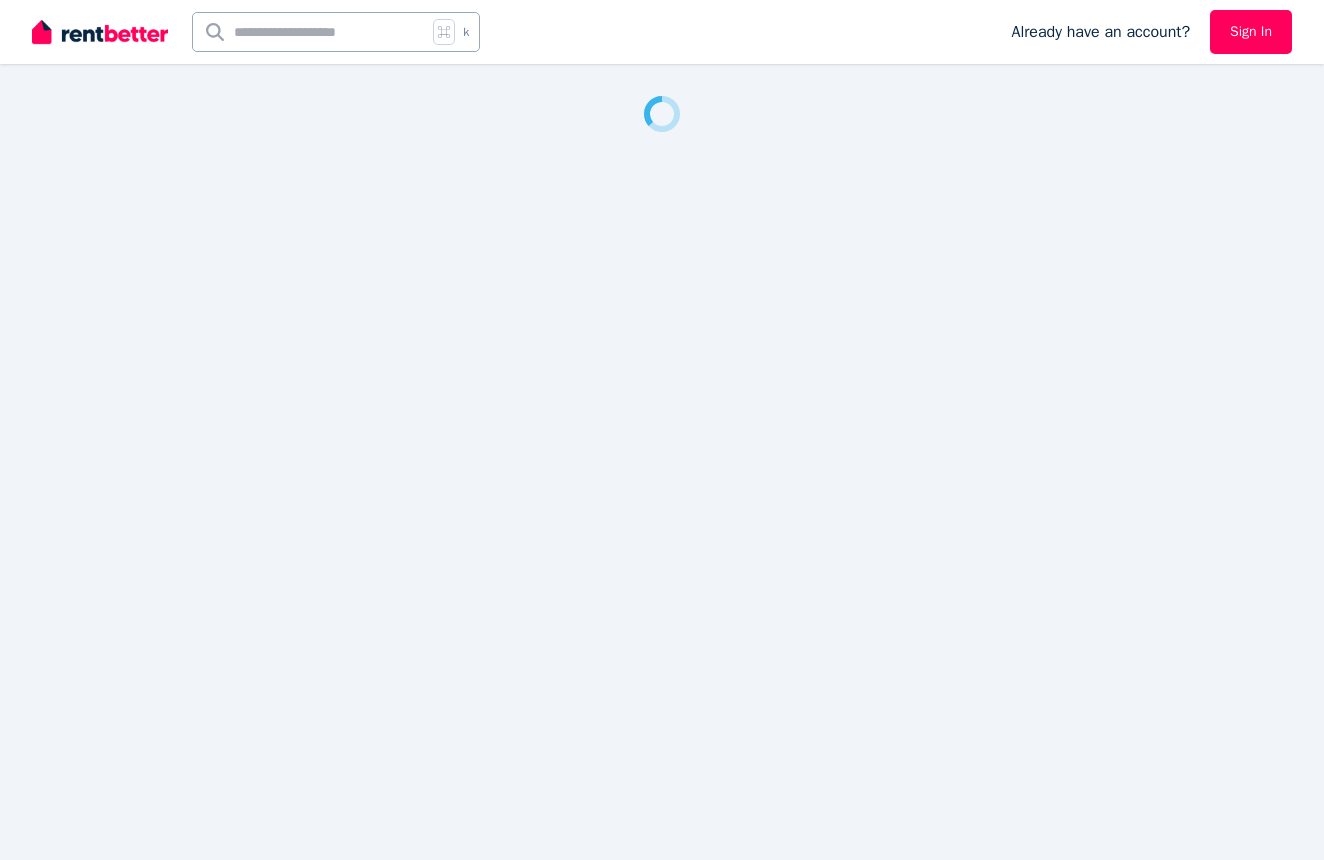 scroll, scrollTop: 0, scrollLeft: 0, axis: both 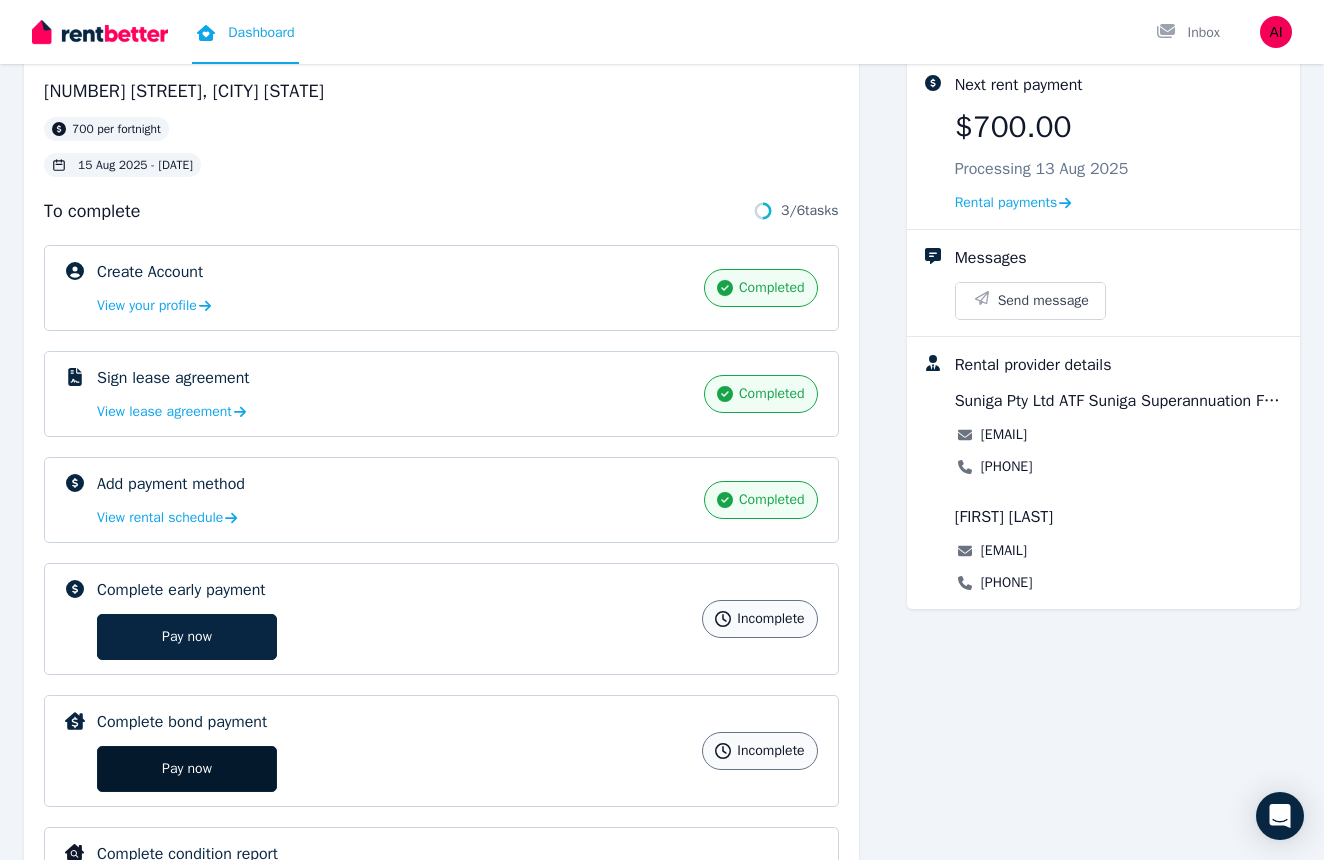 click on "Pay now" at bounding box center [187, 769] 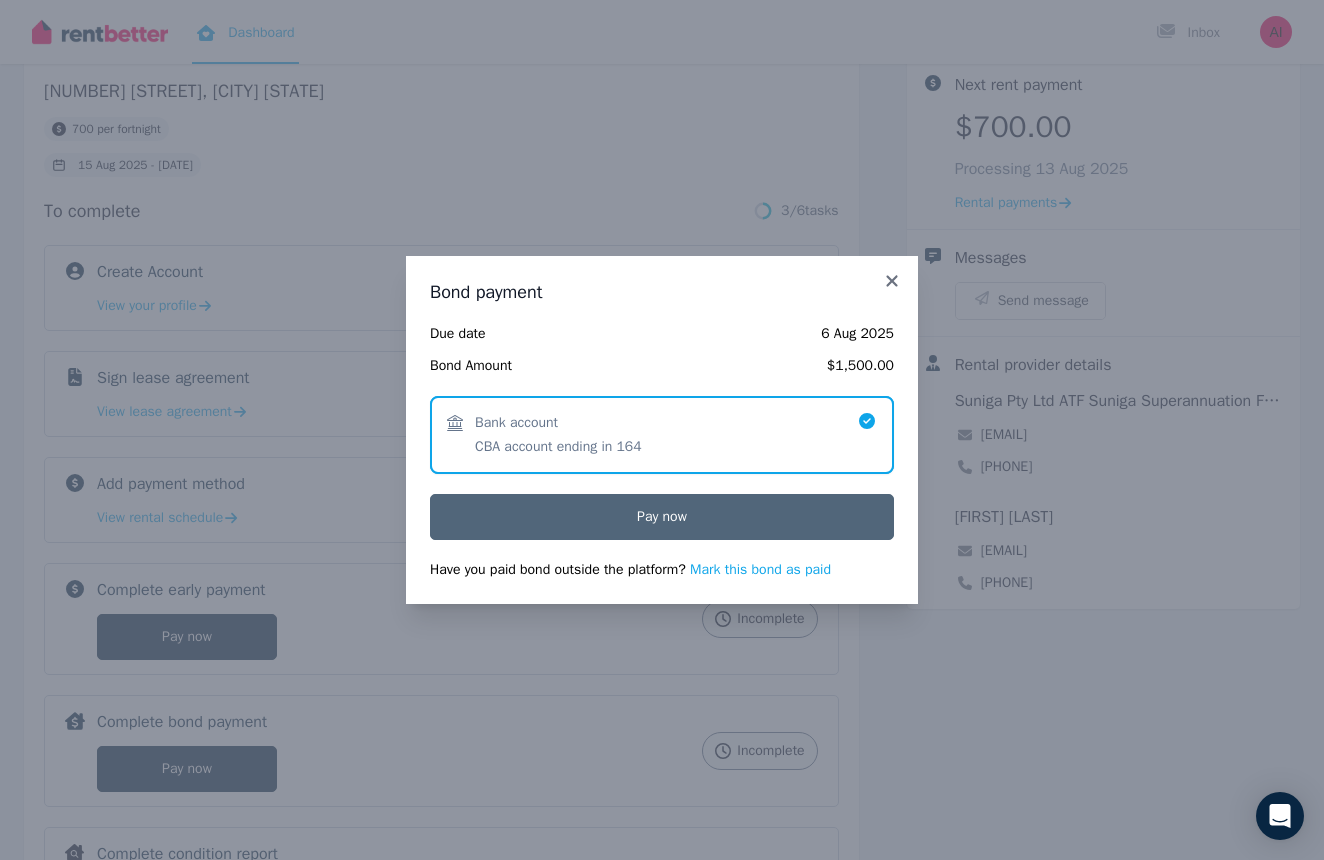 click on "Pay now" at bounding box center (662, 517) 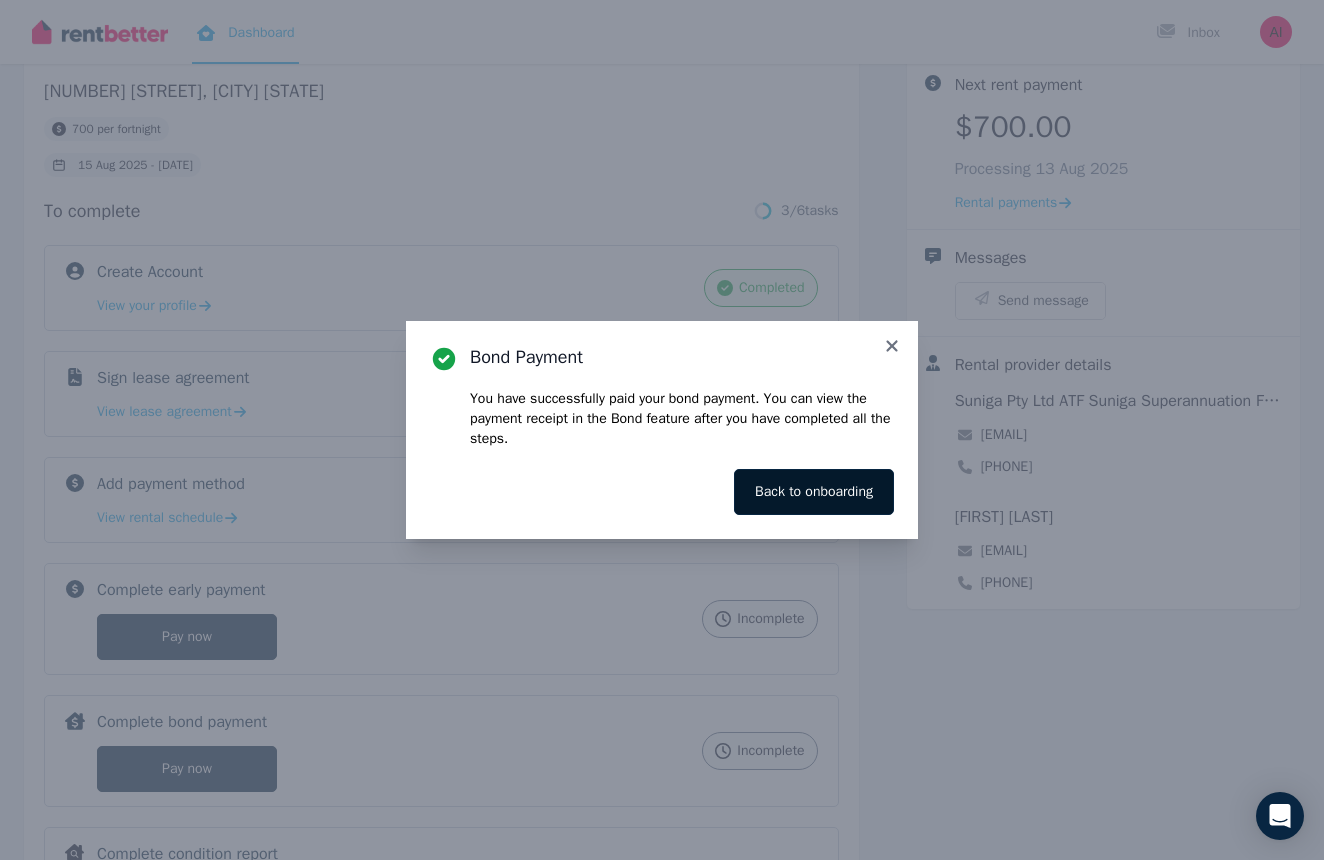 click on "Back to onboarding" at bounding box center (814, 492) 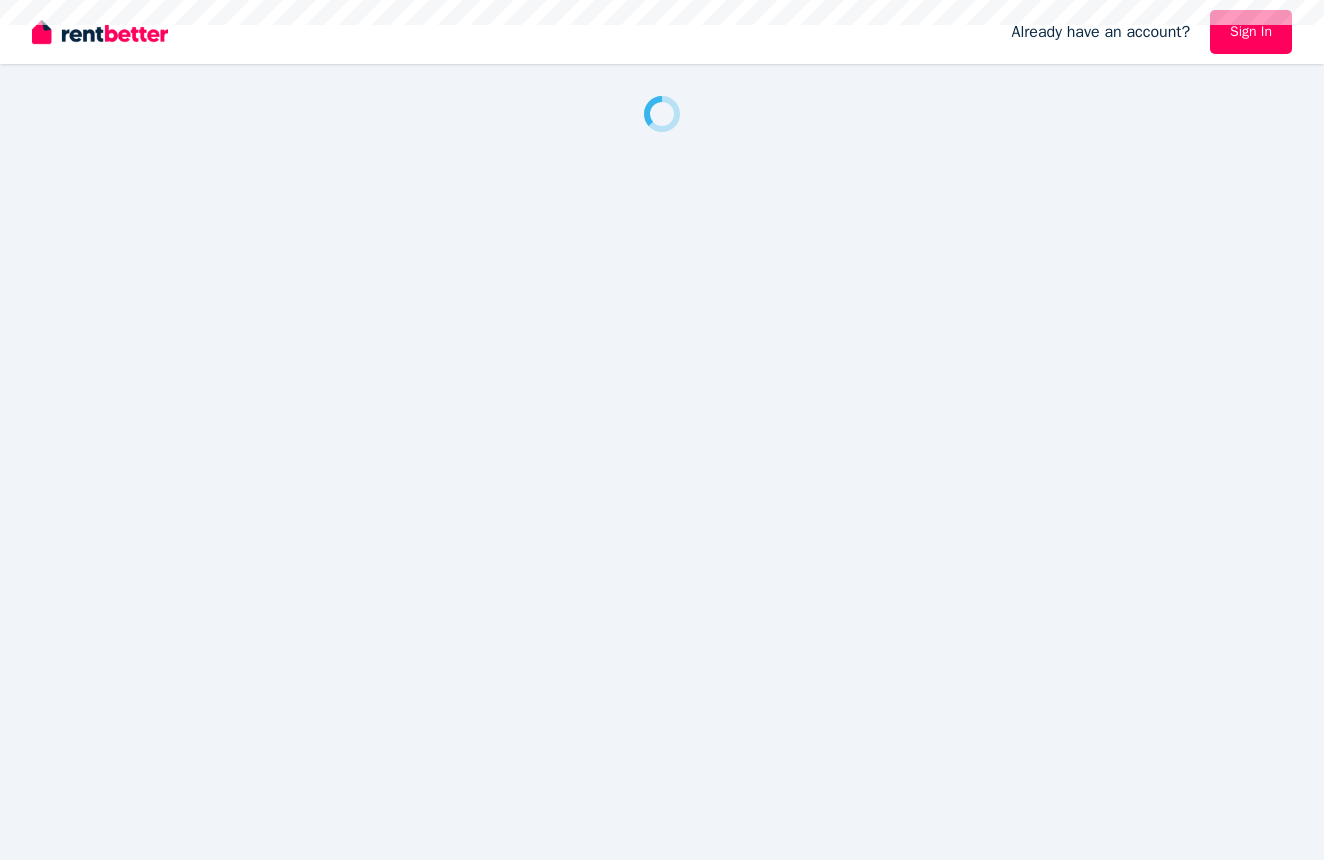 scroll, scrollTop: 0, scrollLeft: 0, axis: both 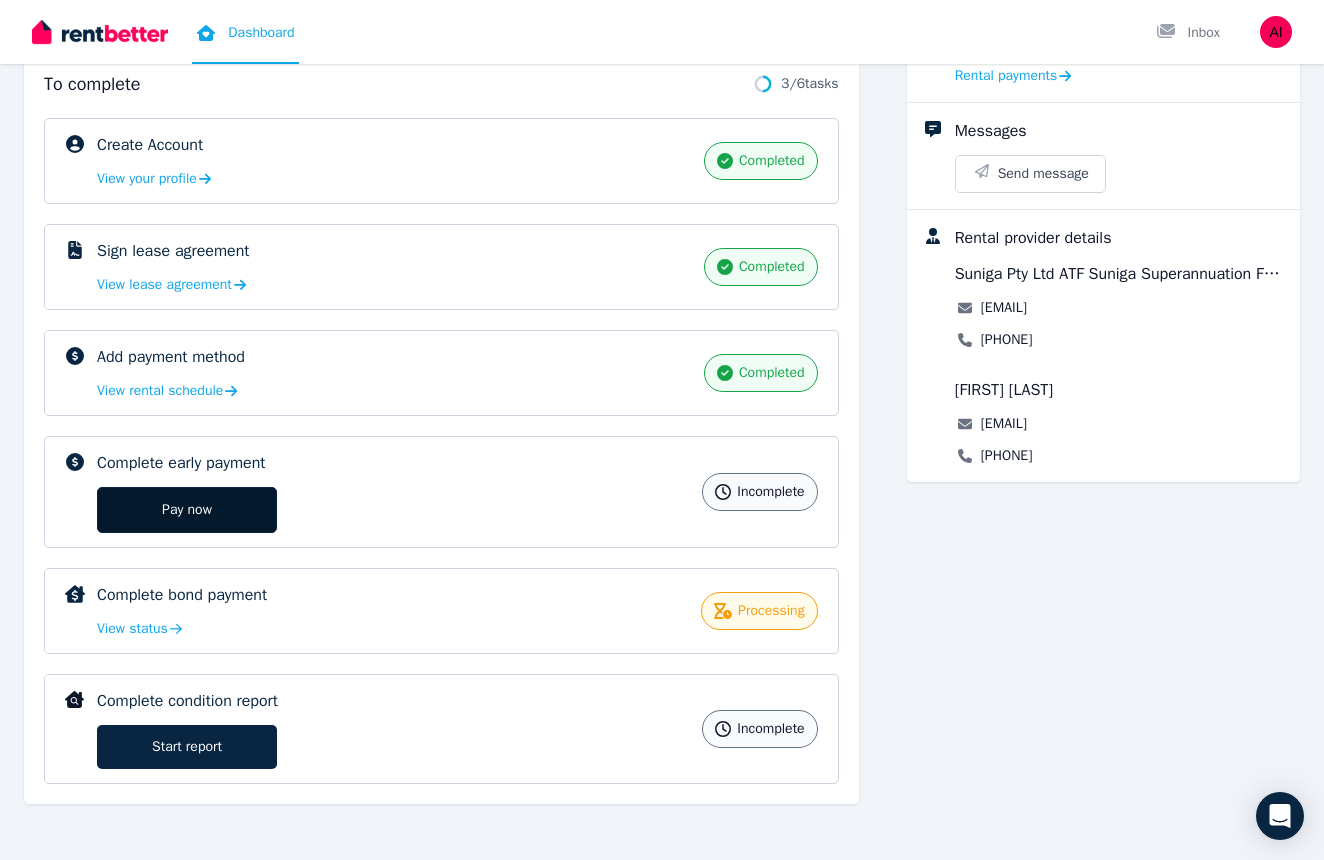 click on "Pay now" at bounding box center (187, 510) 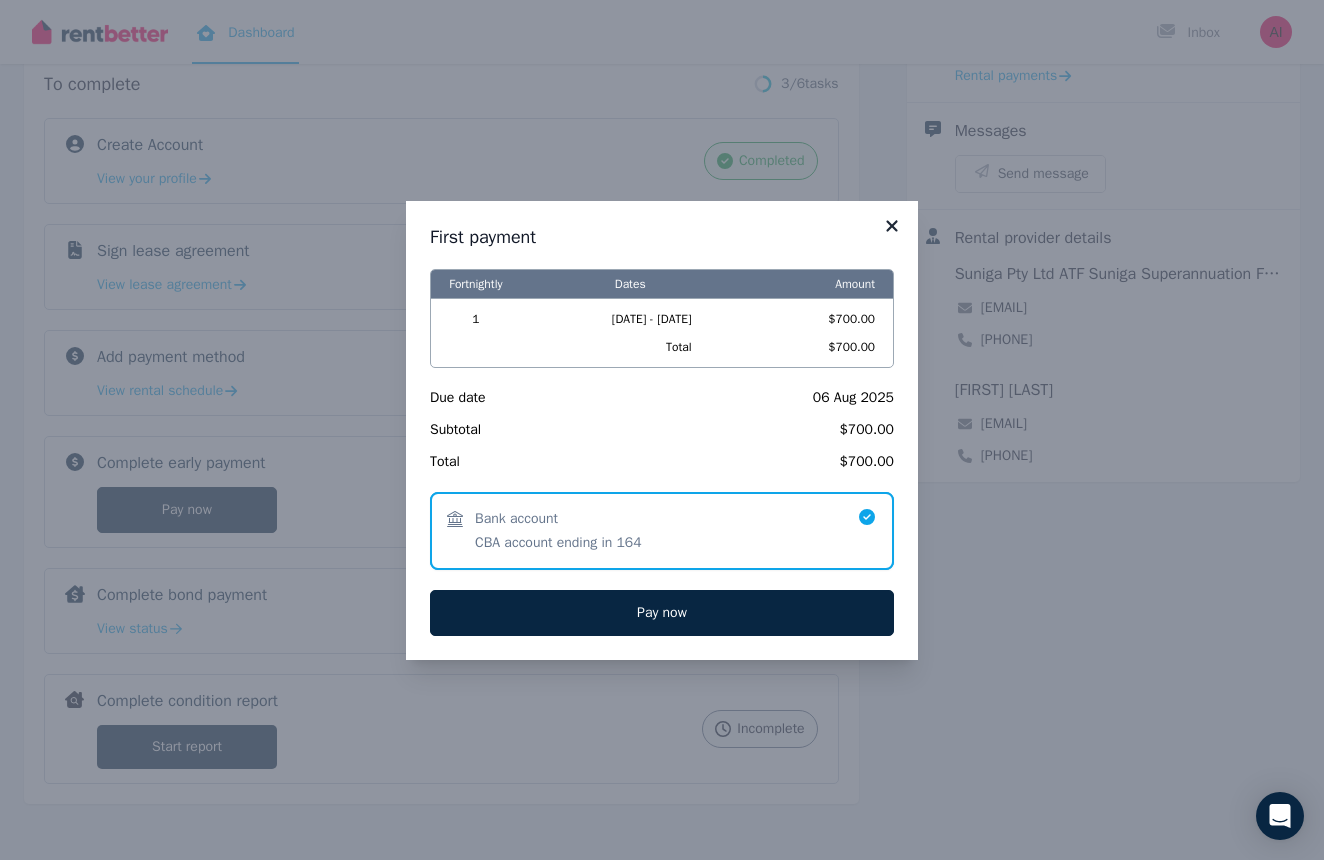 click 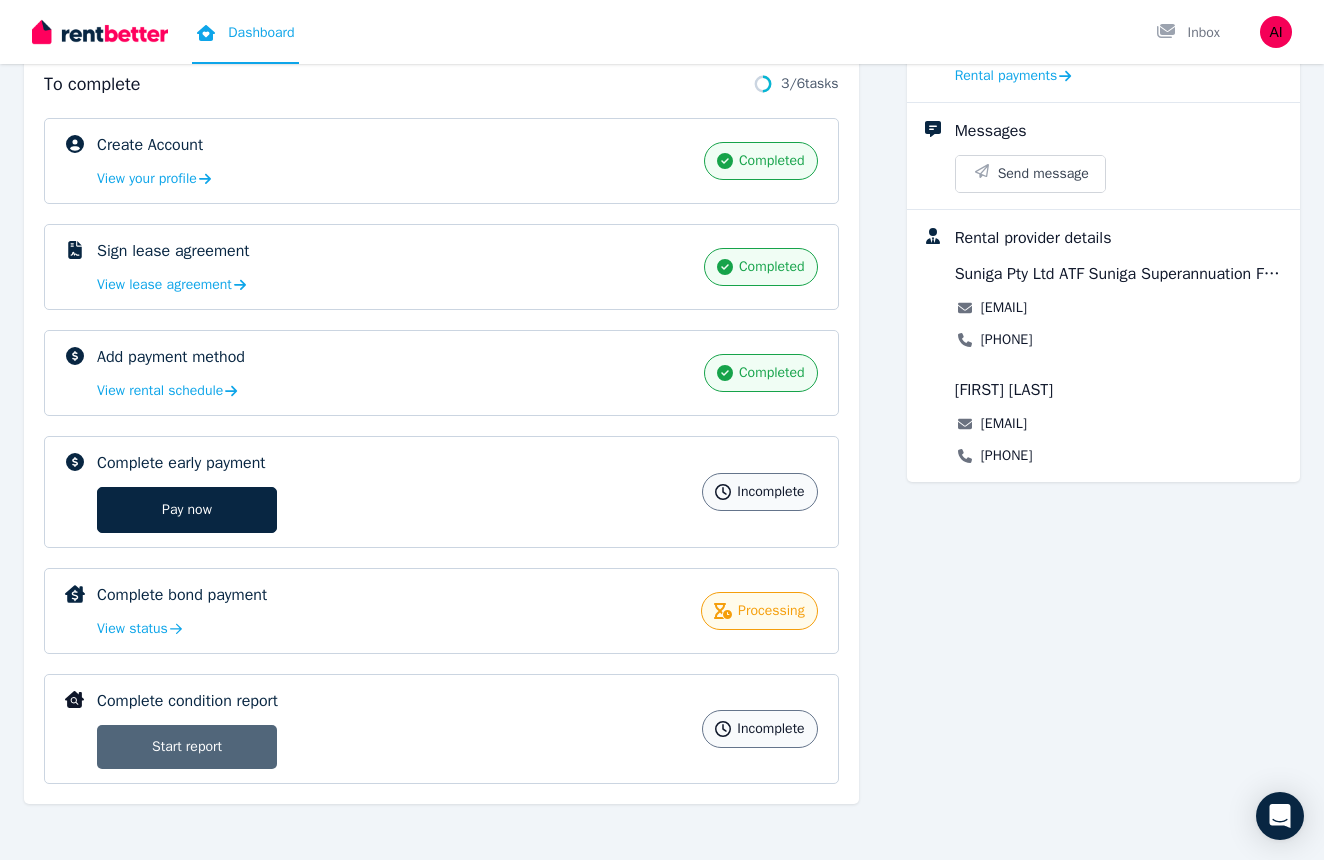click on "Start report" at bounding box center (187, 747) 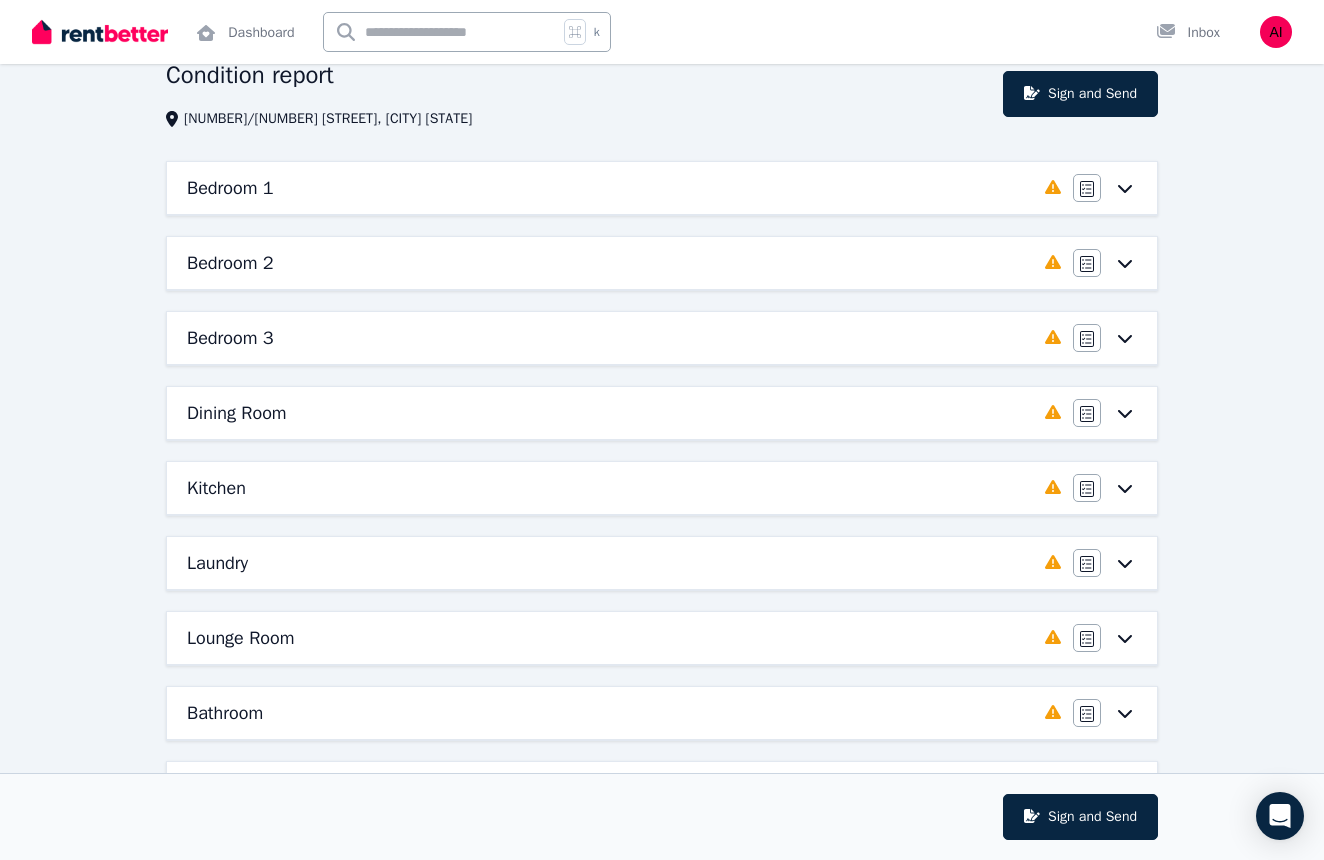 scroll, scrollTop: 94, scrollLeft: 0, axis: vertical 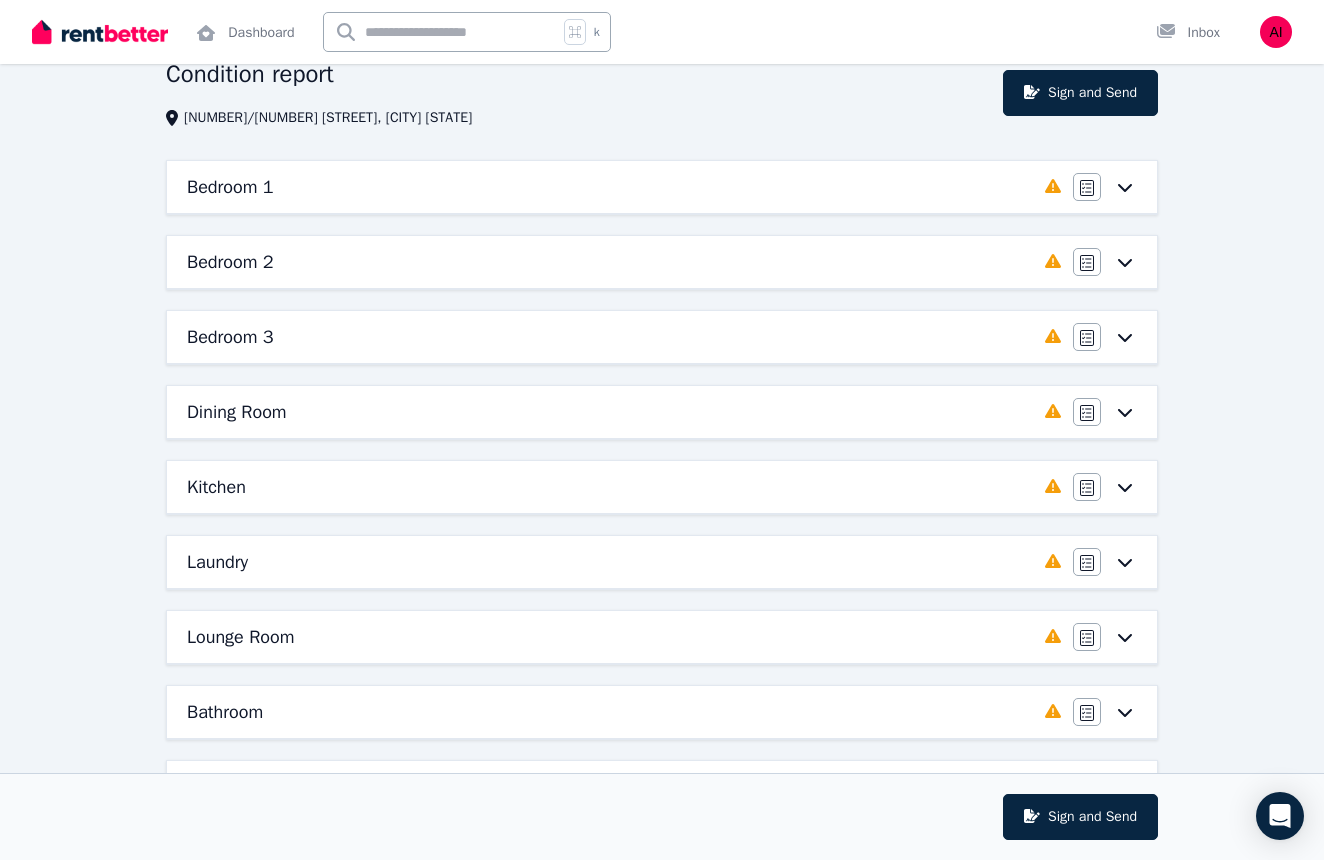 click 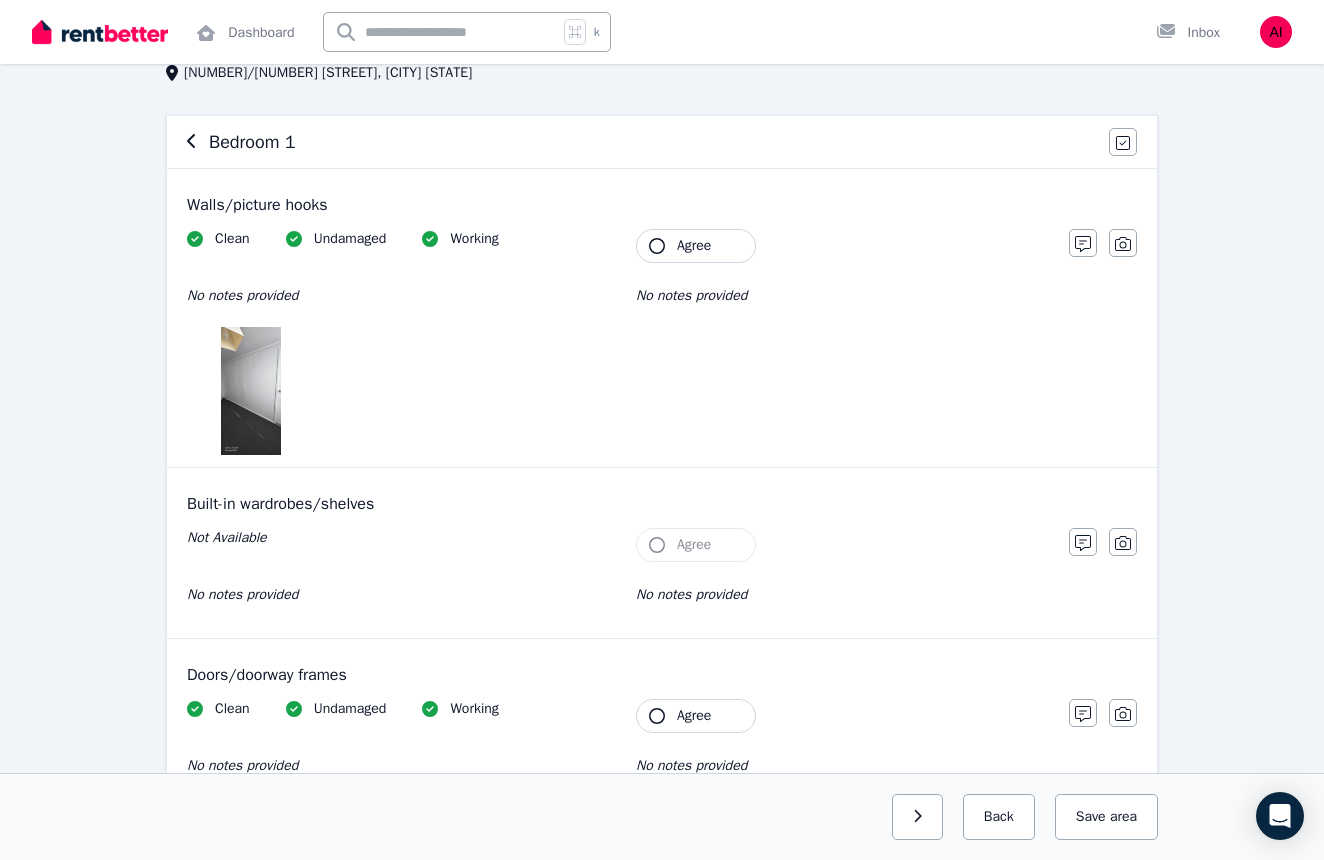 scroll, scrollTop: 140, scrollLeft: 0, axis: vertical 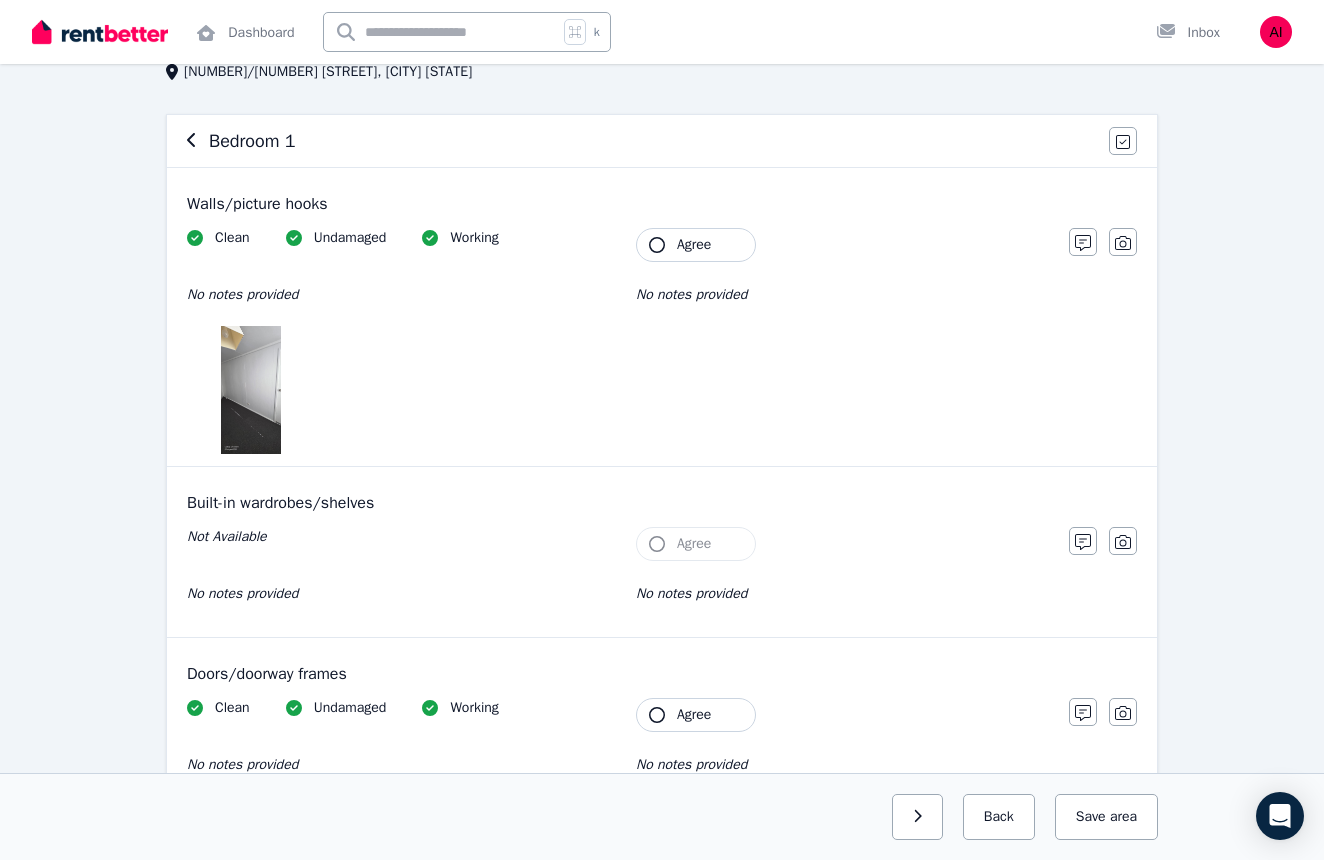 click at bounding box center (250, 390) 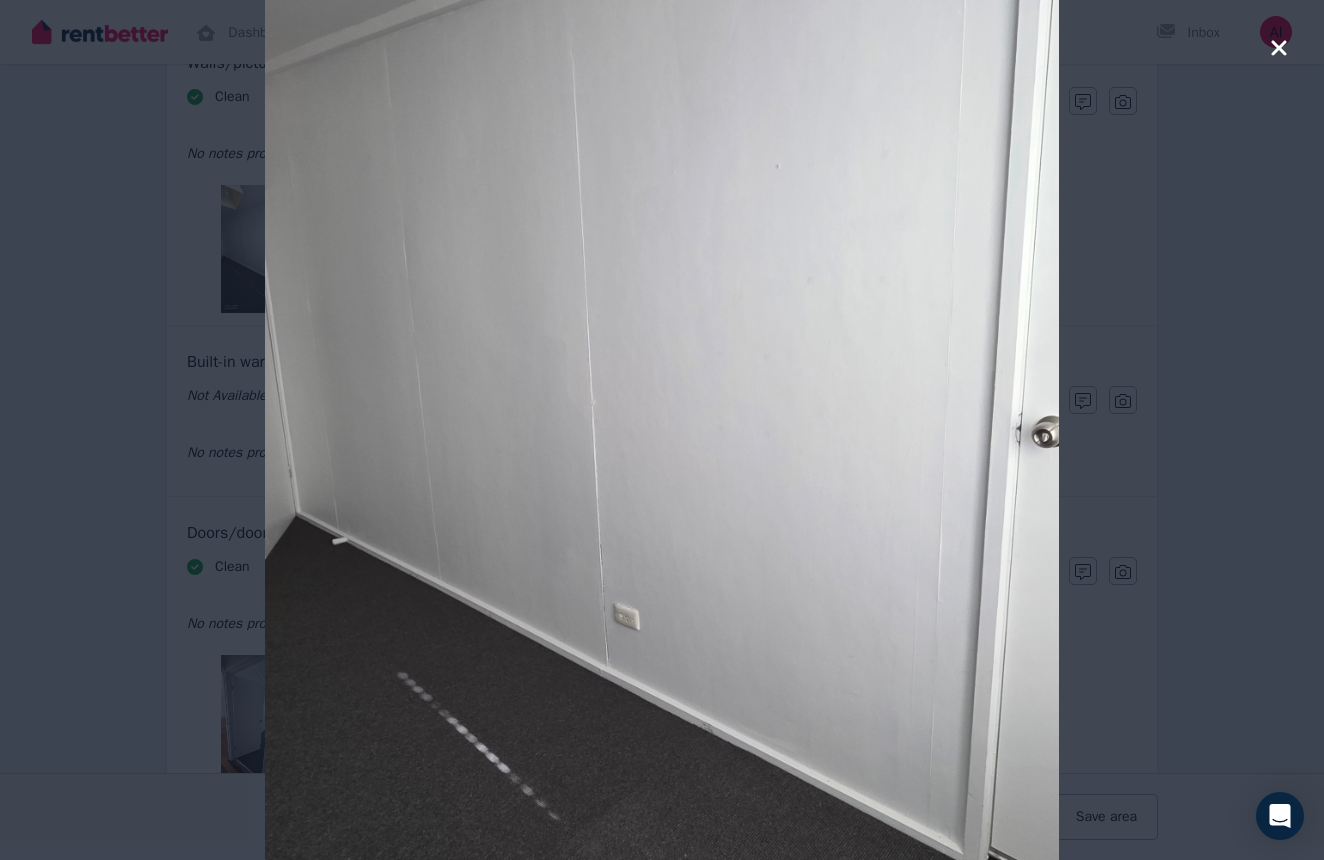scroll, scrollTop: 283, scrollLeft: 0, axis: vertical 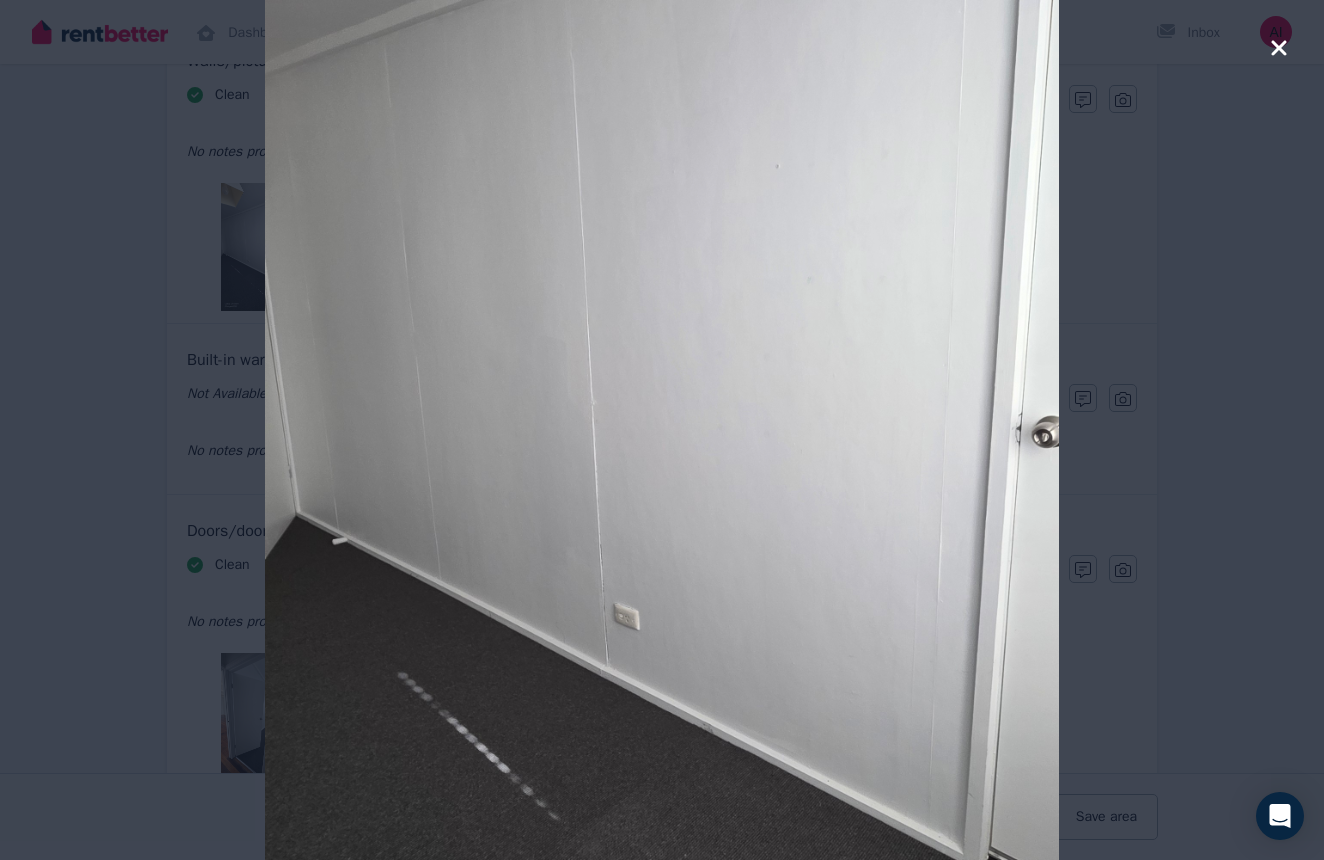 click 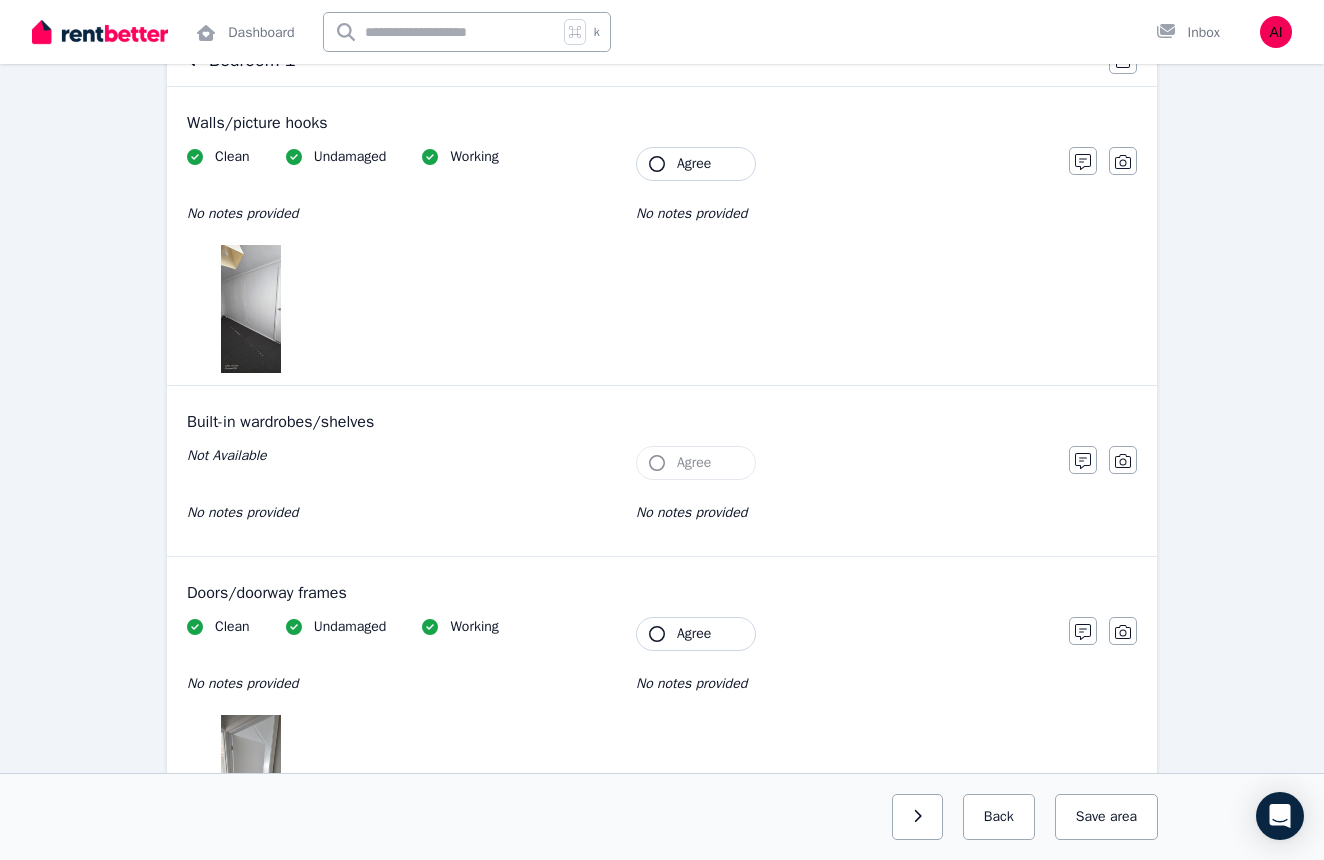 scroll, scrollTop: 216, scrollLeft: 0, axis: vertical 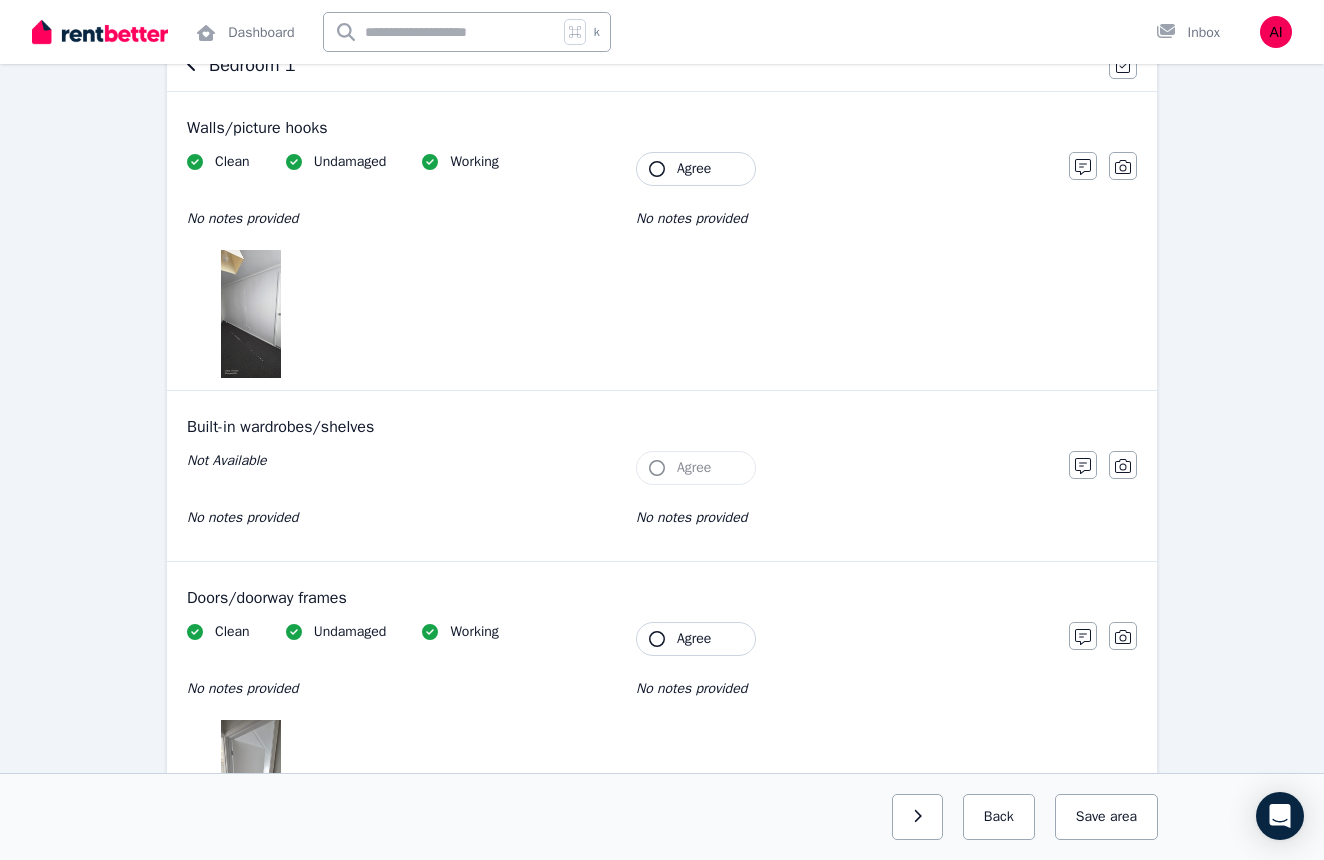 click 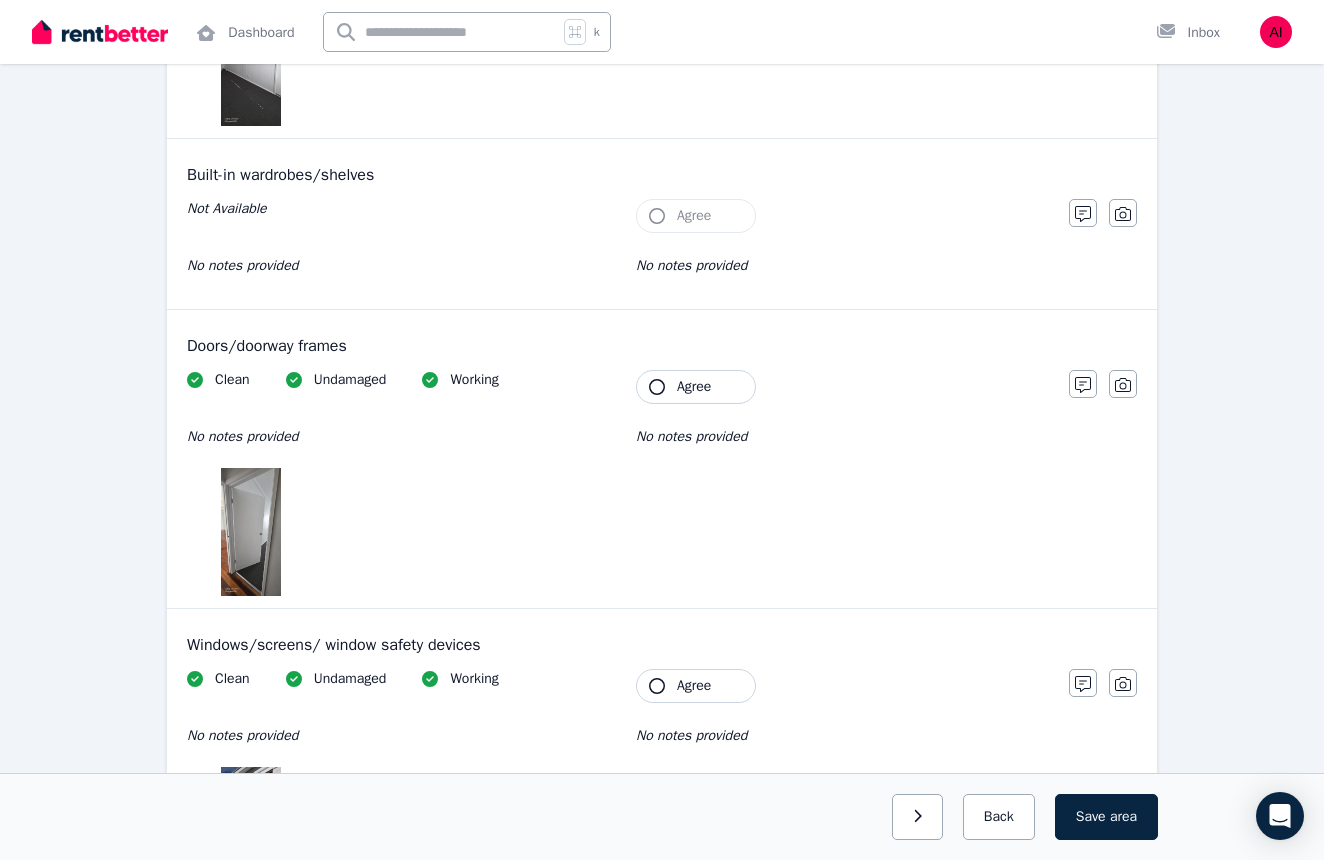 scroll, scrollTop: 472, scrollLeft: 0, axis: vertical 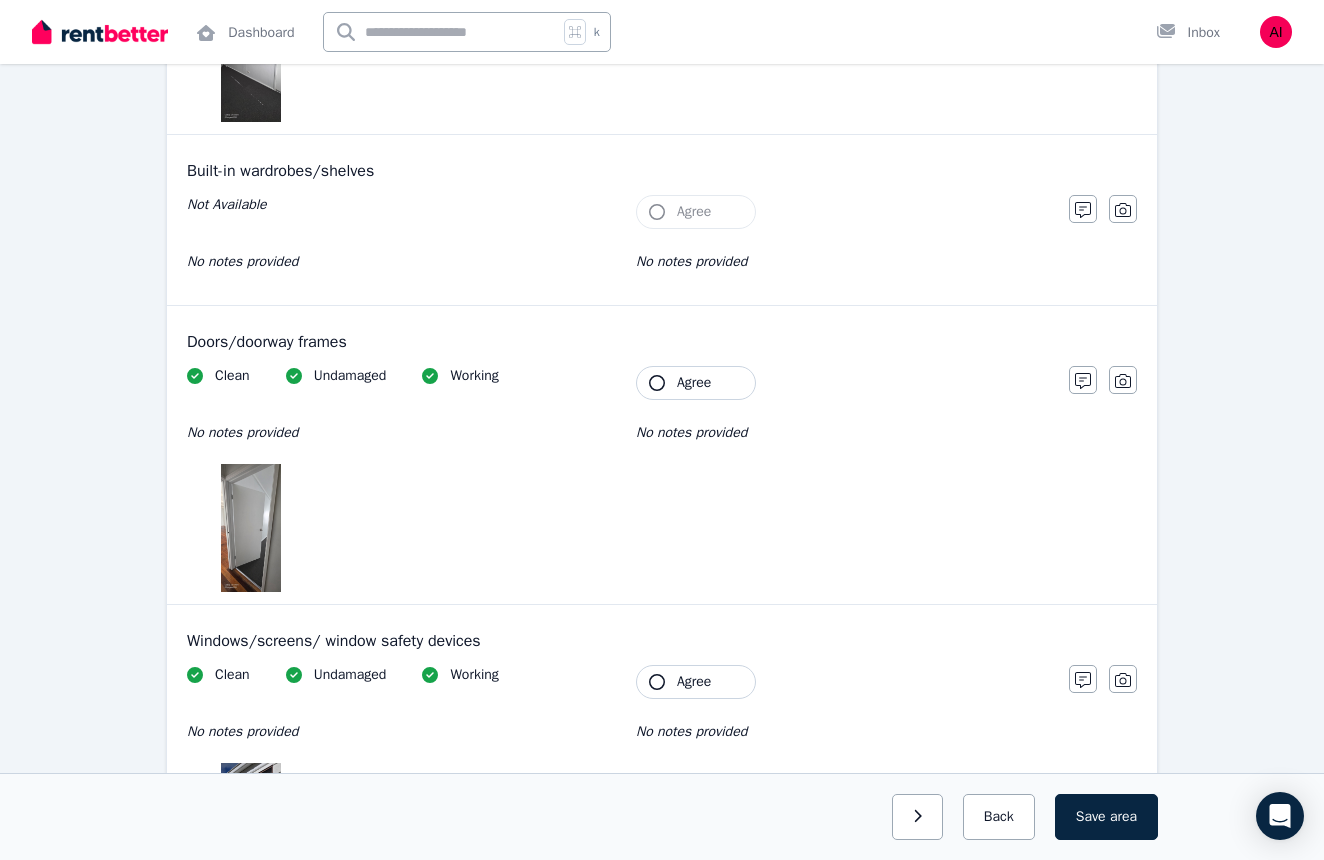 click at bounding box center [250, 528] 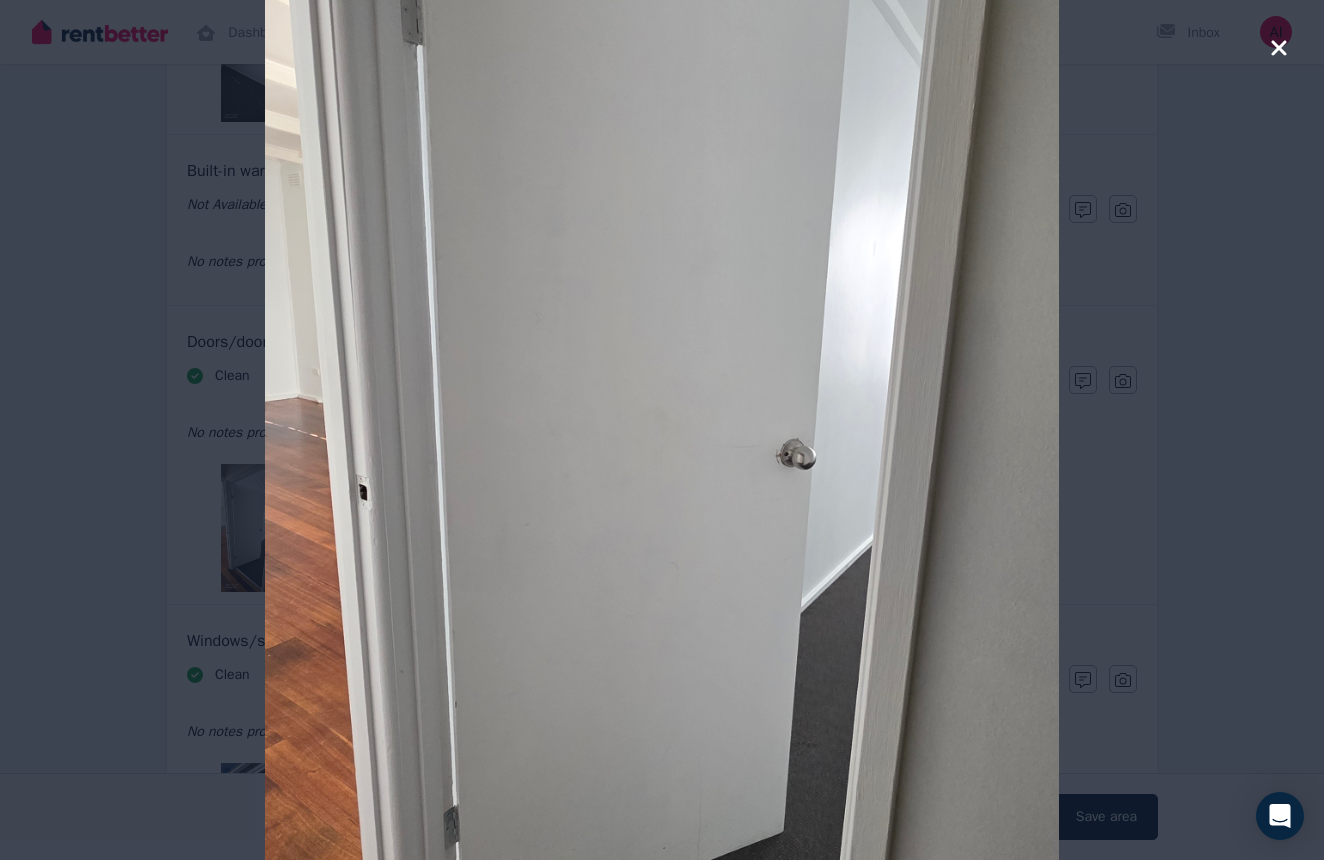click 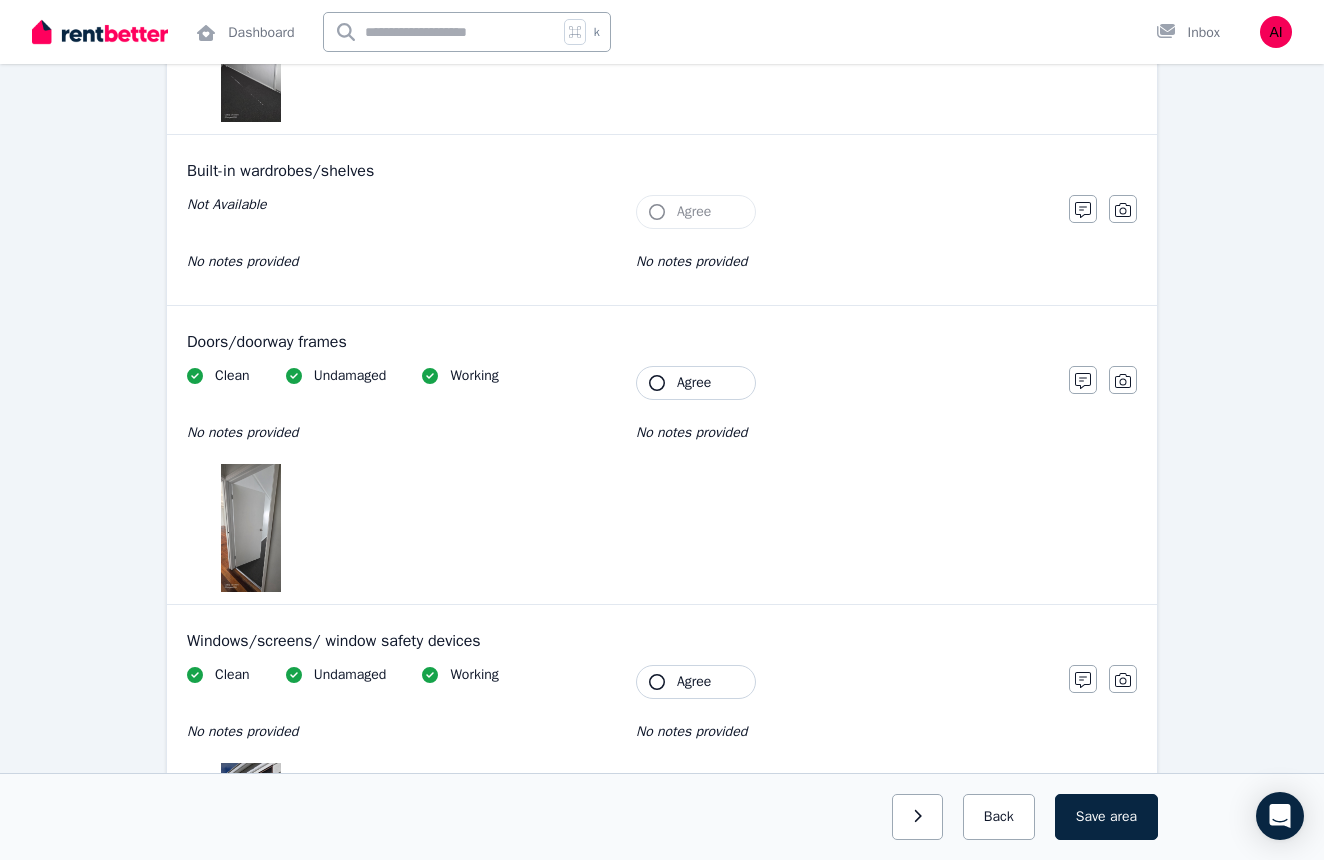 click 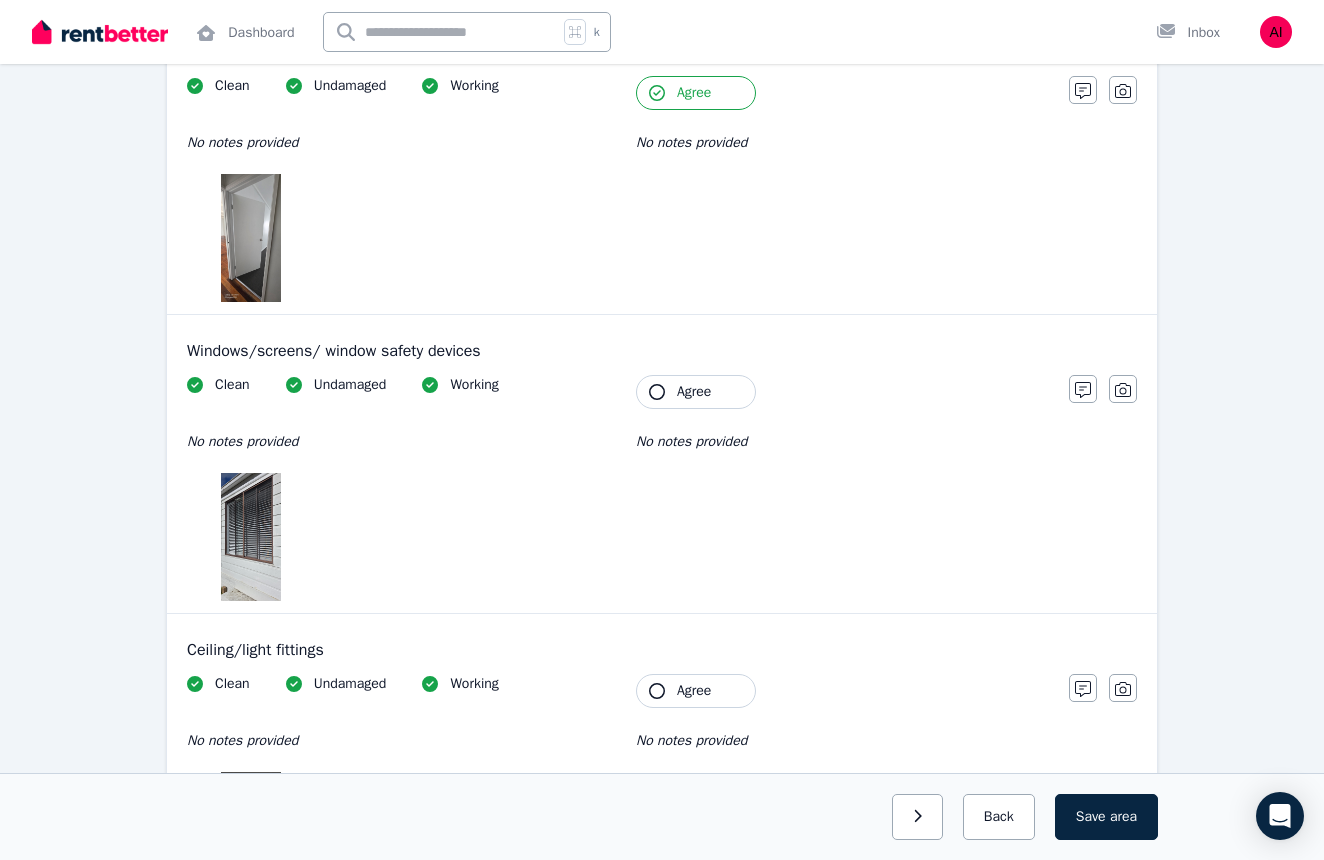 scroll, scrollTop: 772, scrollLeft: 0, axis: vertical 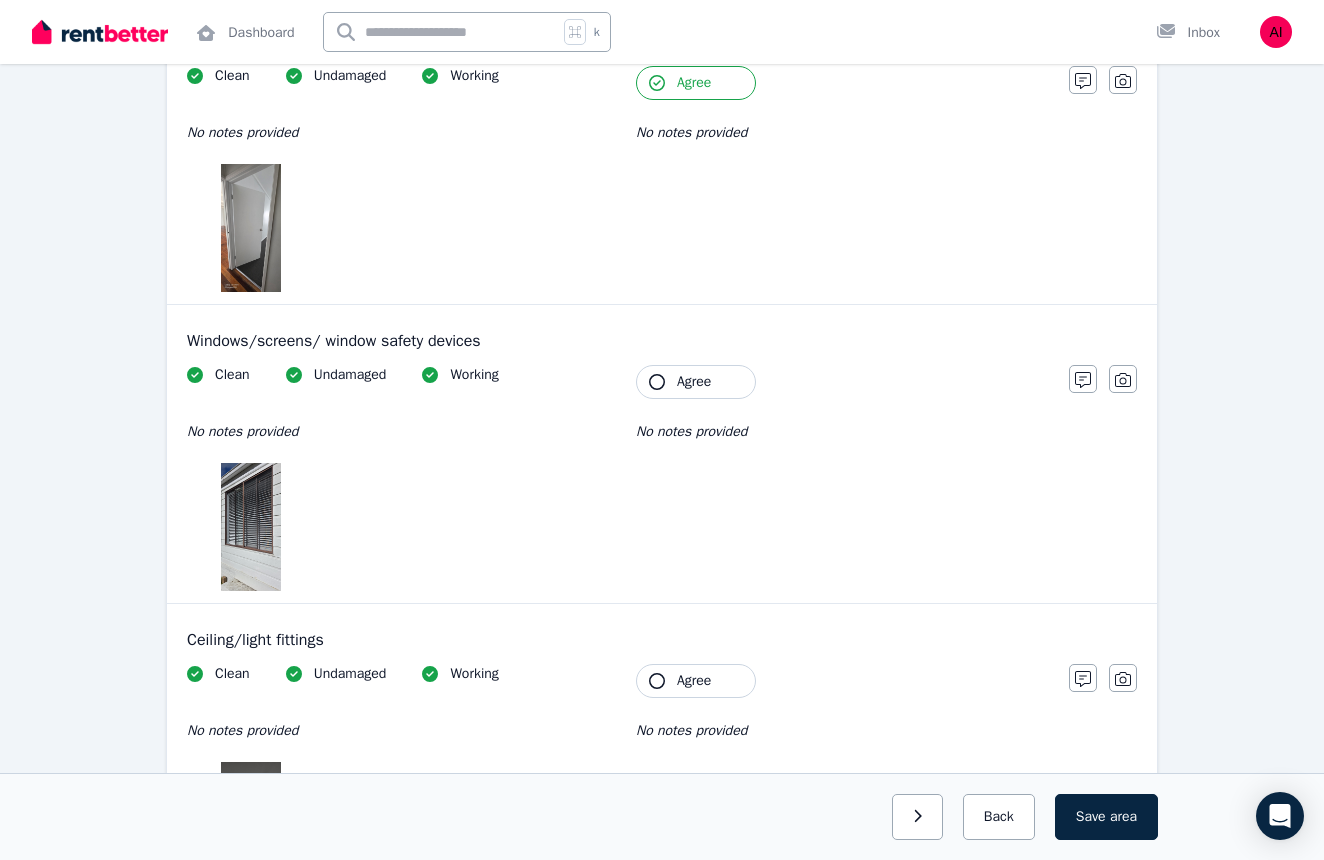 click at bounding box center (250, 527) 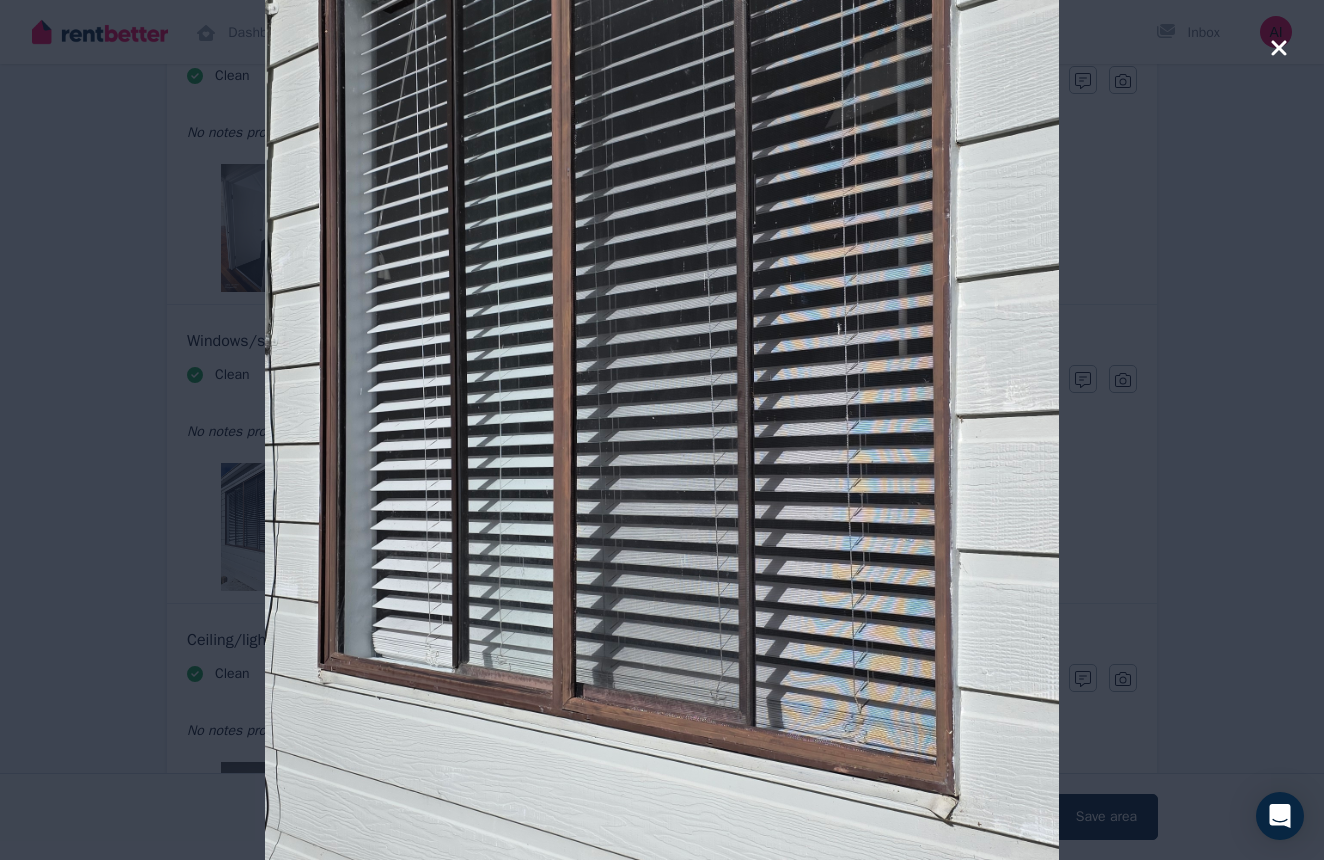 click 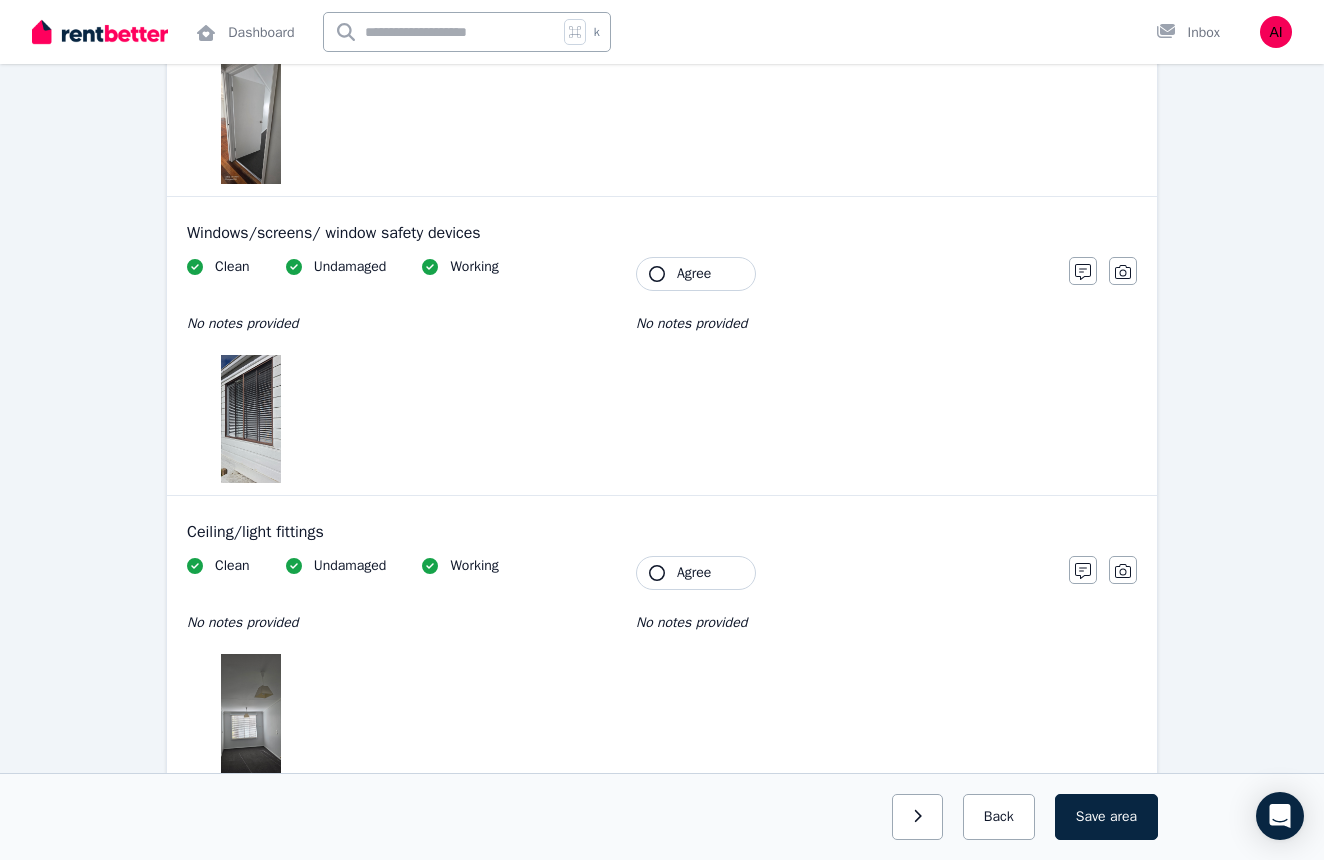 scroll, scrollTop: 883, scrollLeft: 0, axis: vertical 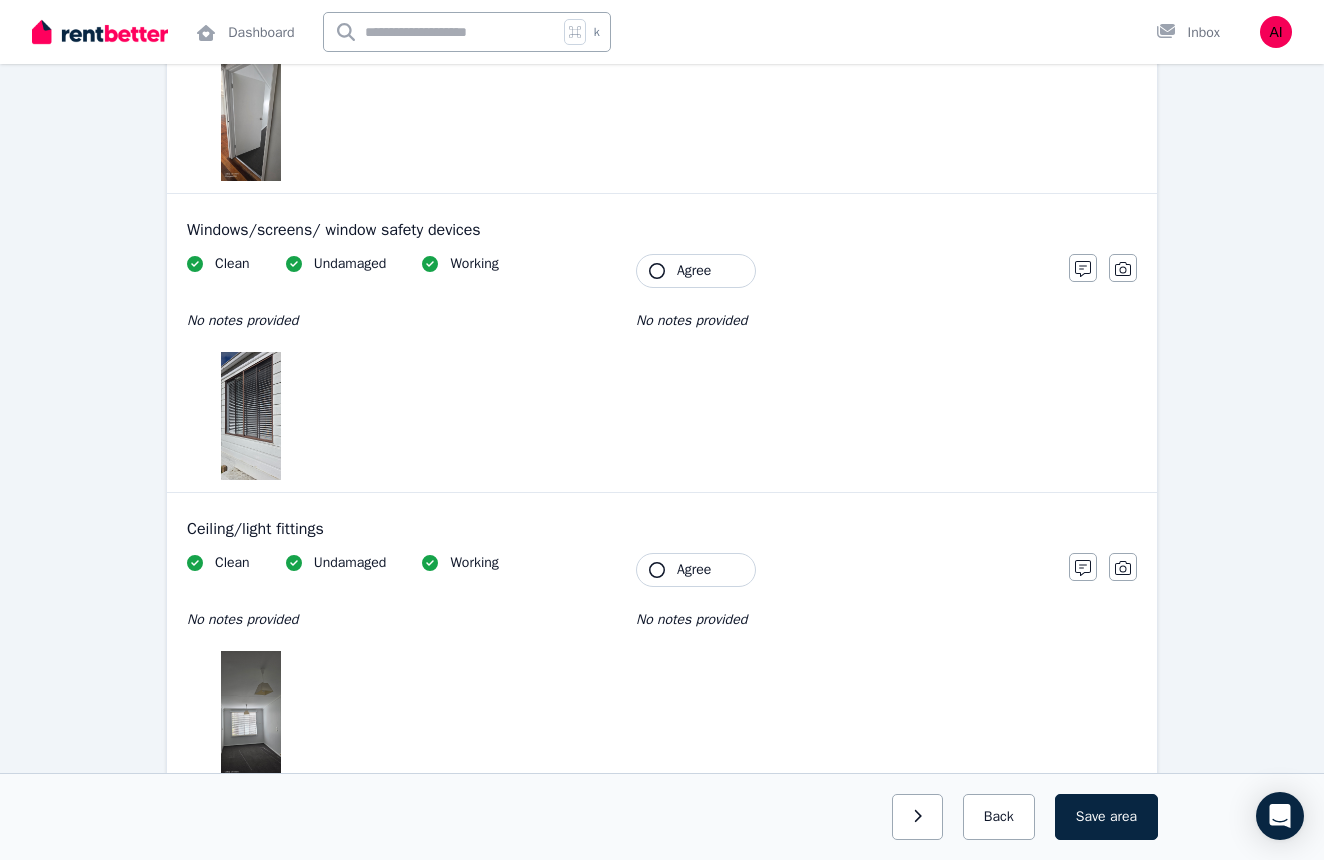 click 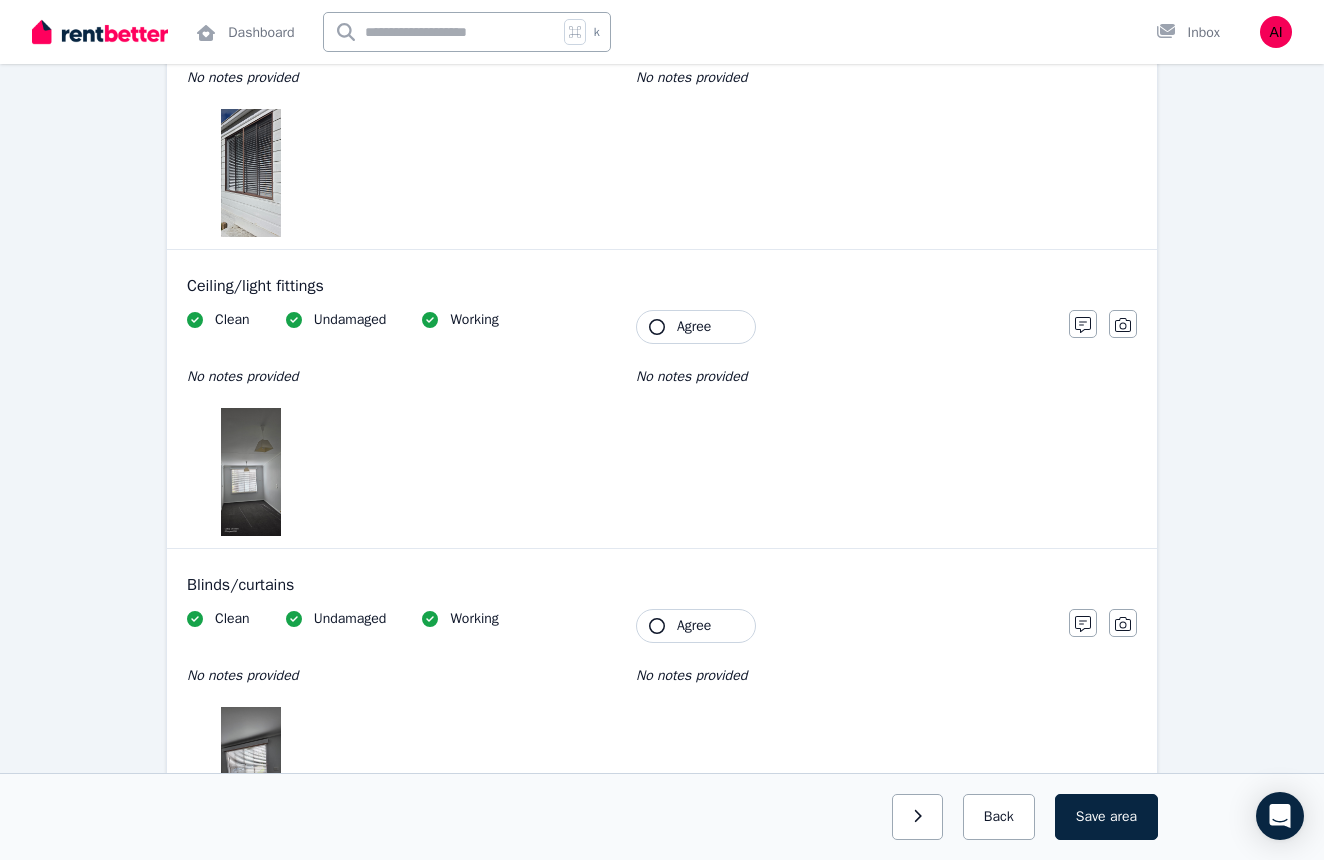 scroll, scrollTop: 1129, scrollLeft: 0, axis: vertical 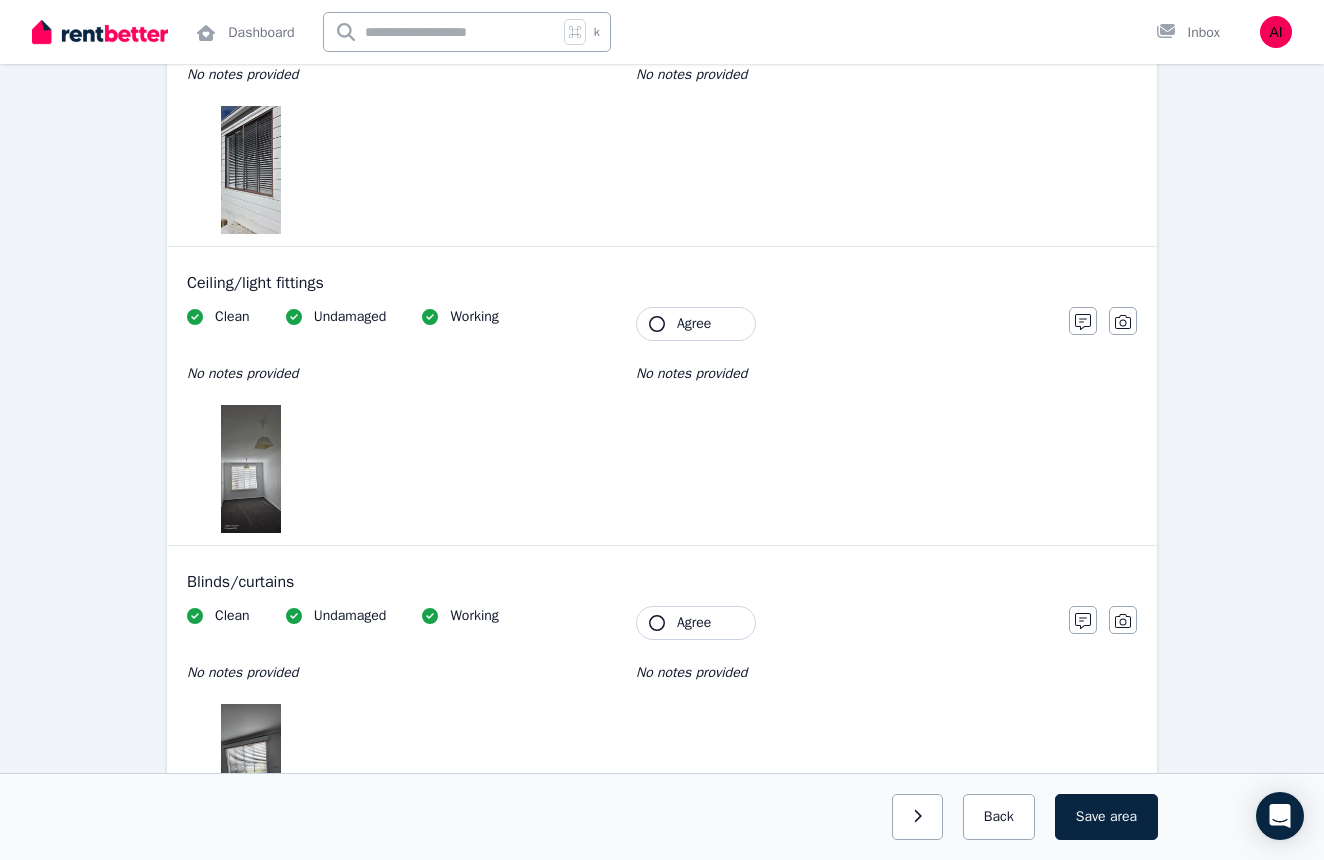 click 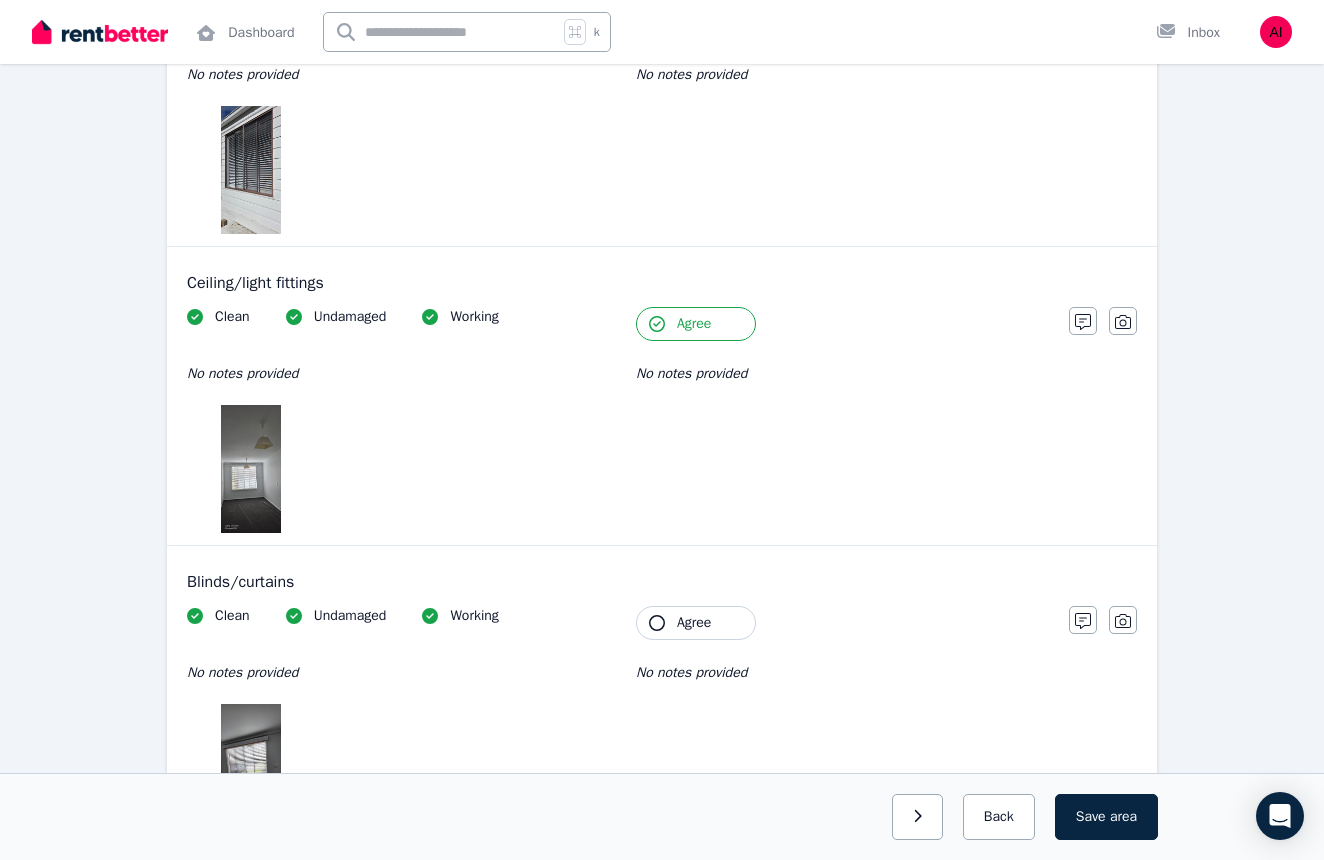click at bounding box center [250, 469] 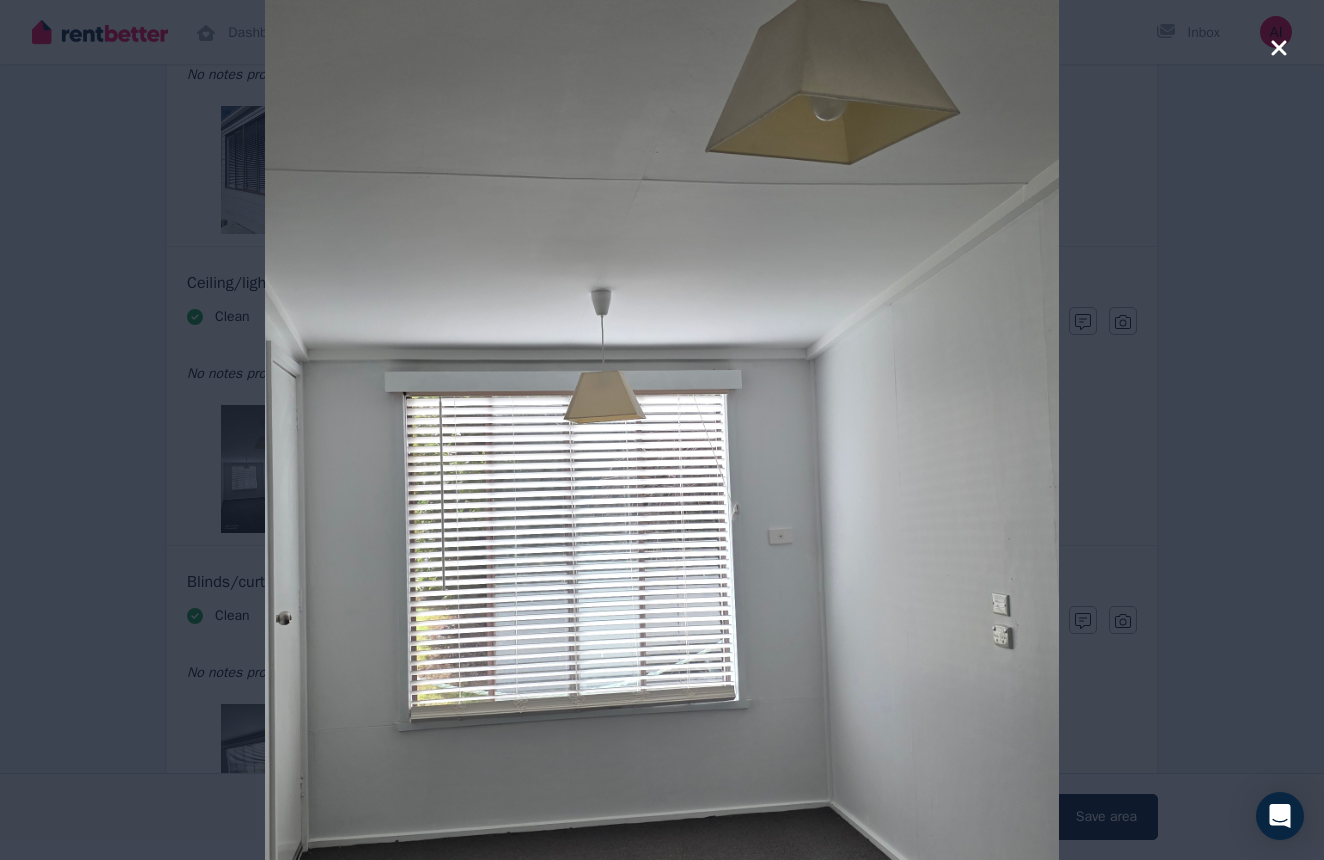 click 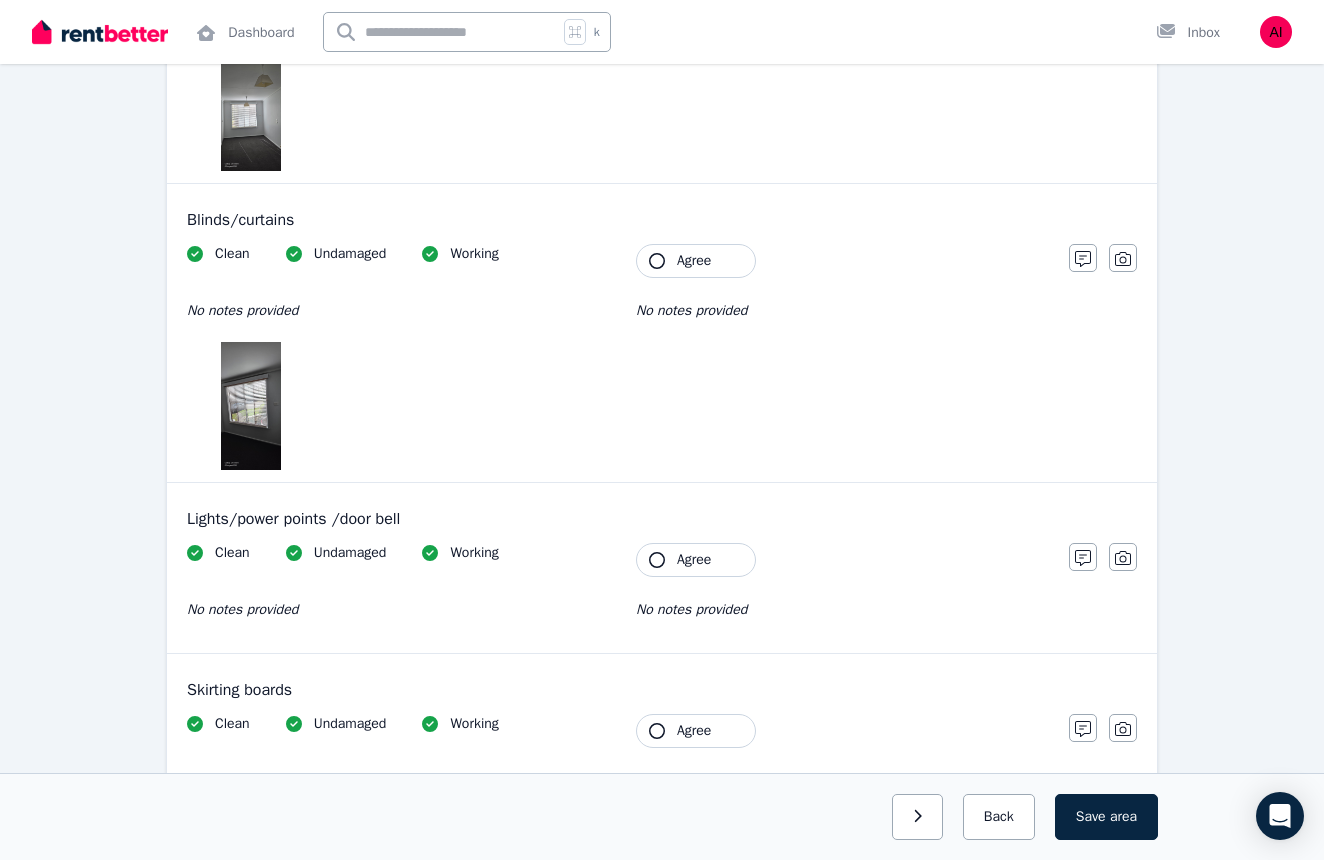 scroll, scrollTop: 1493, scrollLeft: 0, axis: vertical 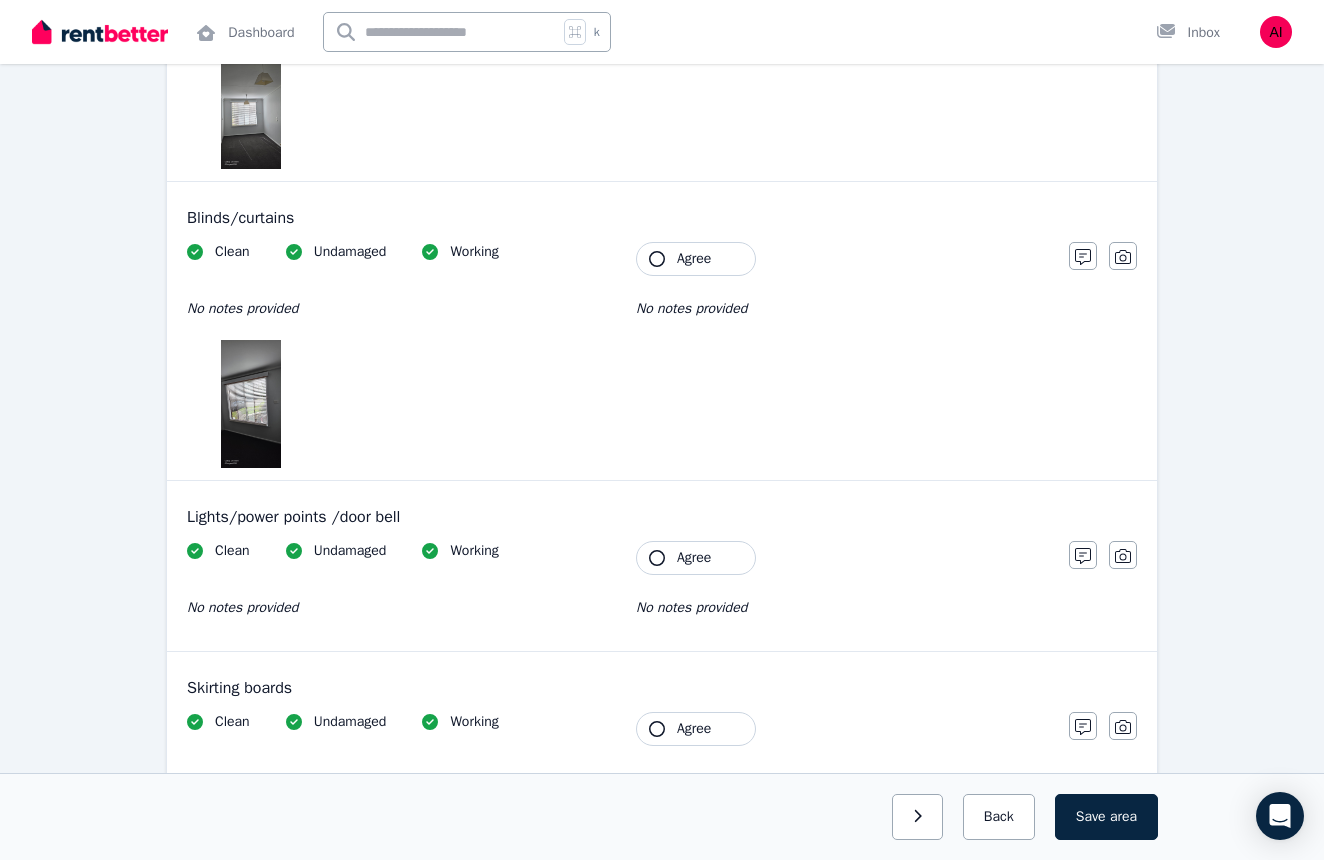 click at bounding box center (250, 404) 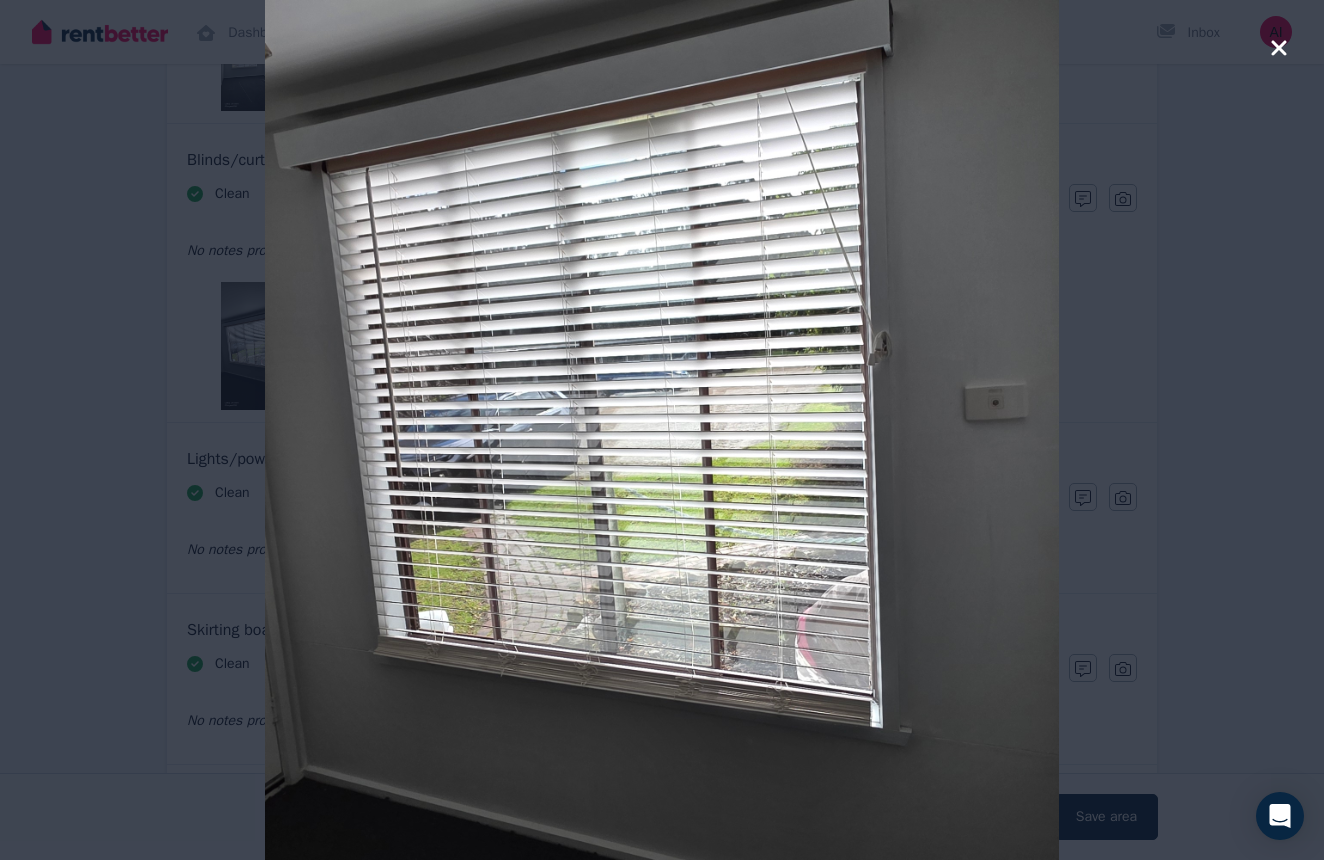scroll, scrollTop: 1594, scrollLeft: 0, axis: vertical 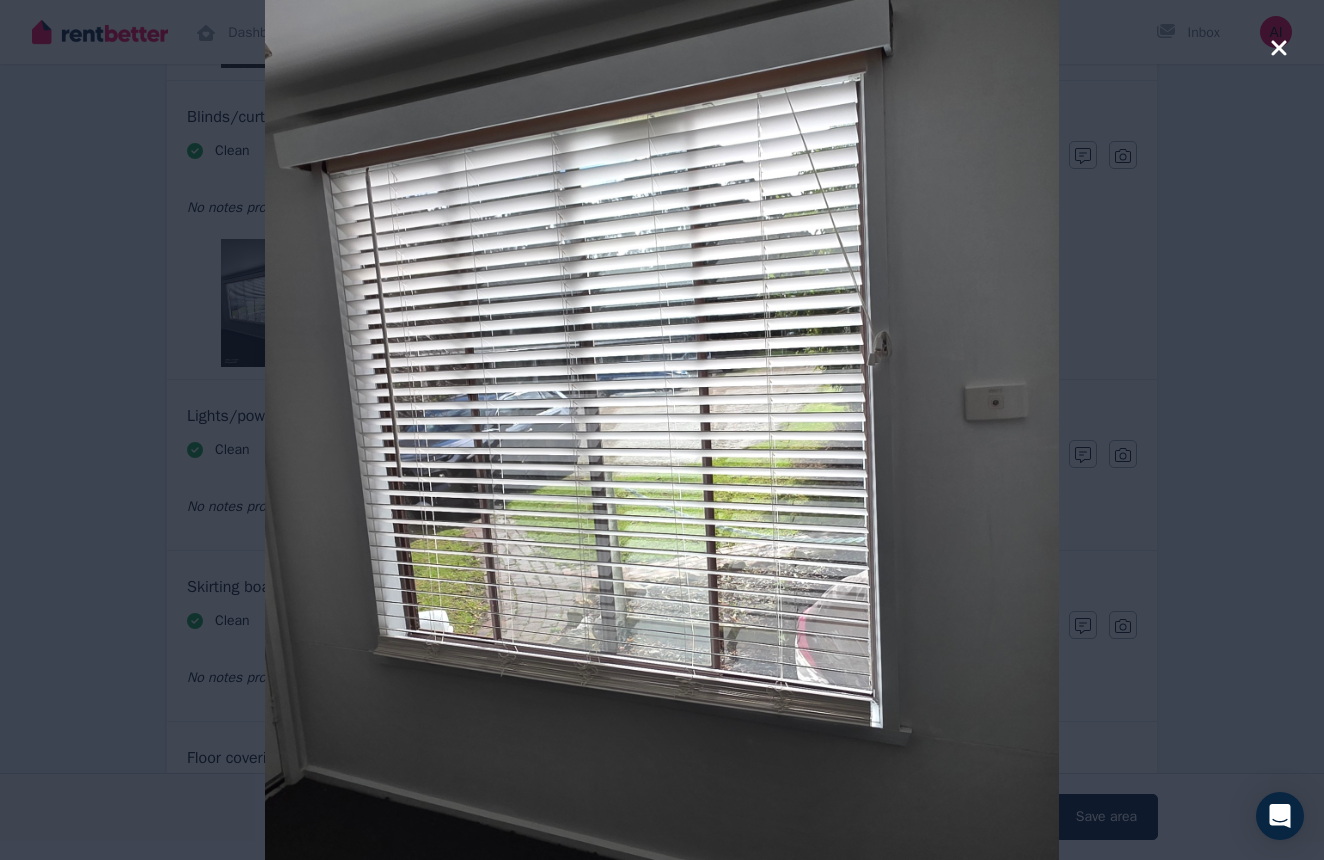 click 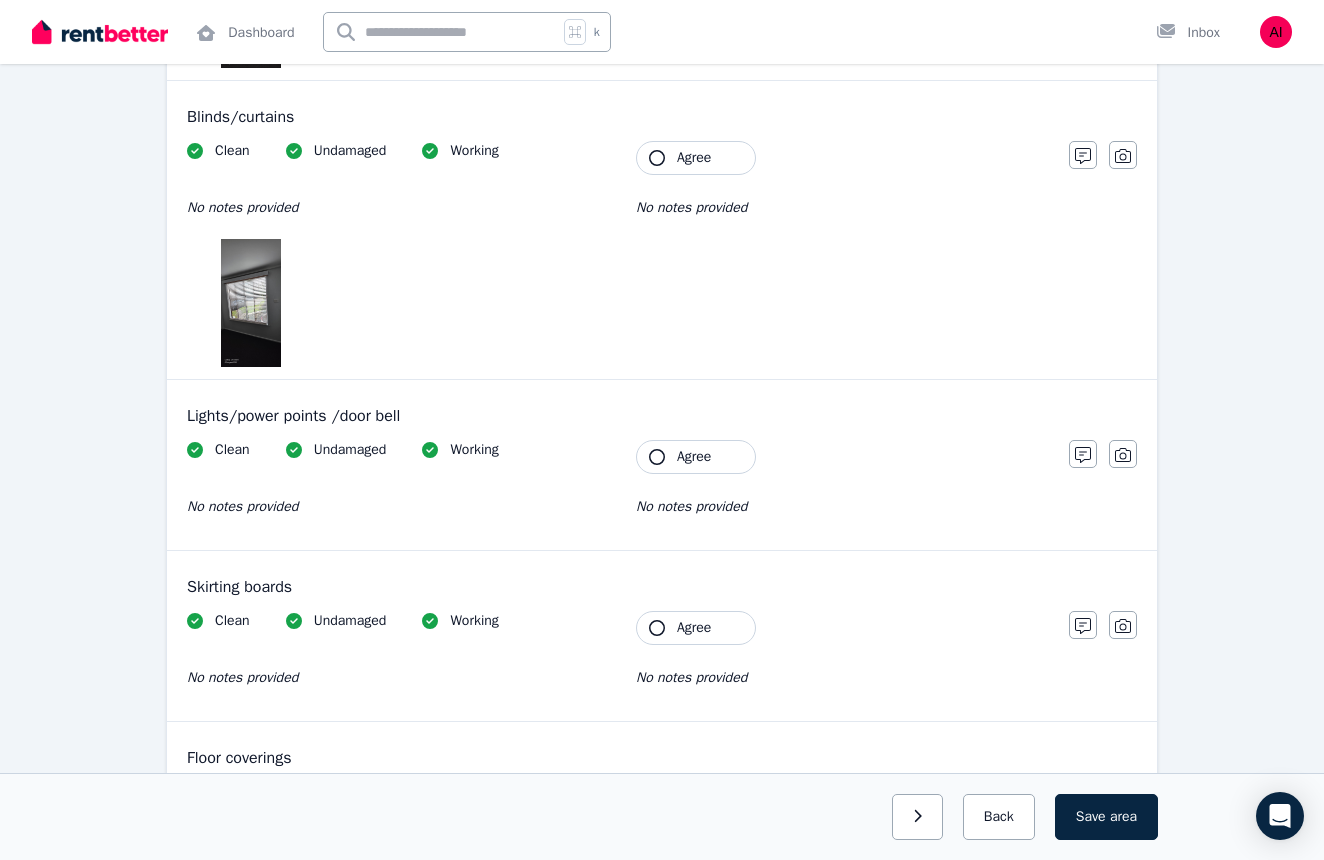 click 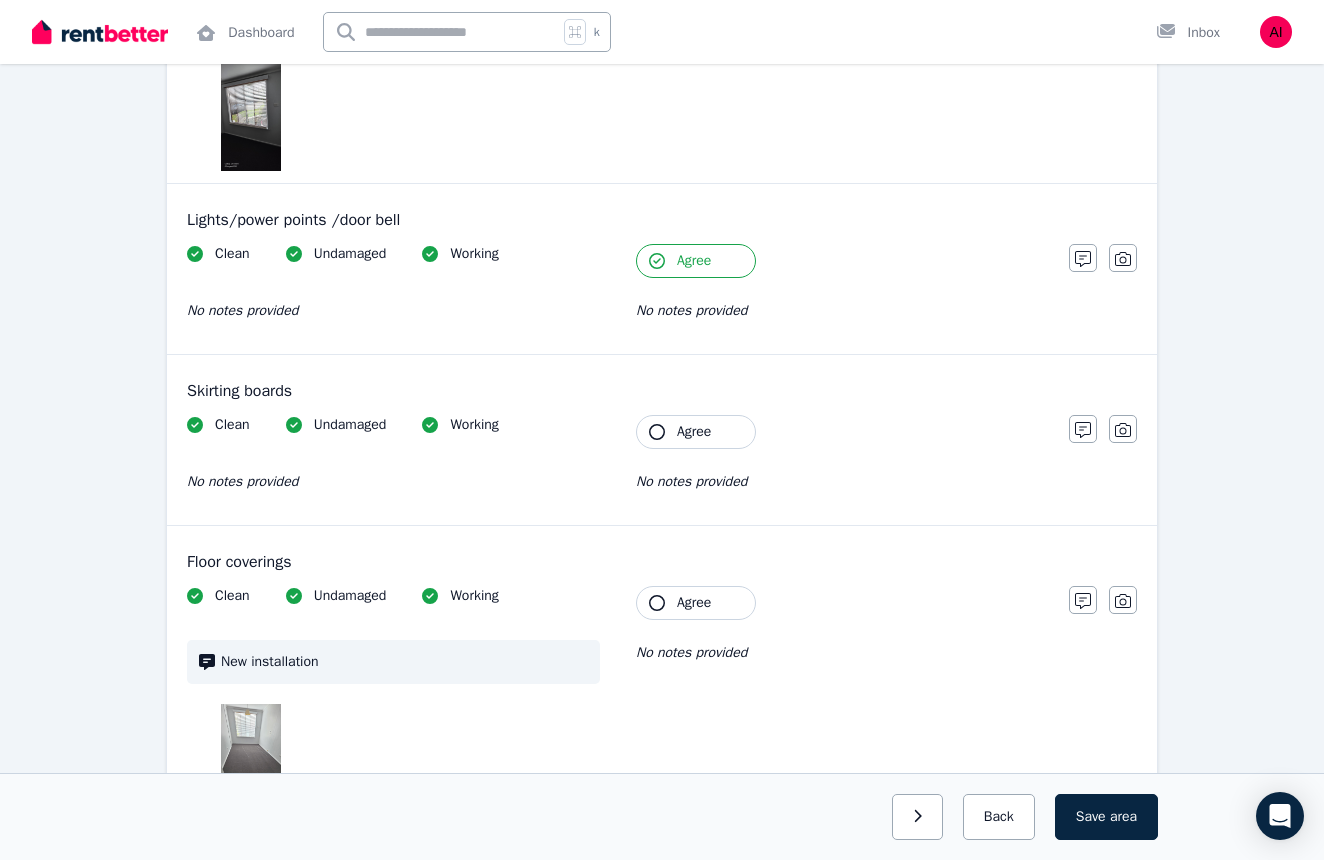 scroll, scrollTop: 1825, scrollLeft: 0, axis: vertical 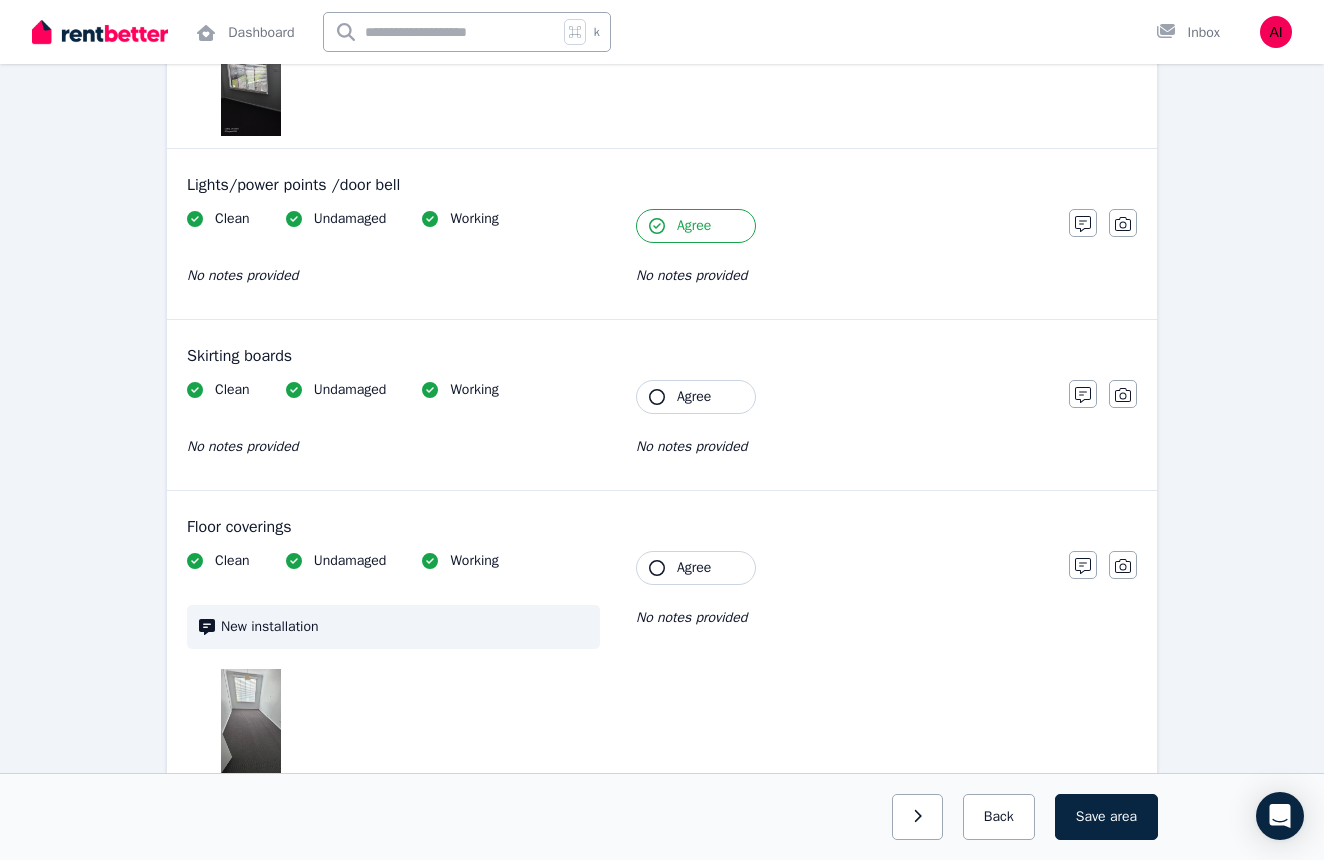 click on "Agree" at bounding box center [696, 397] 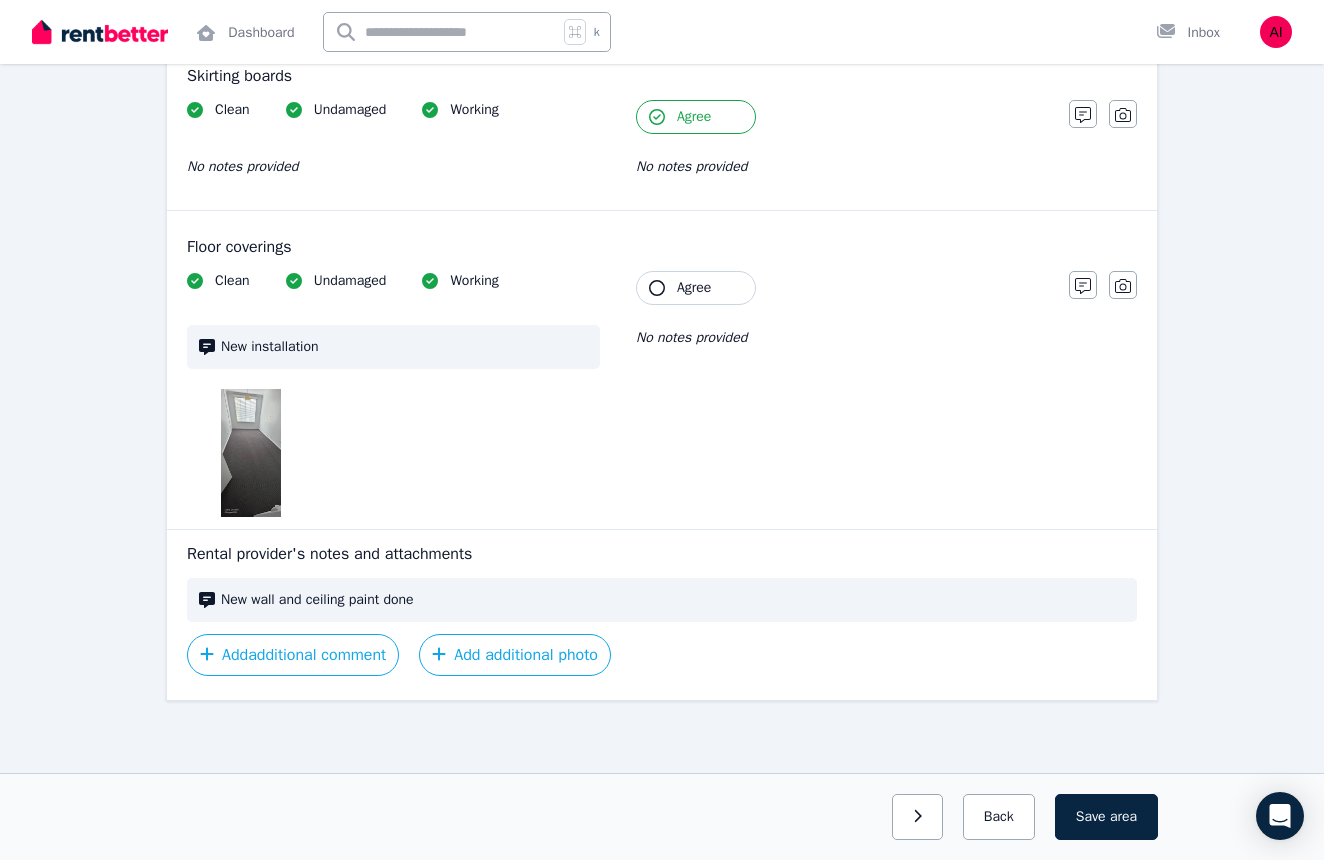 scroll, scrollTop: 2105, scrollLeft: 0, axis: vertical 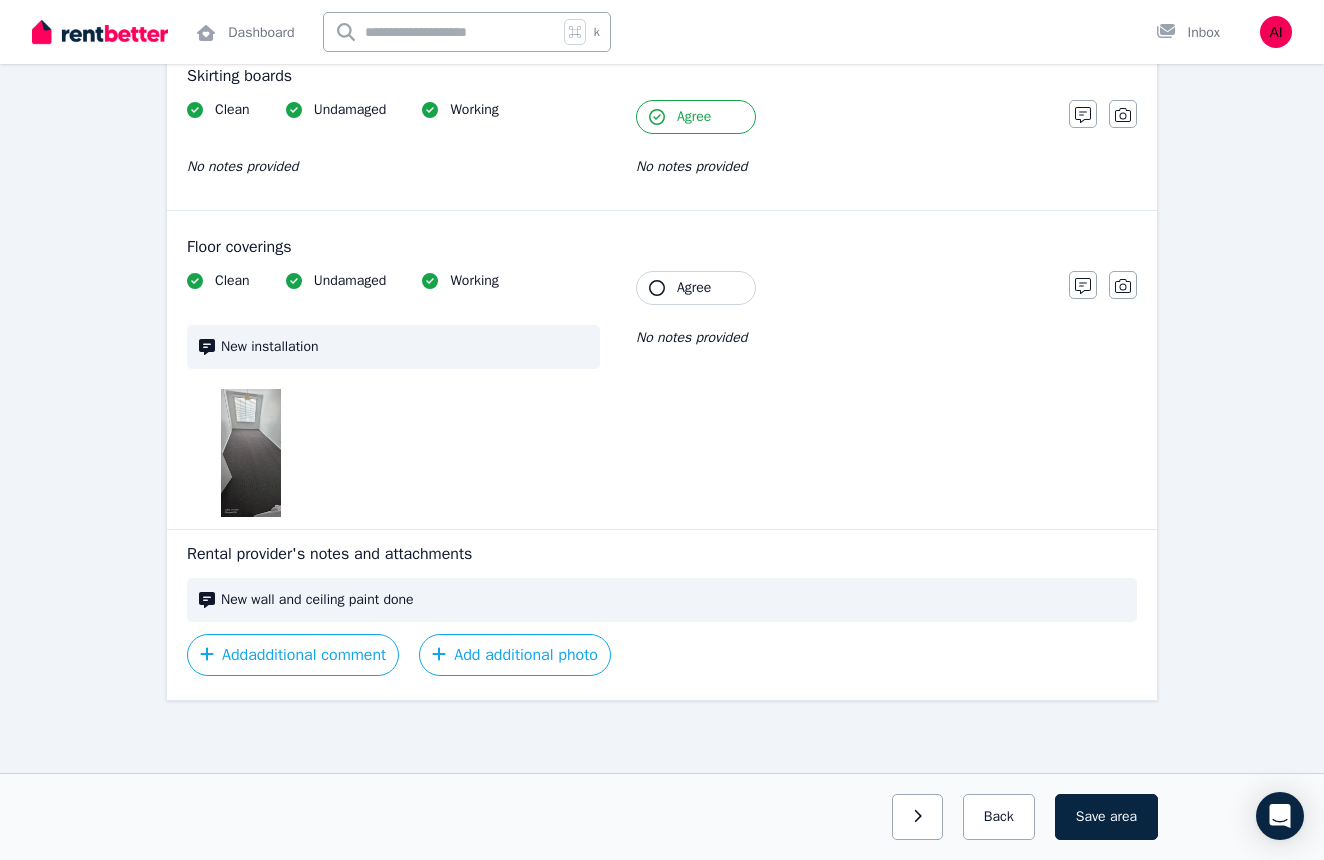 click 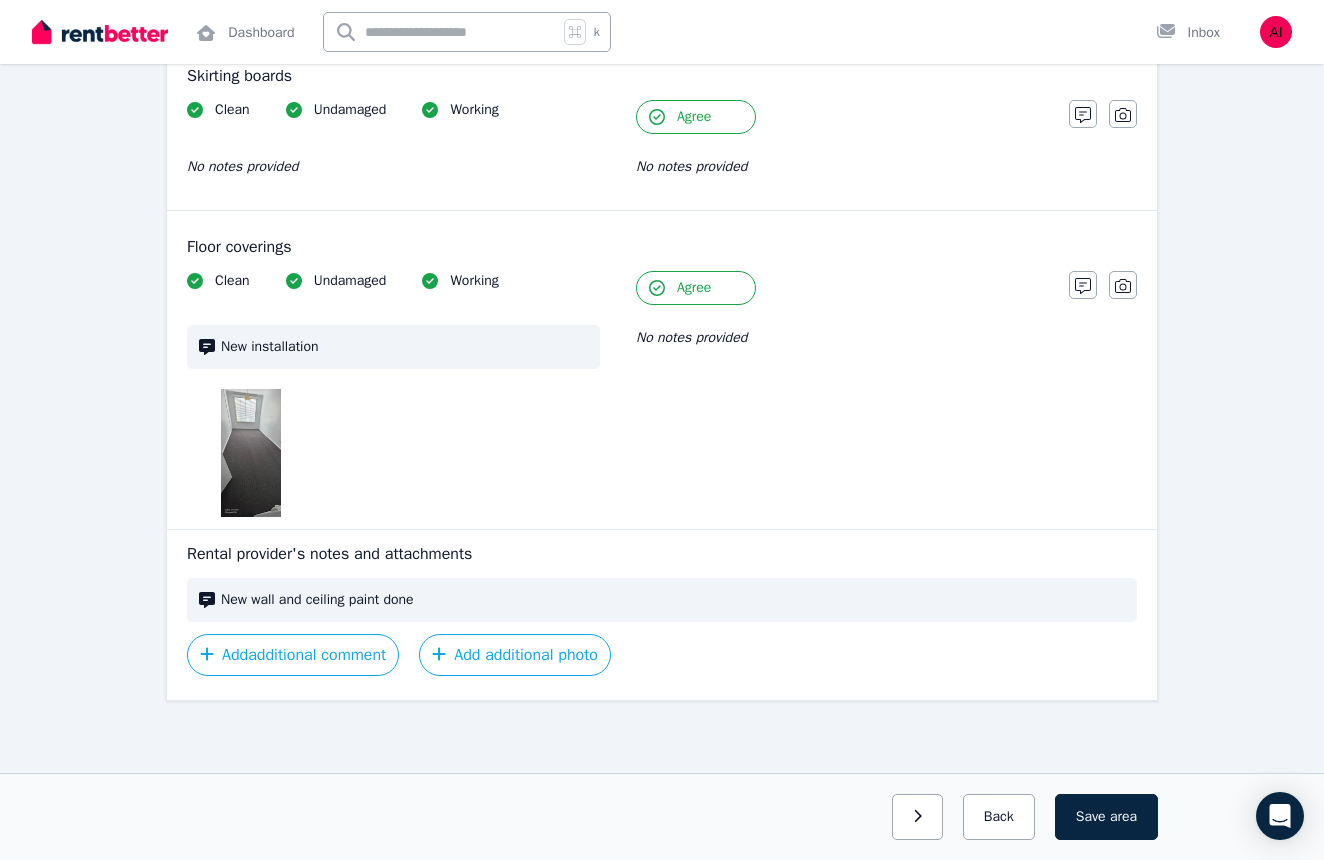 scroll, scrollTop: 2105, scrollLeft: 0, axis: vertical 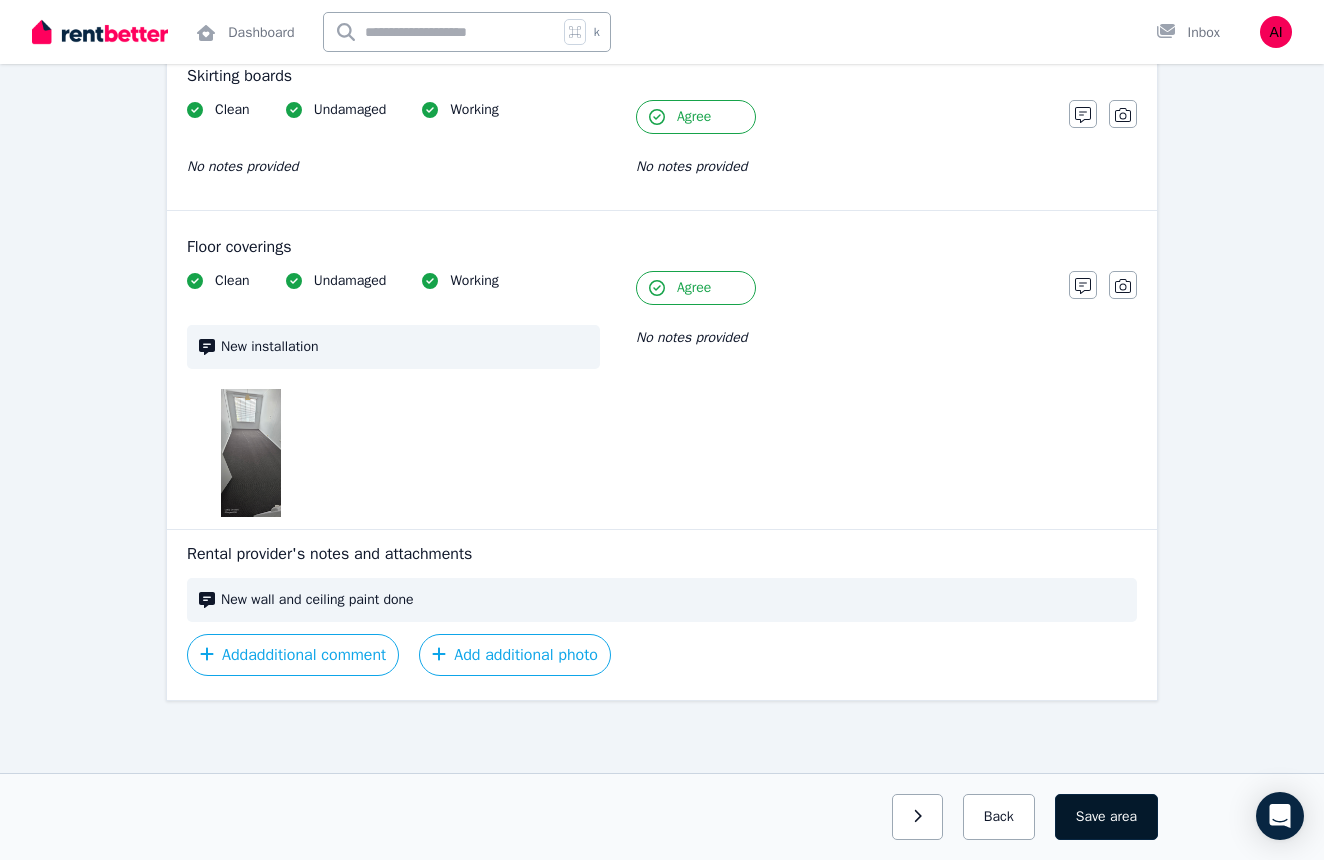 click on "Save   area" at bounding box center (1106, 817) 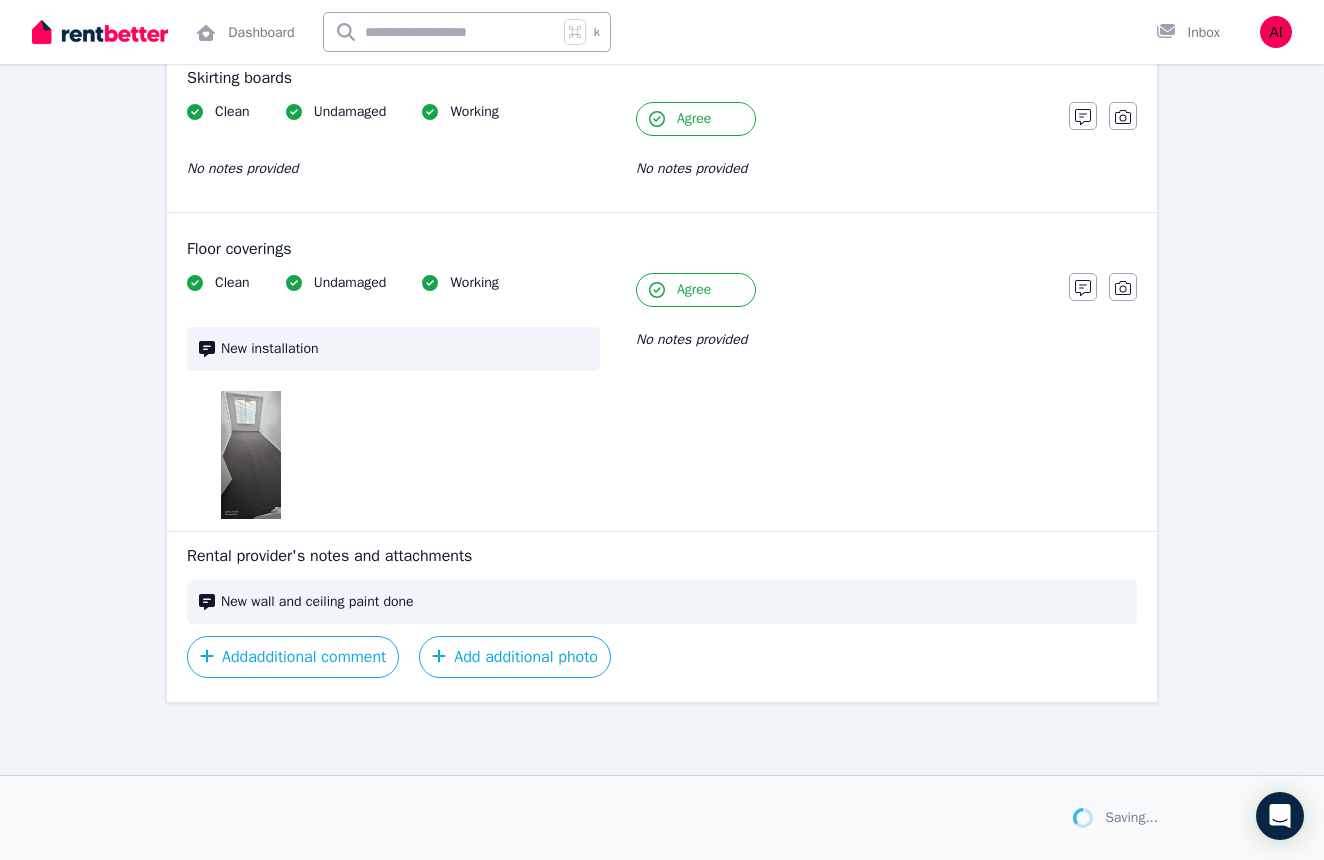 scroll, scrollTop: 2103, scrollLeft: 0, axis: vertical 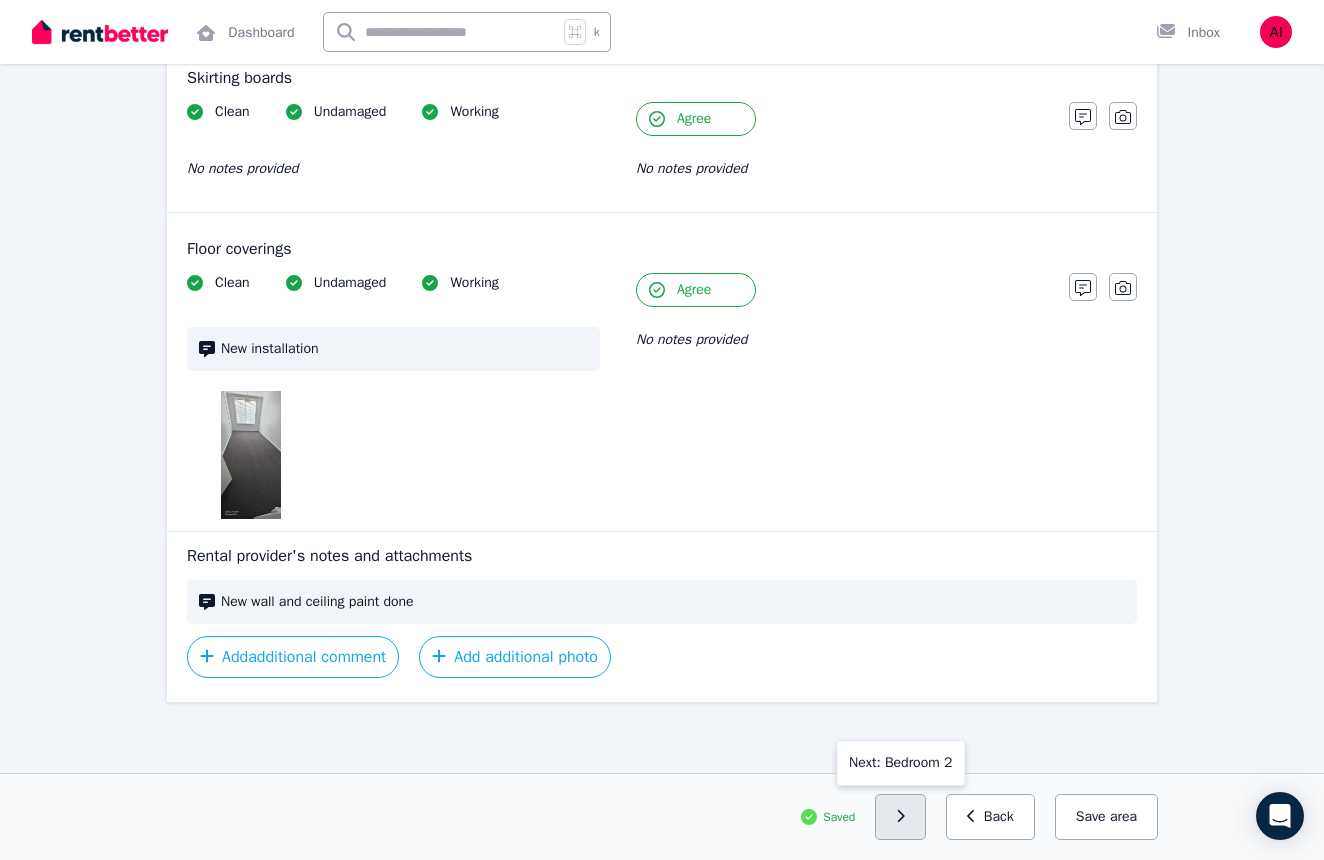click at bounding box center [900, 817] 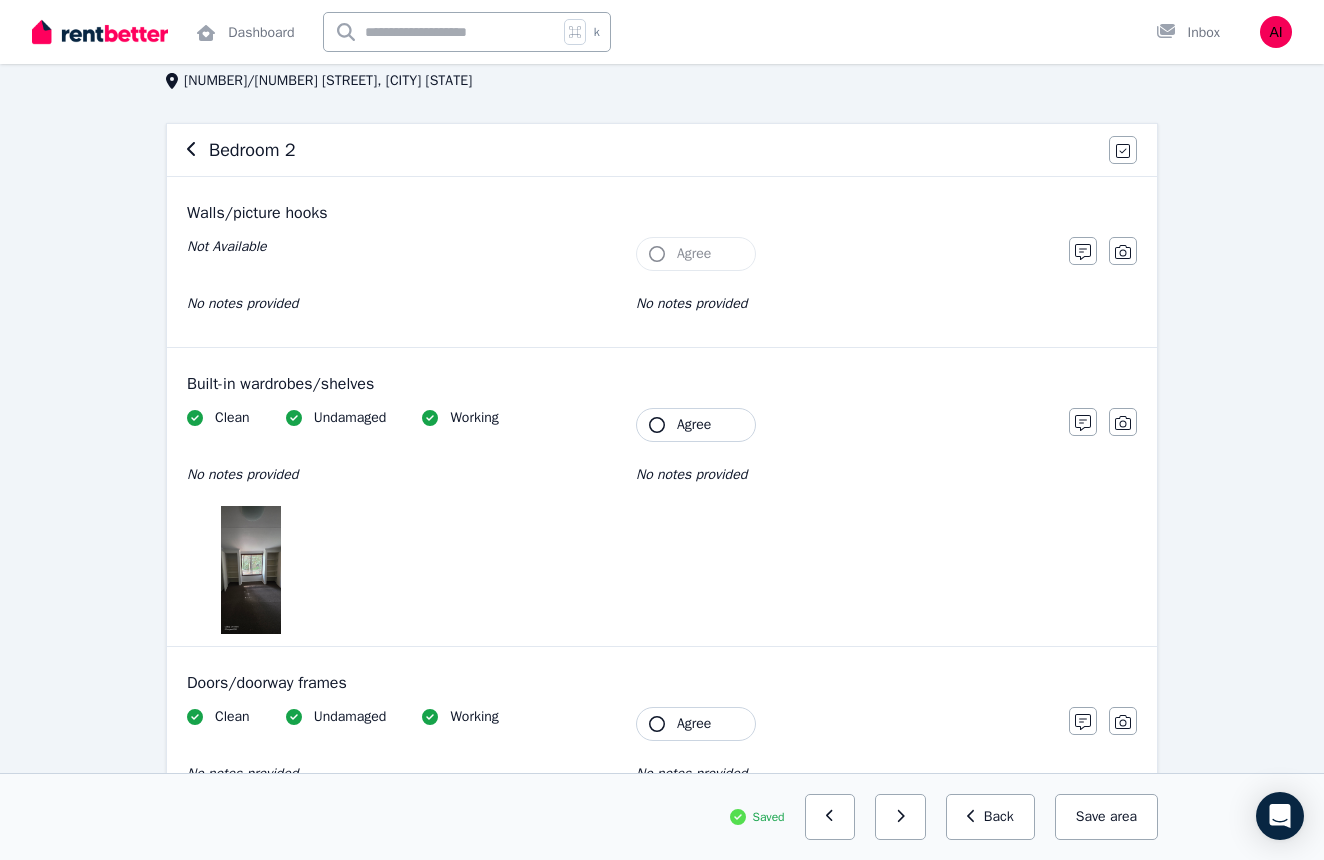 scroll, scrollTop: 251, scrollLeft: 0, axis: vertical 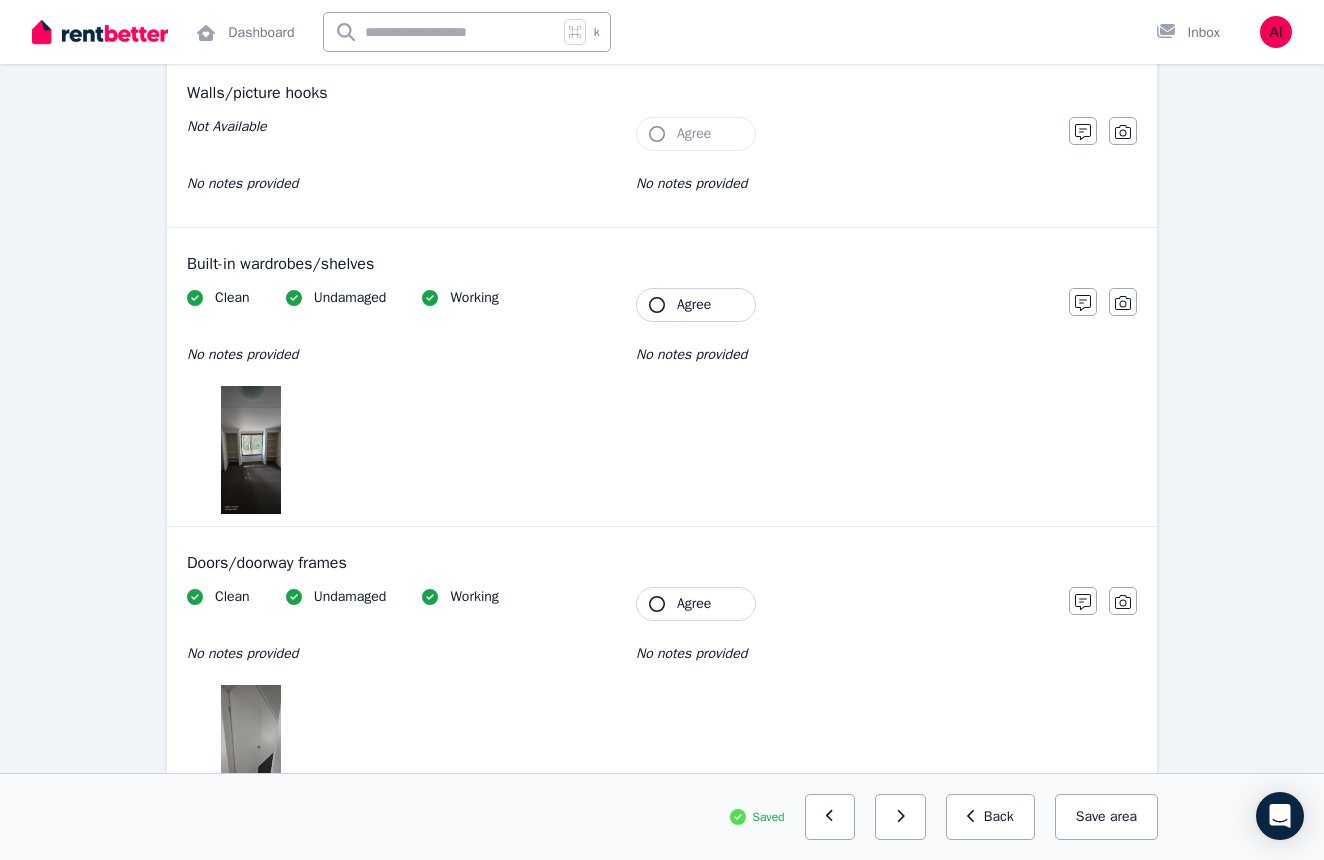 click at bounding box center [250, 450] 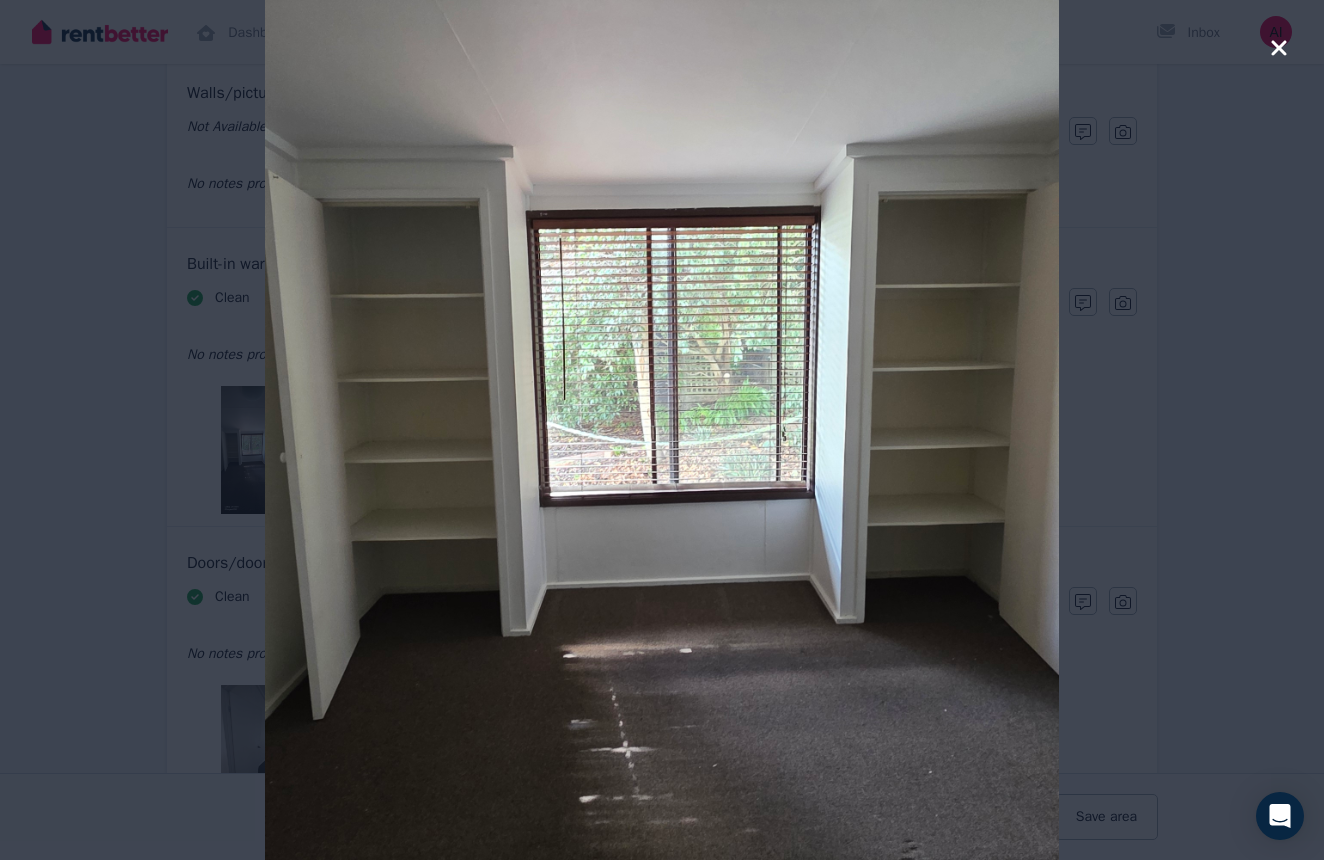 click 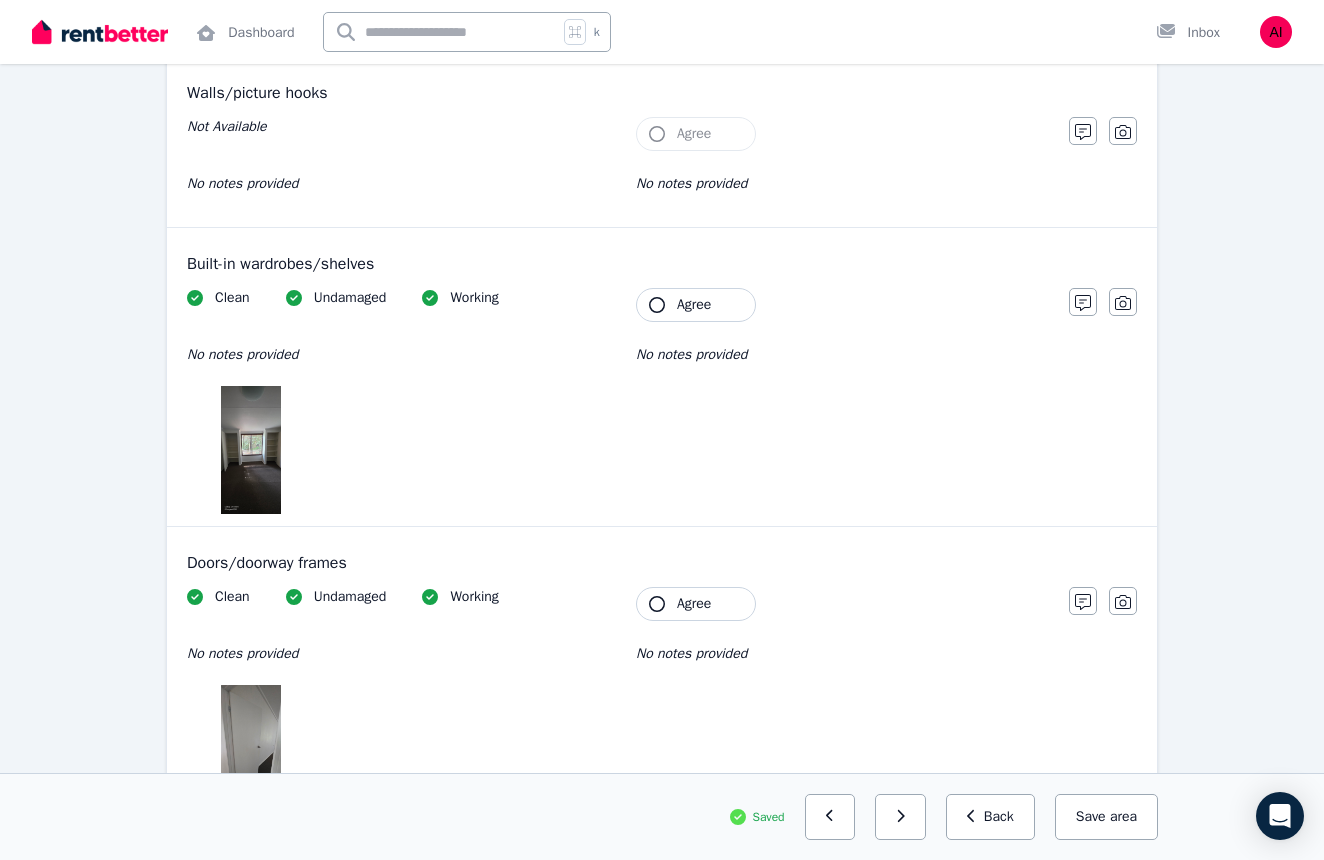 click 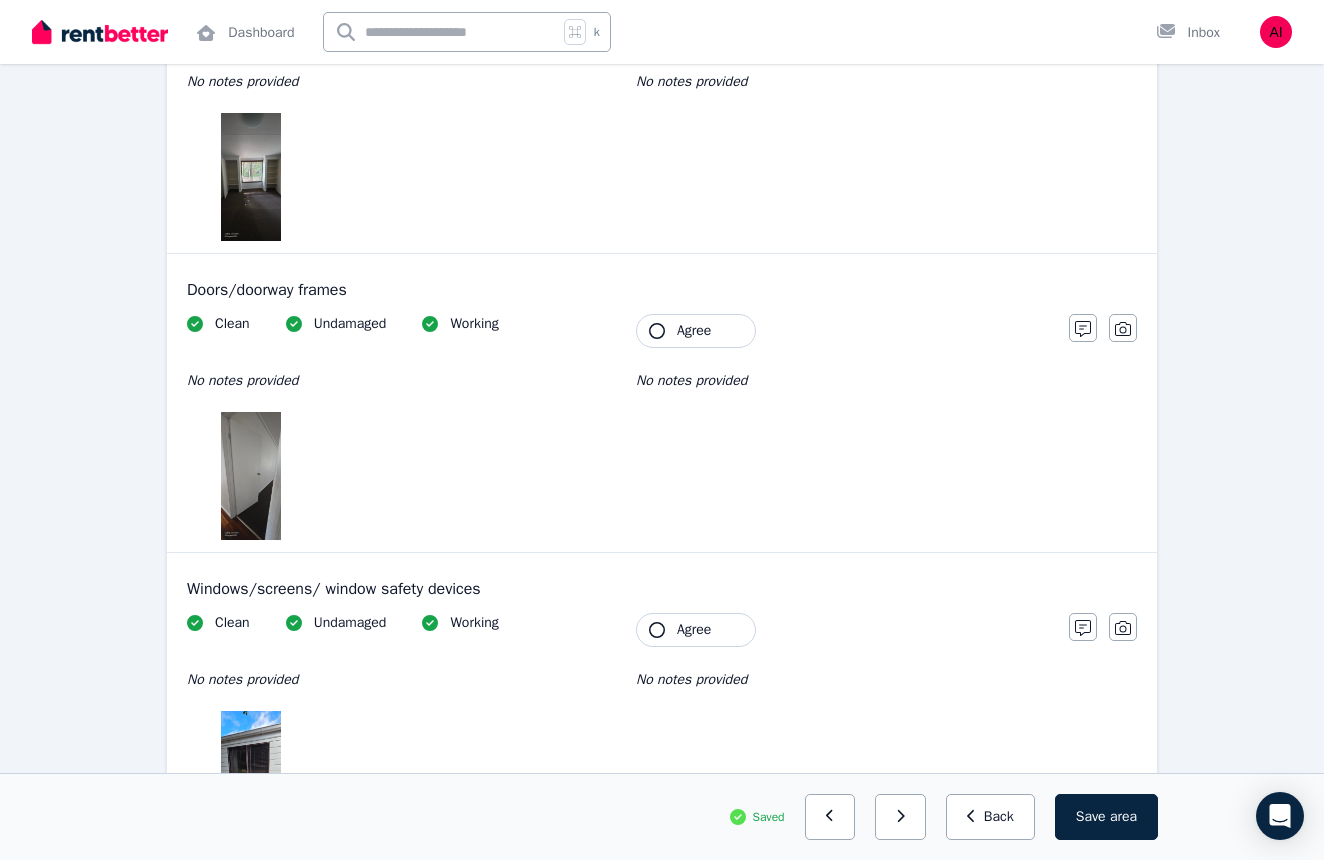 scroll, scrollTop: 525, scrollLeft: 0, axis: vertical 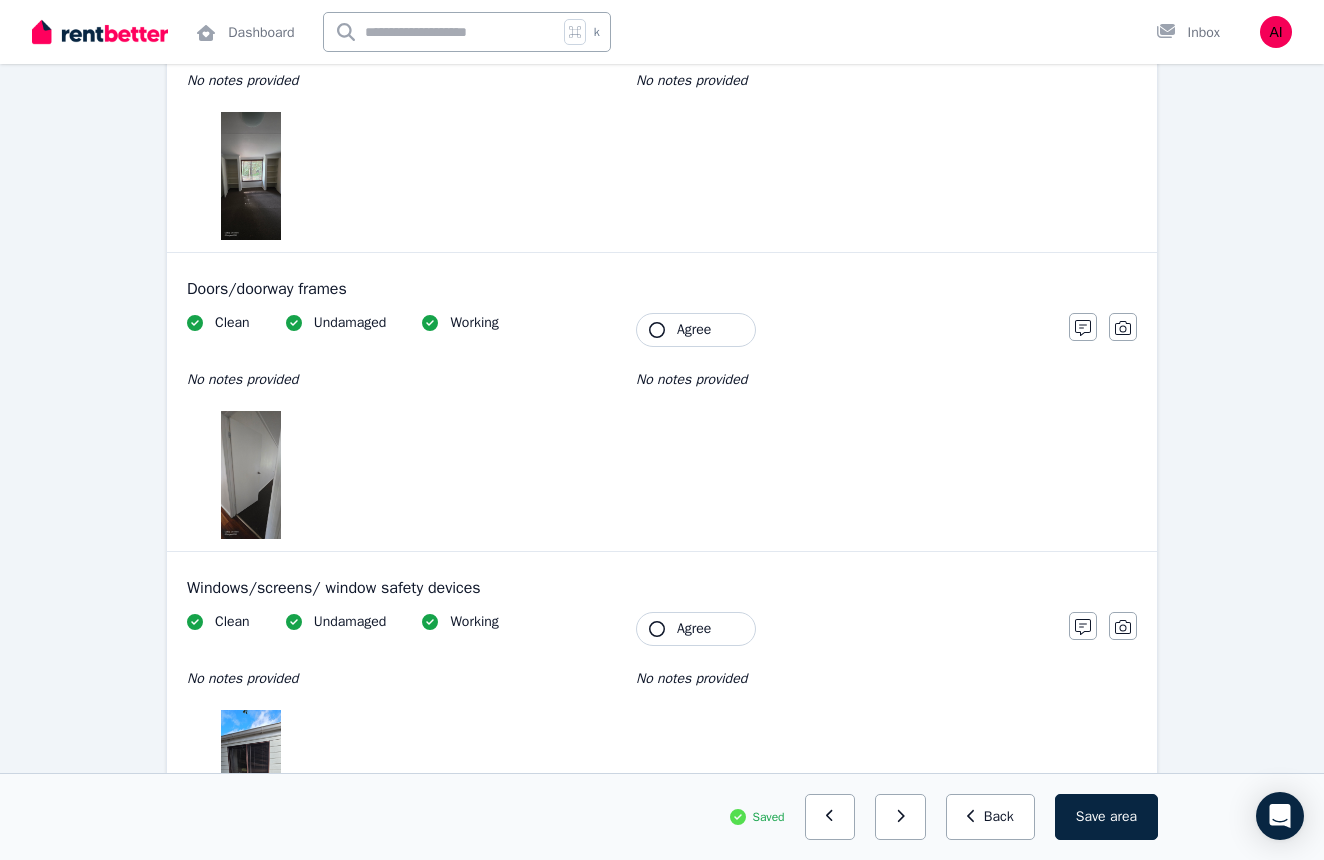 click at bounding box center (250, 475) 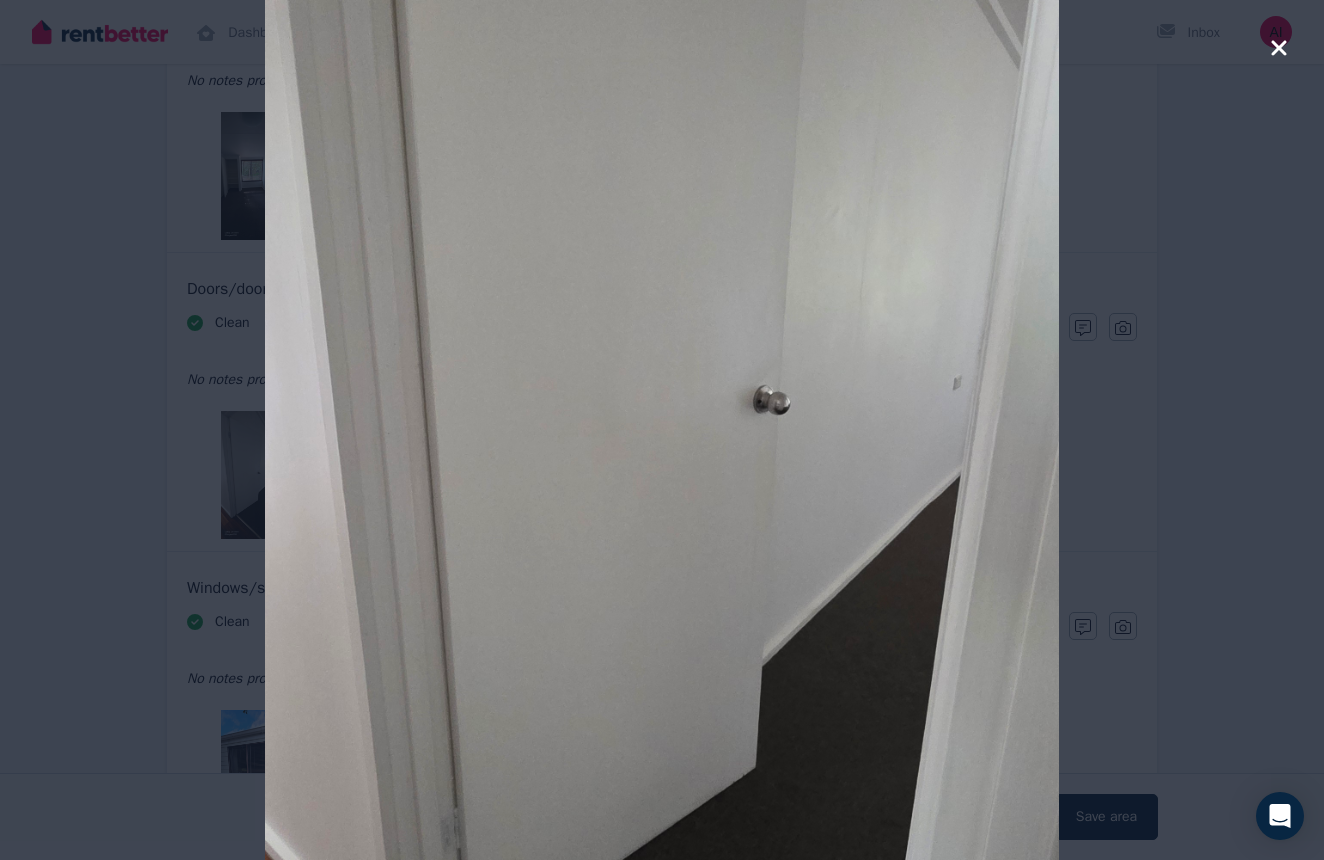click 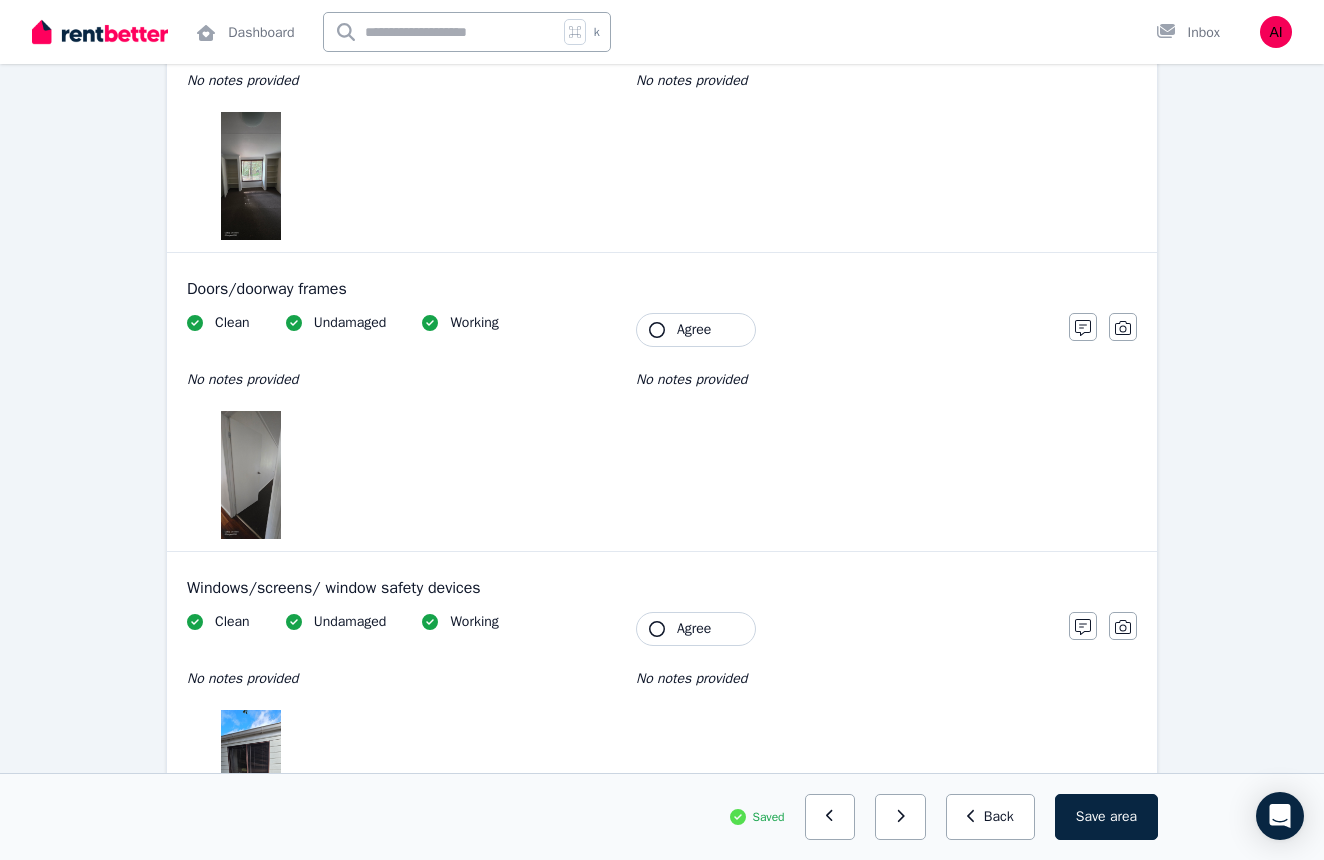 click 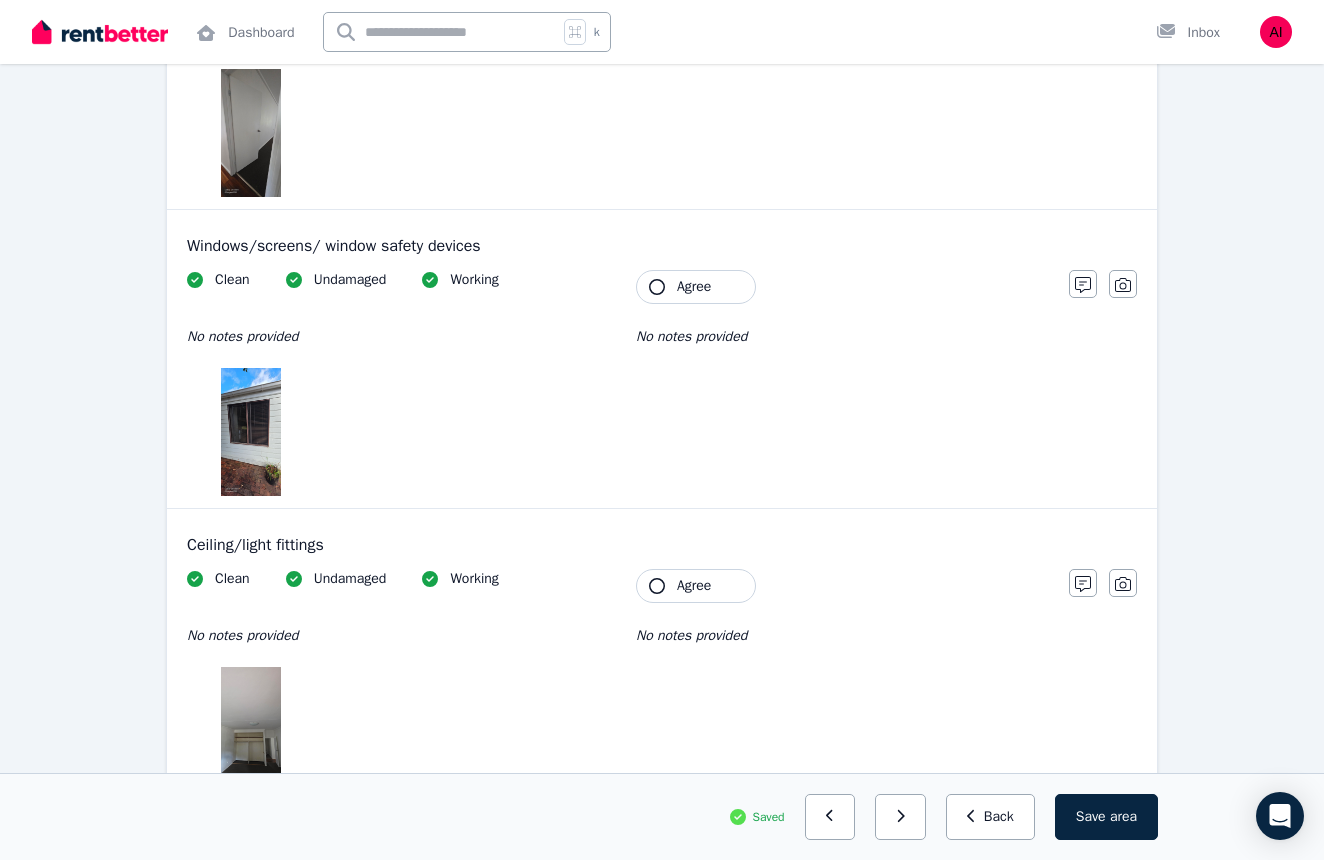 scroll, scrollTop: 864, scrollLeft: 0, axis: vertical 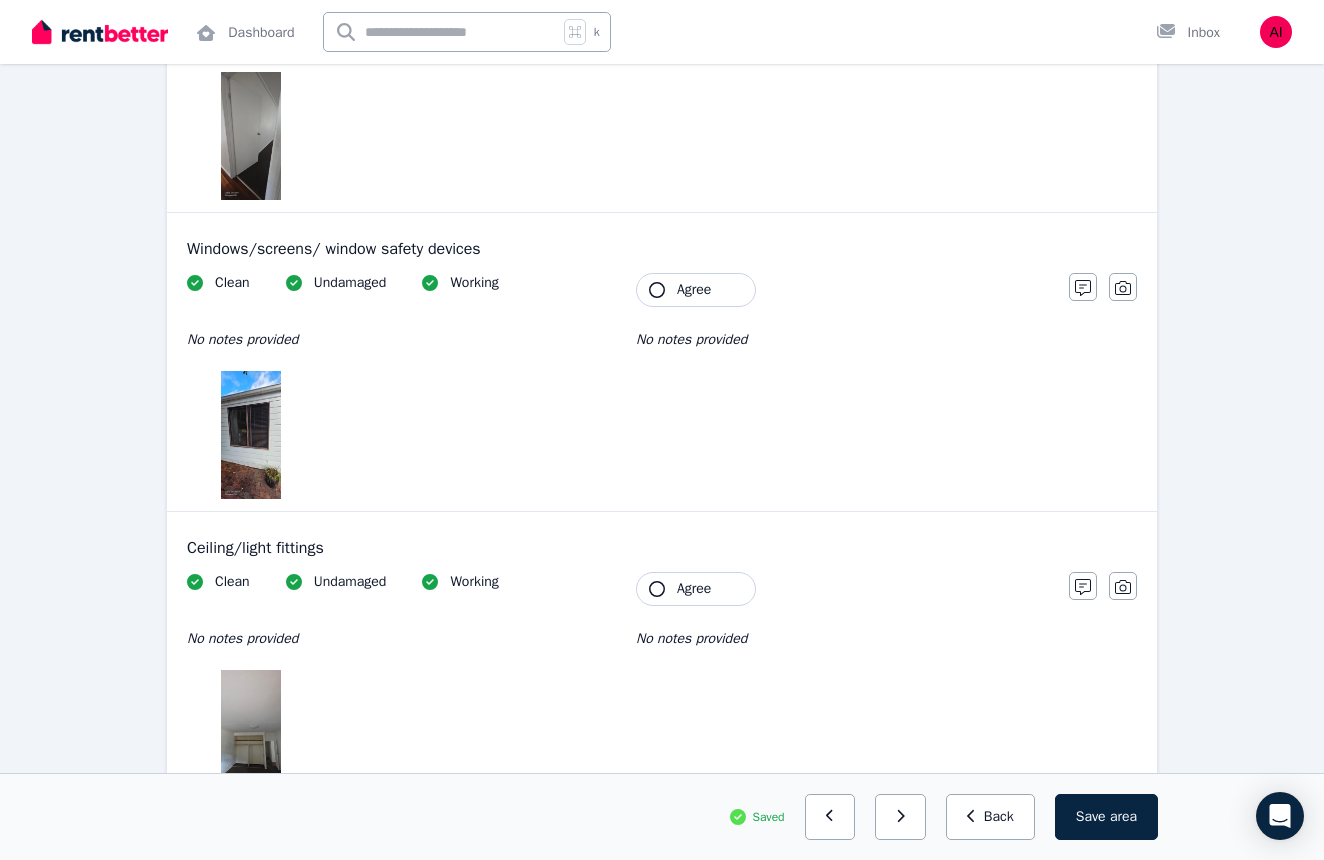 click at bounding box center (250, 435) 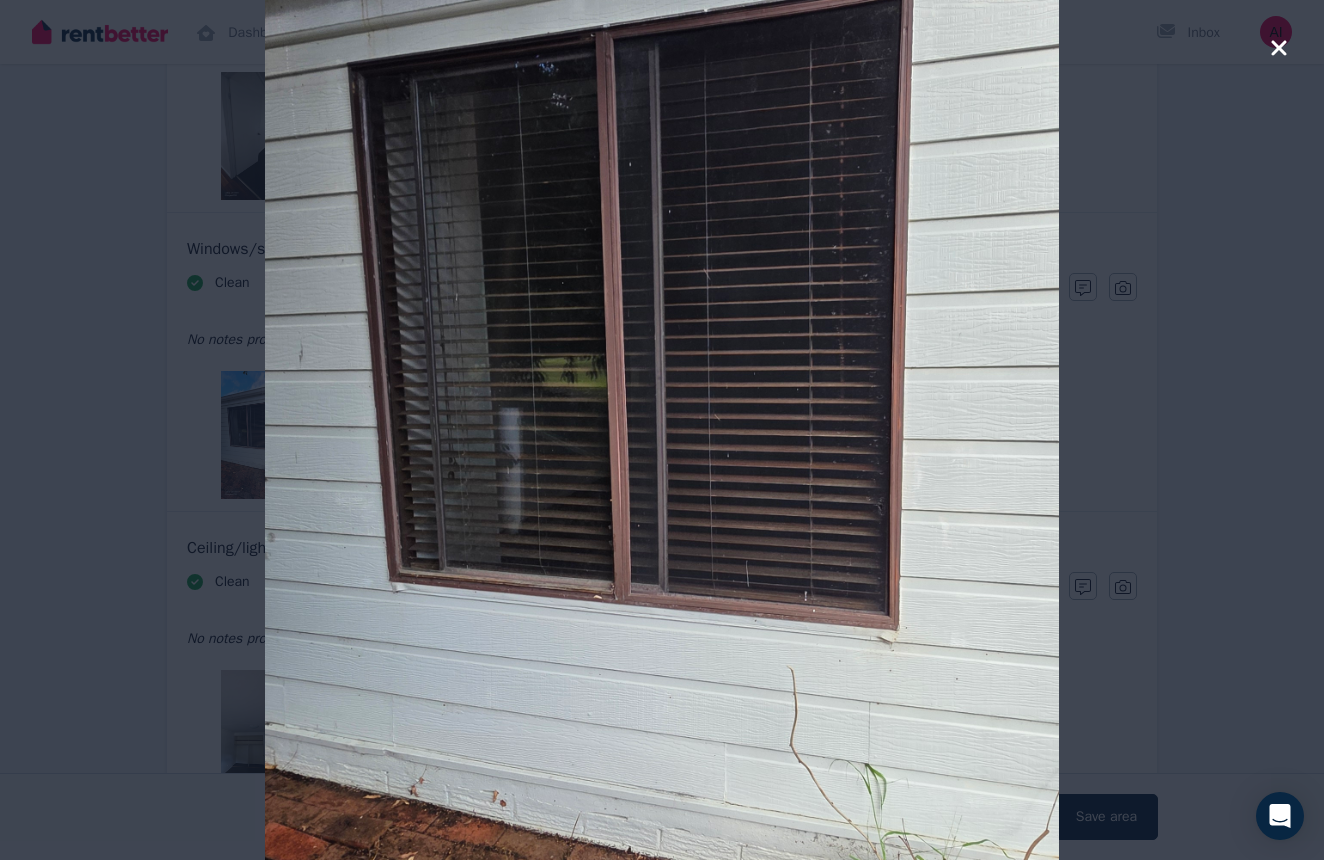 click 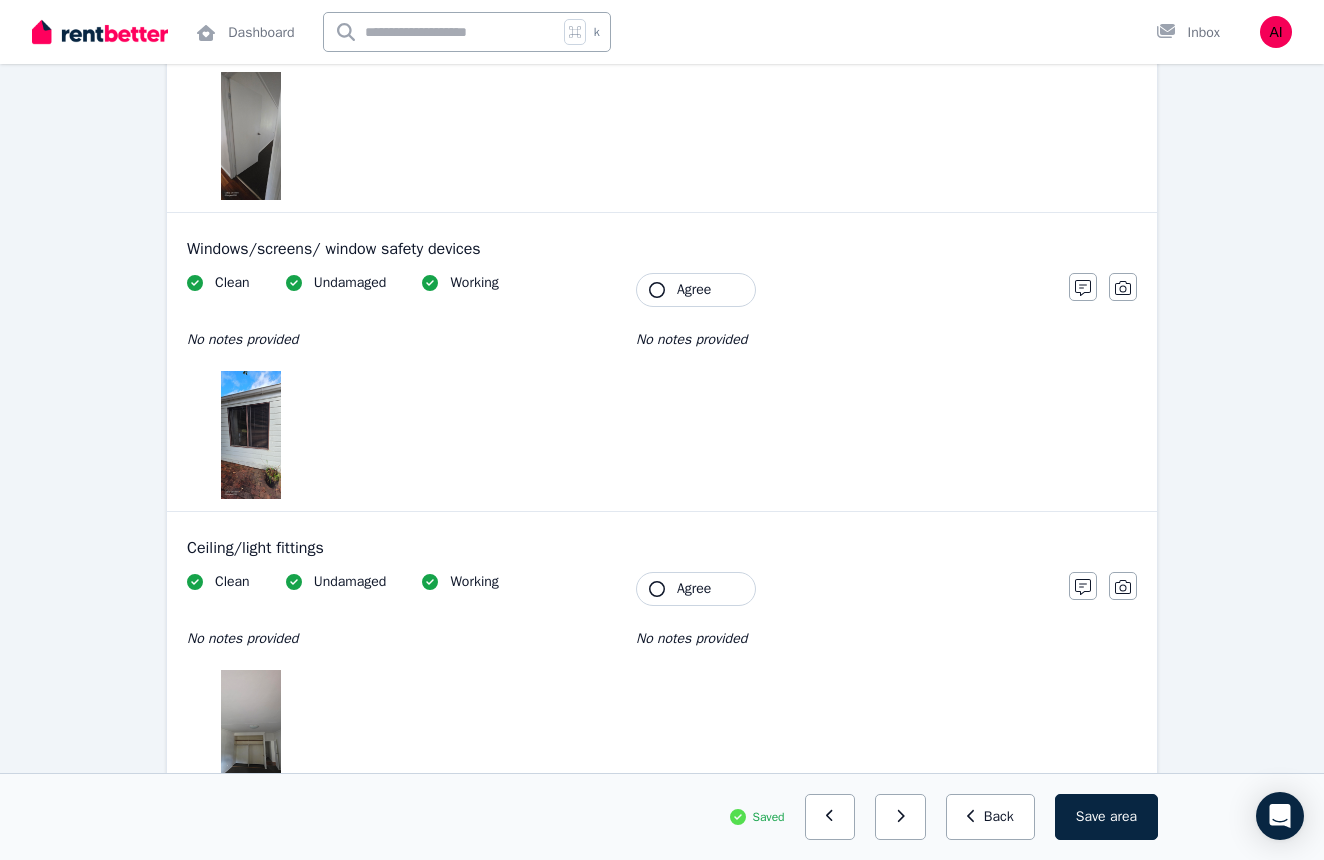 click 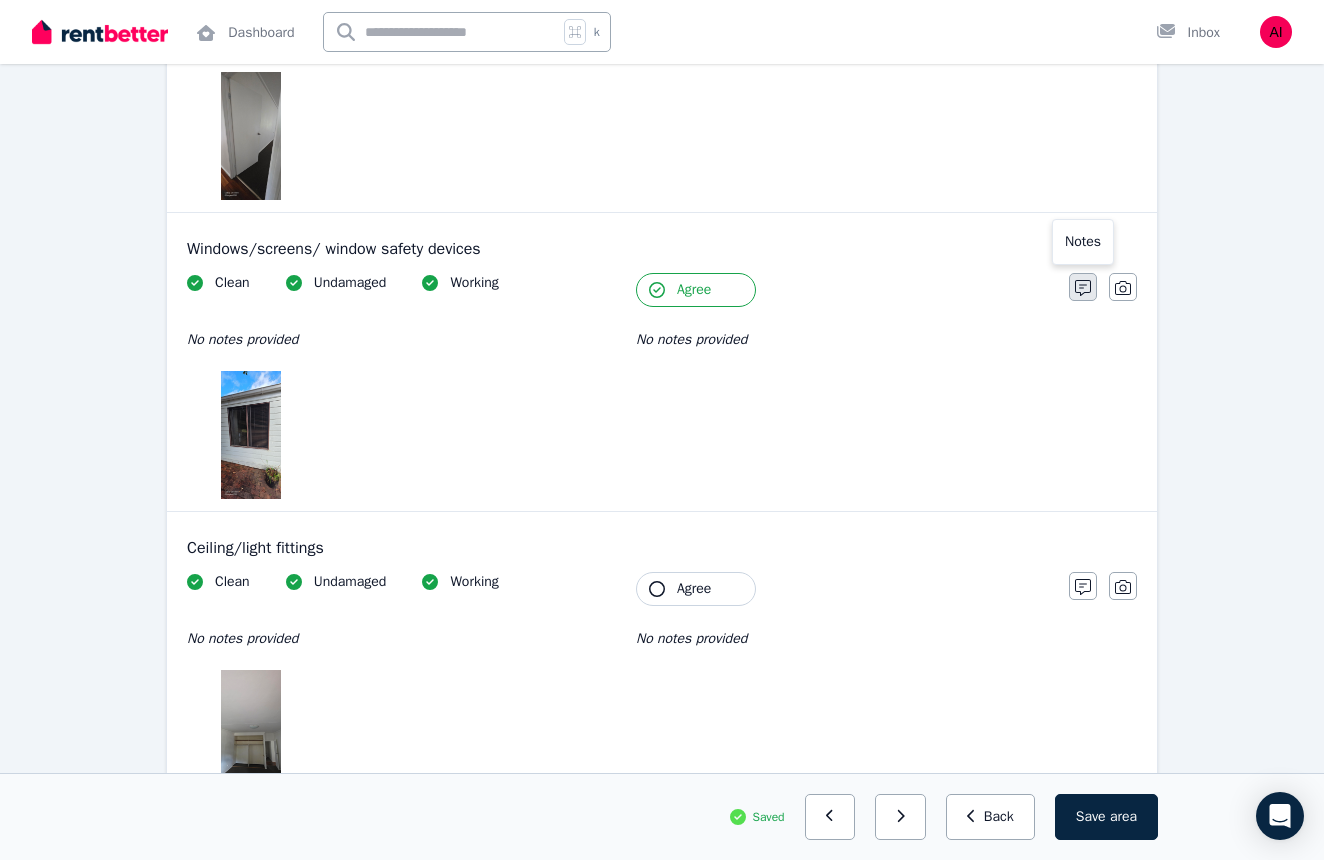 click 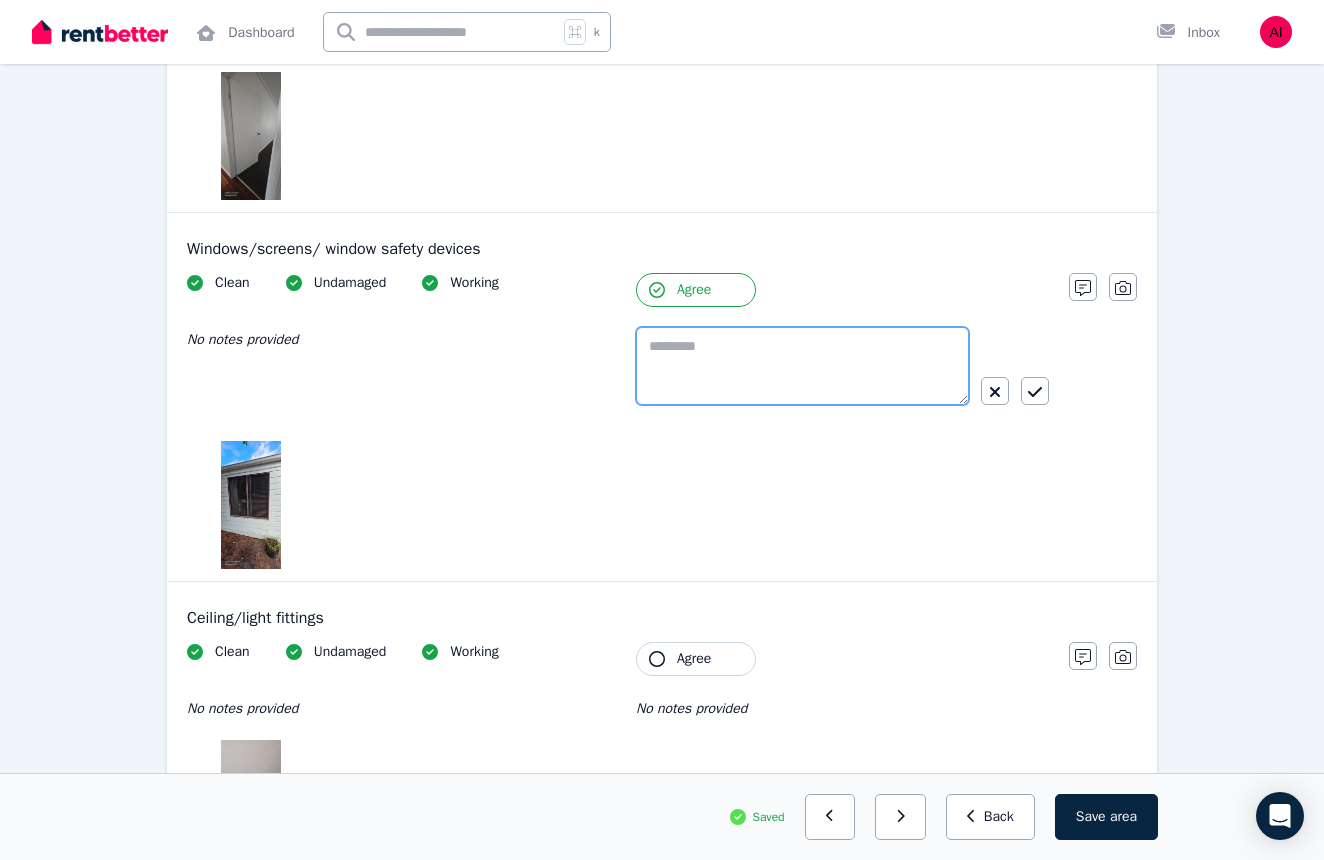 click at bounding box center (802, 366) 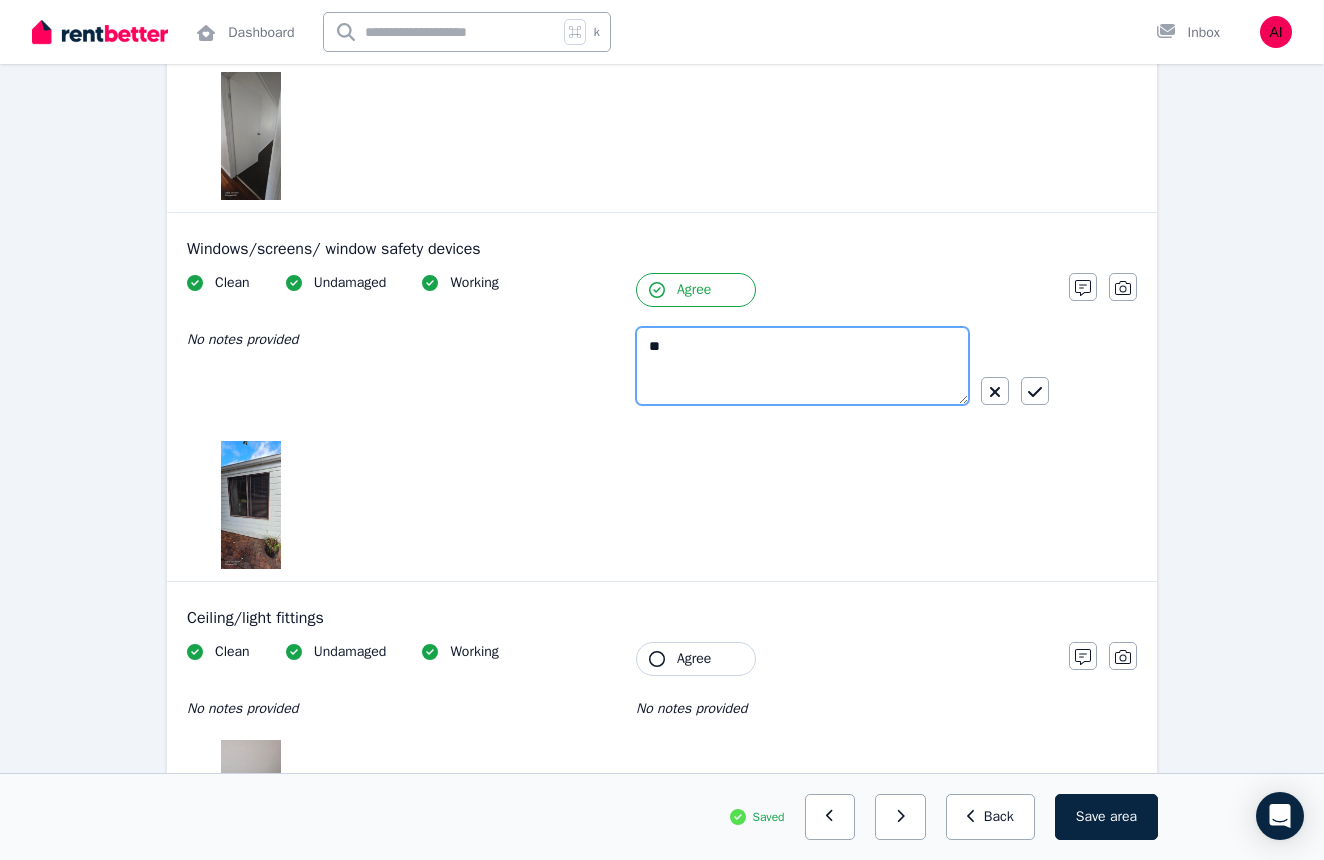 type on "*" 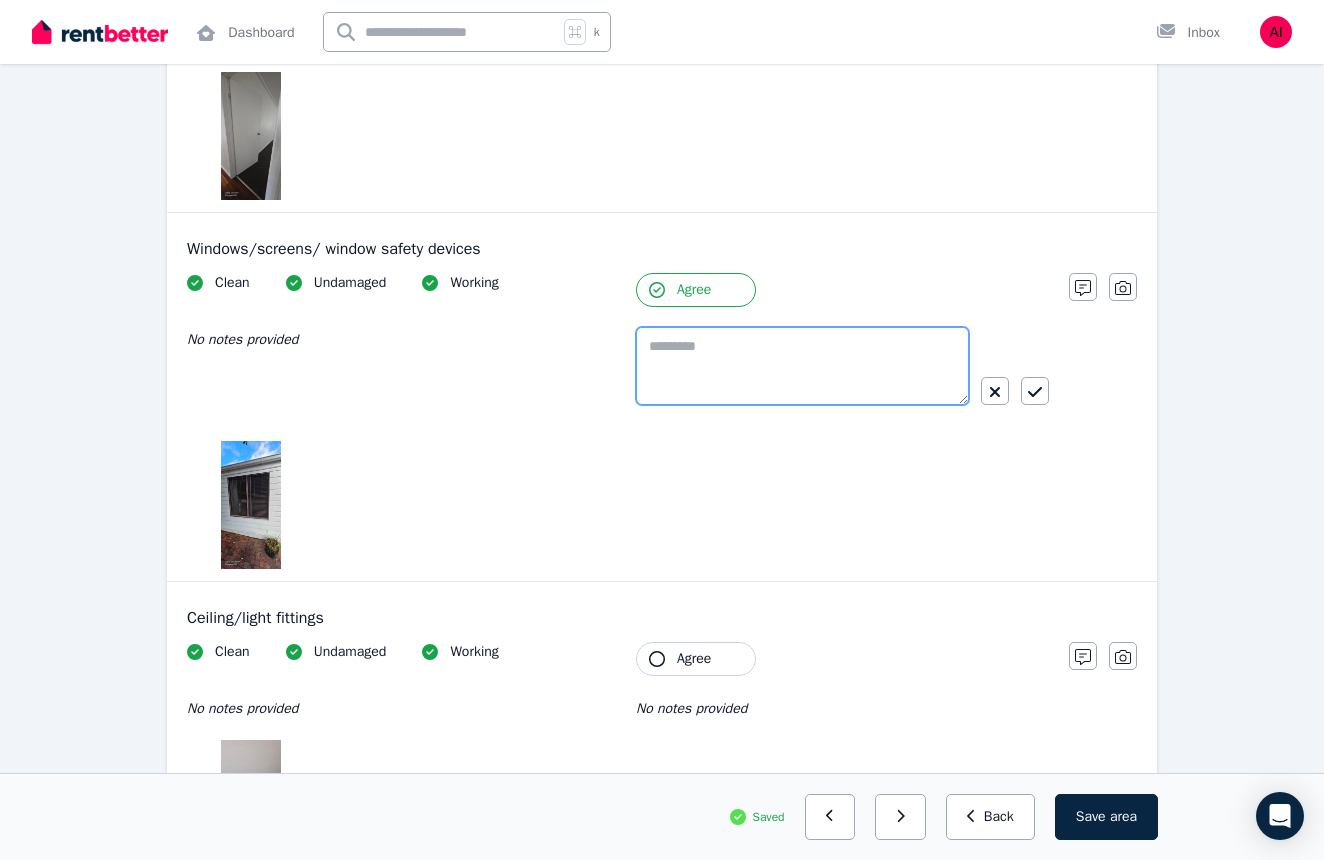 type on "*" 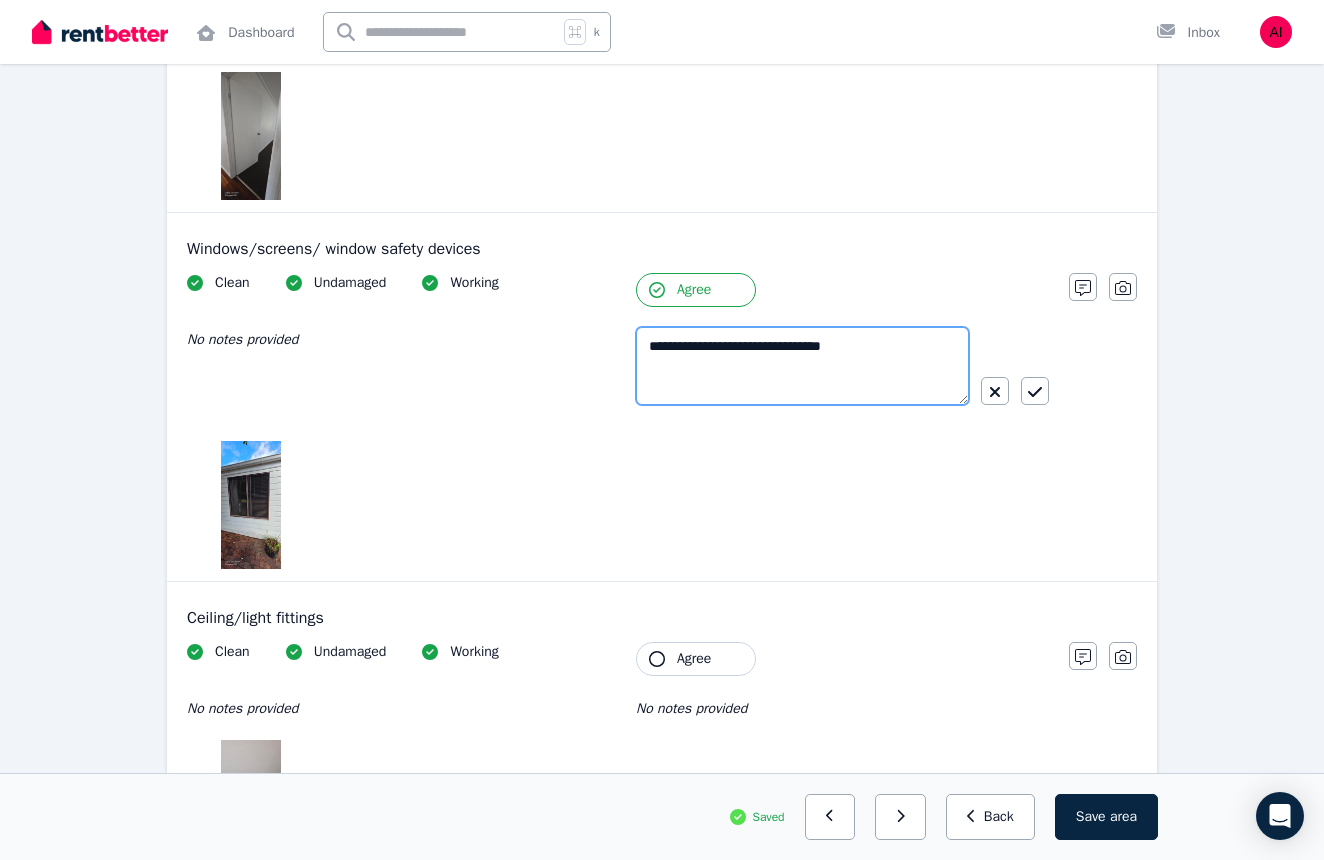 type on "**********" 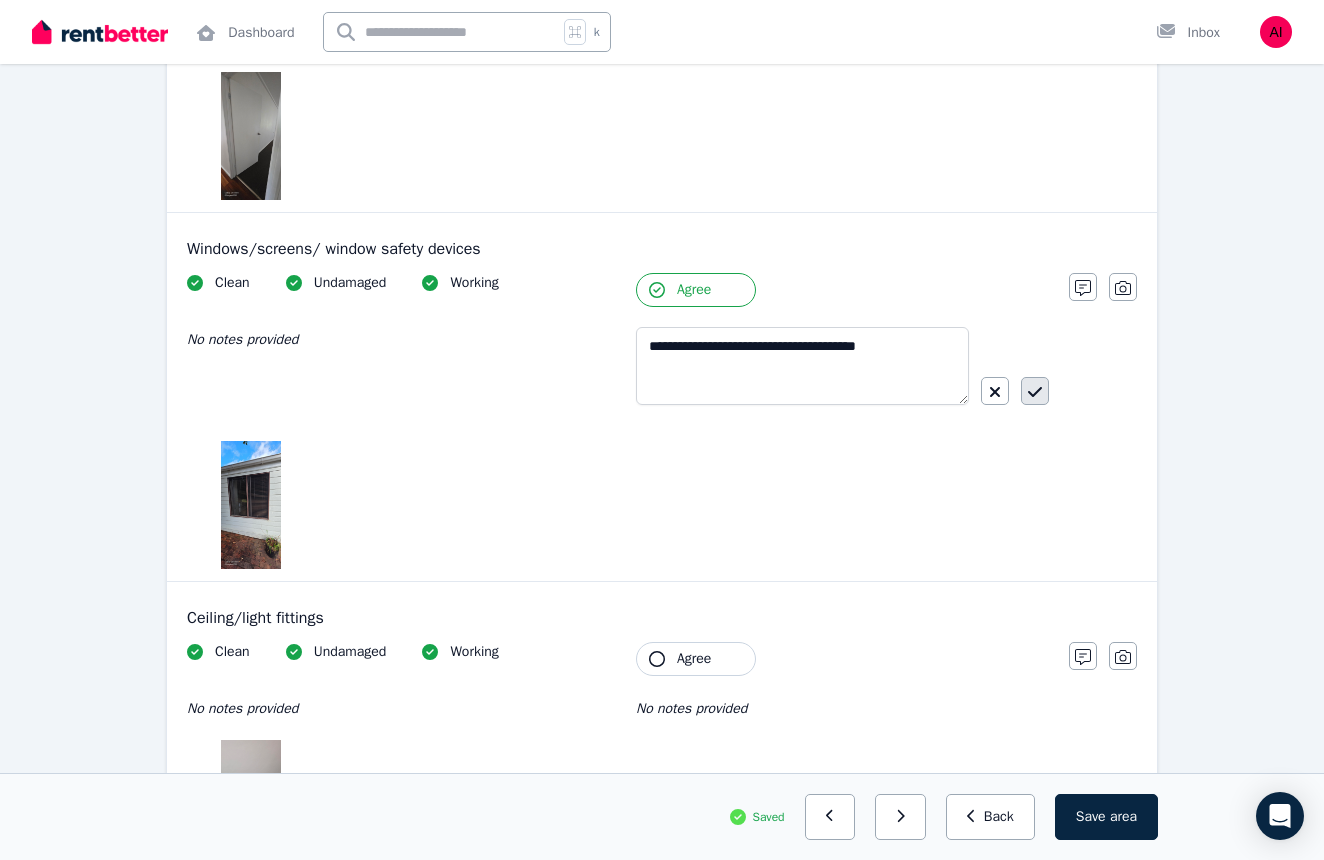 click 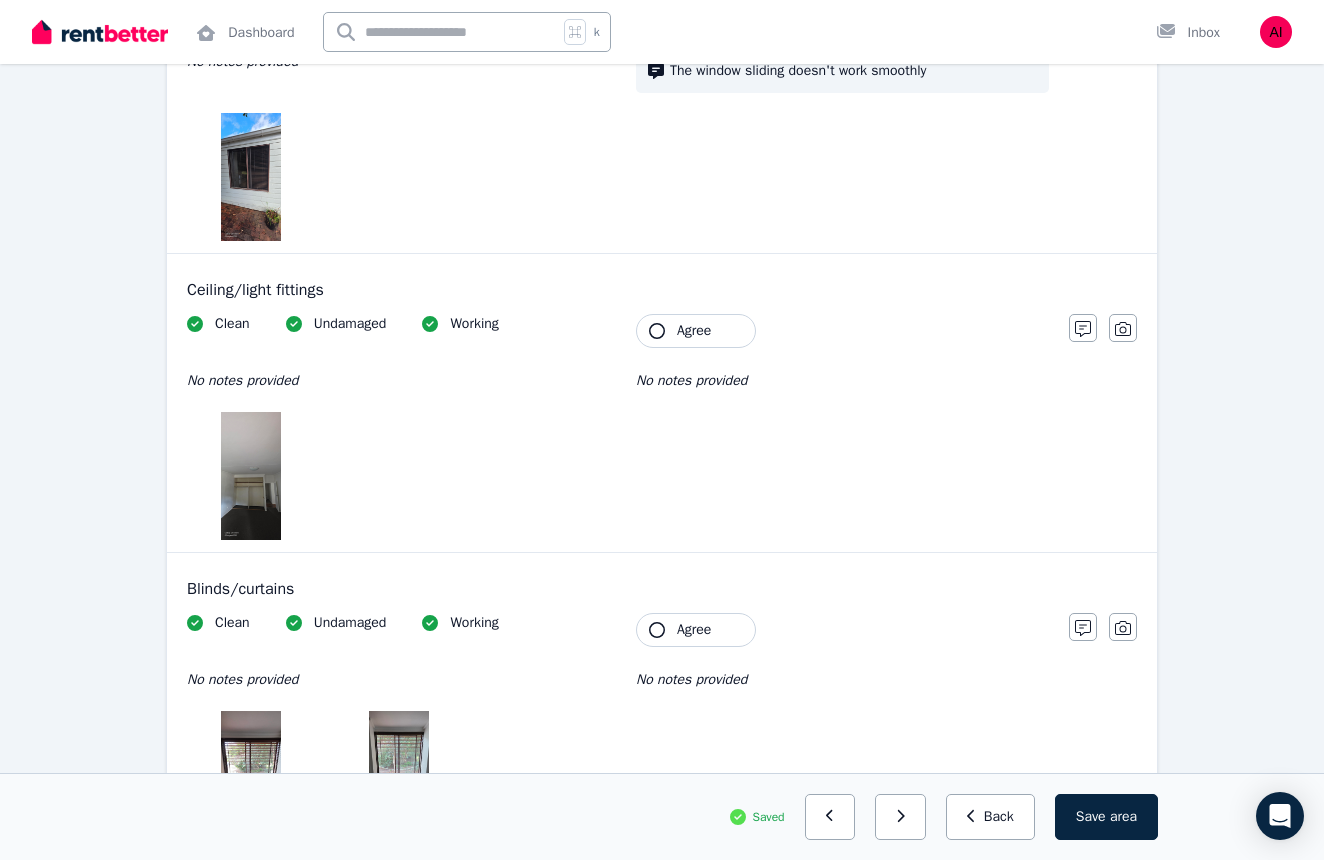 scroll, scrollTop: 1145, scrollLeft: 0, axis: vertical 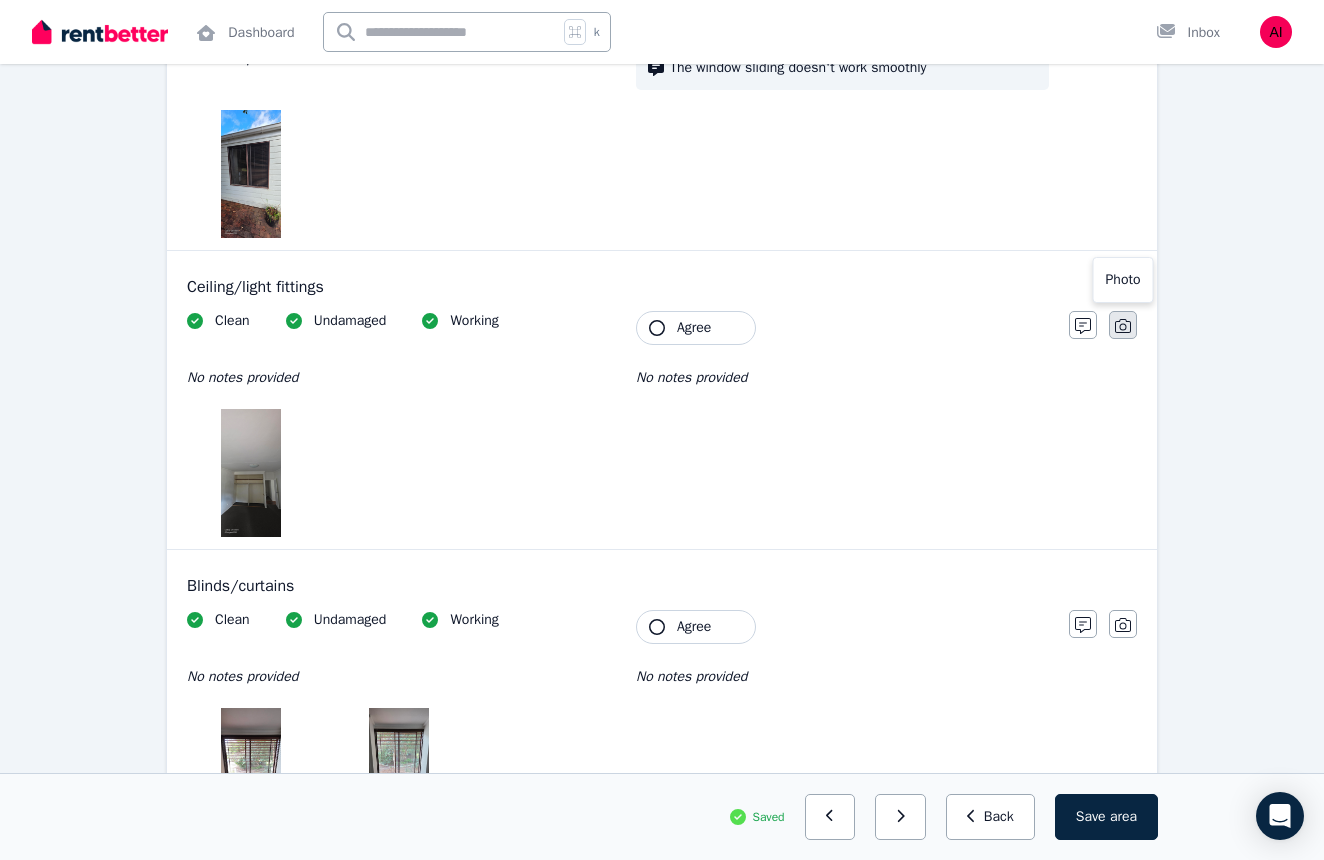 click 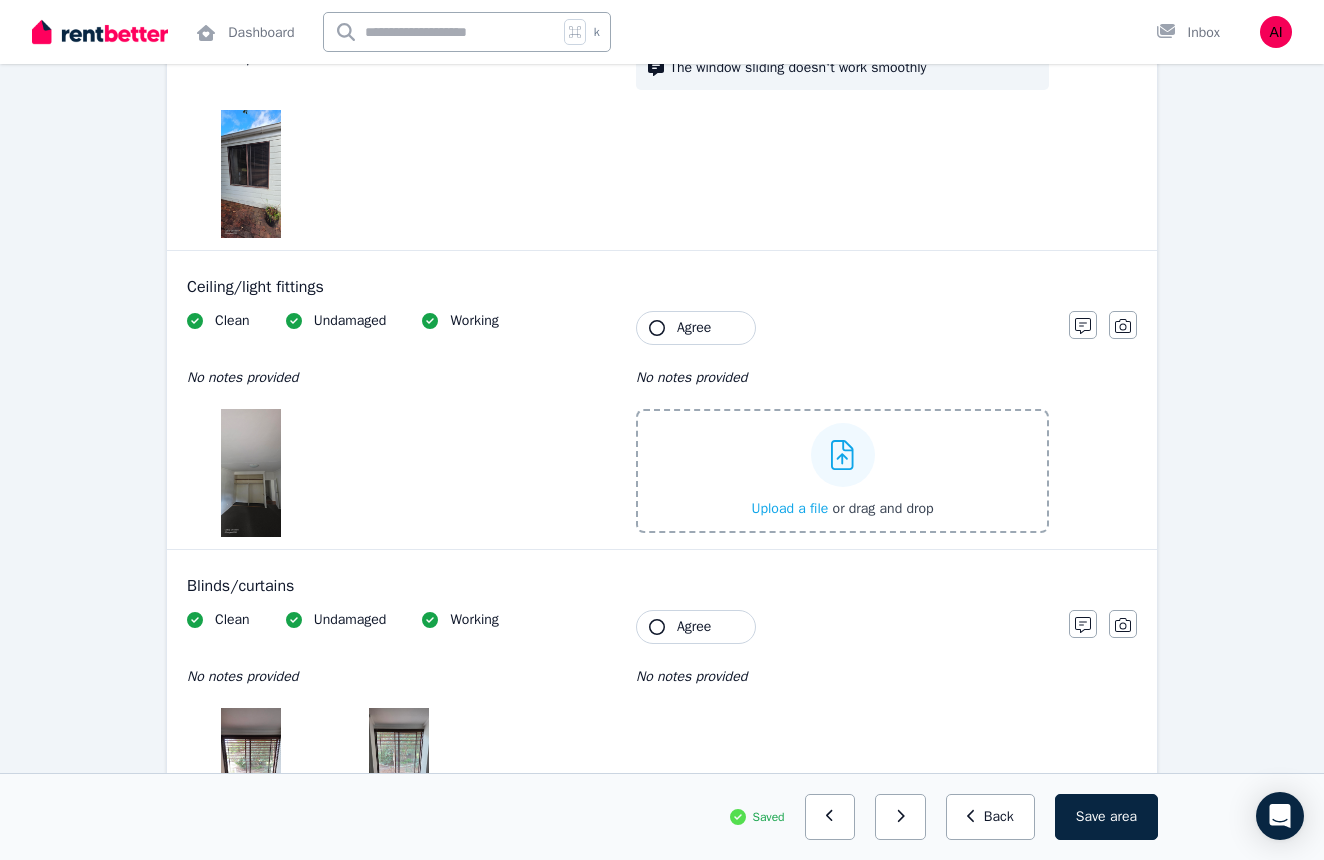 click on "Clean Undamaged Working No notes provided Tenant Agree No notes provided Upload a file   or drag and drop Notes Photo" at bounding box center (662, 424) 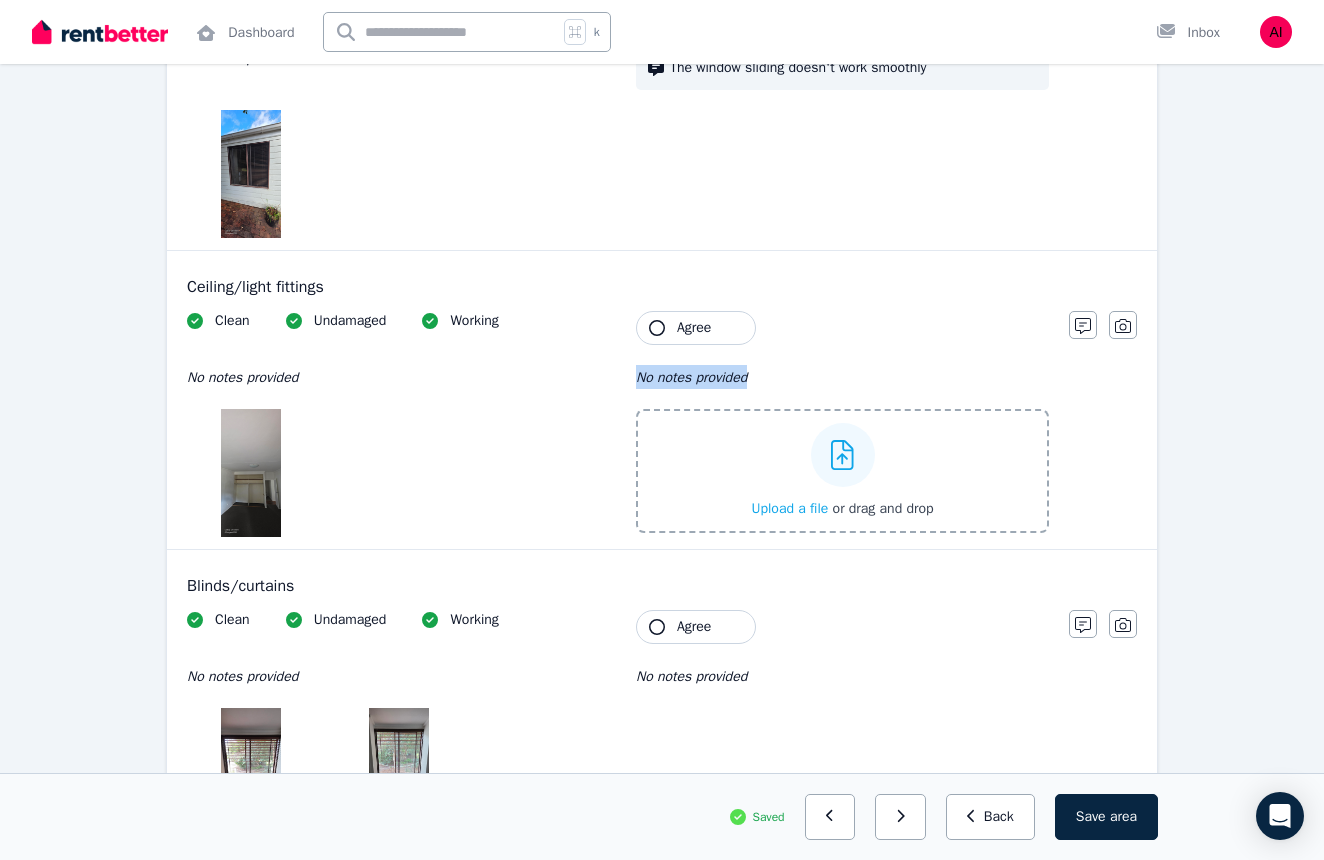 drag, startPoint x: 1059, startPoint y: 386, endPoint x: 807, endPoint y: 300, distance: 266.27054 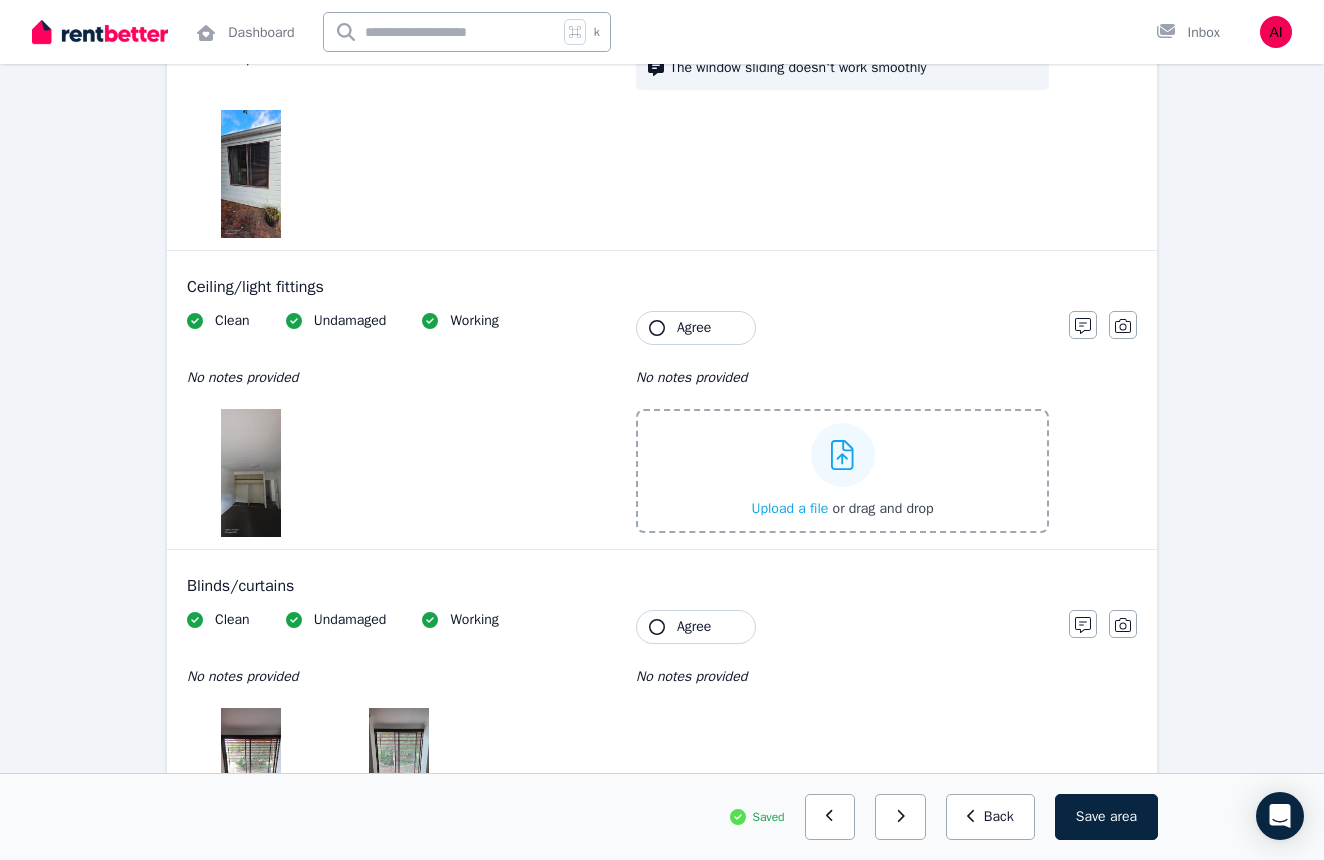 click on "Clean Undamaged Working No notes provided Tenant Agree No notes provided Upload a file   or drag and drop Notes Photo" at bounding box center (662, 424) 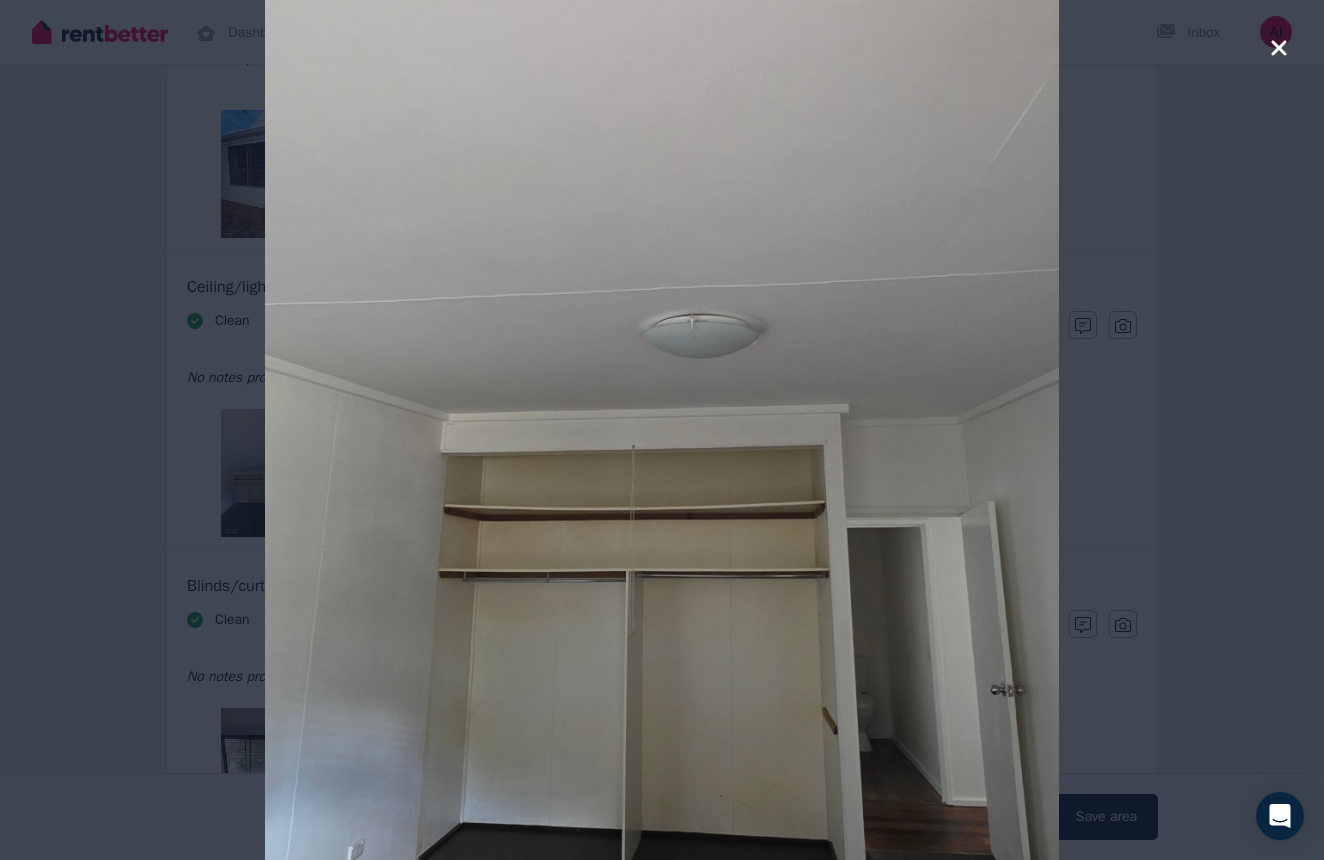 click 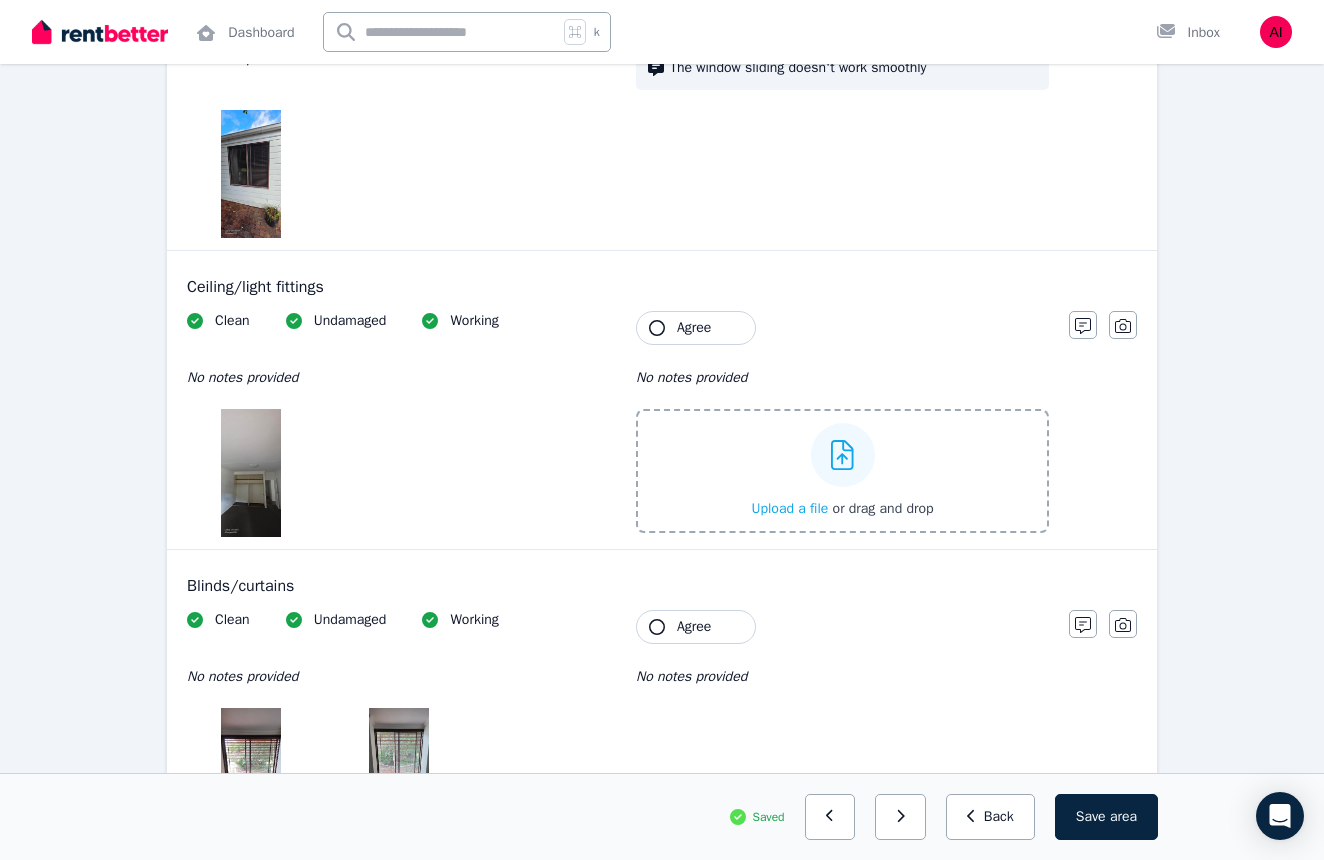 click on "Upload a file   or drag and drop" at bounding box center (842, 471) 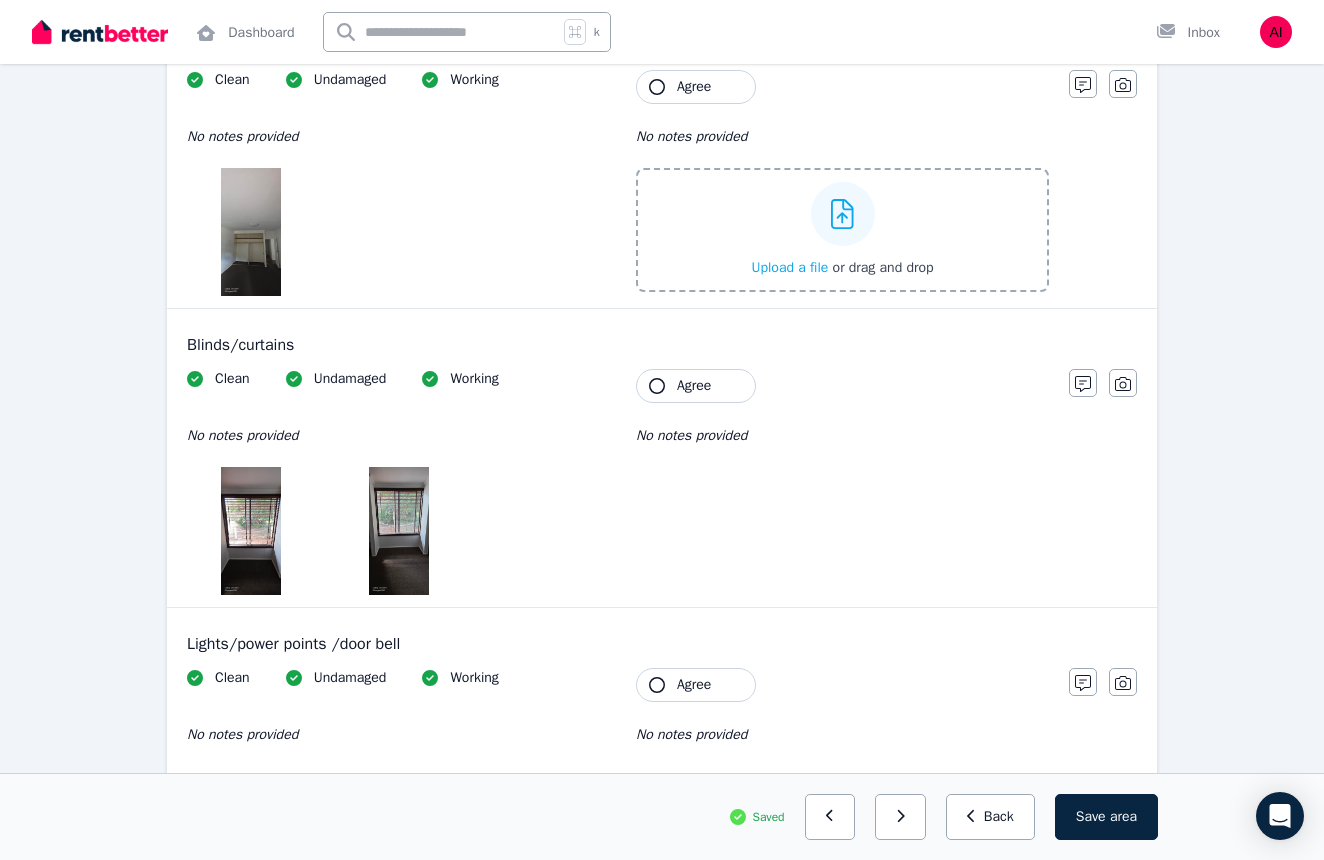 scroll, scrollTop: 1387, scrollLeft: 0, axis: vertical 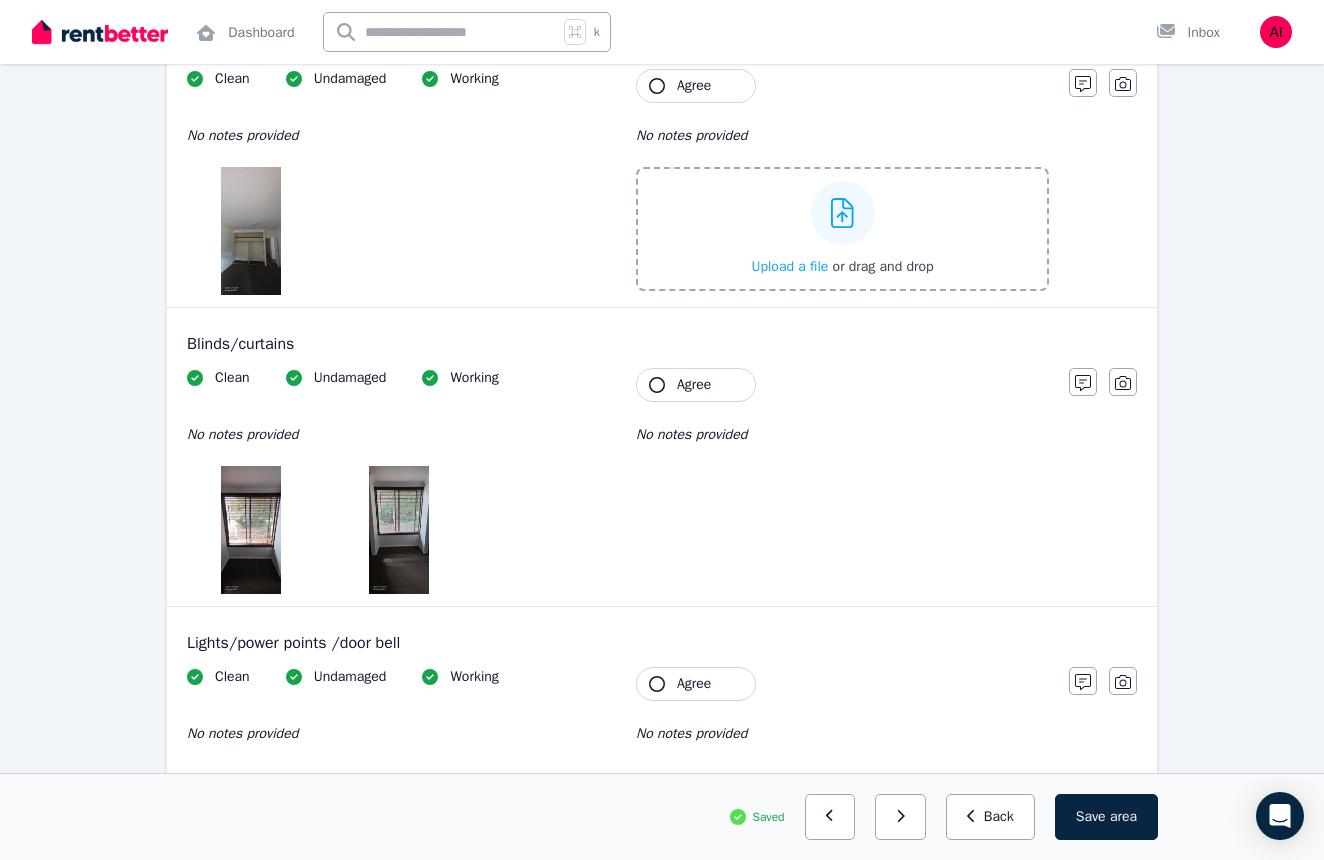 click at bounding box center (250, 530) 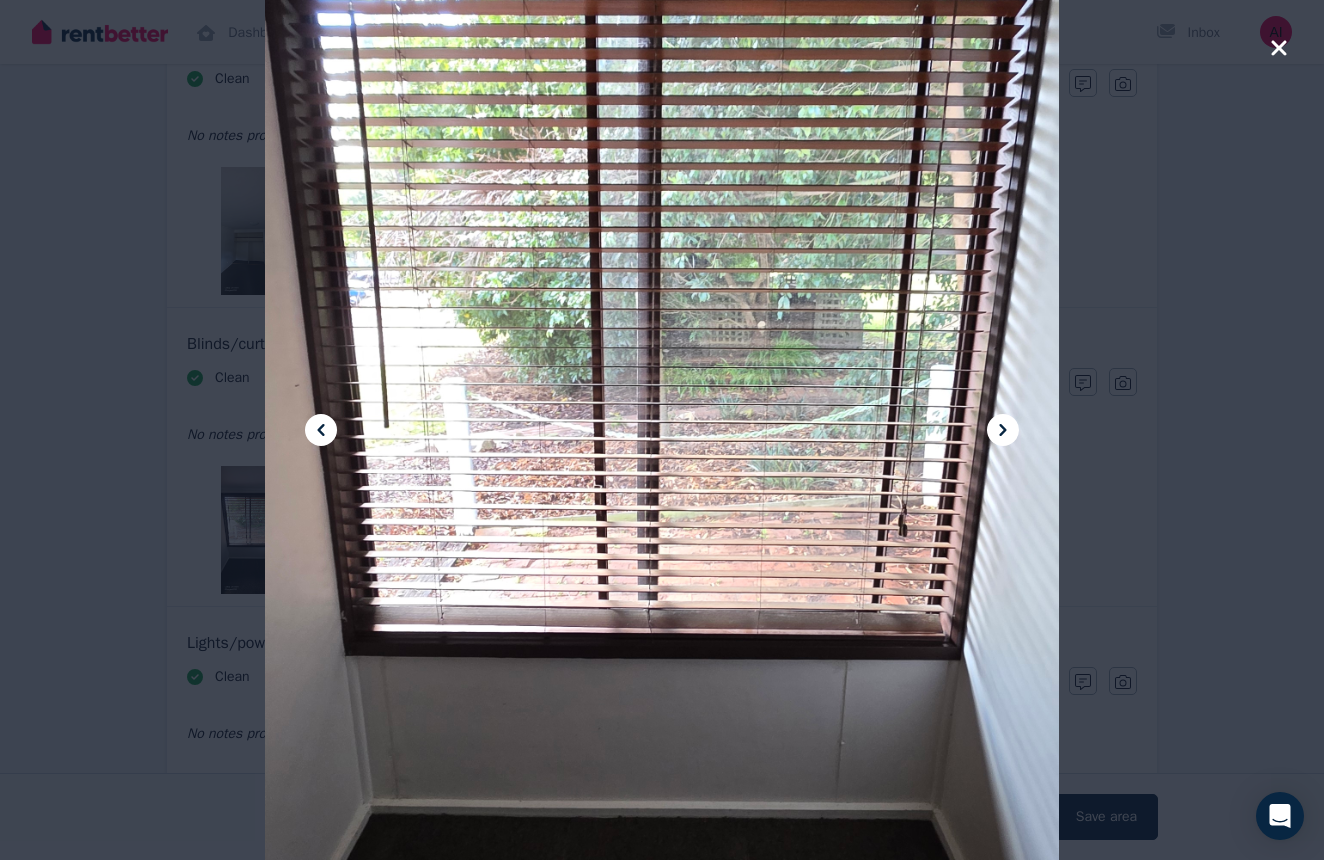 click 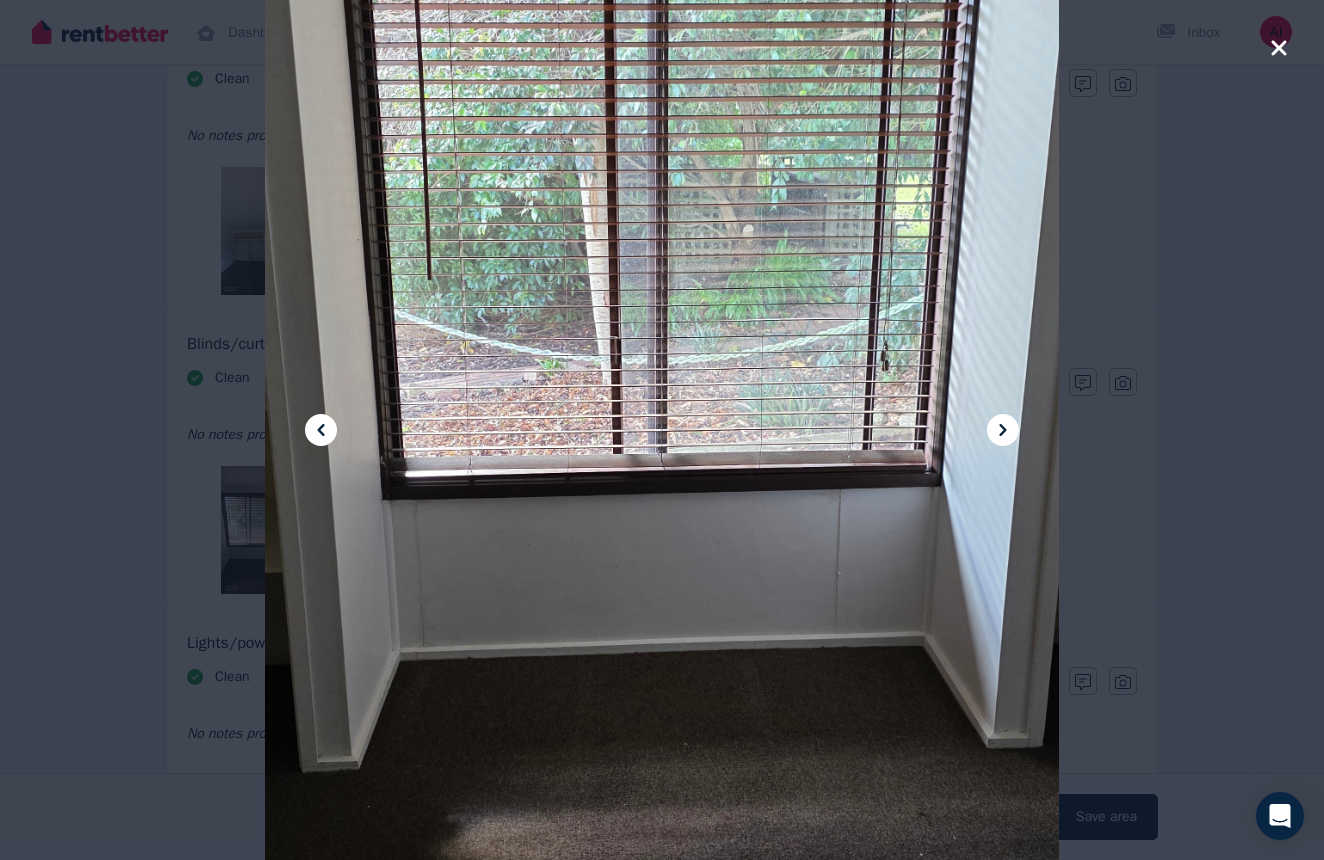 click 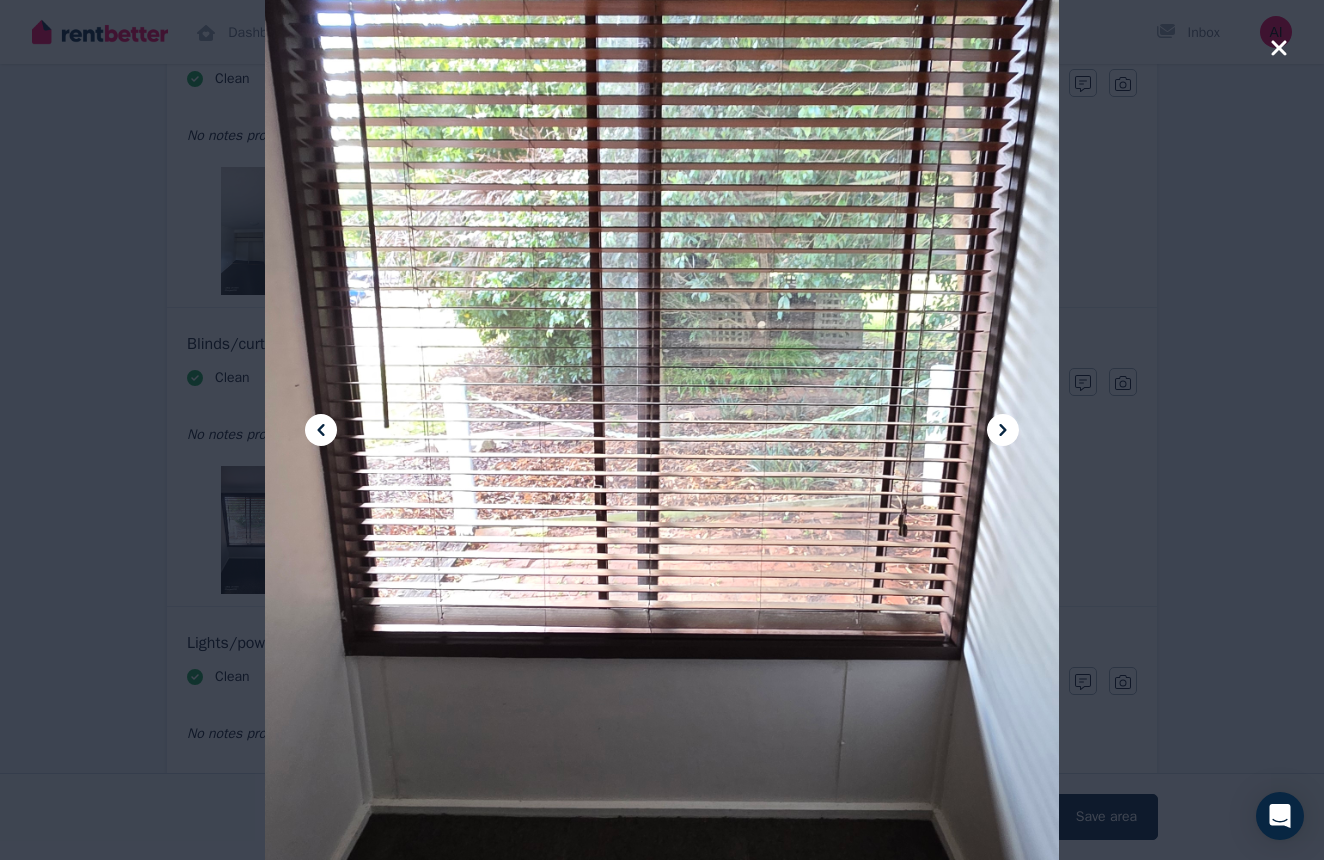 click 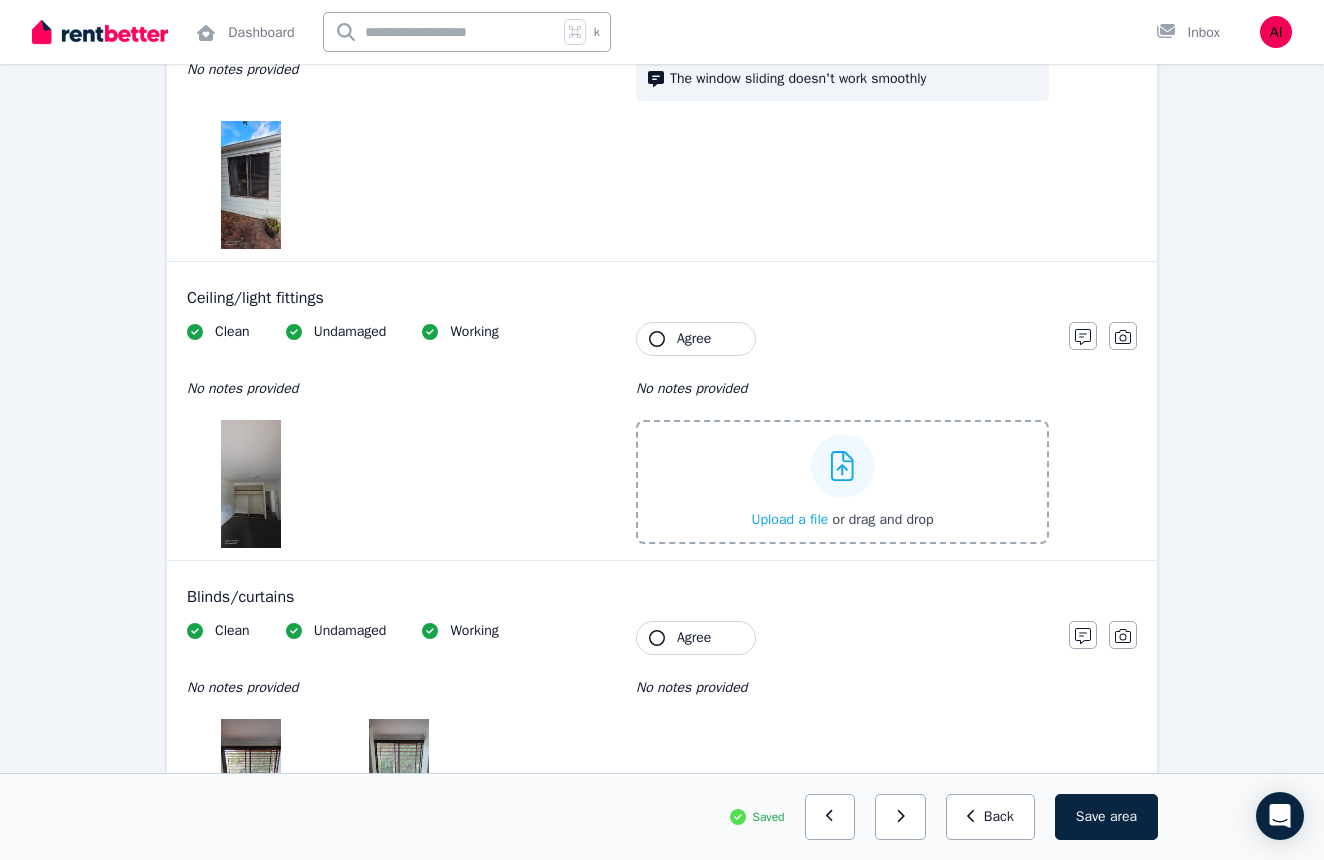 scroll, scrollTop: 1137, scrollLeft: 0, axis: vertical 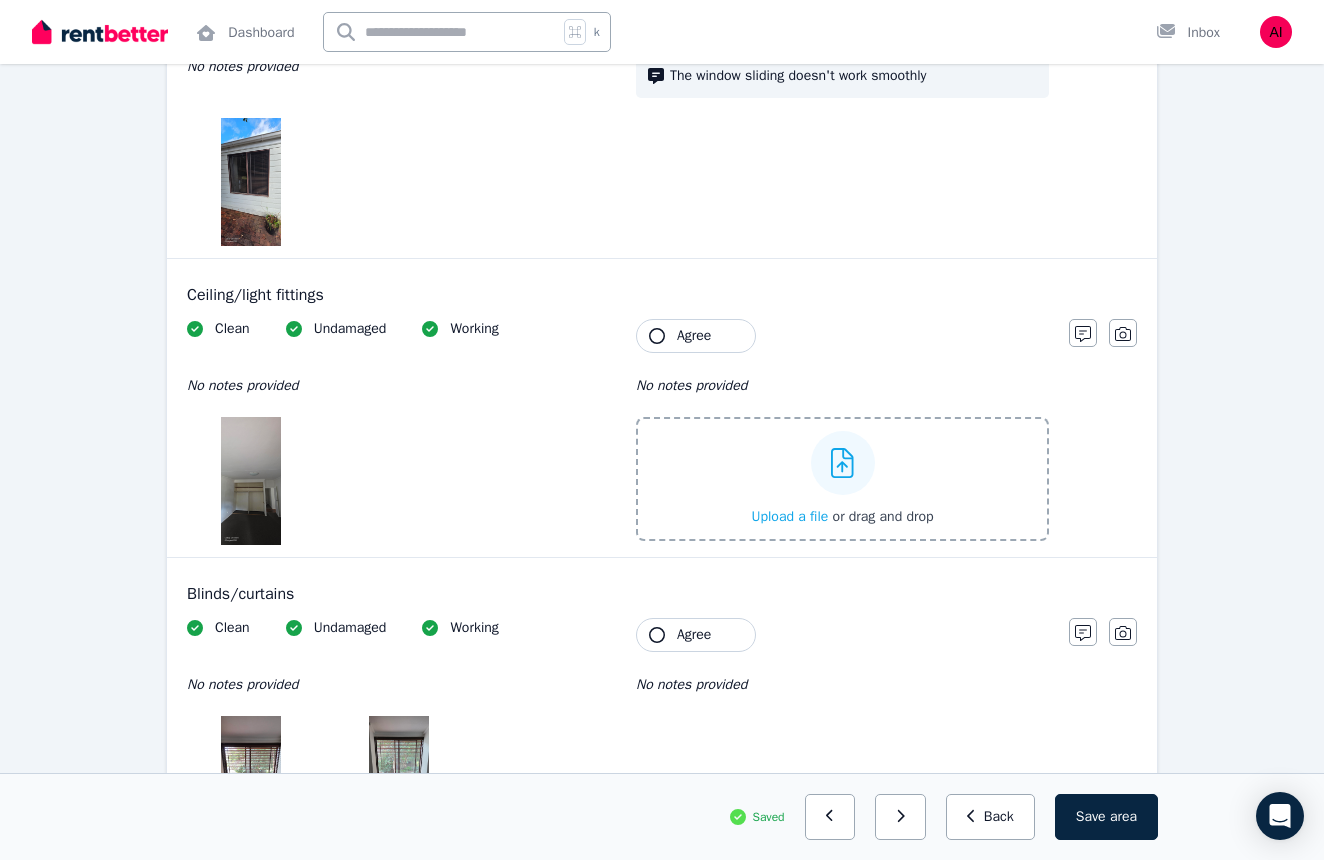 click at bounding box center (250, 481) 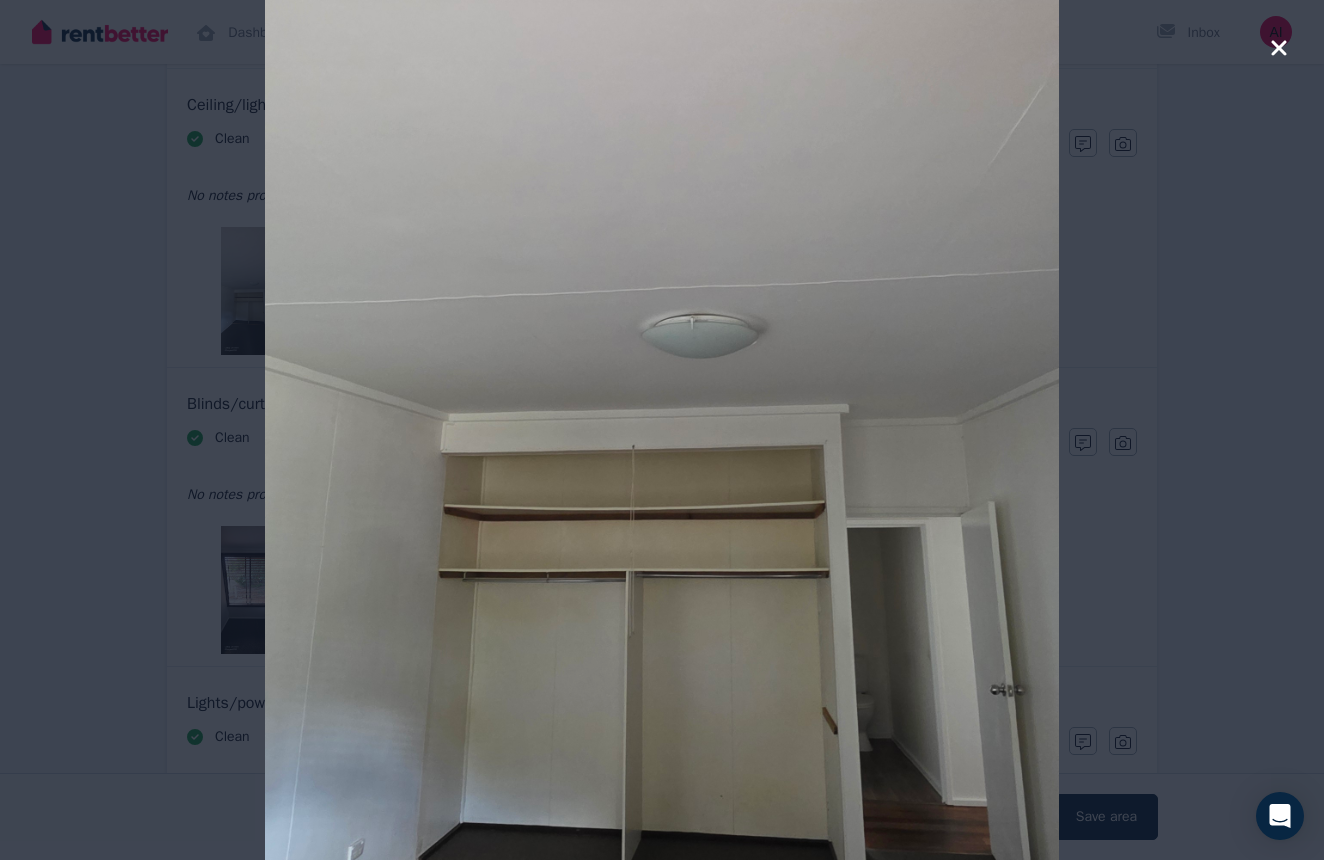 scroll, scrollTop: 1323, scrollLeft: 0, axis: vertical 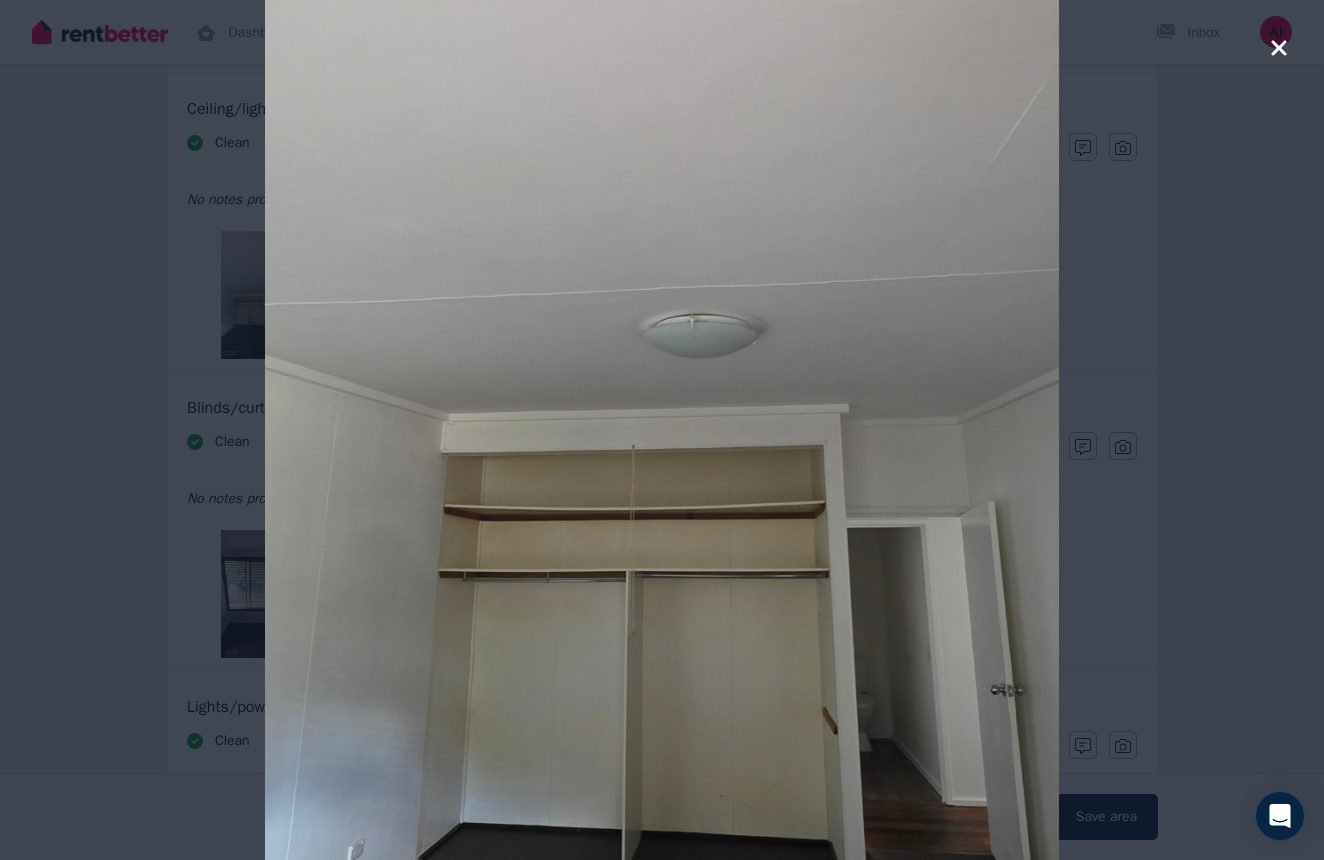 click 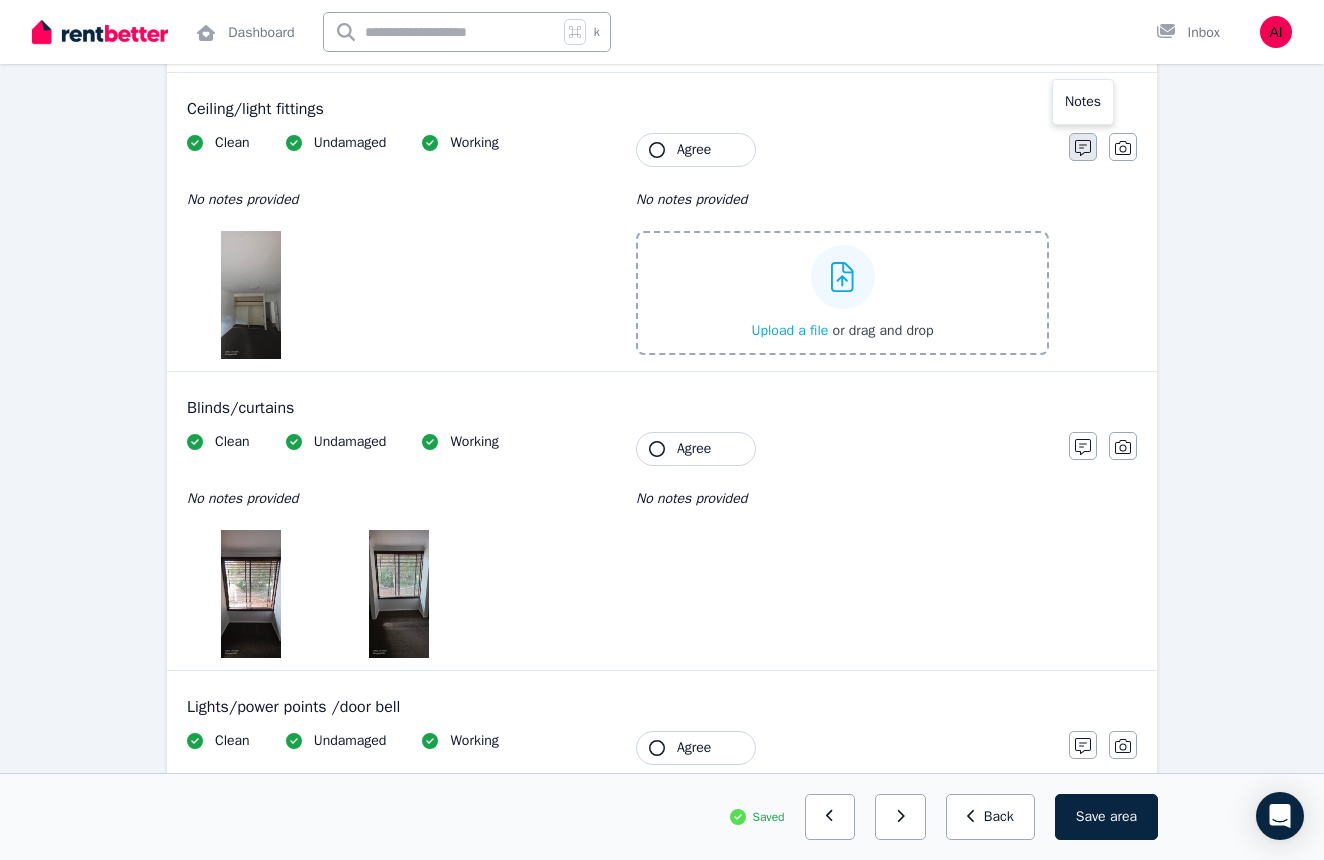 click 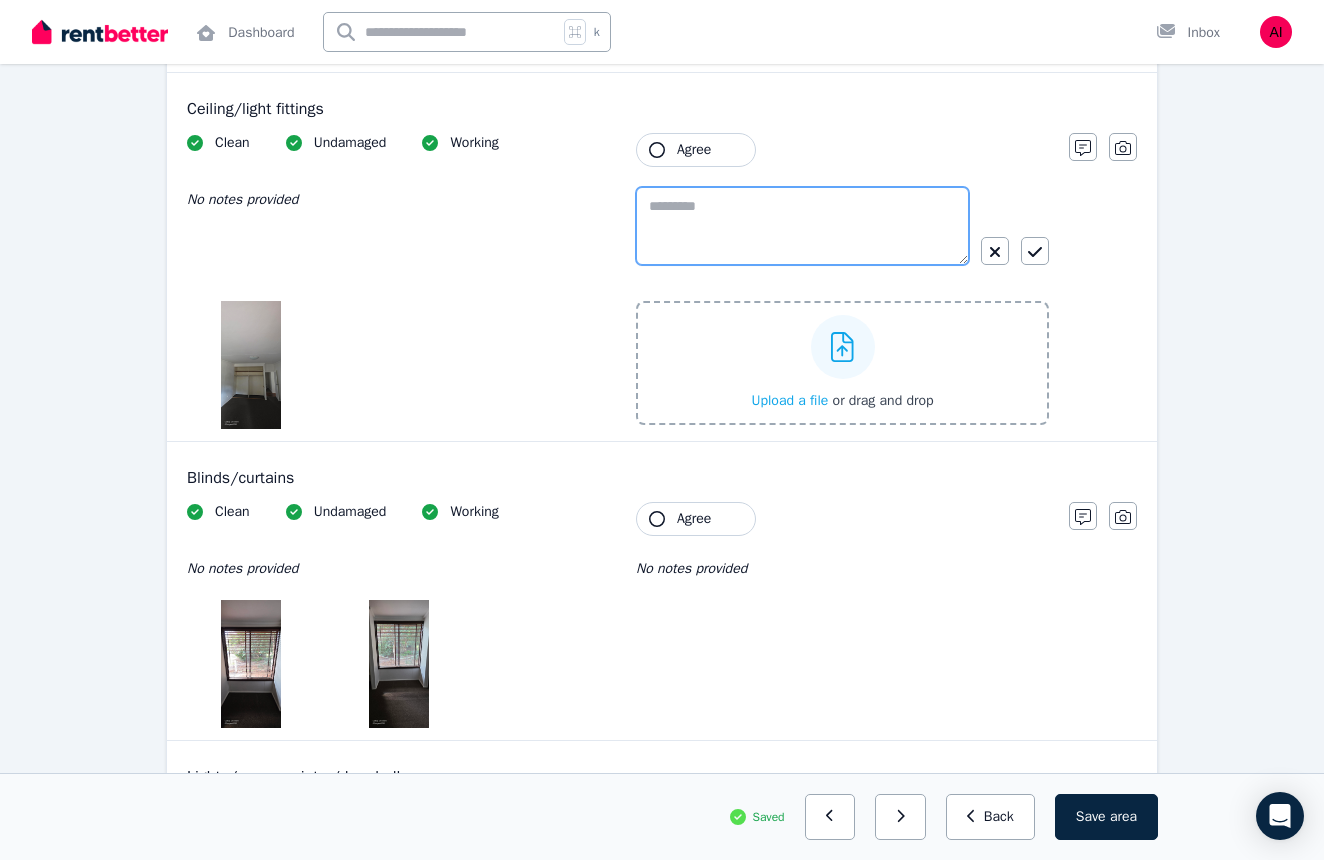 click at bounding box center [802, 226] 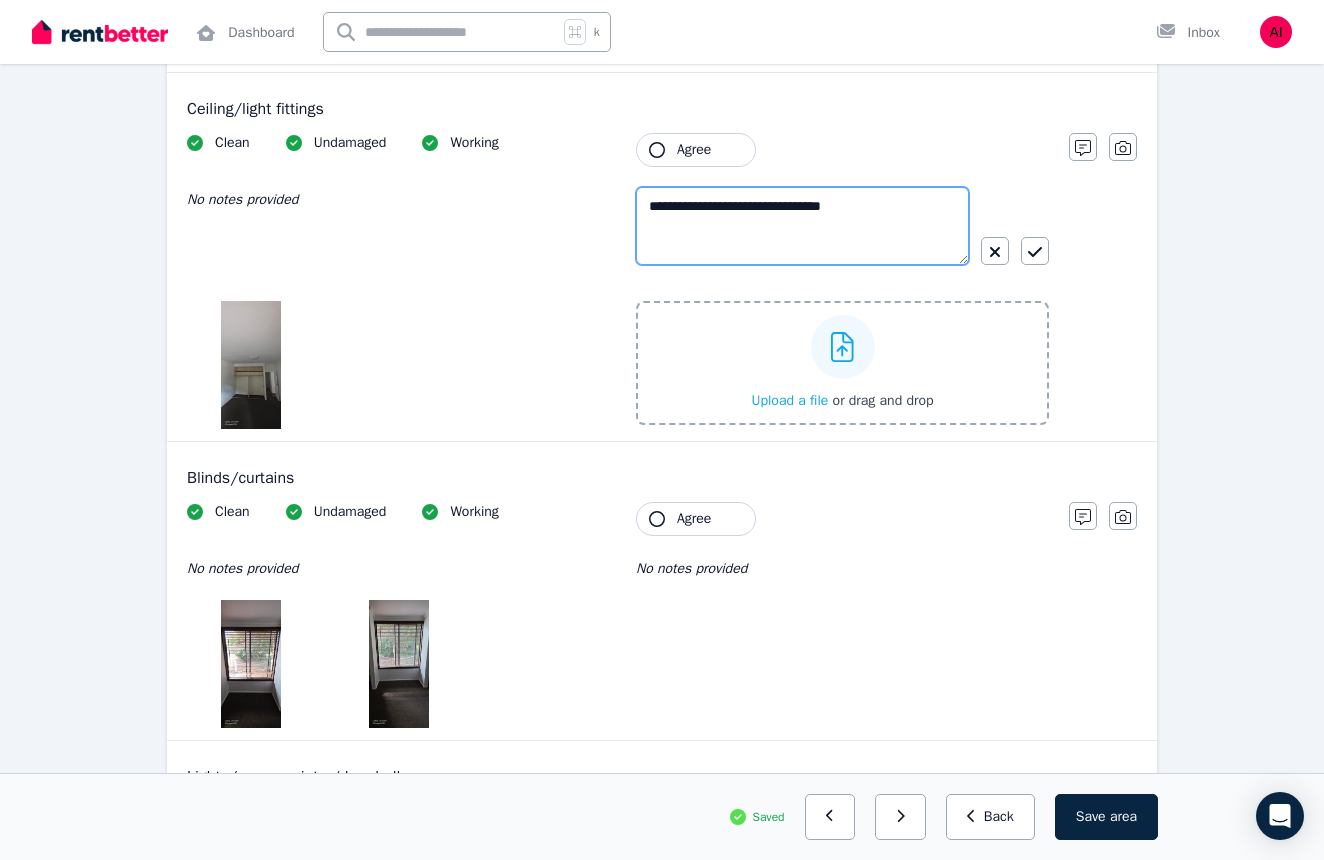 type on "**********" 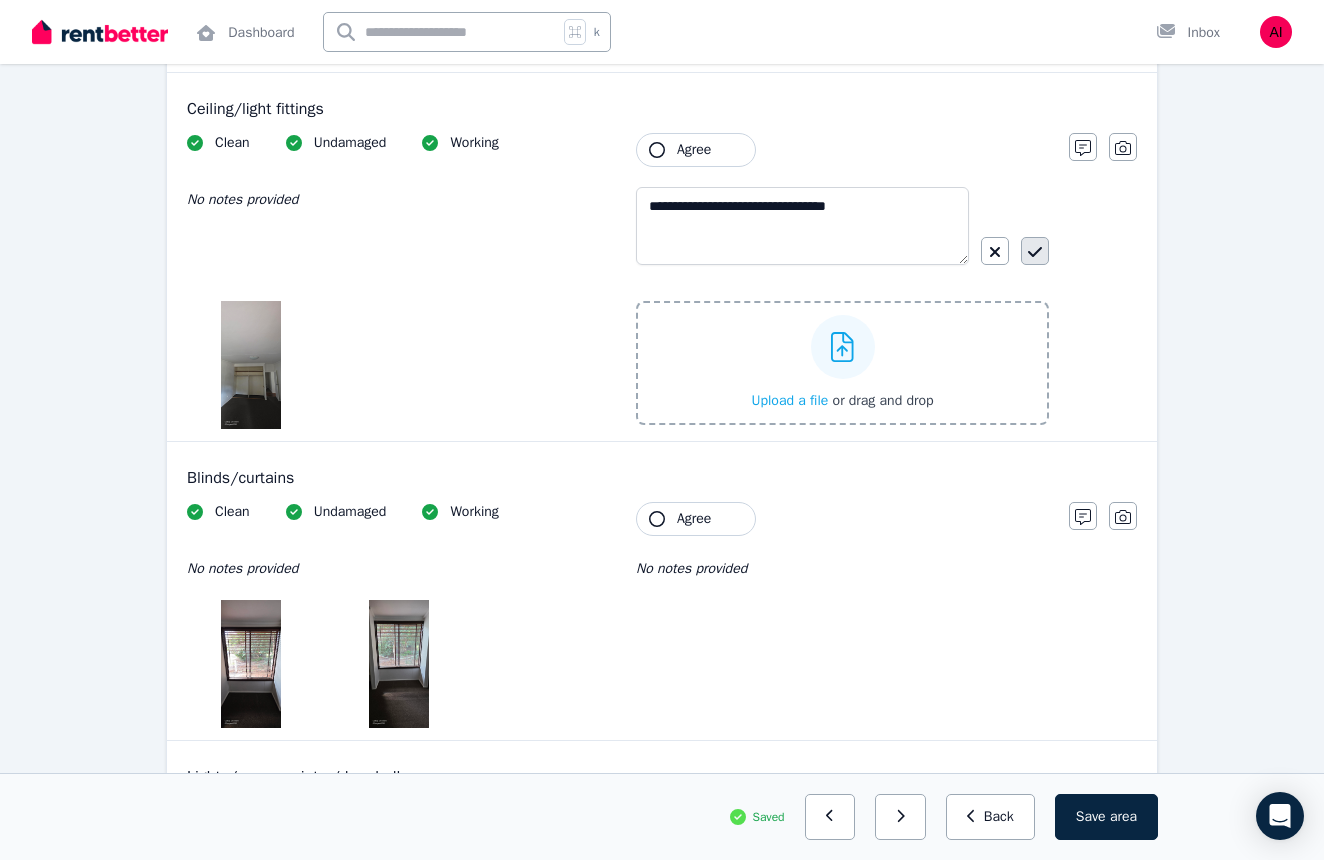 click 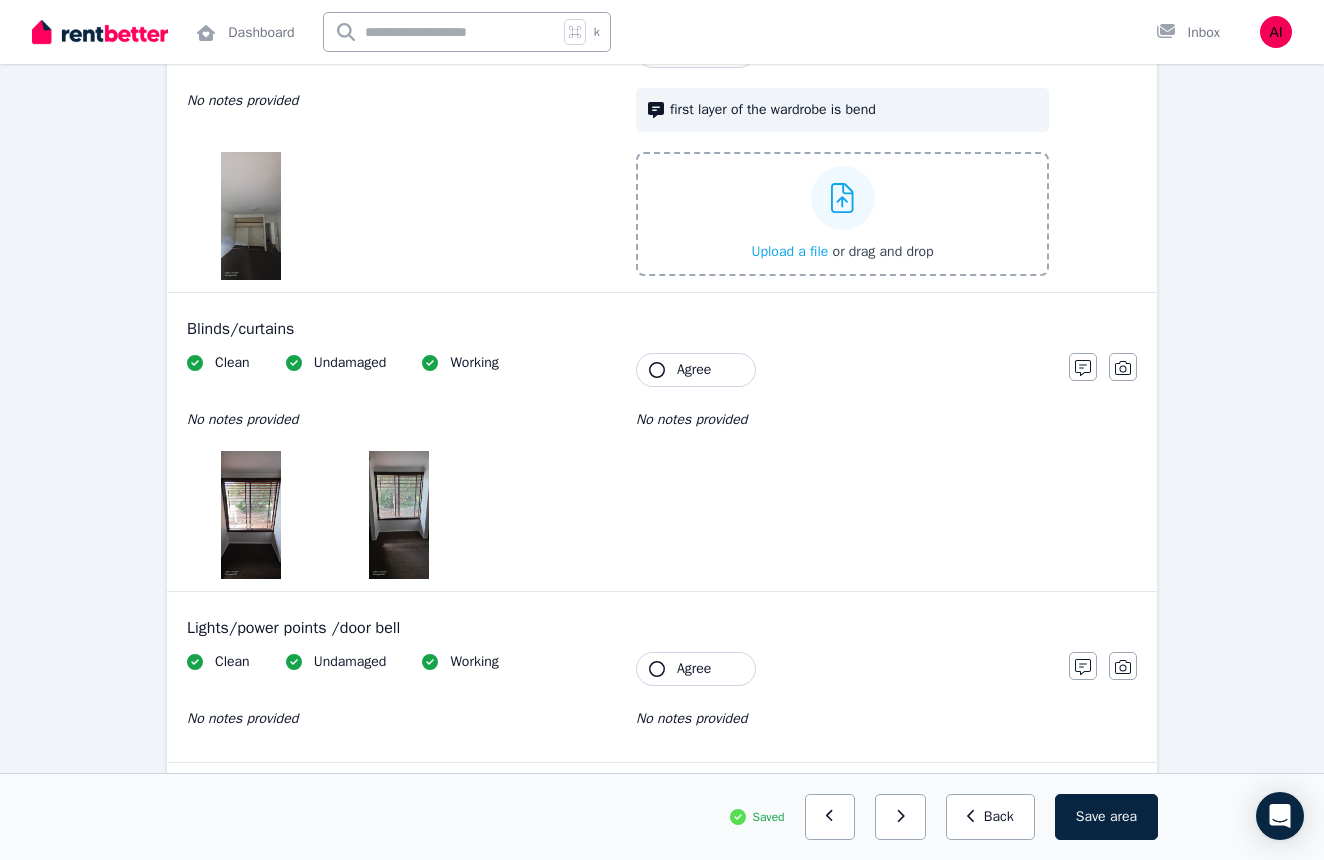 scroll, scrollTop: 1432, scrollLeft: 0, axis: vertical 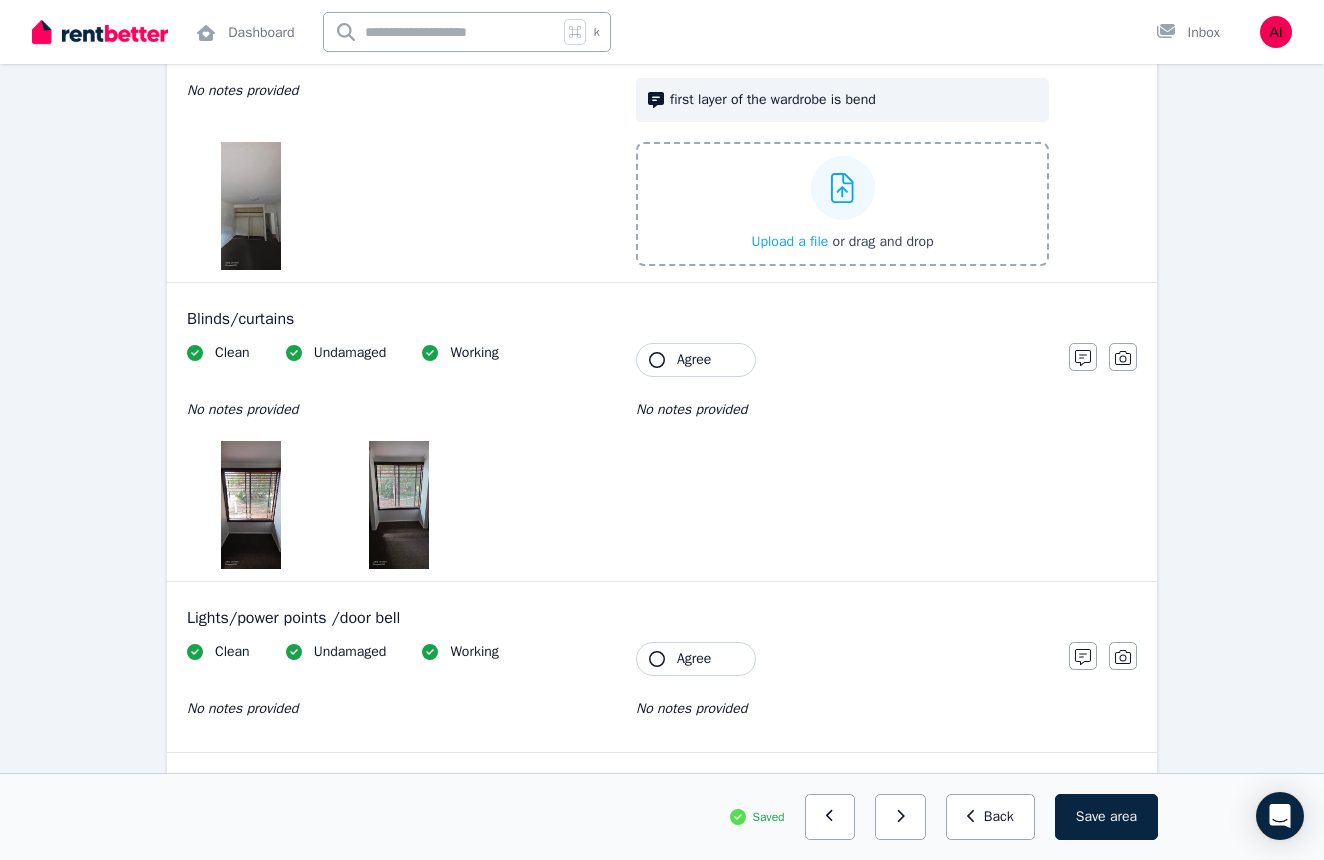 click 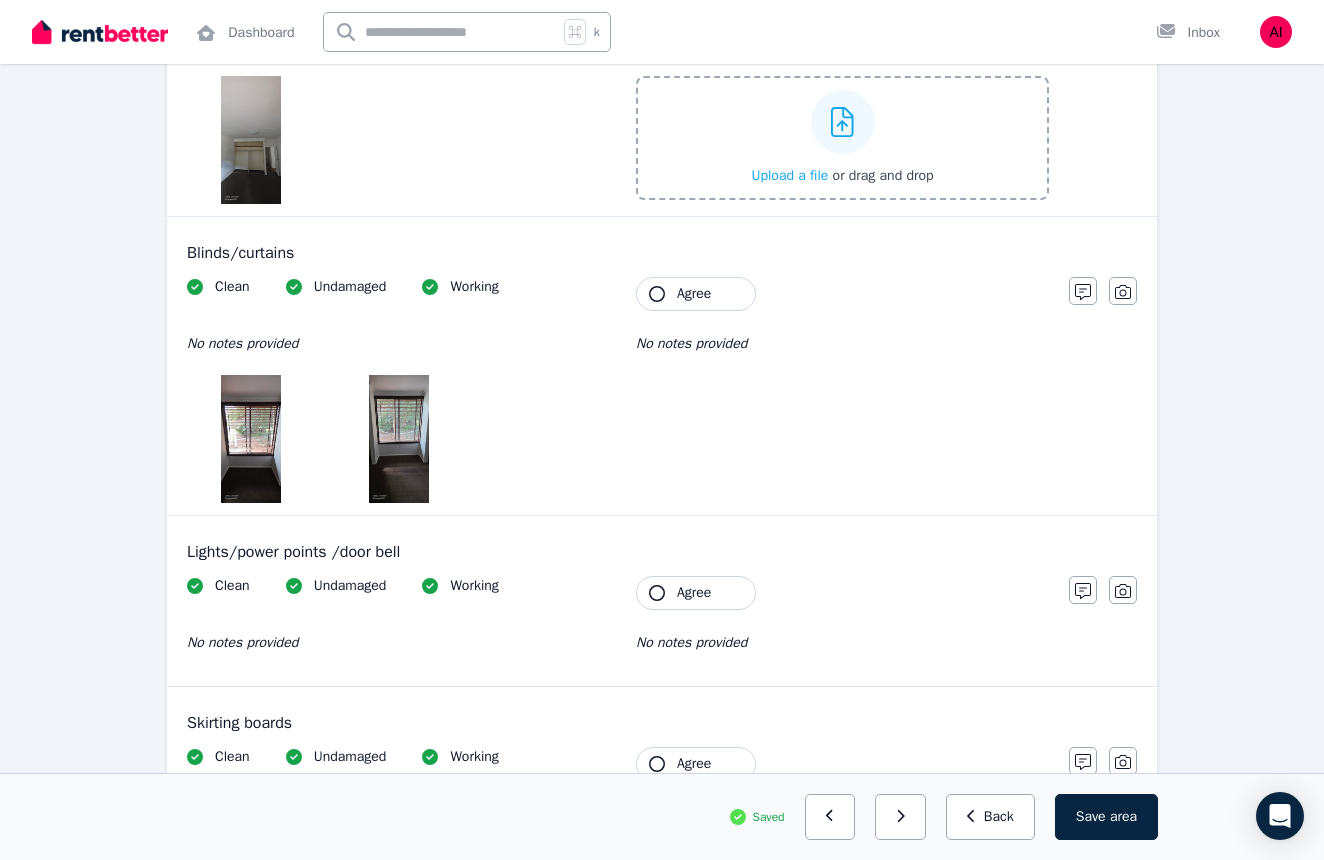 scroll, scrollTop: 1513, scrollLeft: 0, axis: vertical 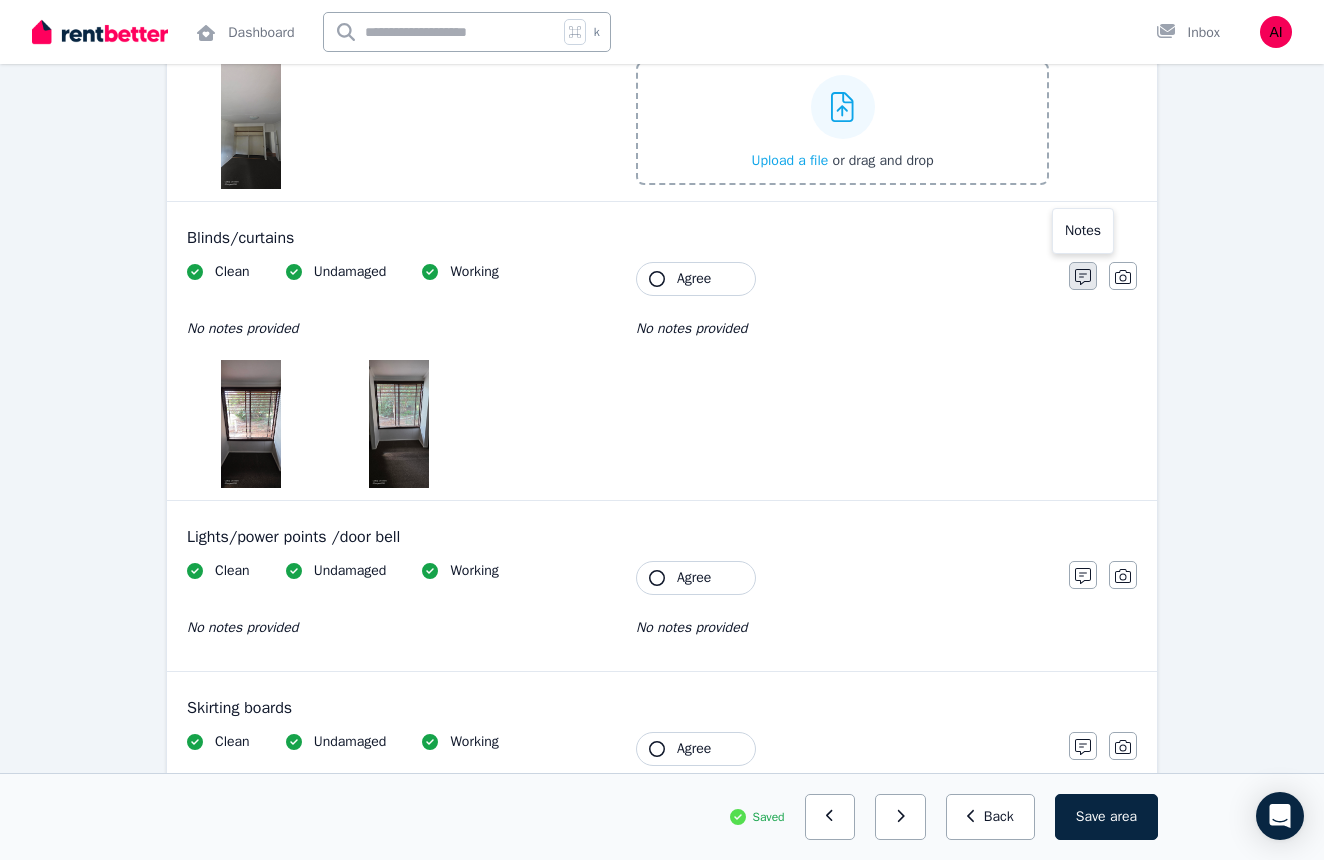 click 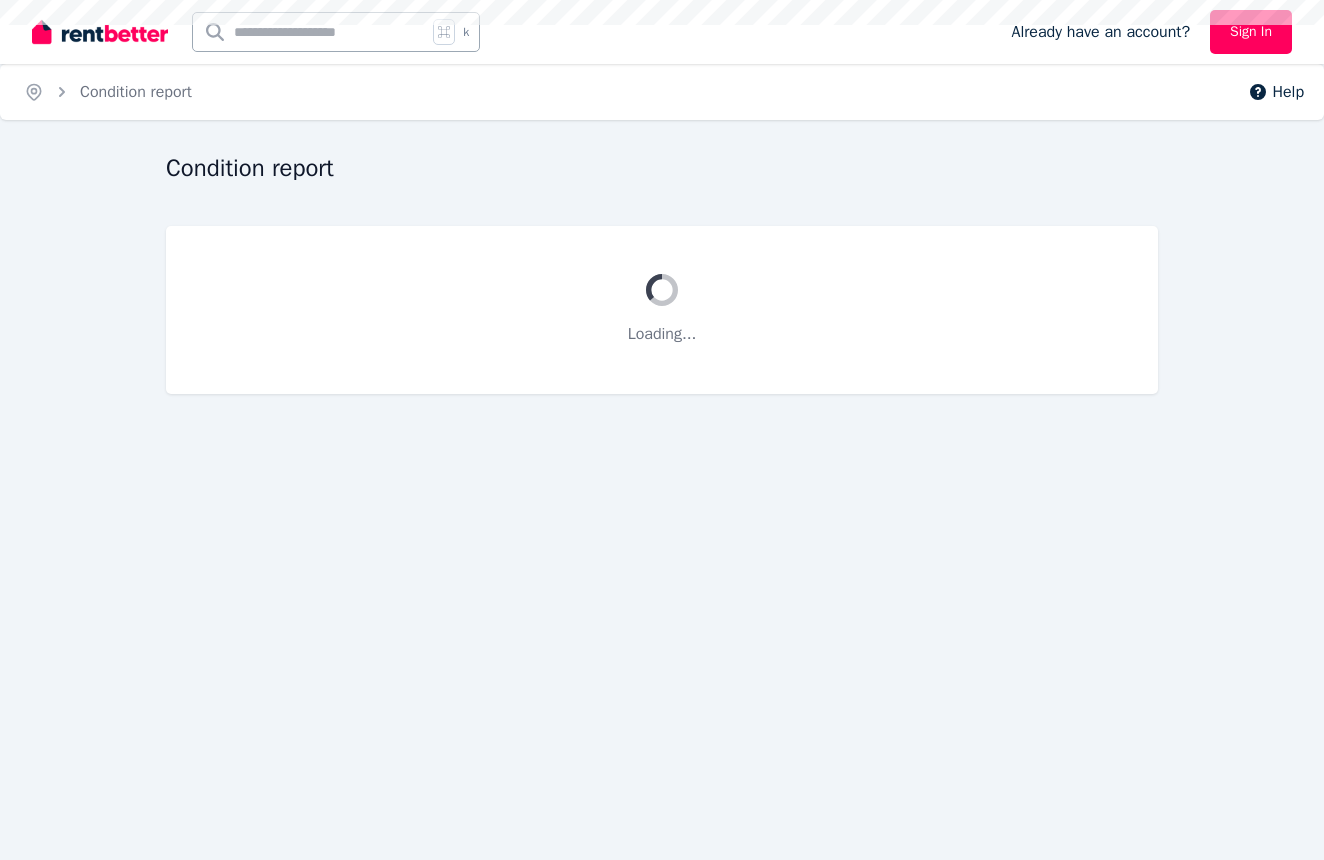 scroll, scrollTop: 0, scrollLeft: 0, axis: both 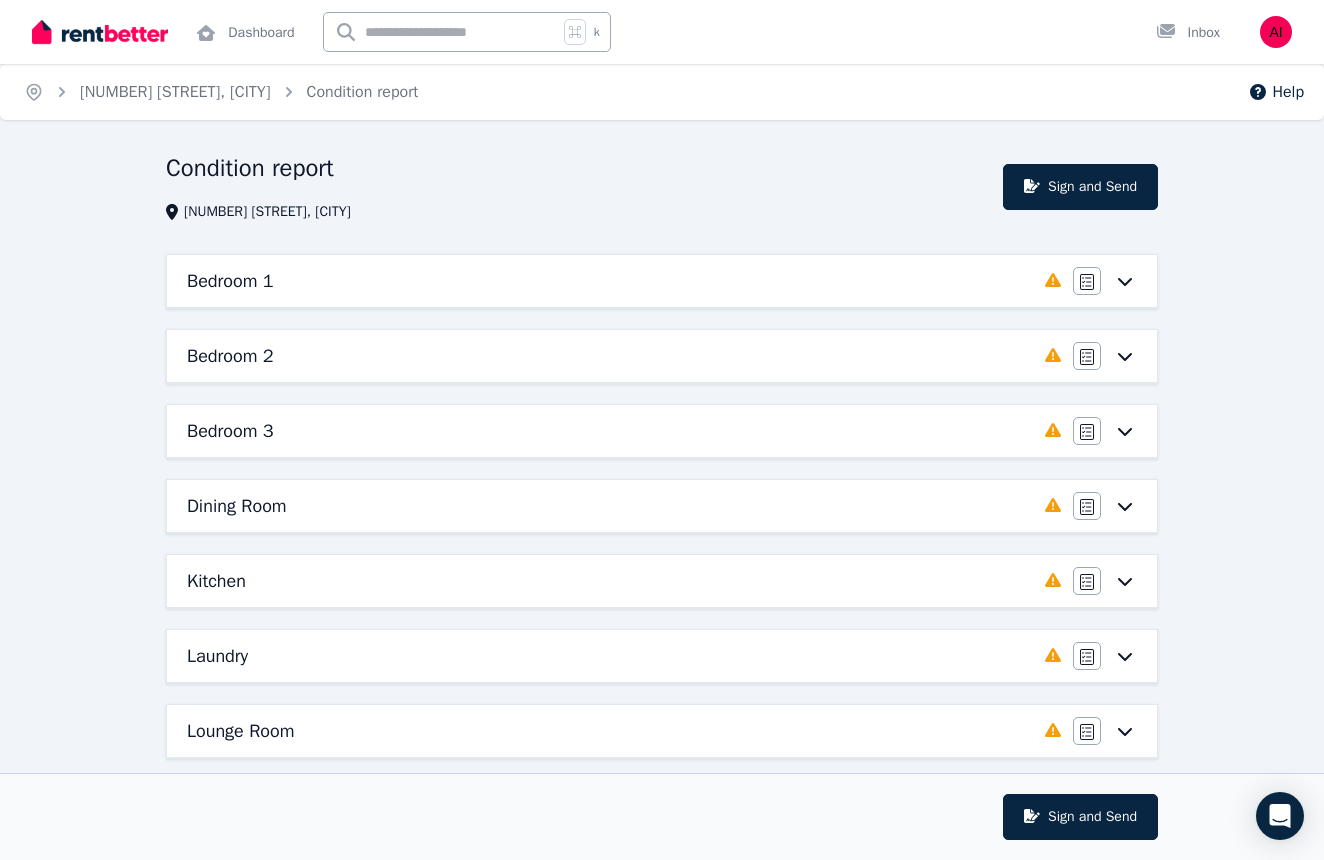 click 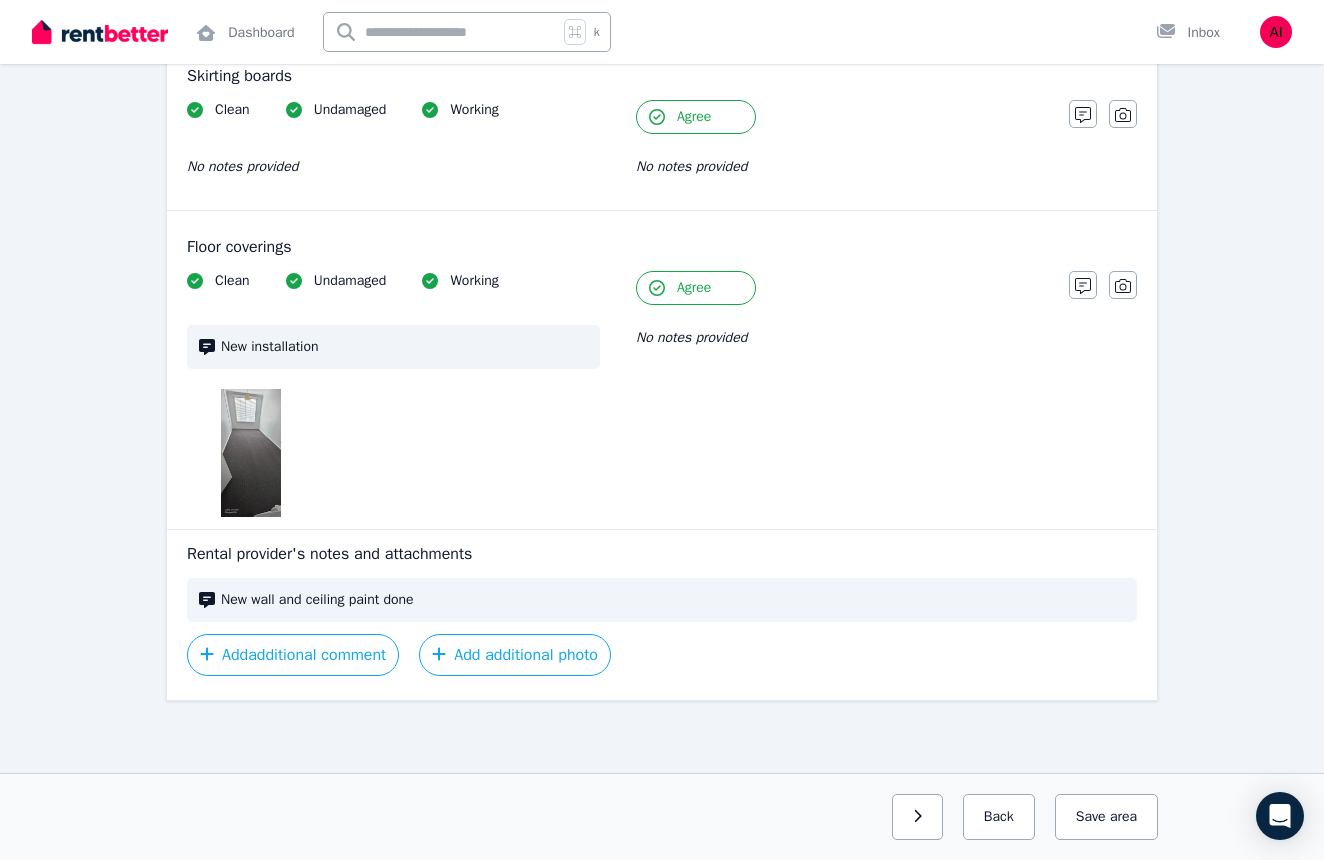 scroll, scrollTop: 2105, scrollLeft: 0, axis: vertical 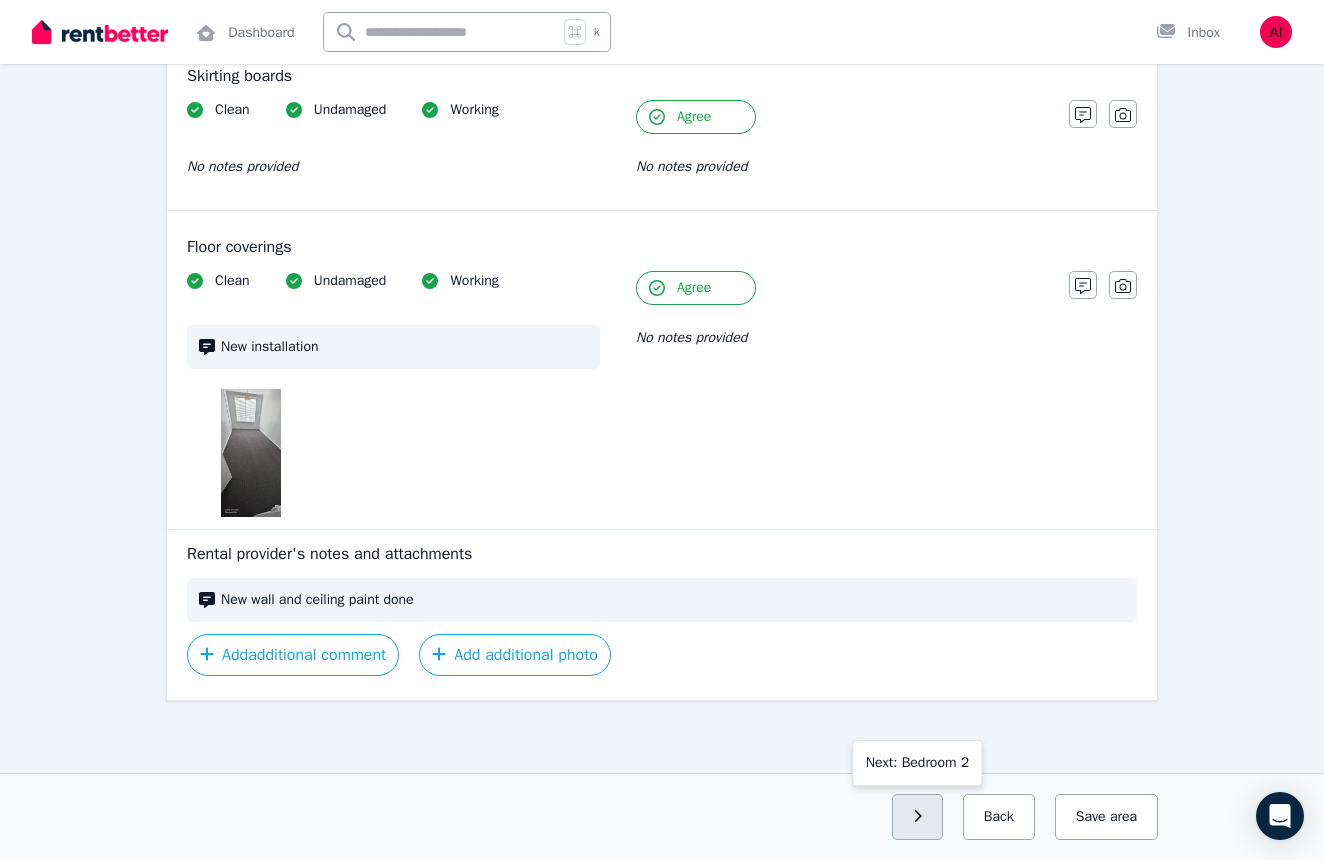 click at bounding box center (917, 817) 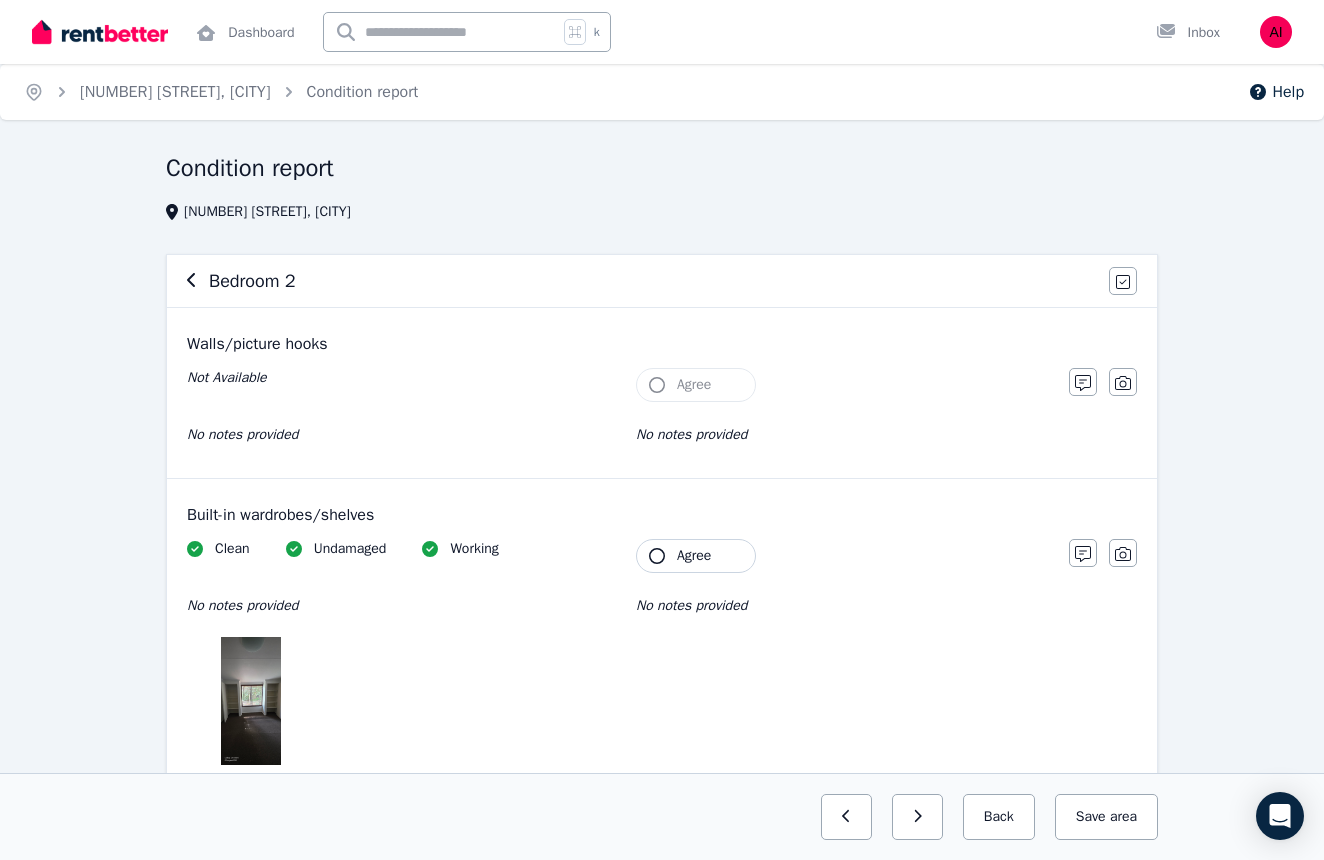 scroll, scrollTop: 0, scrollLeft: 0, axis: both 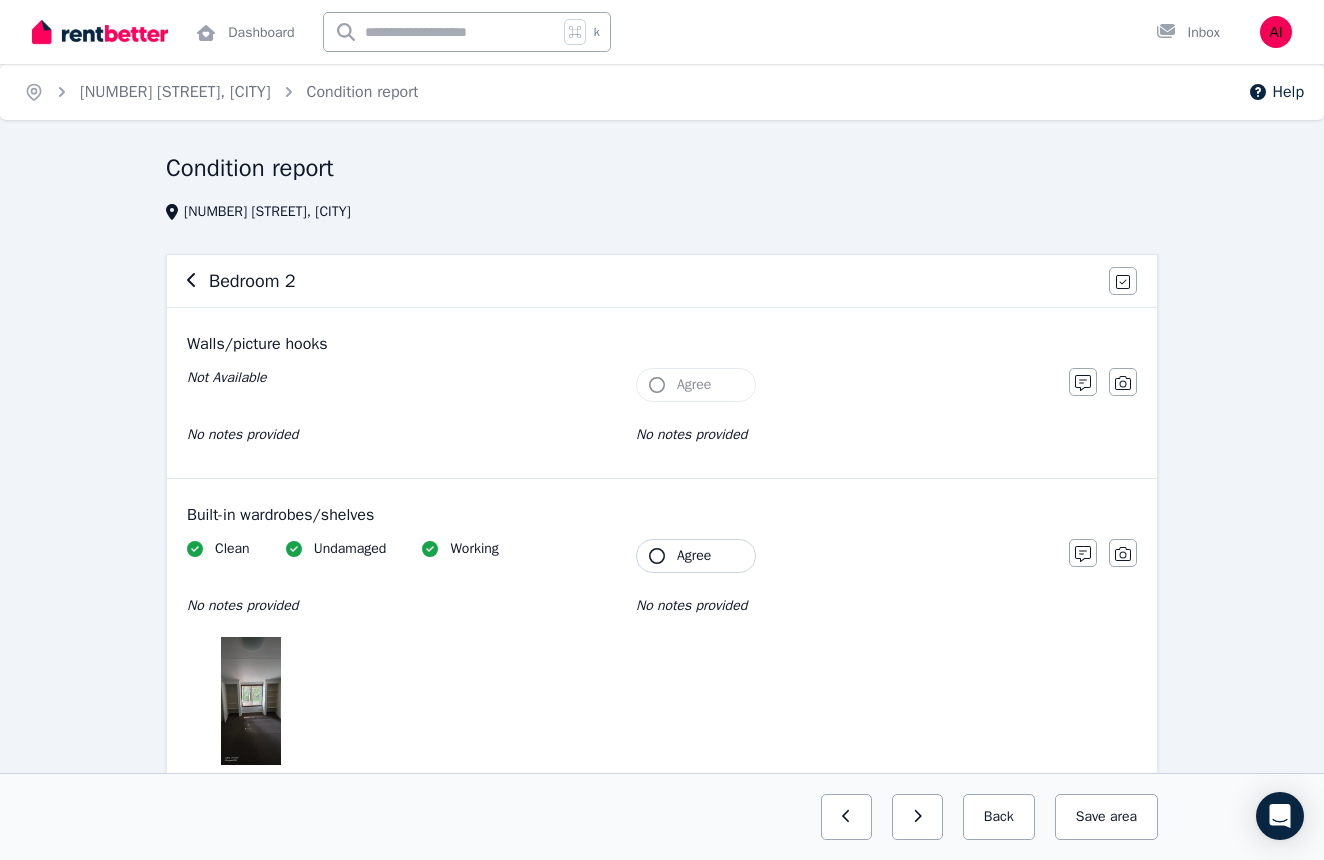 click 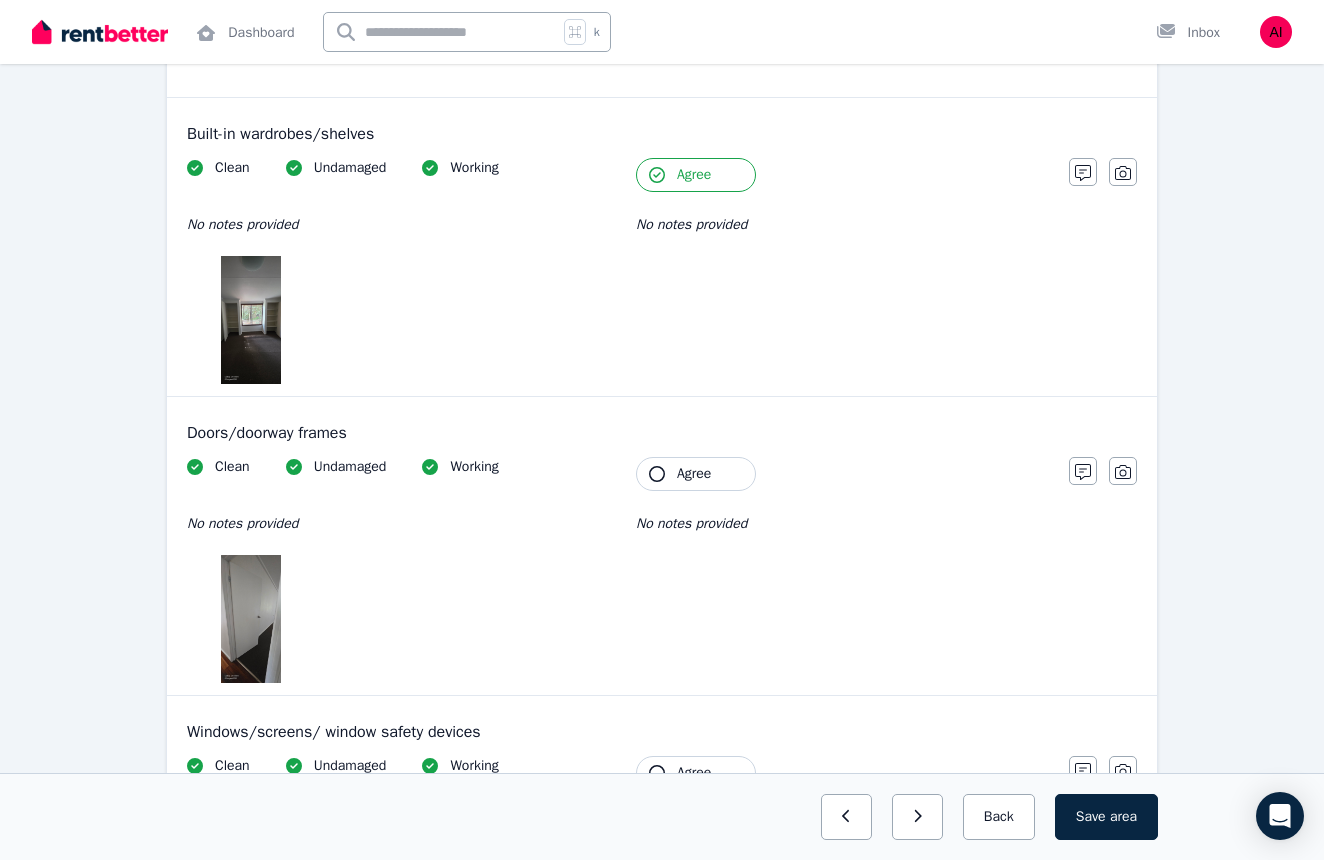 scroll, scrollTop: 388, scrollLeft: 0, axis: vertical 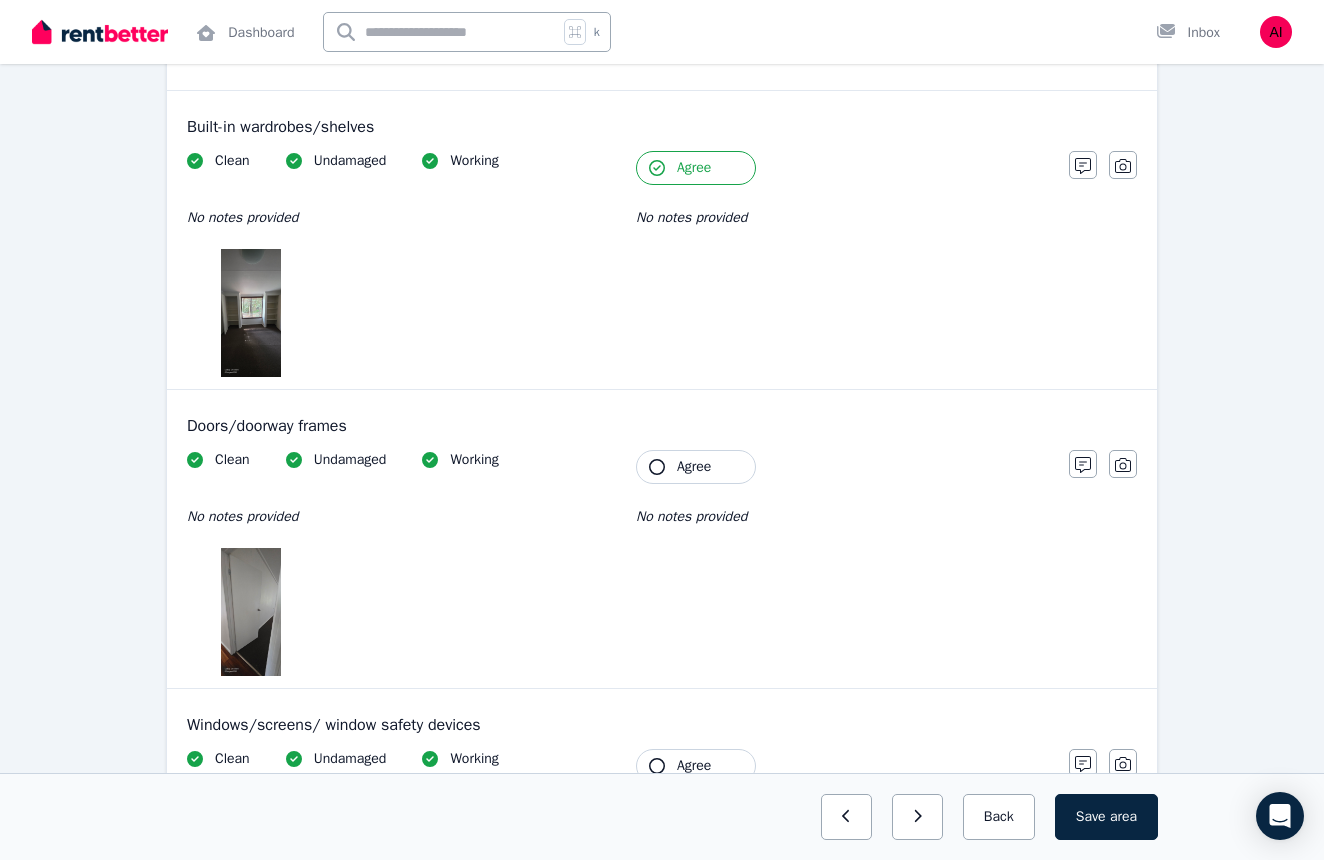 click 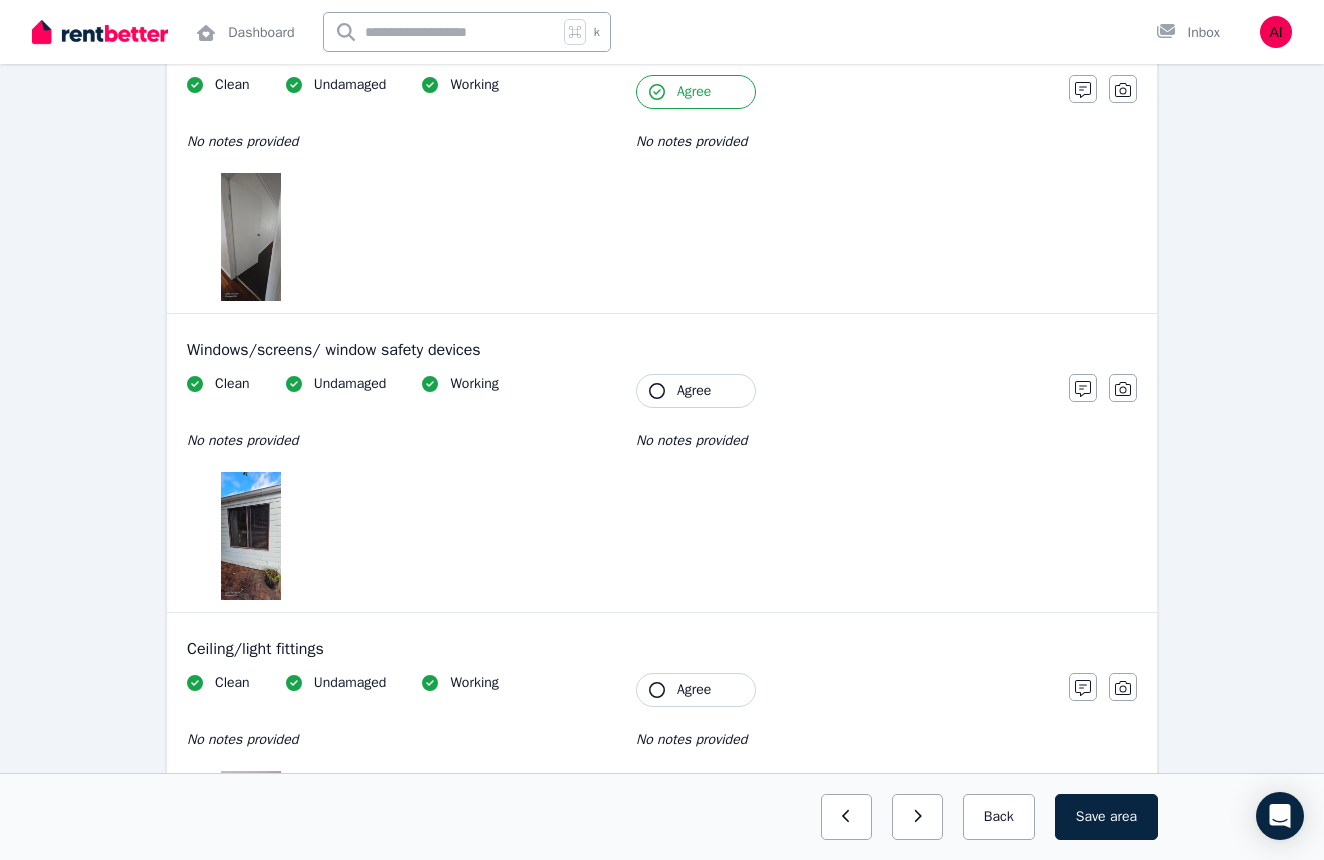 scroll, scrollTop: 767, scrollLeft: 0, axis: vertical 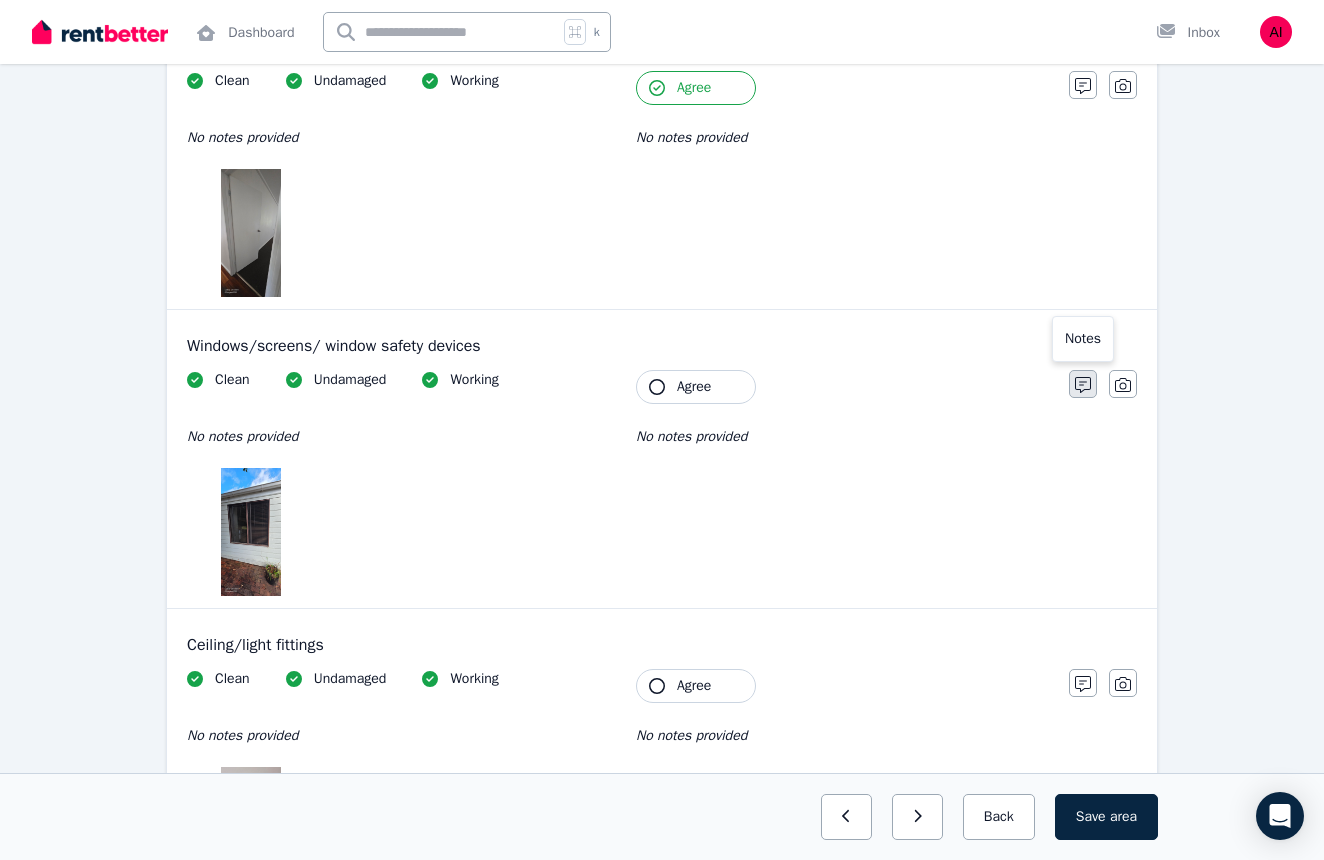 click 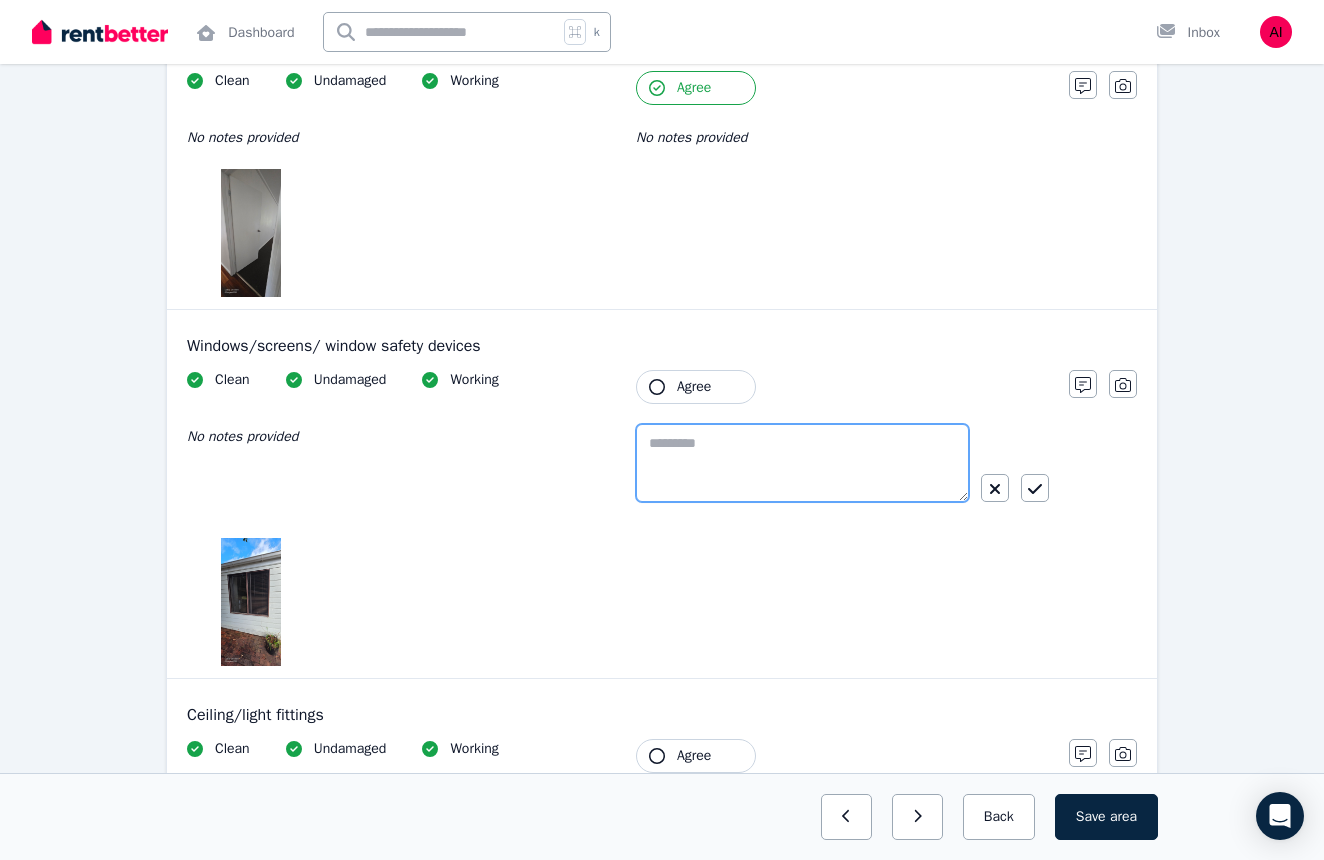 click at bounding box center [802, 463] 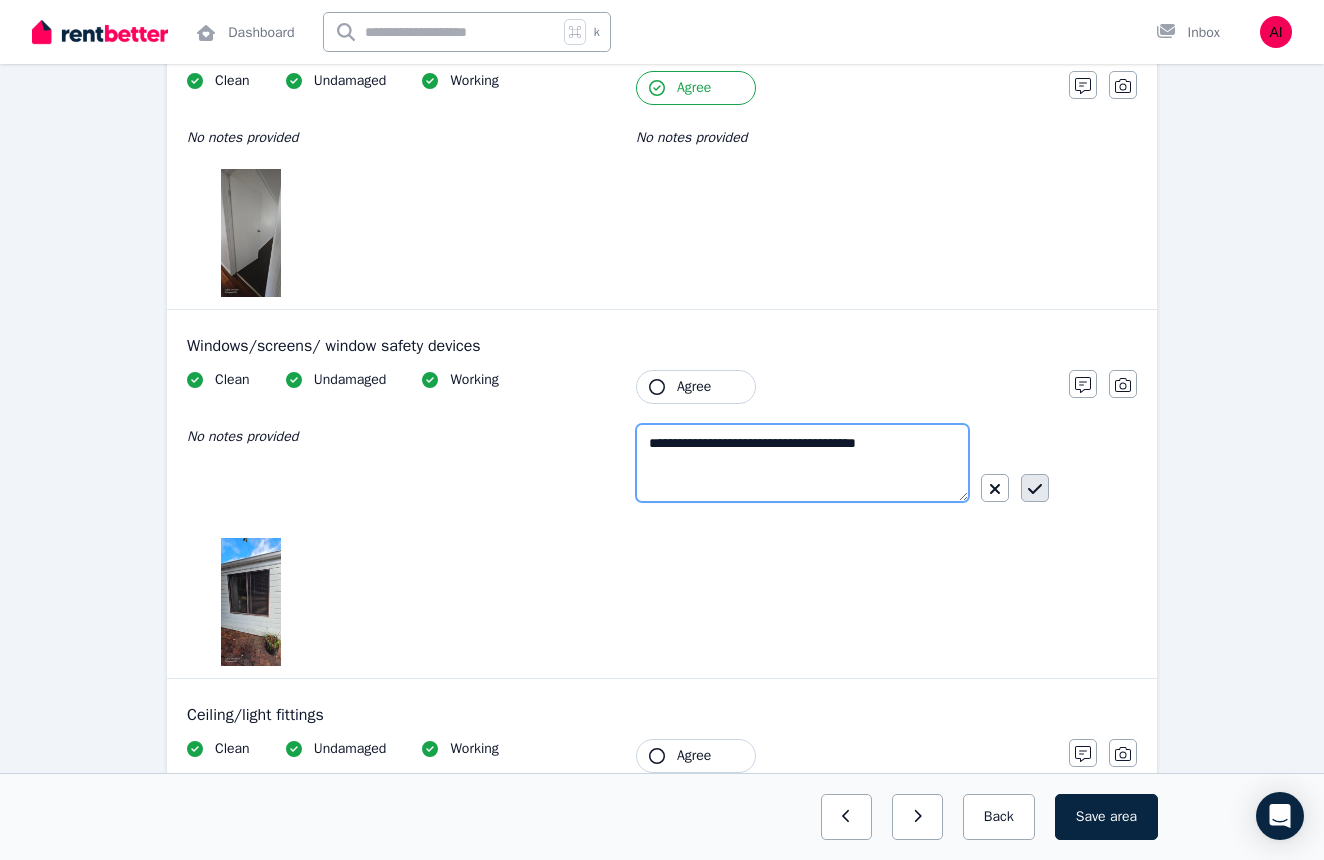 type on "**********" 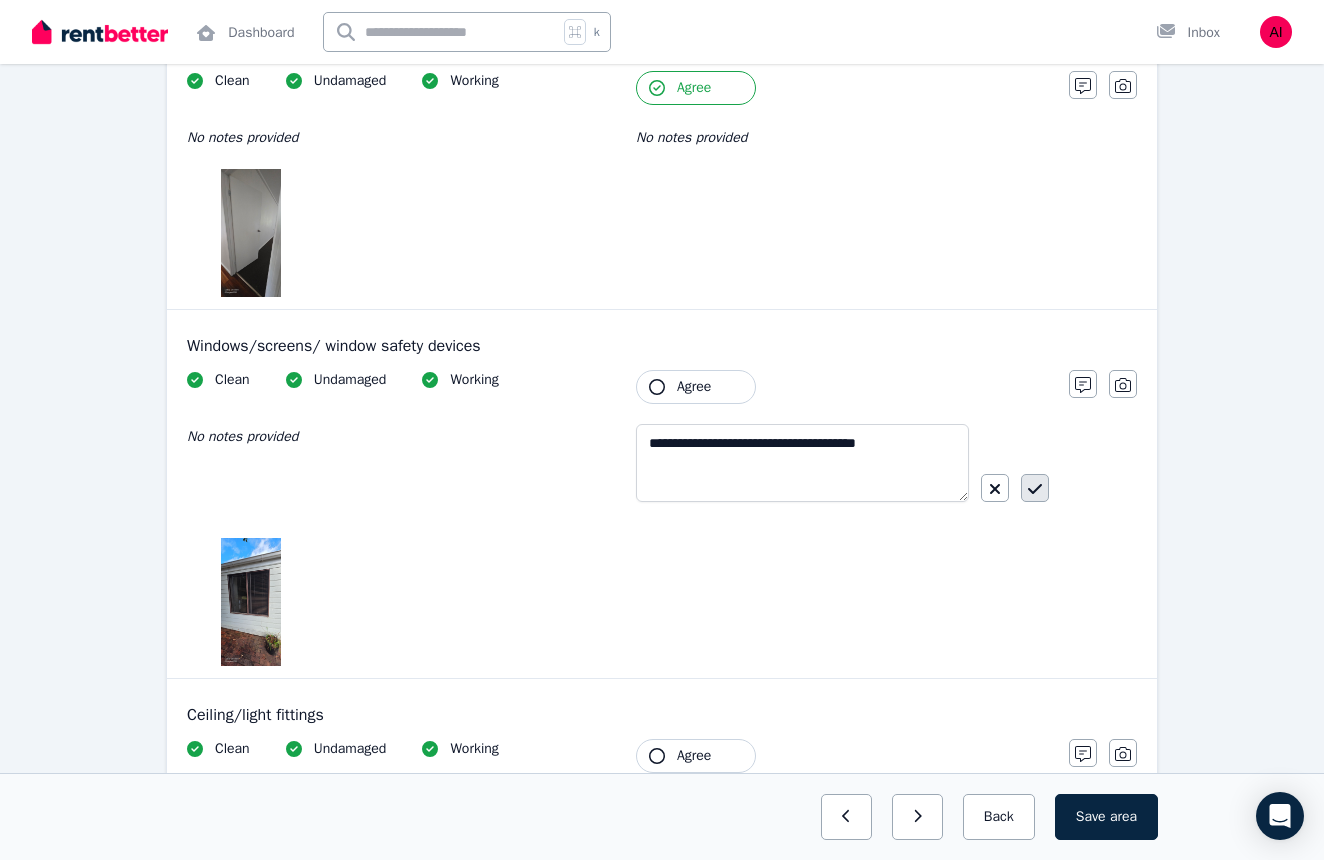 click 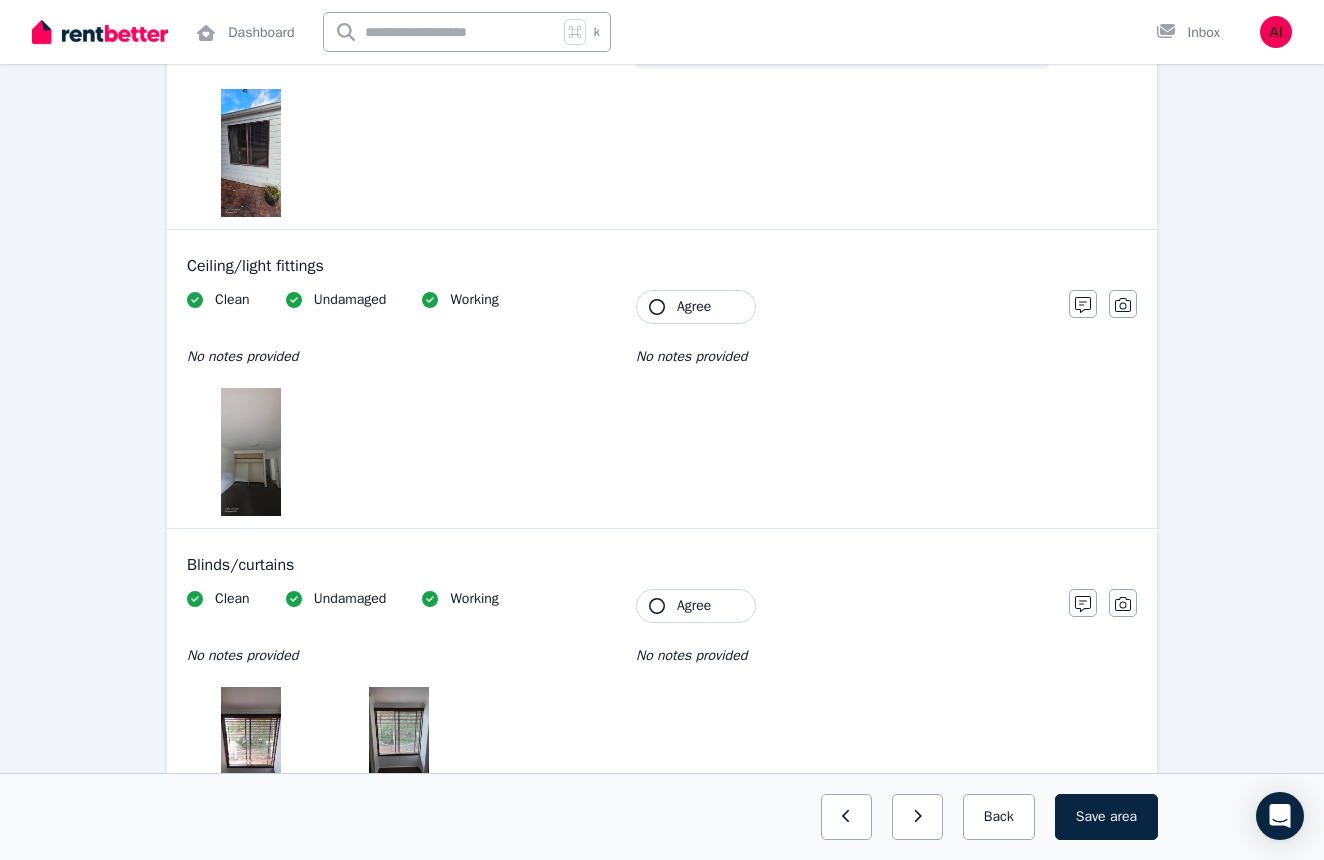 scroll, scrollTop: 1168, scrollLeft: 0, axis: vertical 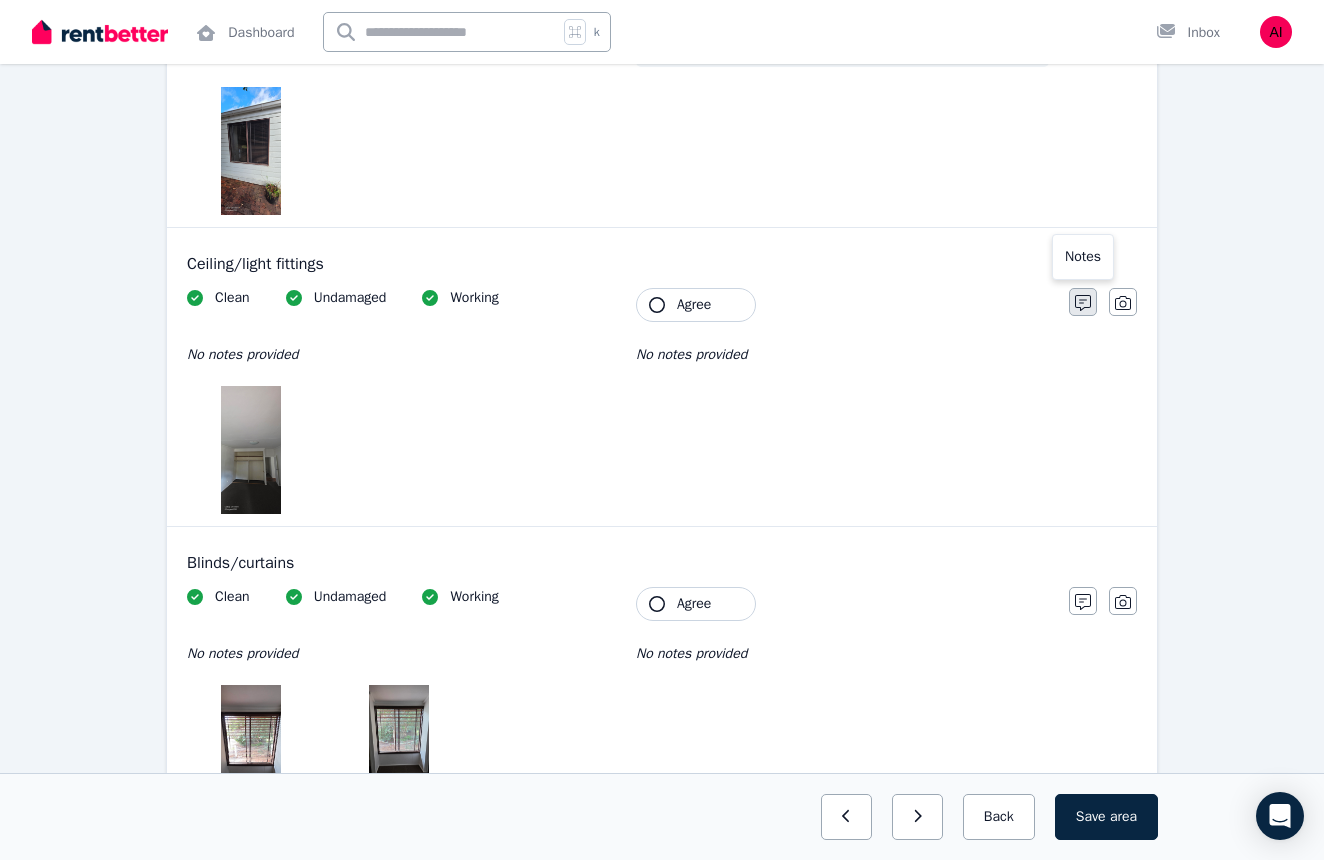 click 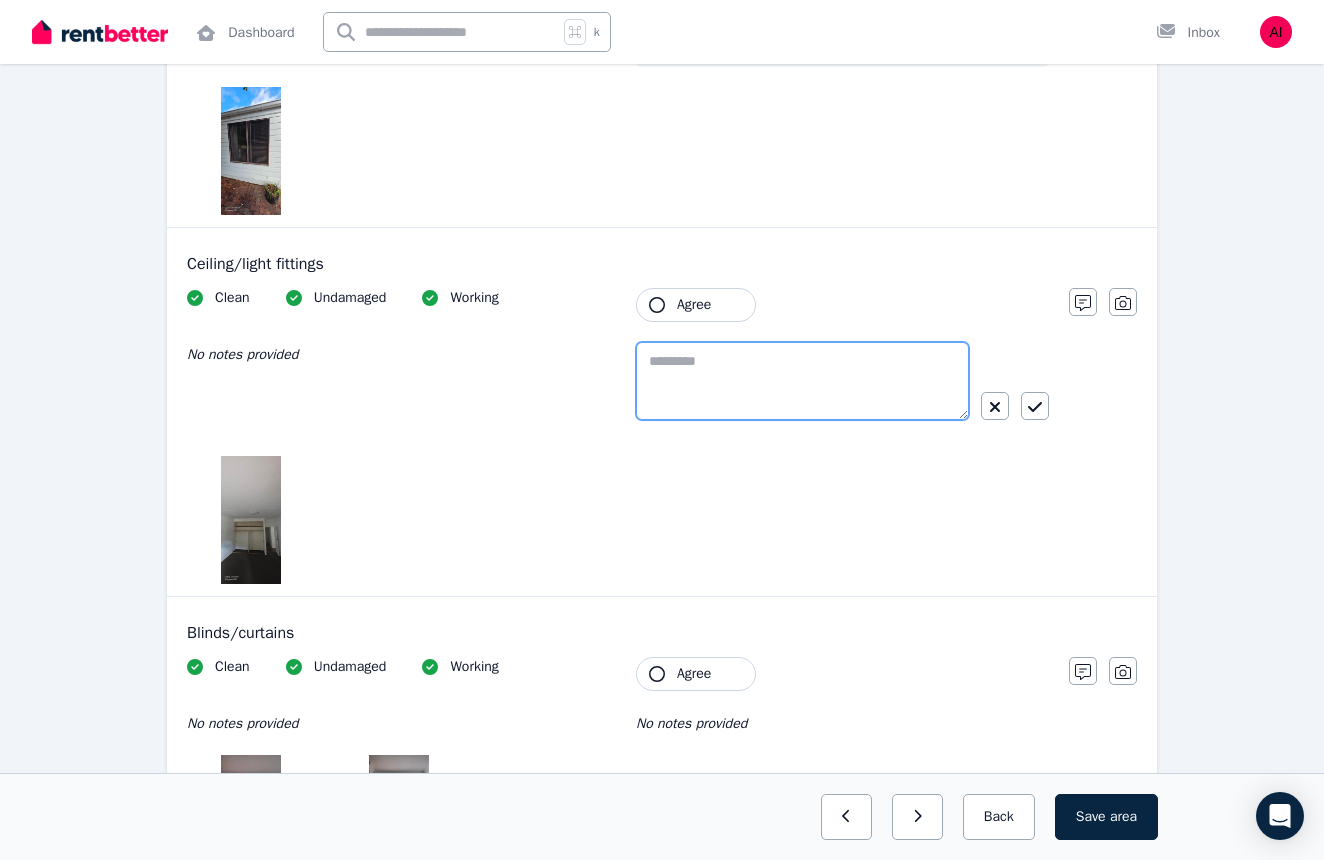 click at bounding box center [802, 381] 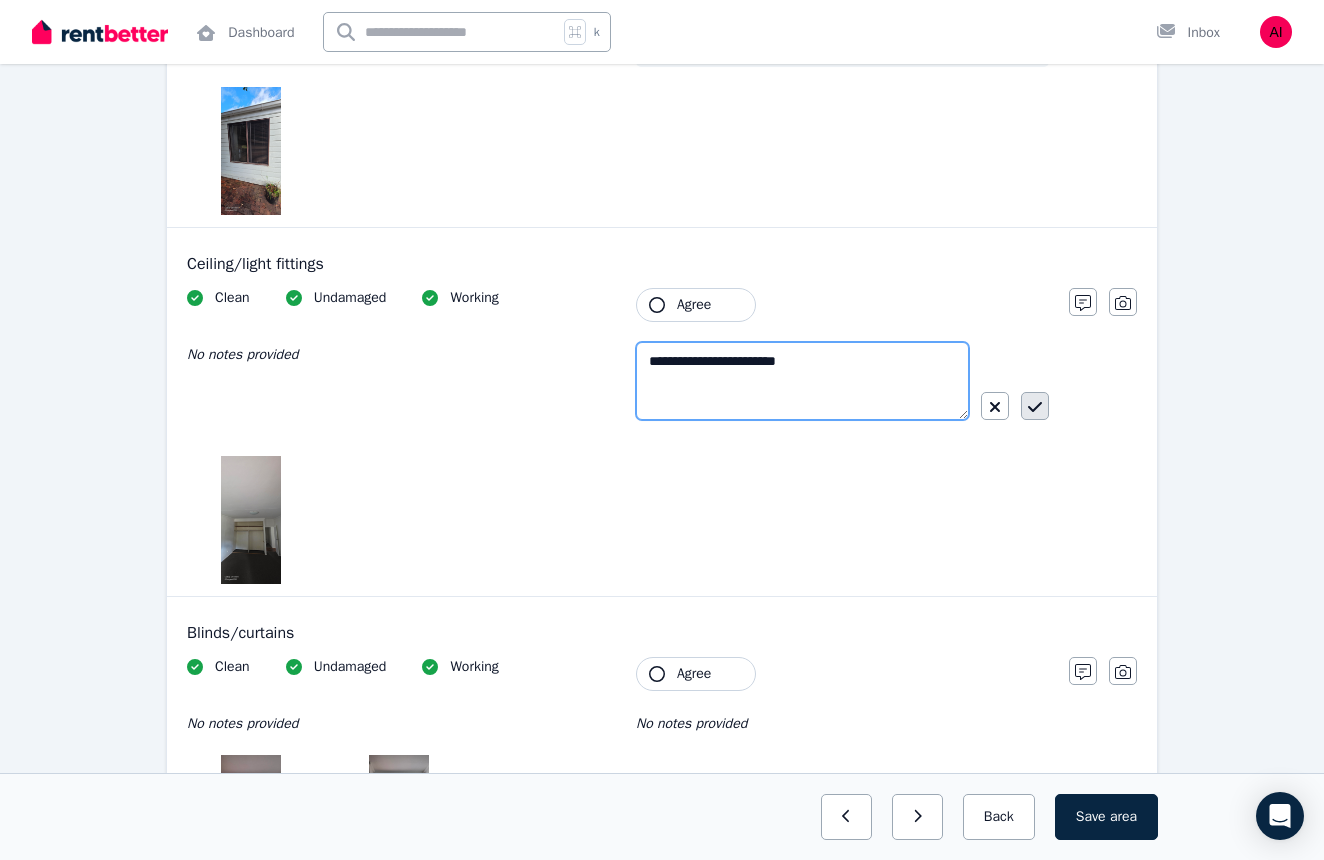 type on "**********" 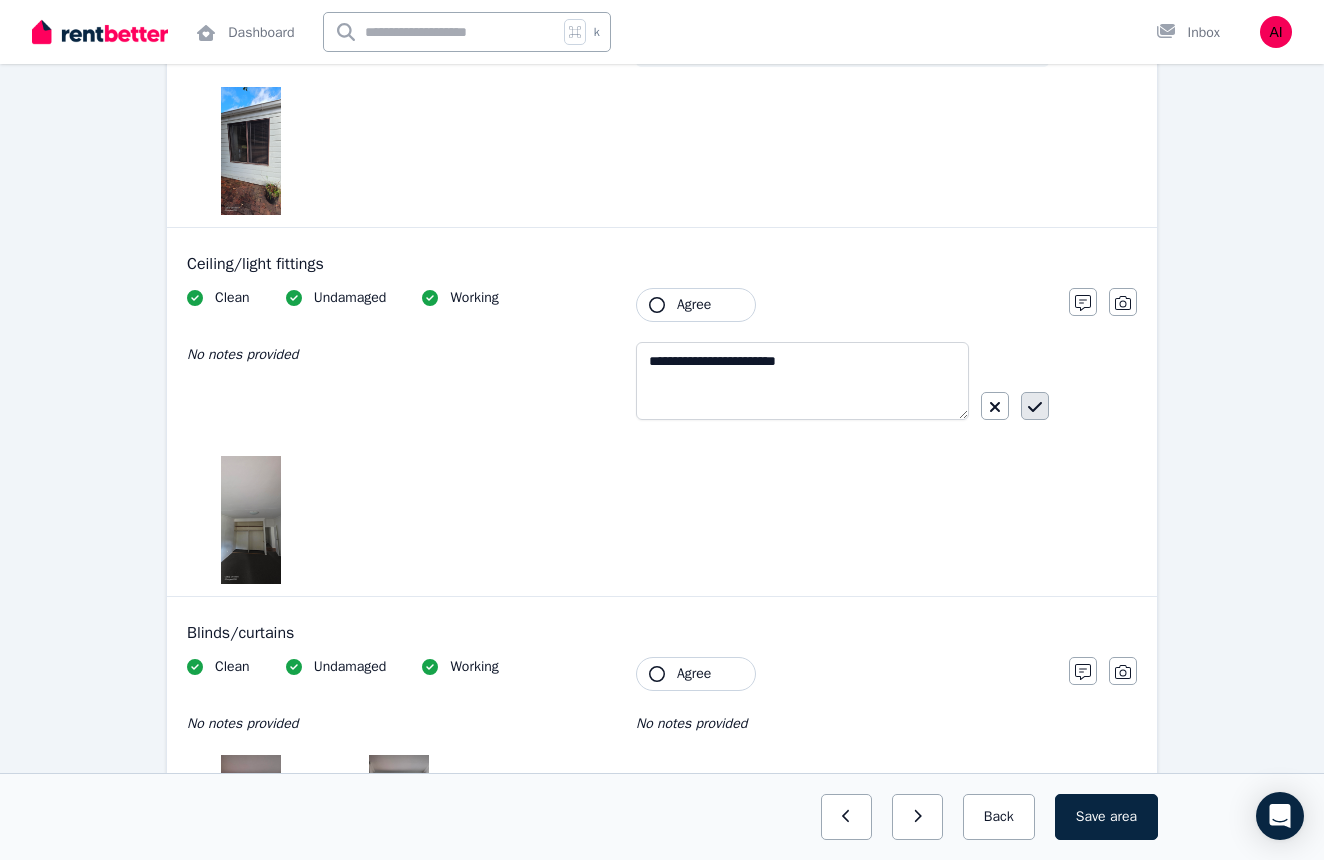 click 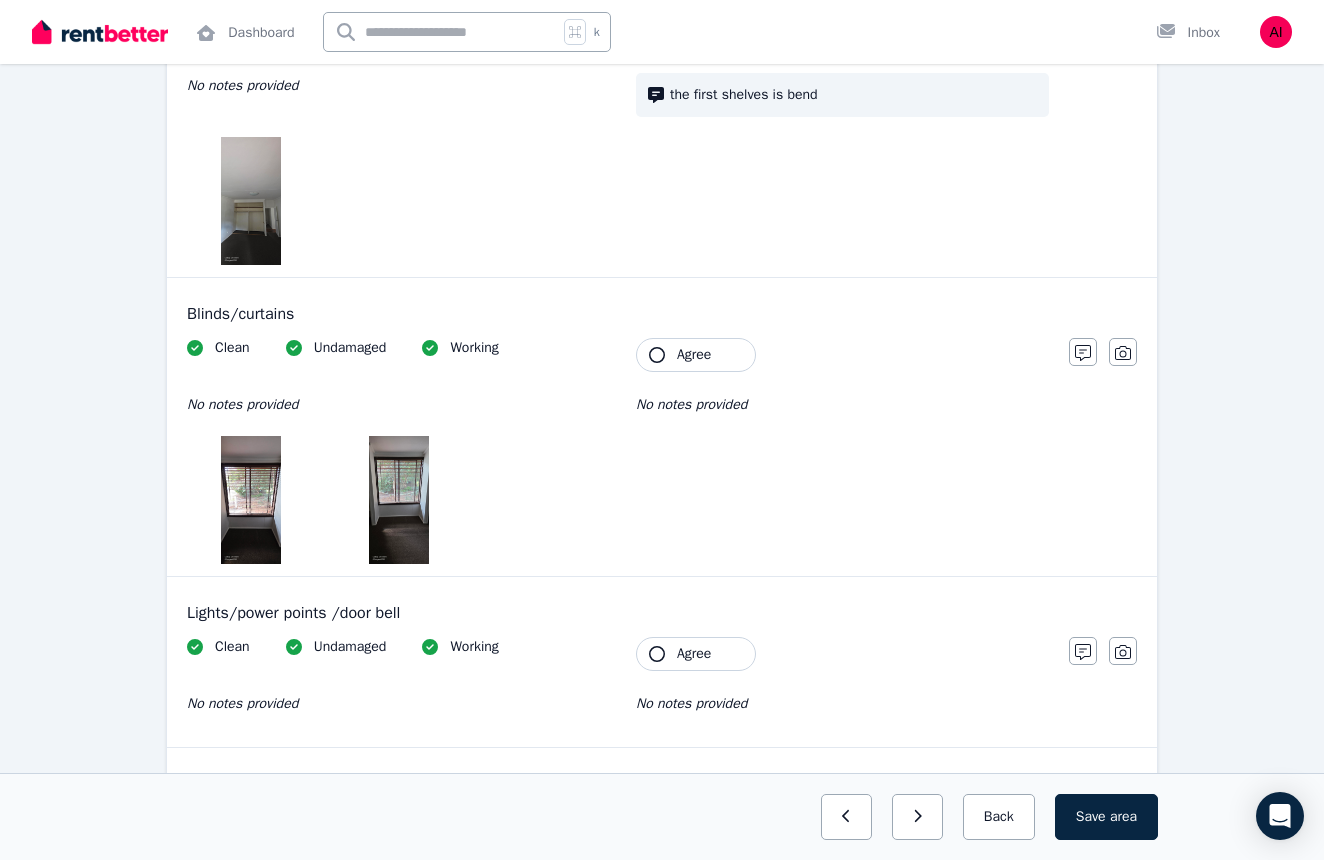 scroll, scrollTop: 1534, scrollLeft: 0, axis: vertical 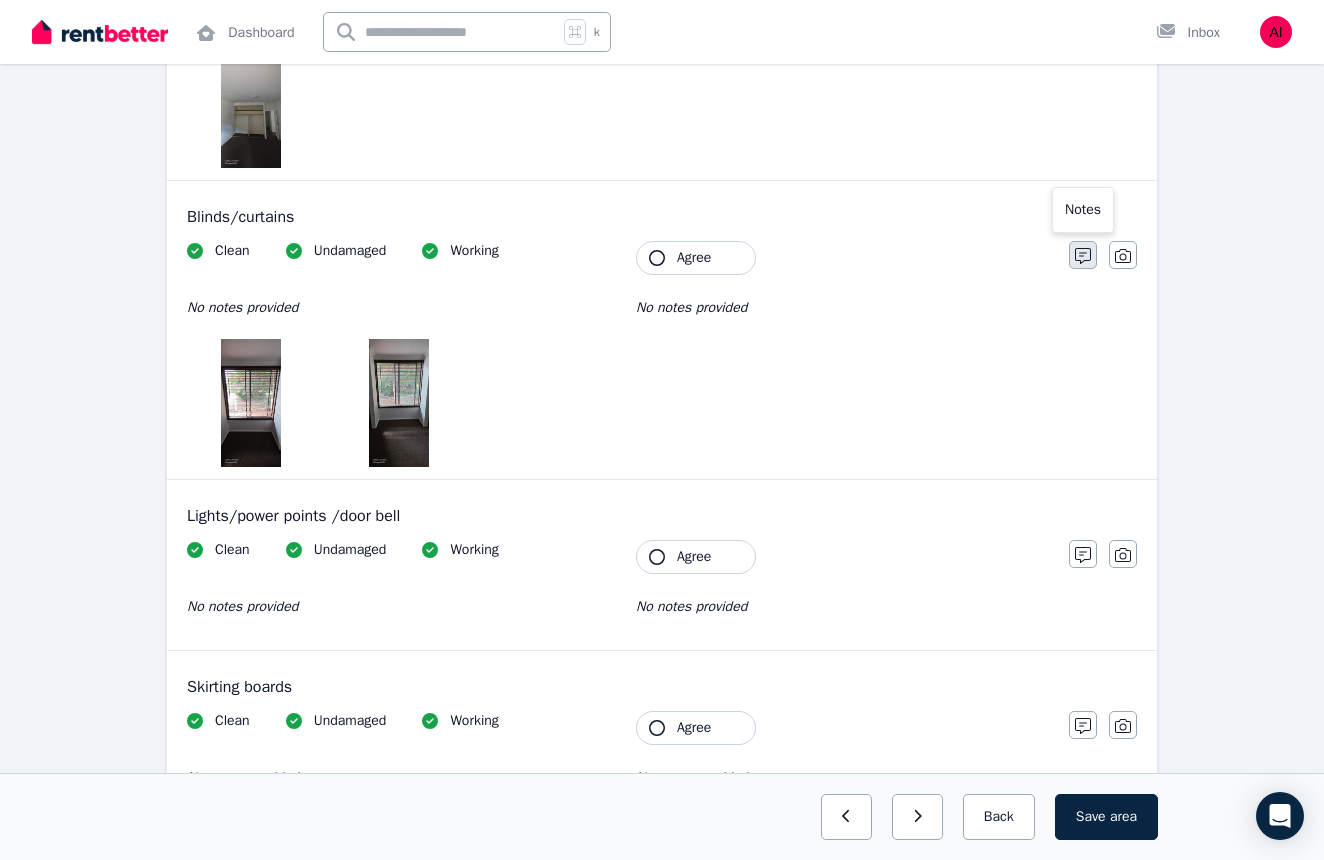 click at bounding box center [1083, 255] 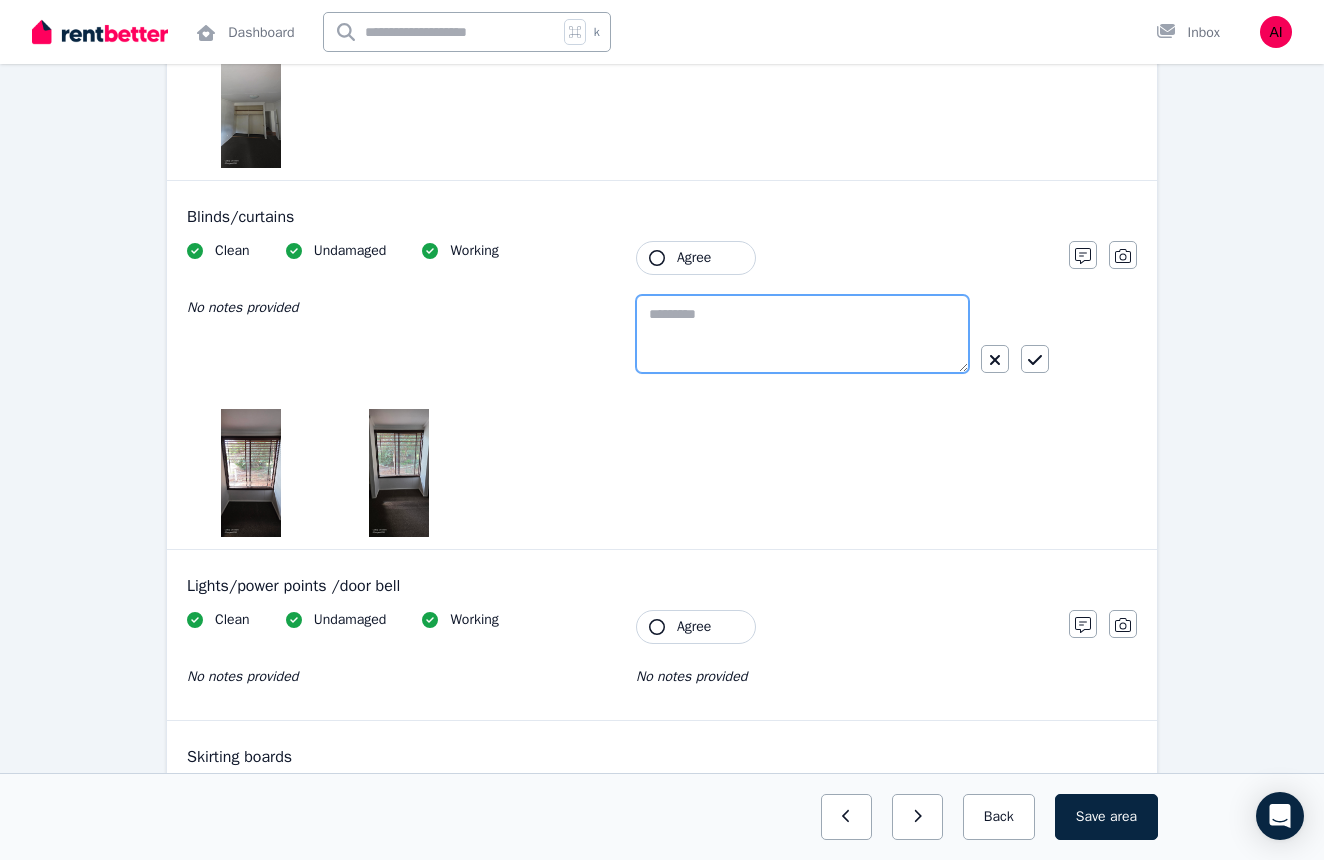 click at bounding box center [802, 334] 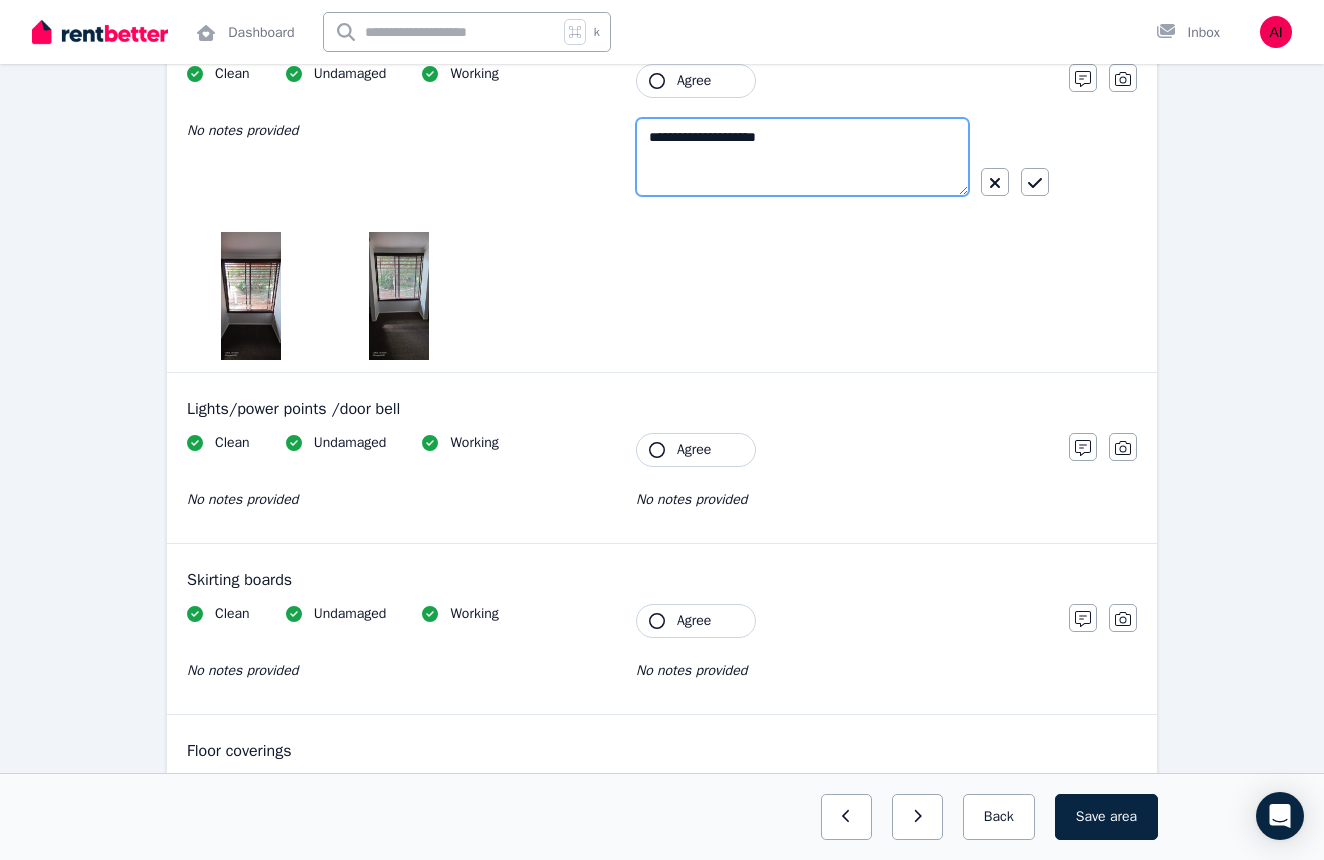 scroll, scrollTop: 1712, scrollLeft: 0, axis: vertical 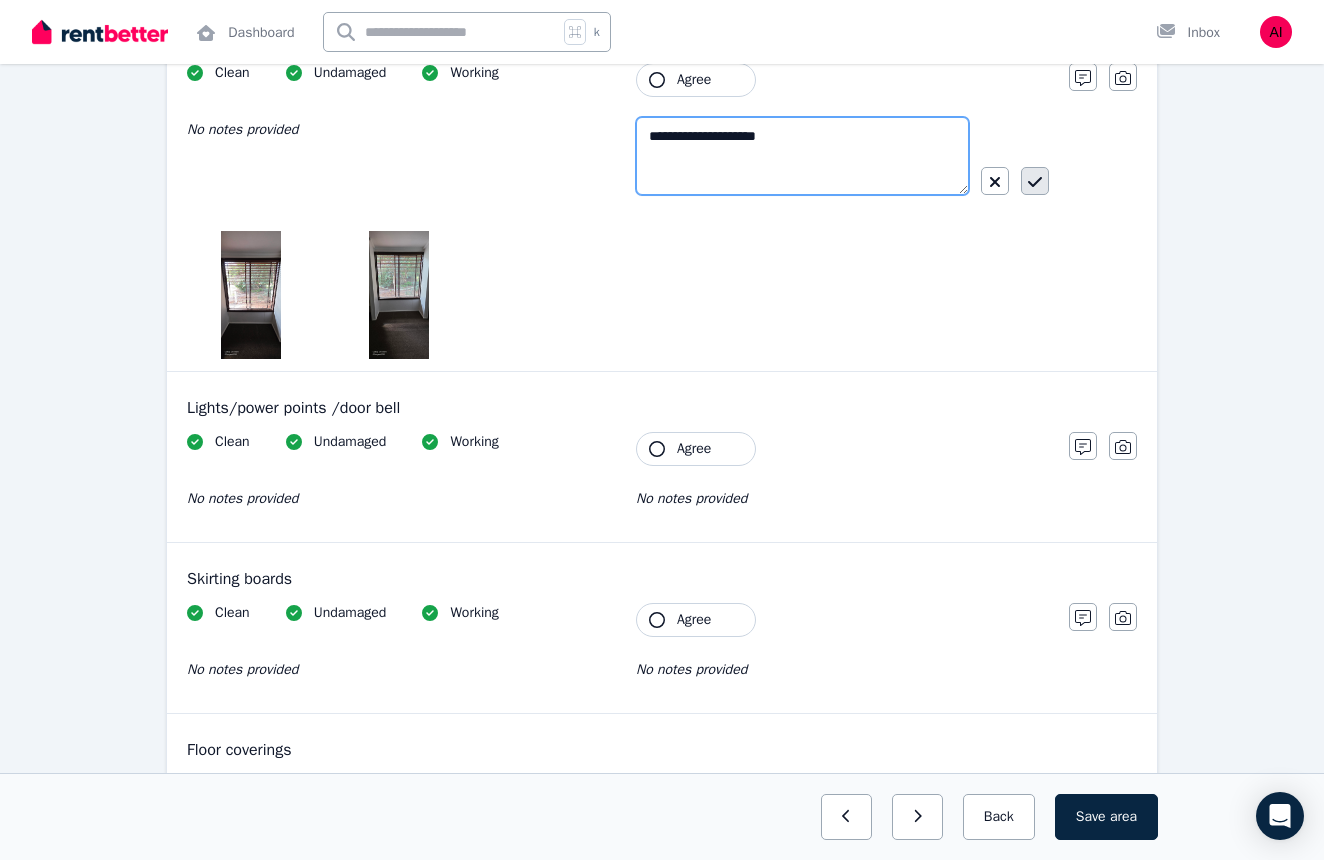 type on "**********" 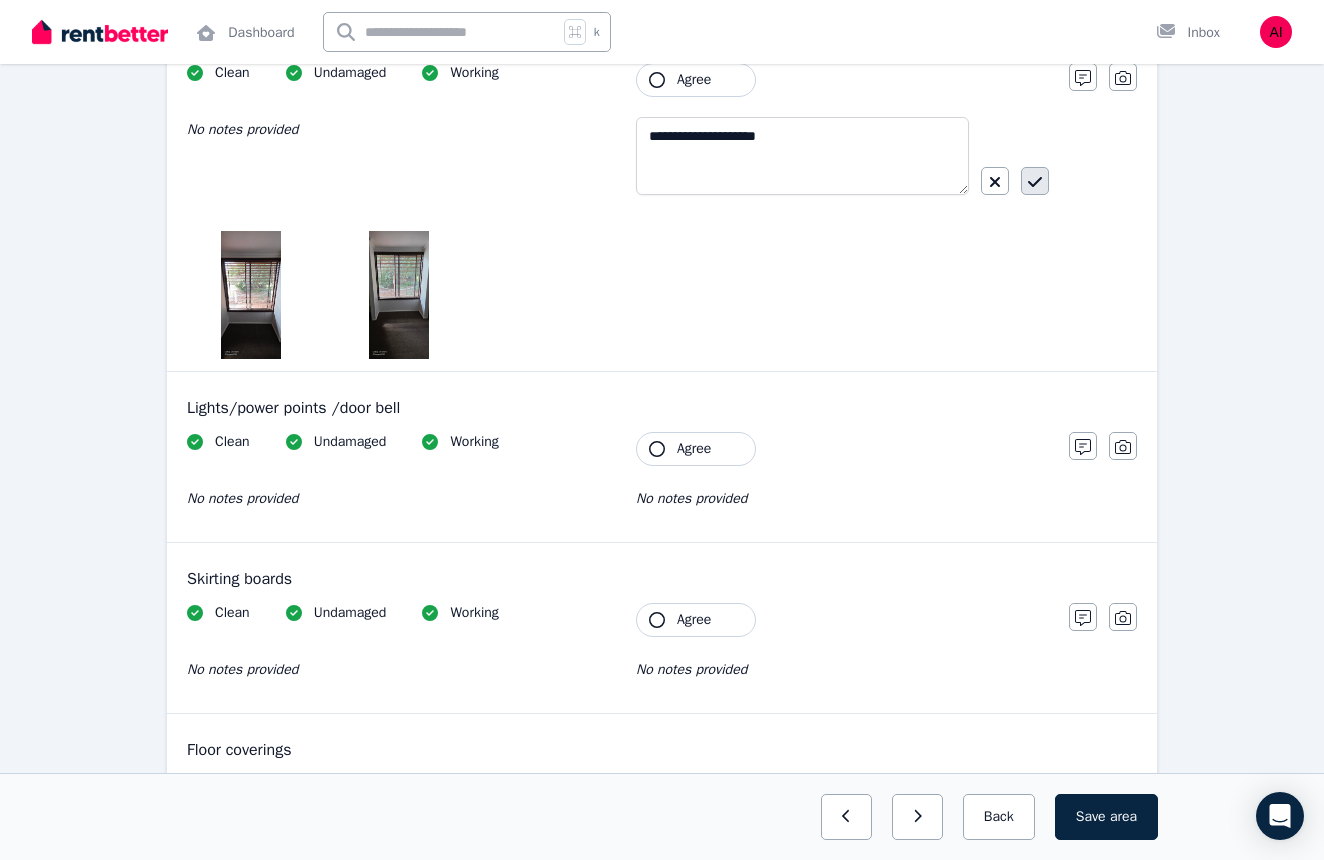 click at bounding box center [1035, 181] 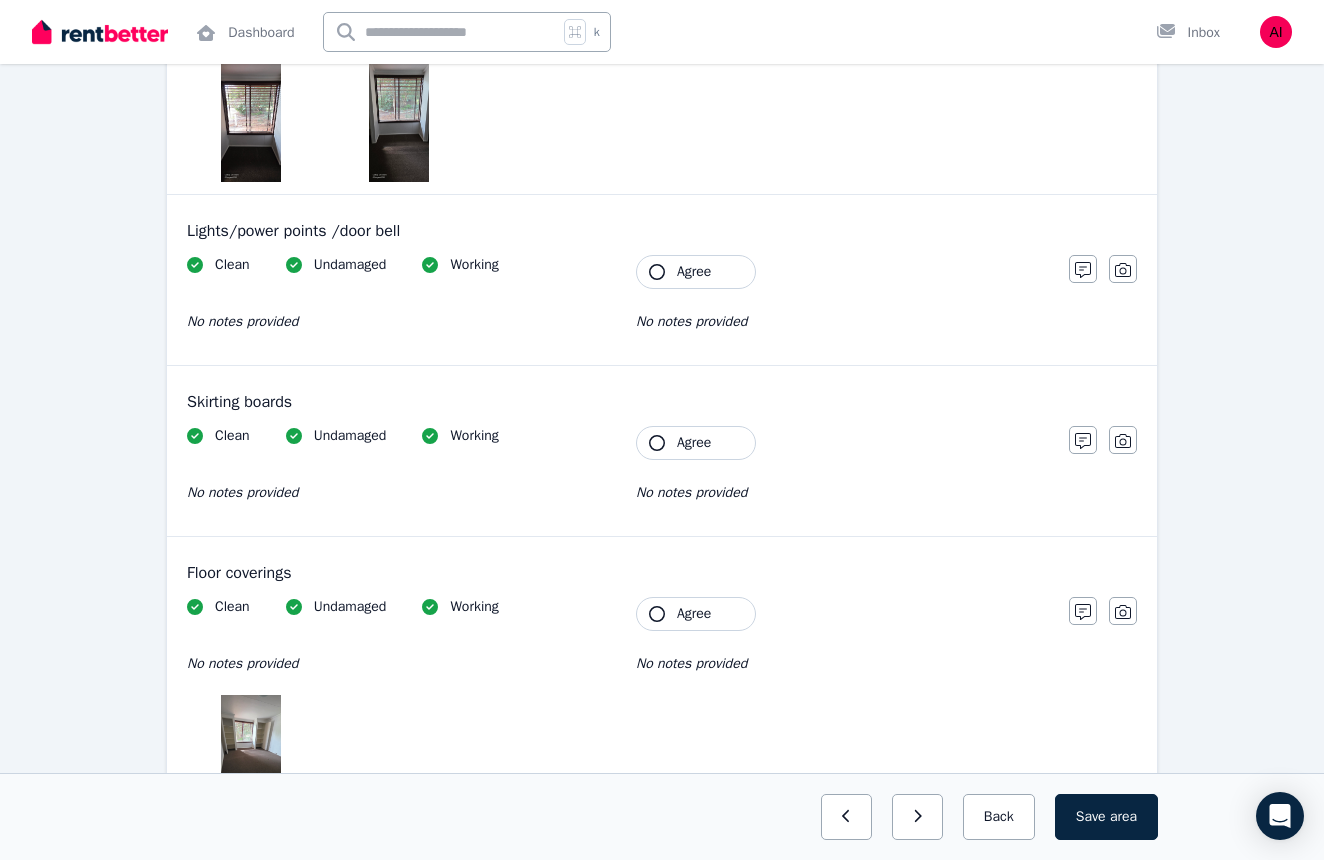 scroll, scrollTop: 1843, scrollLeft: 0, axis: vertical 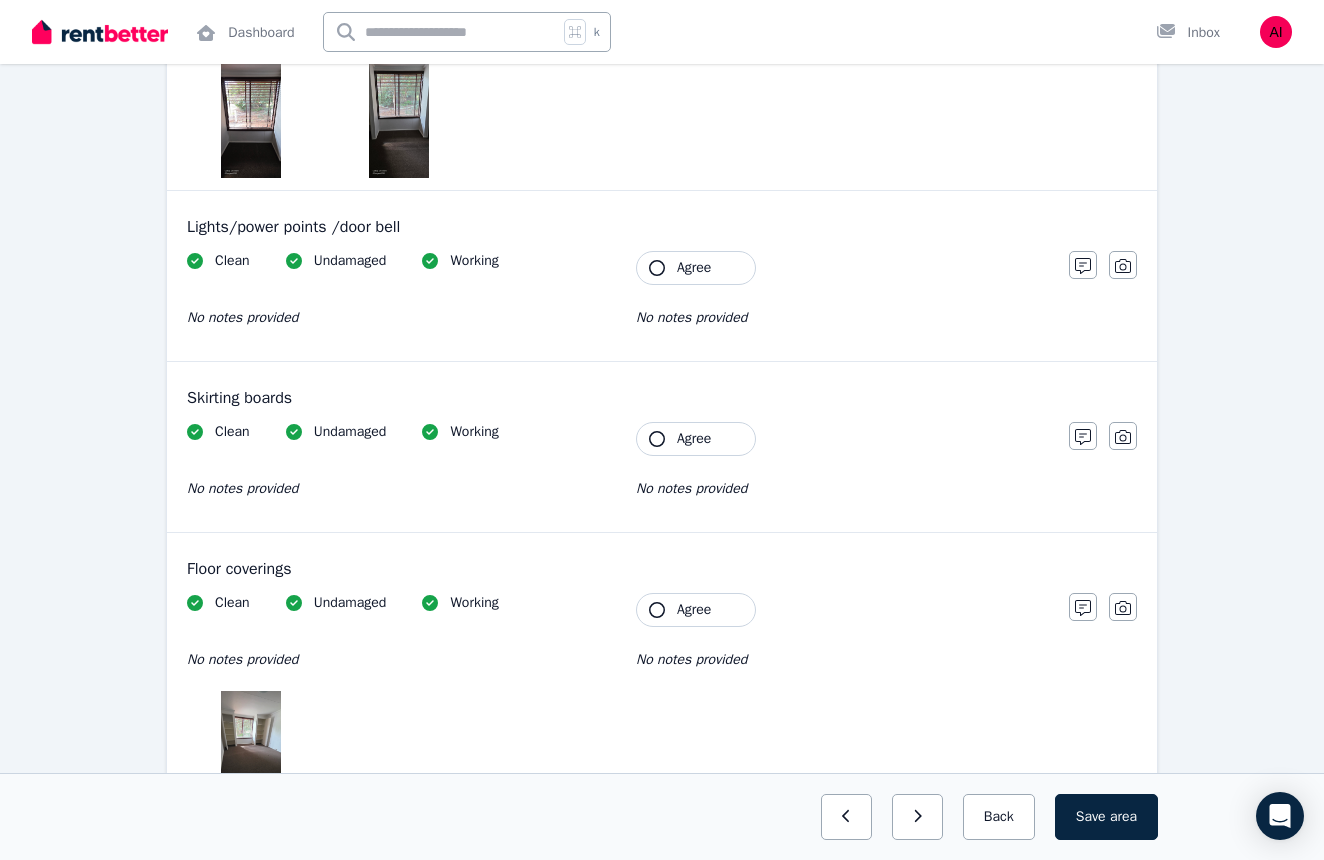 click 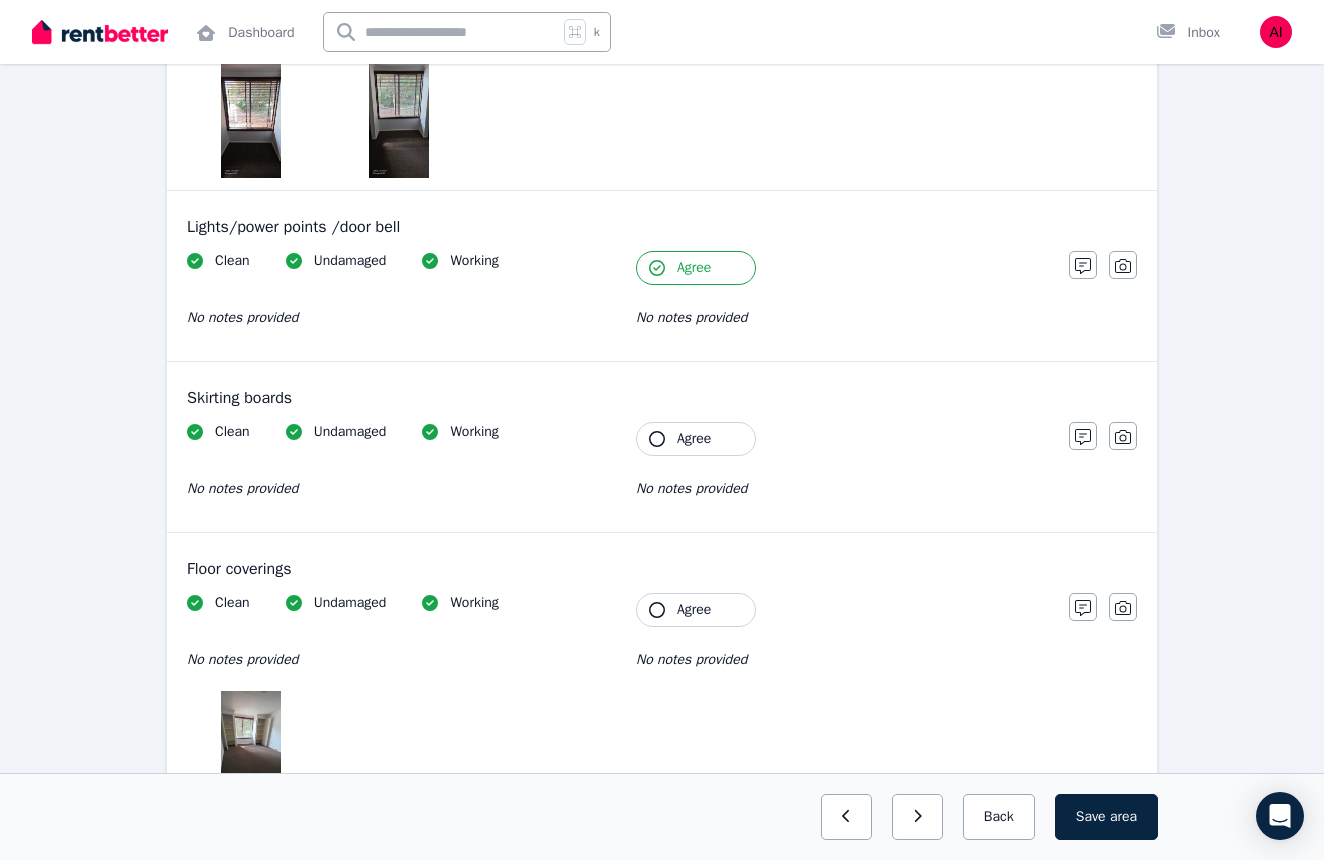 click 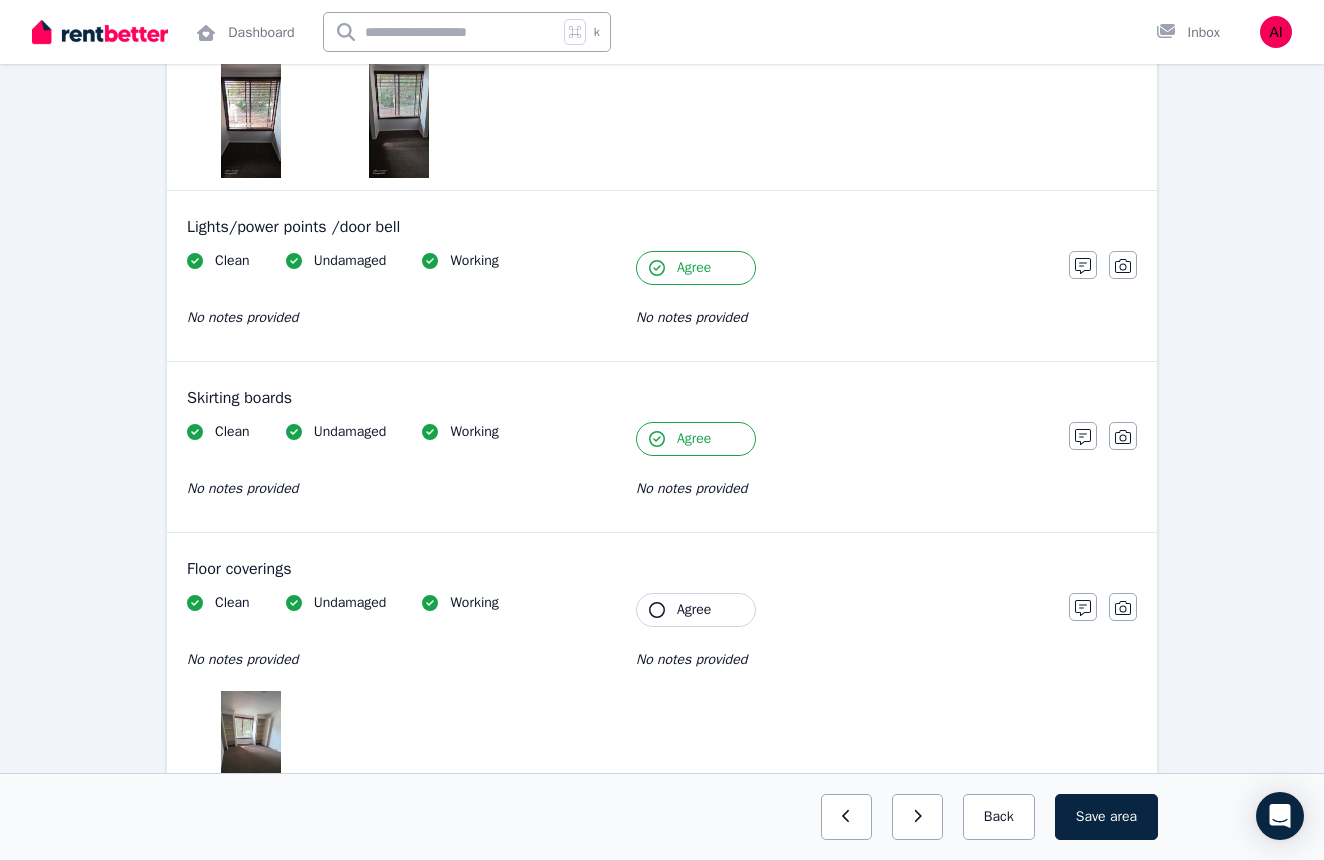 click 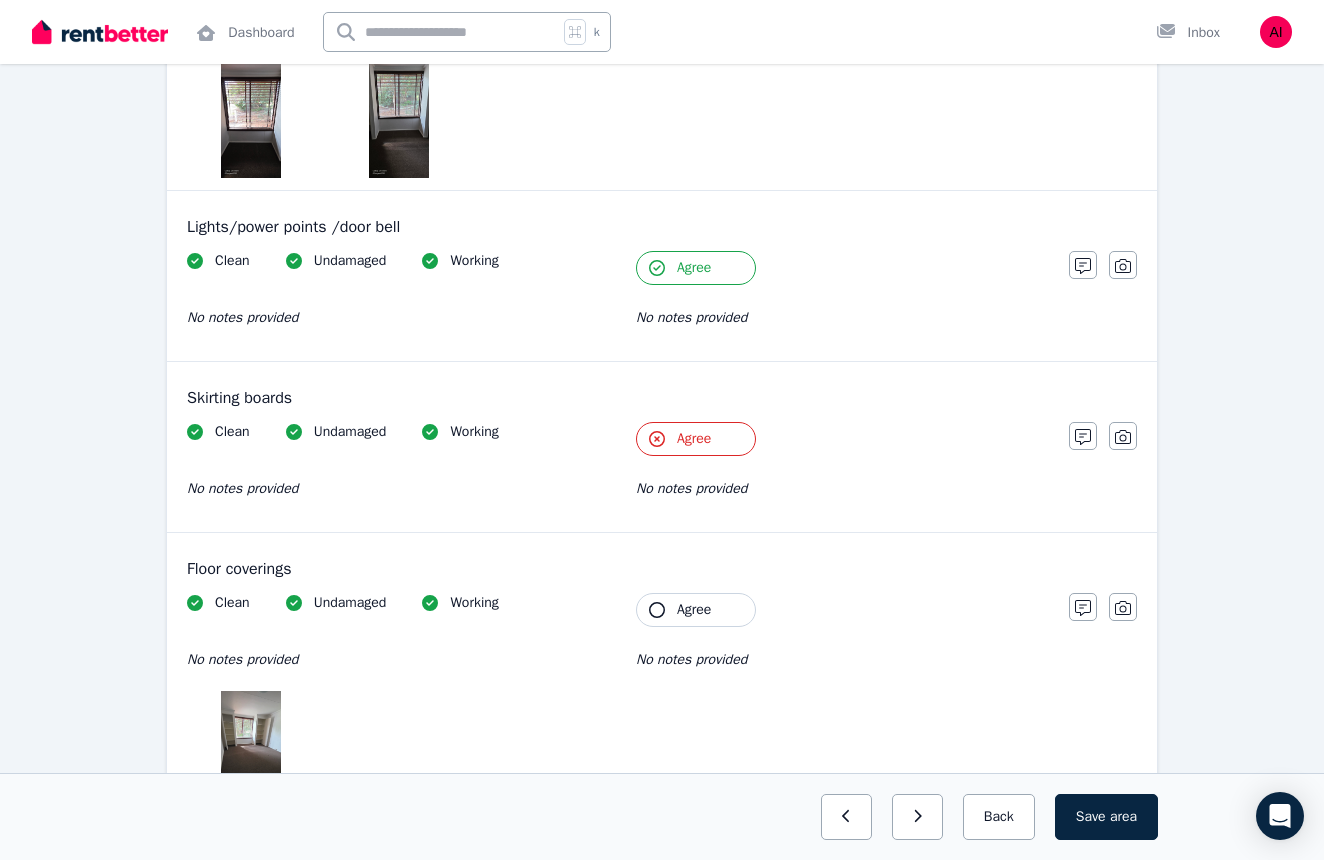 click 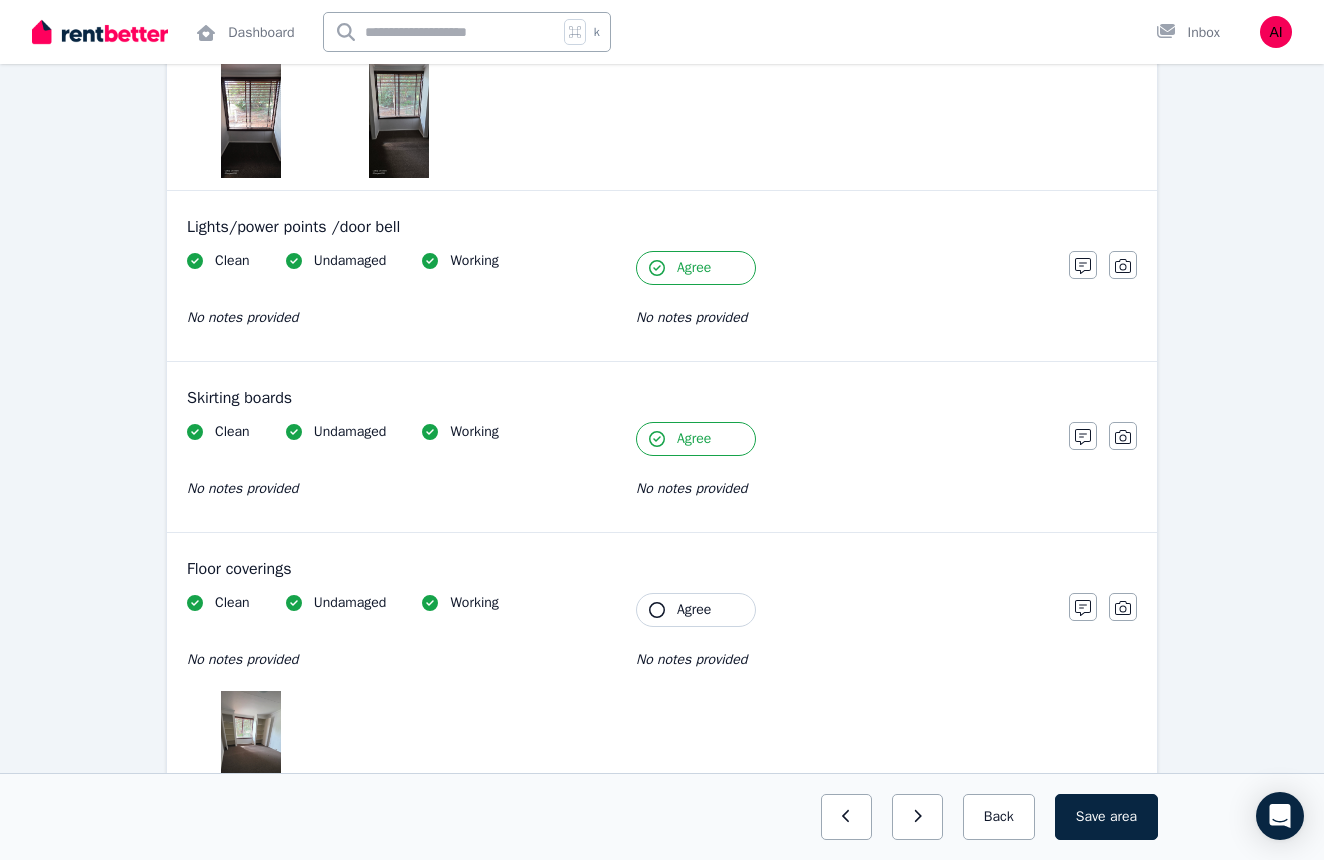 click 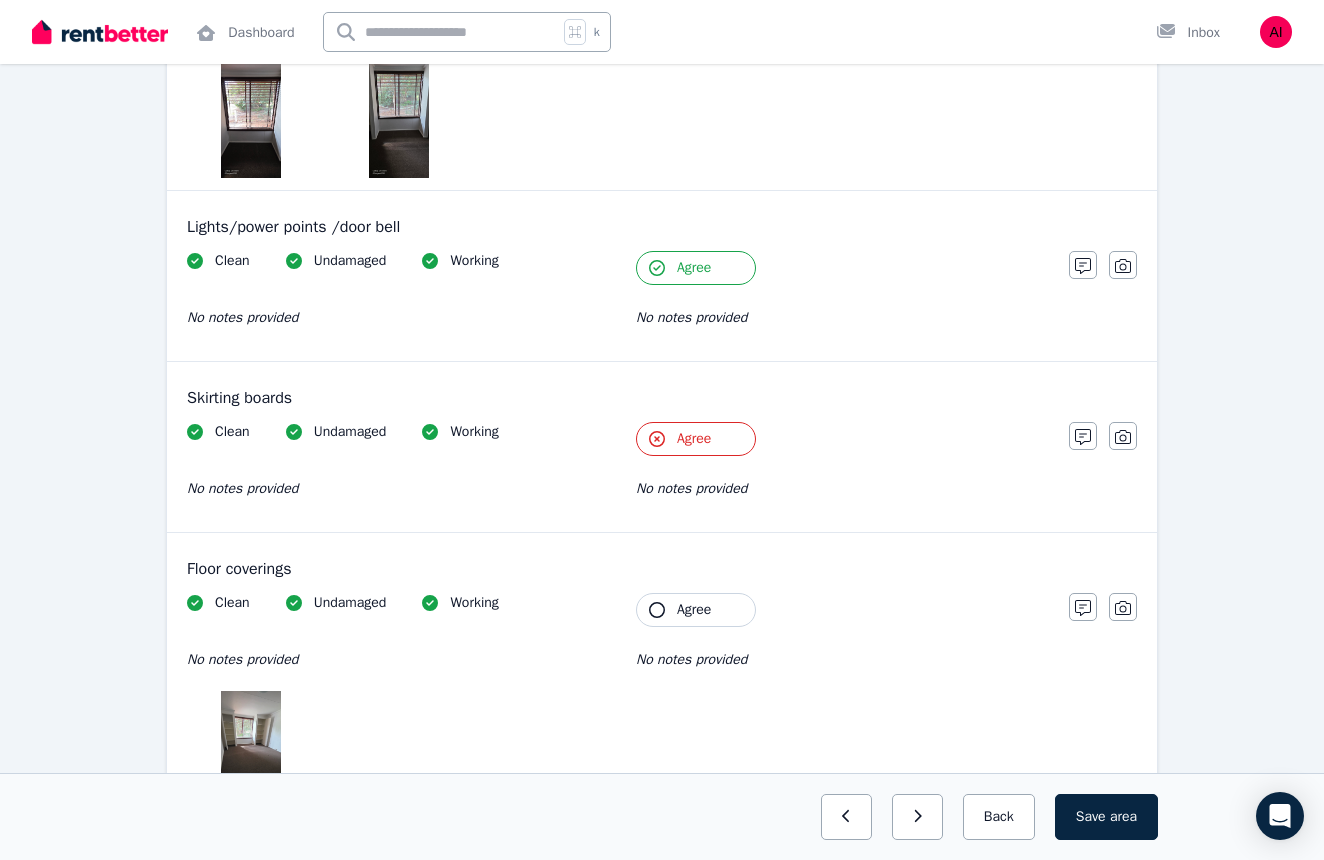 click 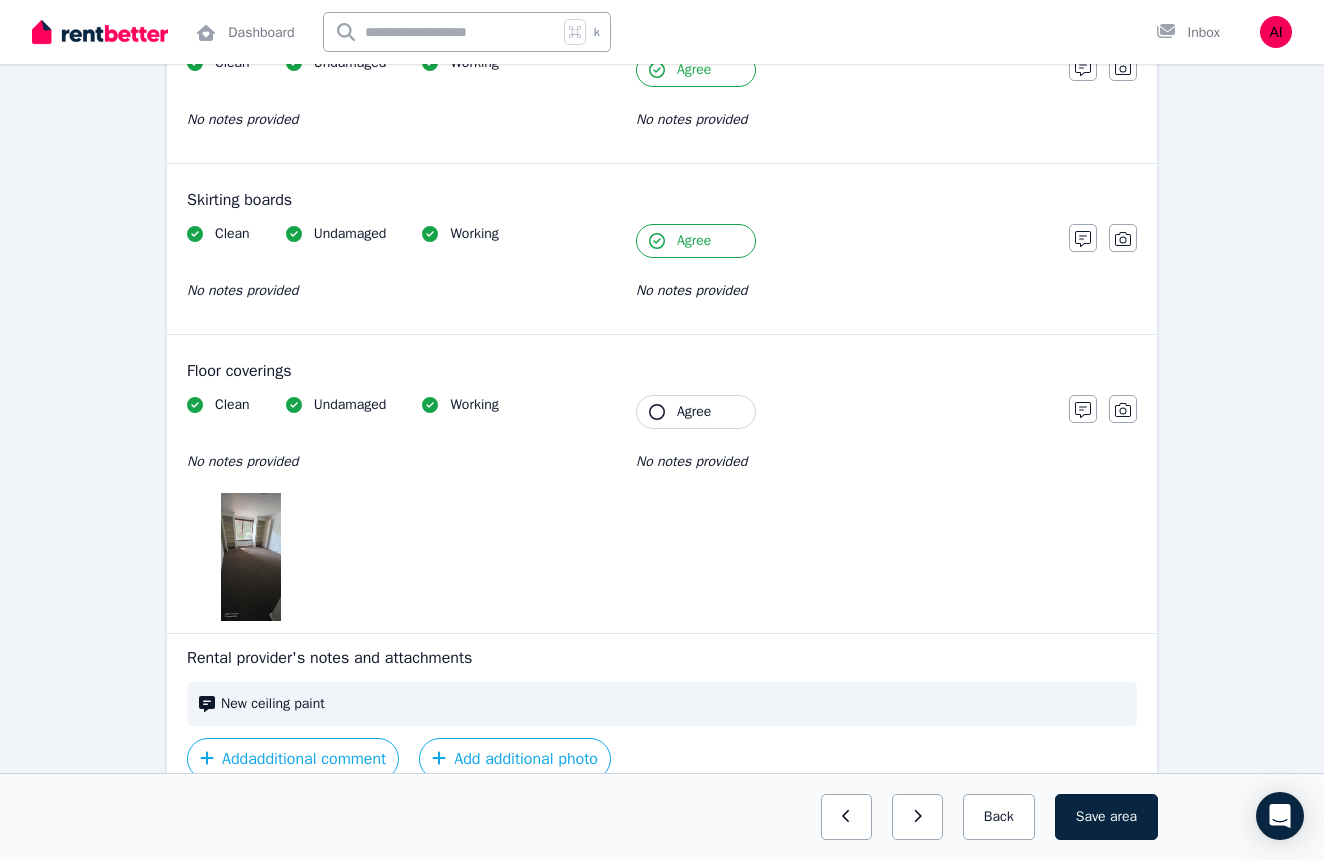 scroll, scrollTop: 2060, scrollLeft: 0, axis: vertical 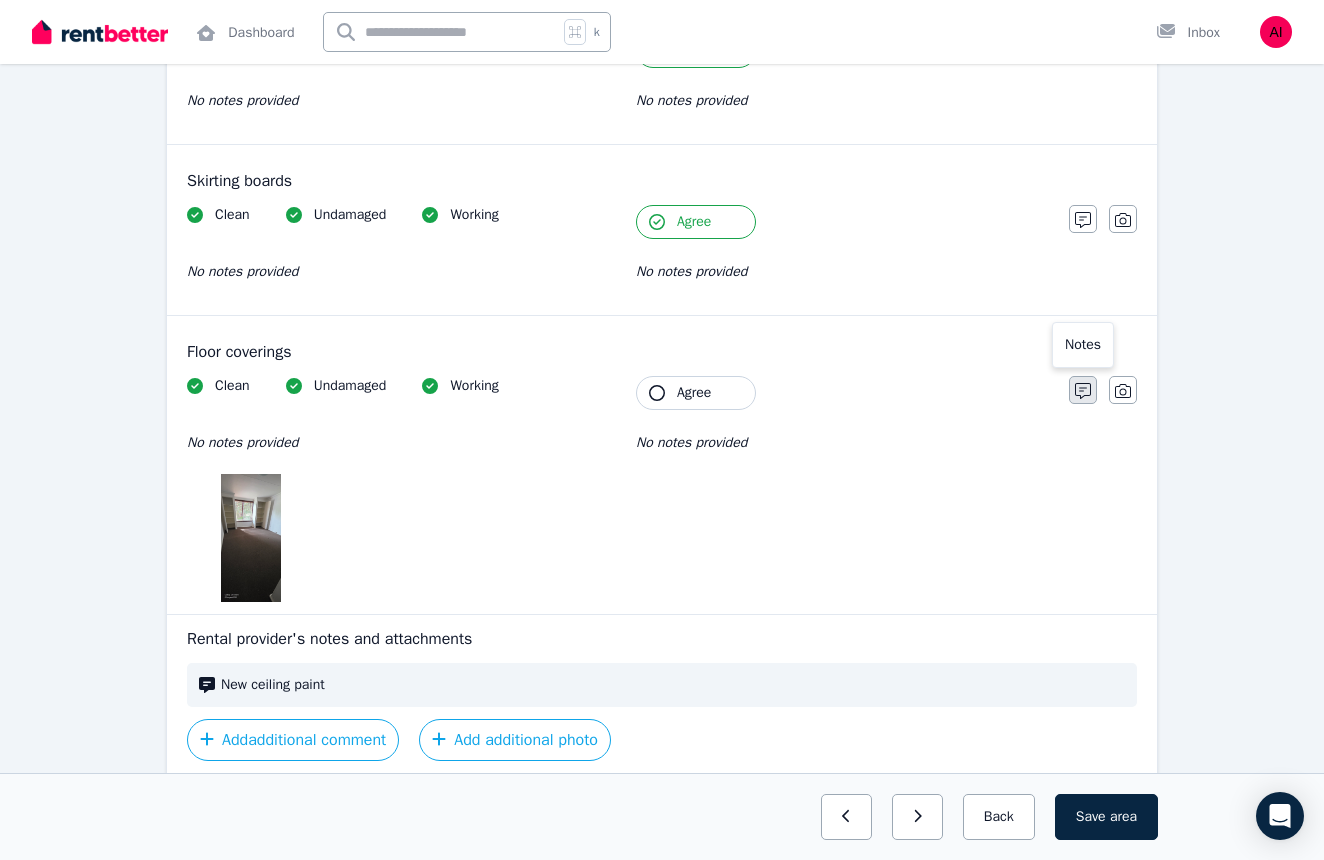 click 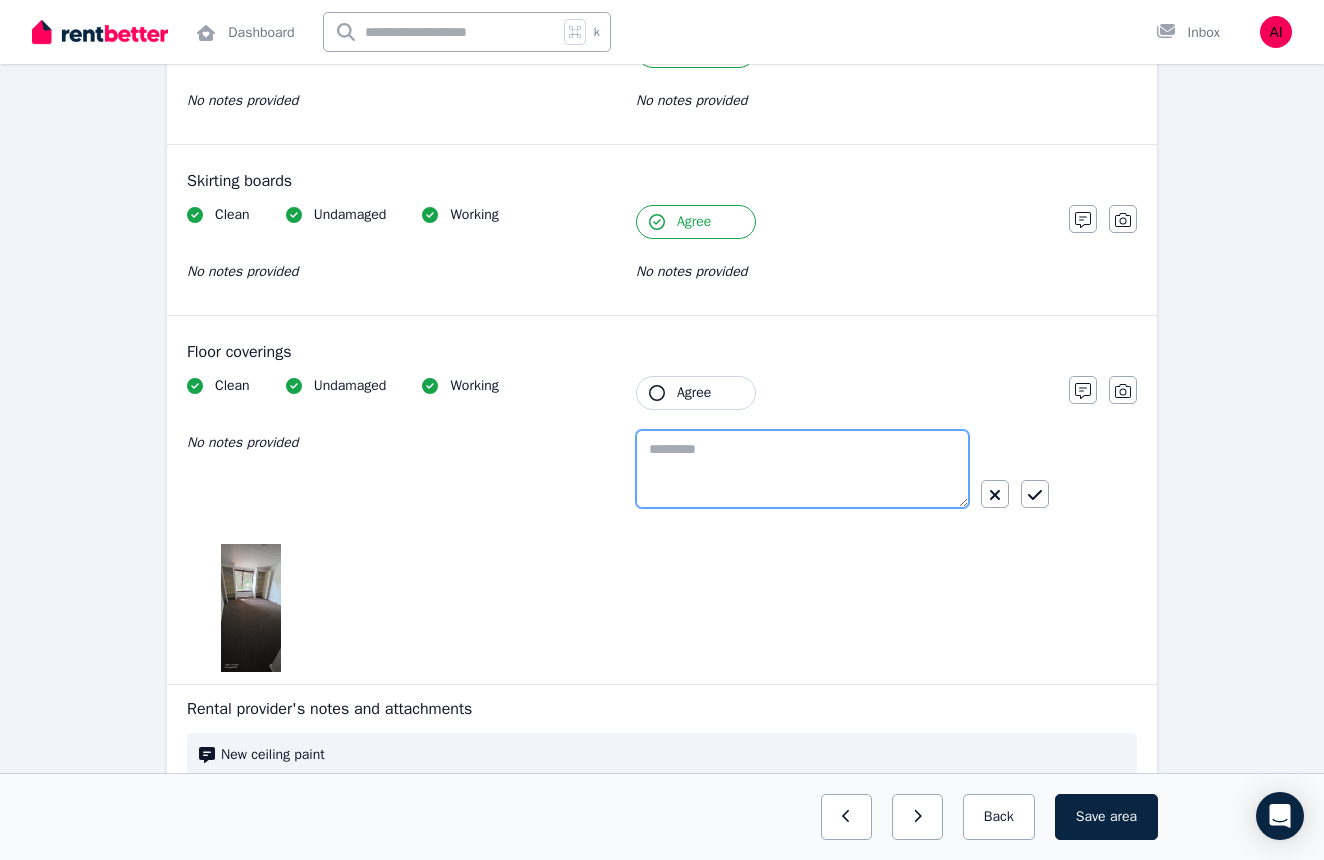 click at bounding box center [802, 469] 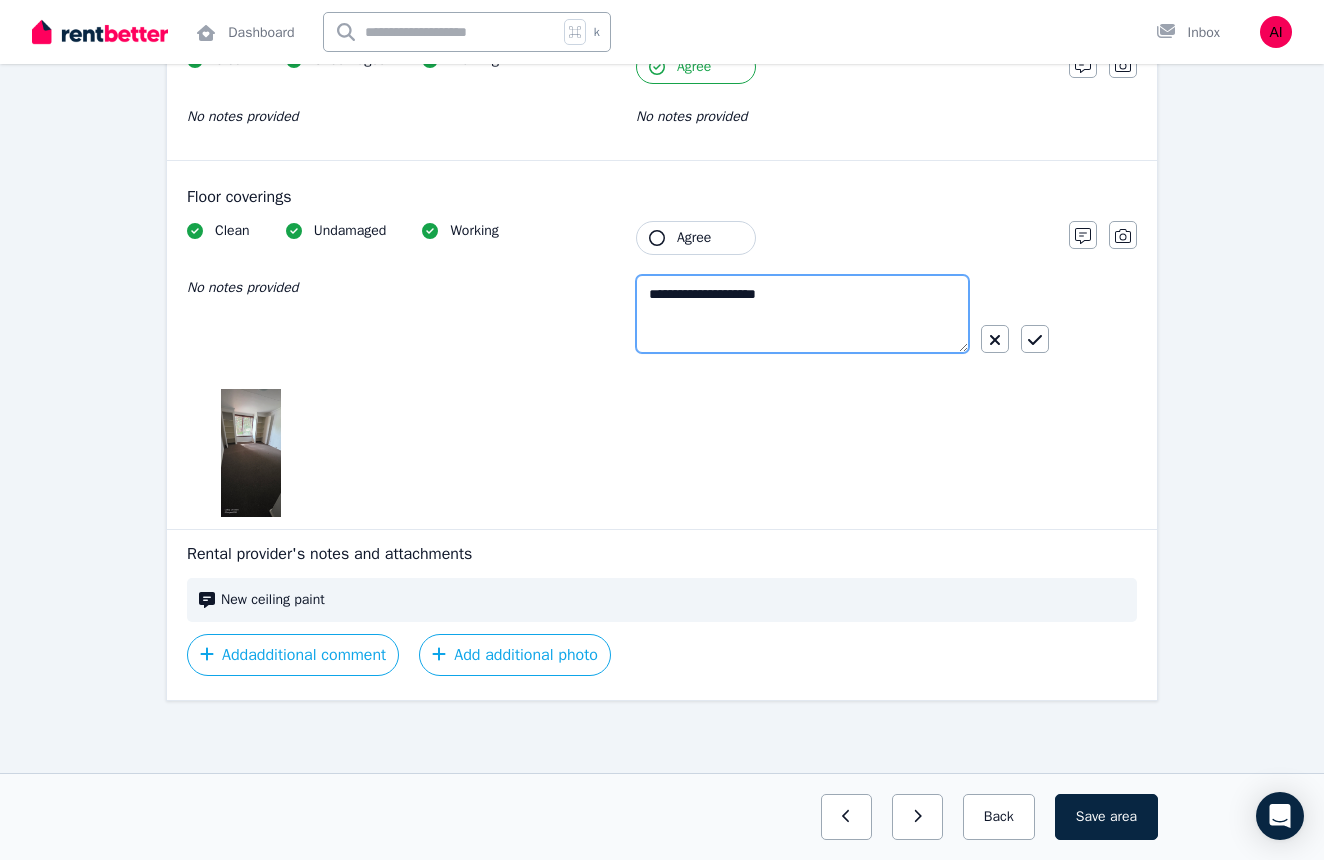 scroll, scrollTop: 2215, scrollLeft: 0, axis: vertical 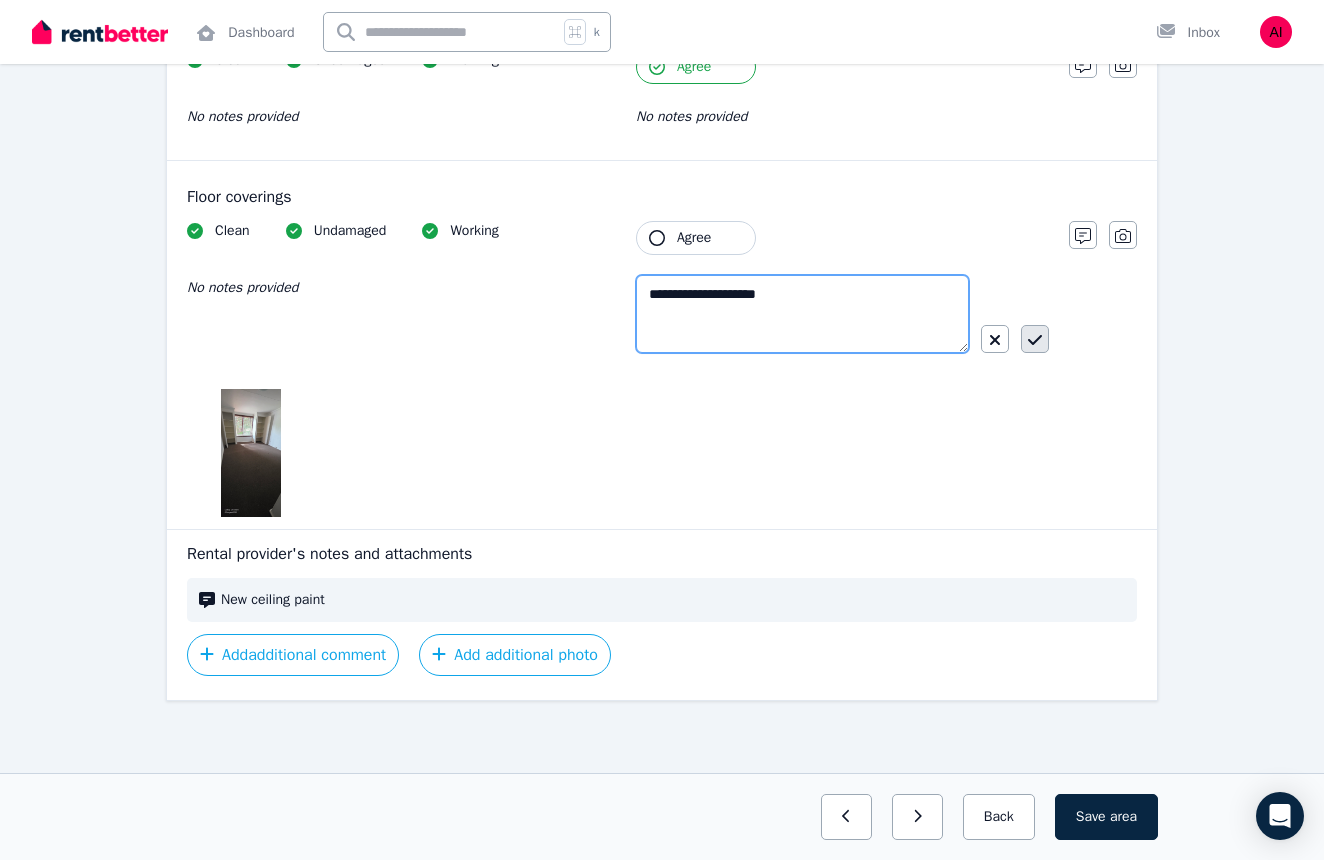 type on "**********" 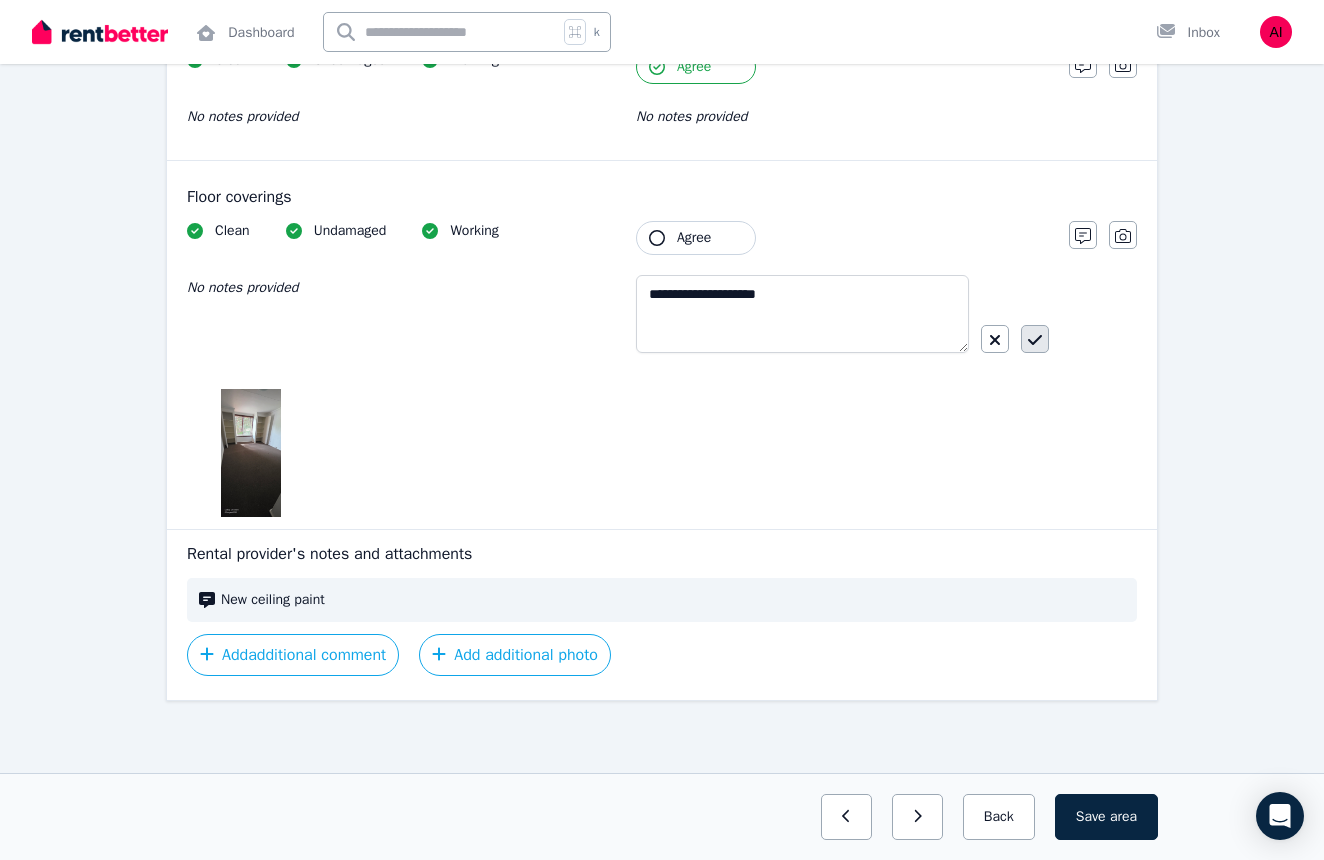 click 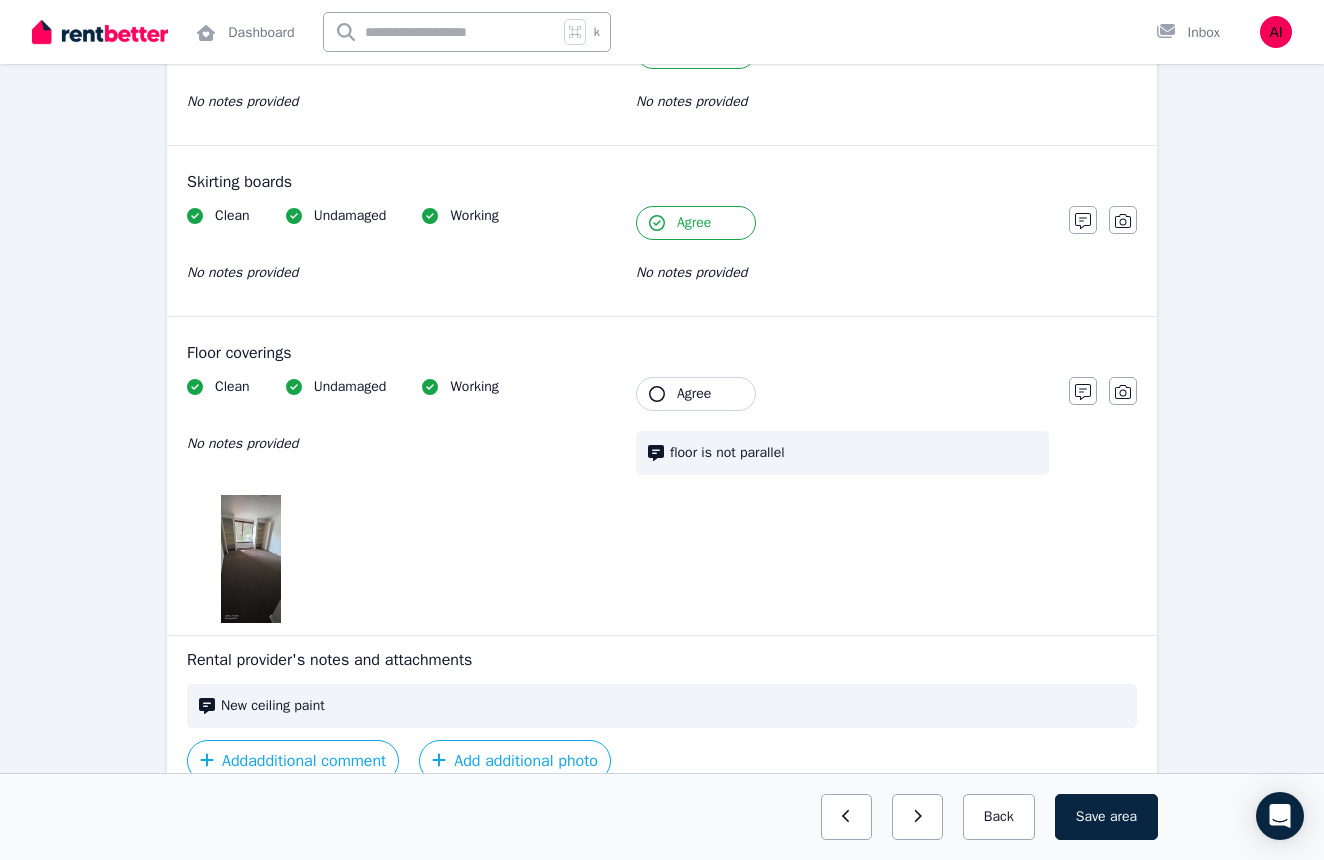 scroll, scrollTop: 2044, scrollLeft: 0, axis: vertical 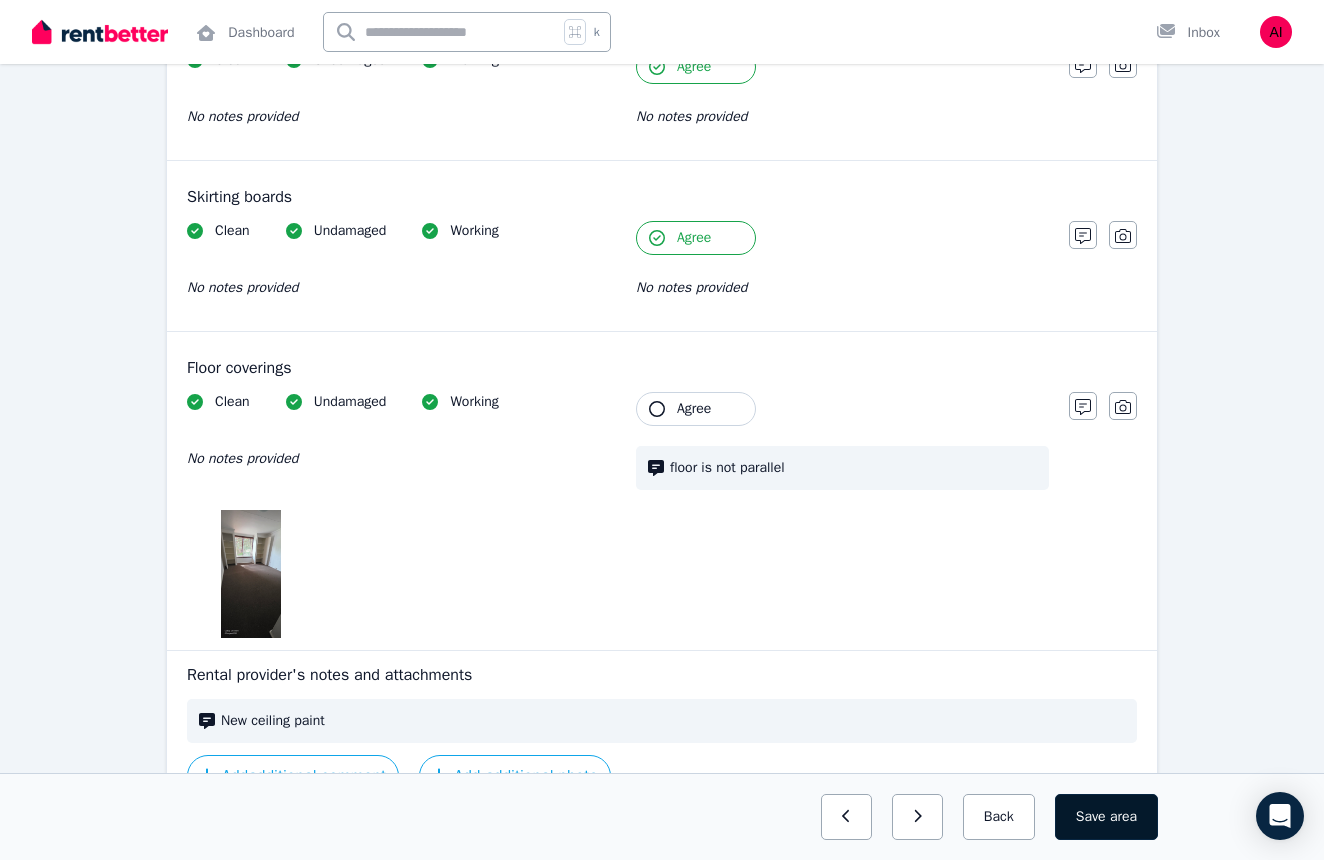 click on "Save   area" at bounding box center (1106, 817) 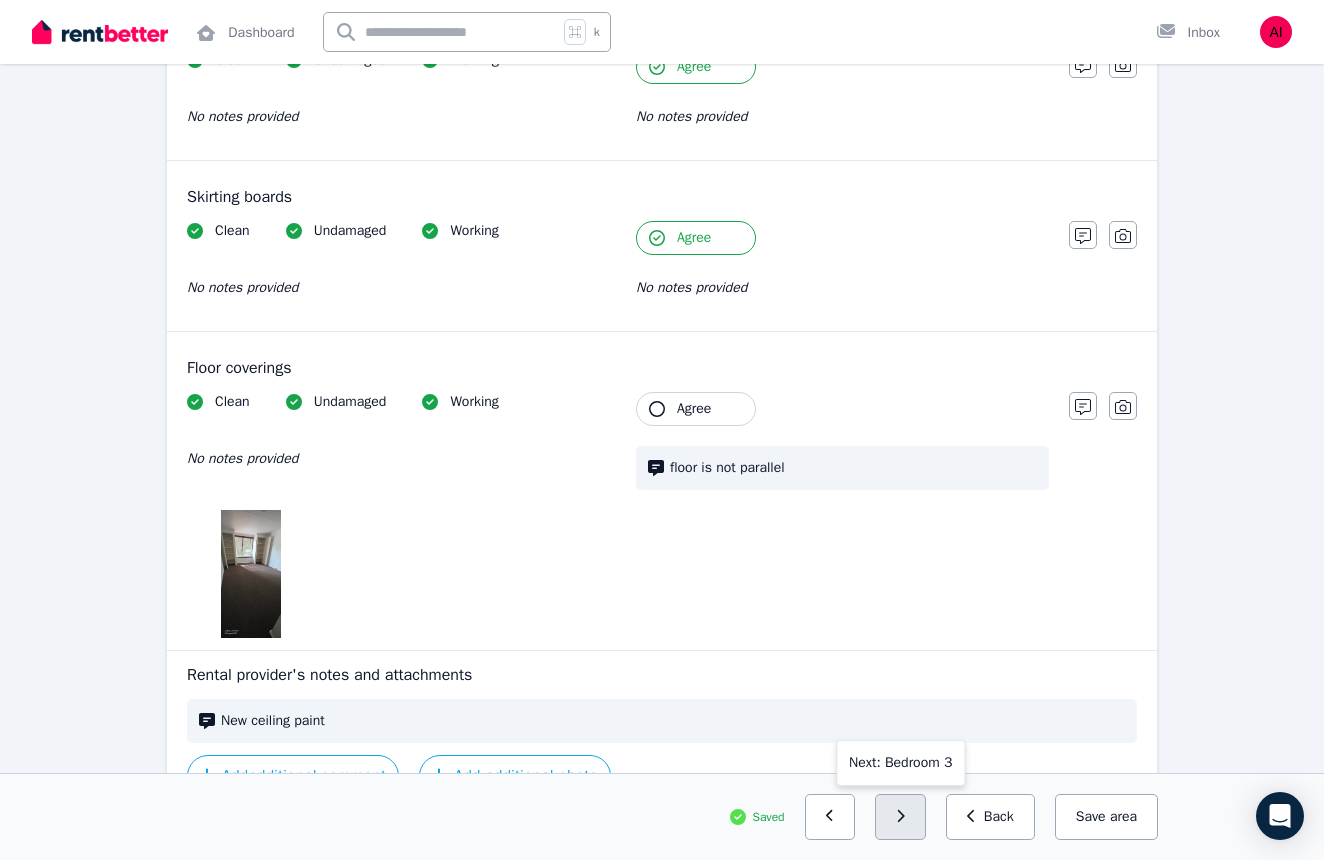 click 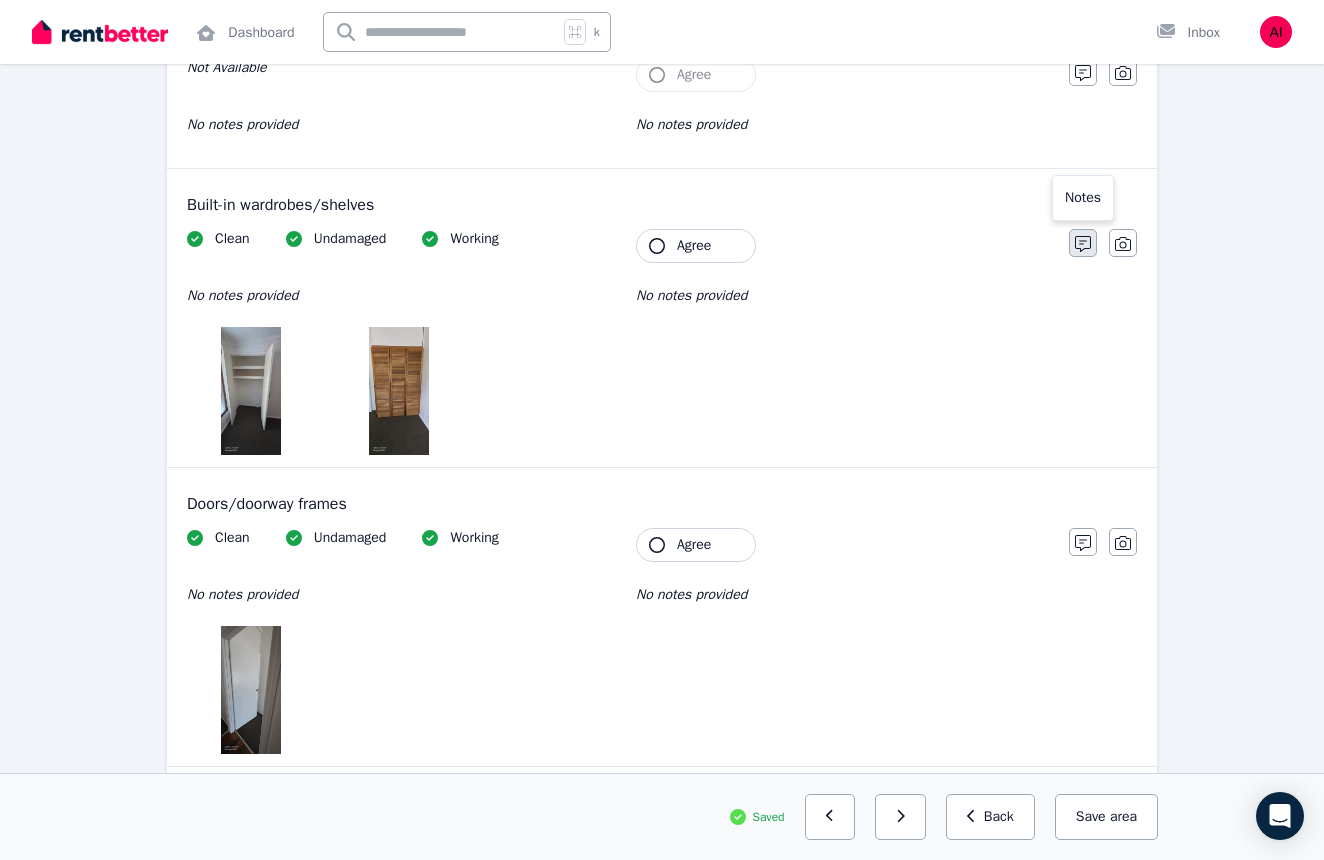 scroll, scrollTop: 311, scrollLeft: 0, axis: vertical 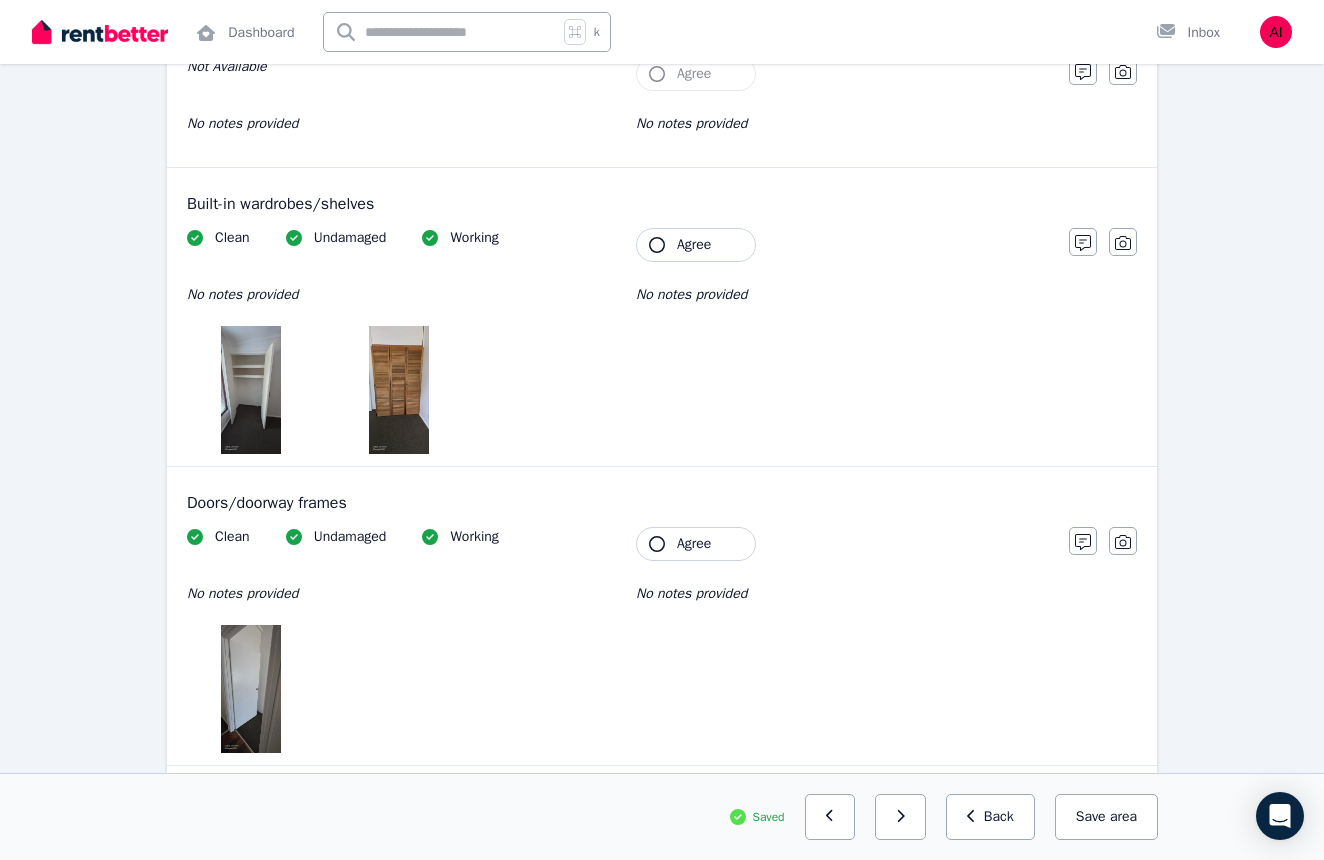click 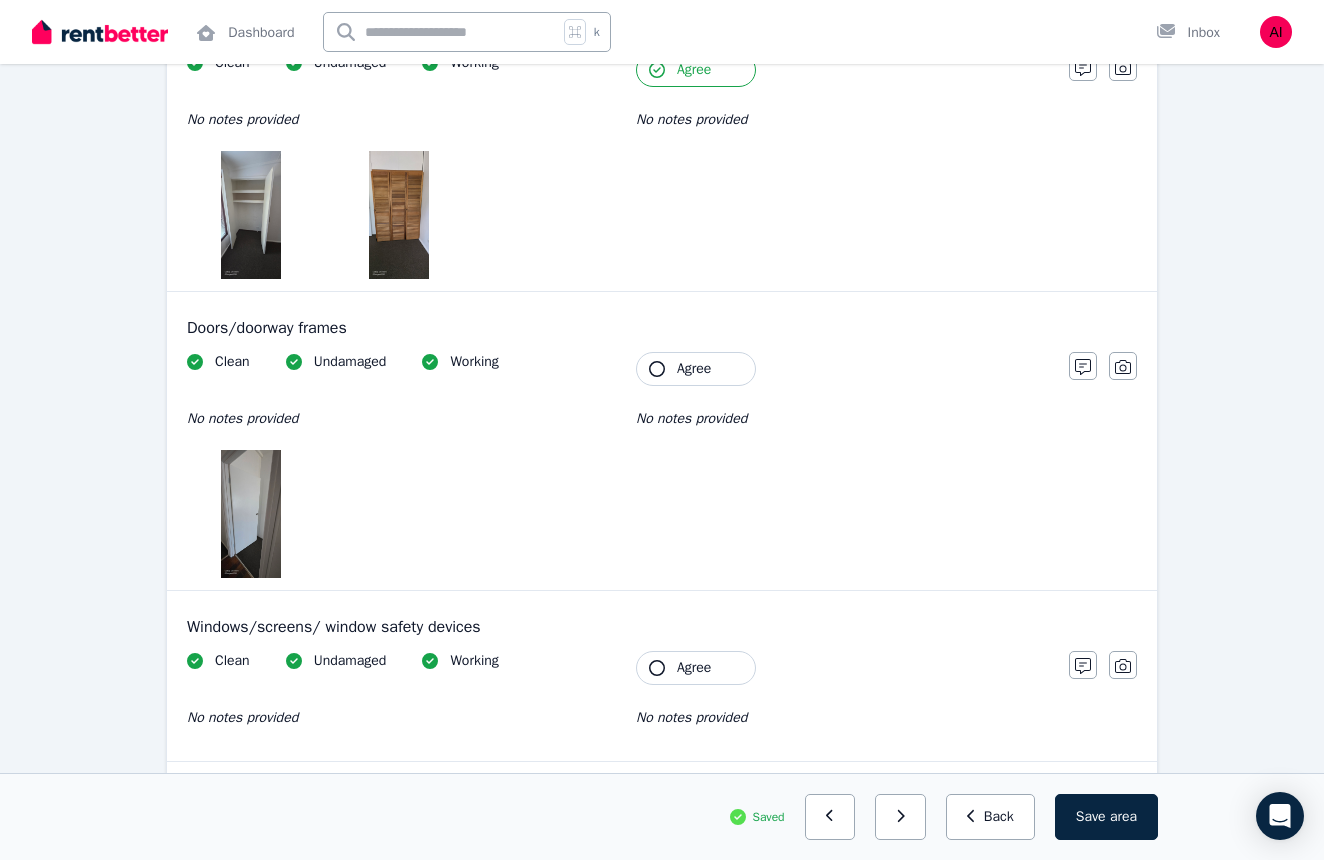 scroll, scrollTop: 491, scrollLeft: 0, axis: vertical 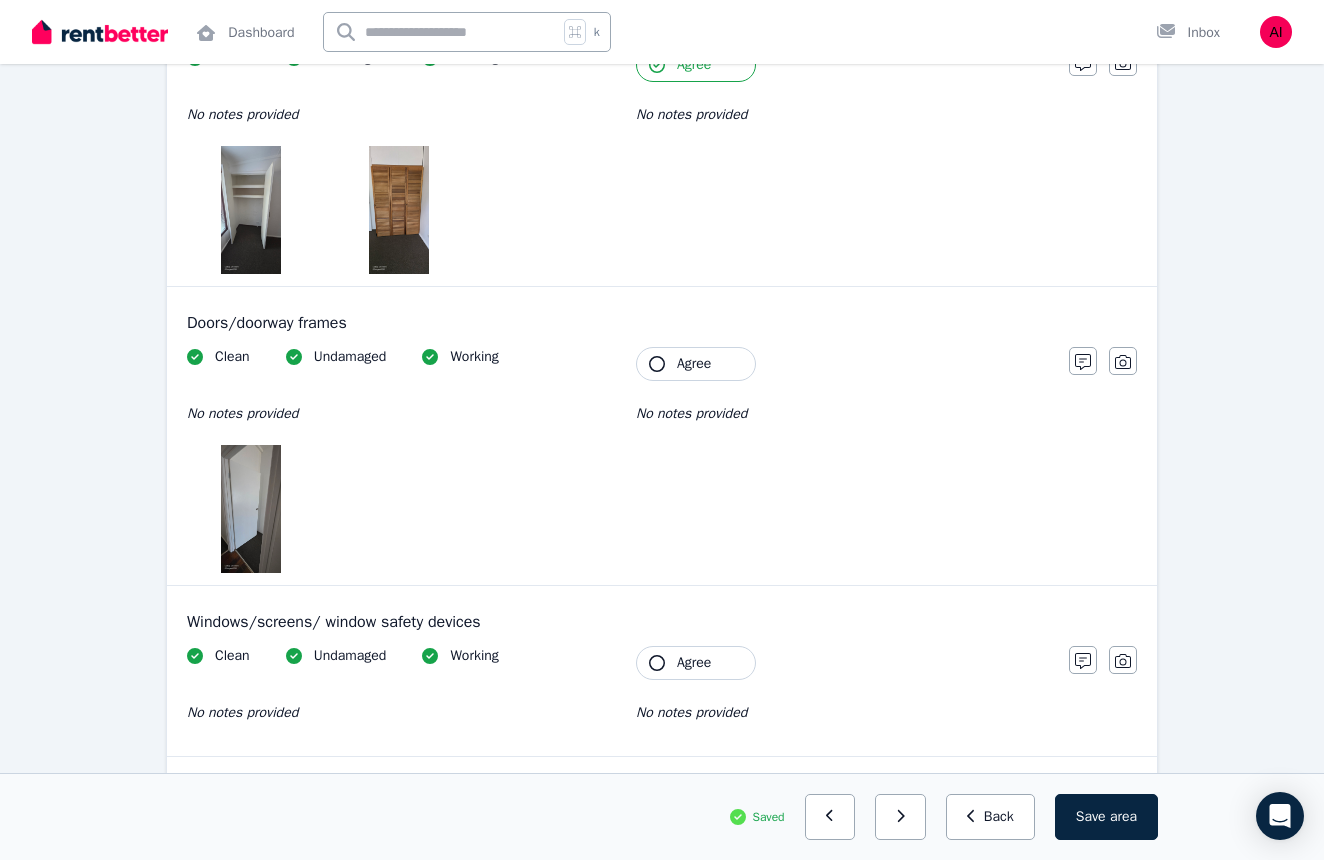 click 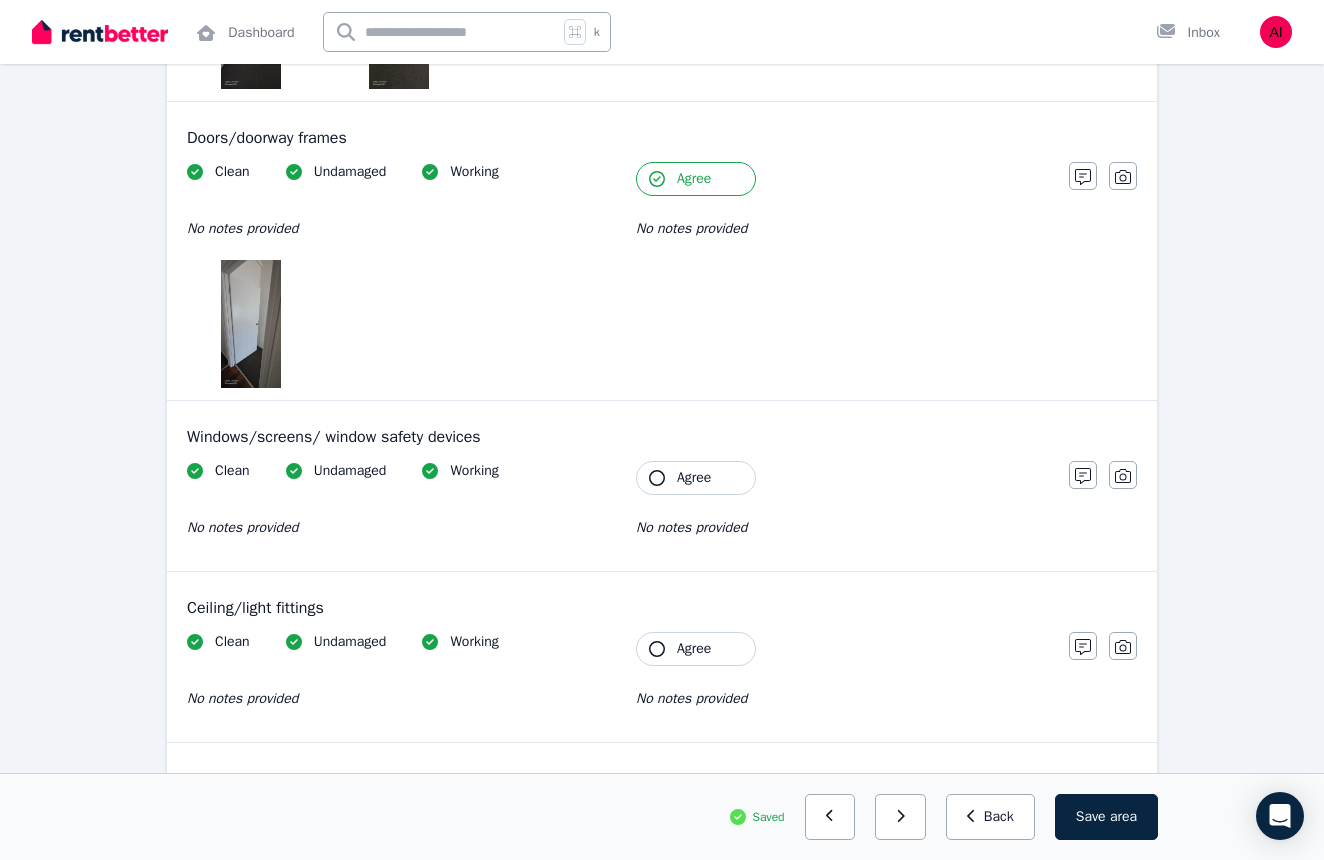 scroll, scrollTop: 743, scrollLeft: 0, axis: vertical 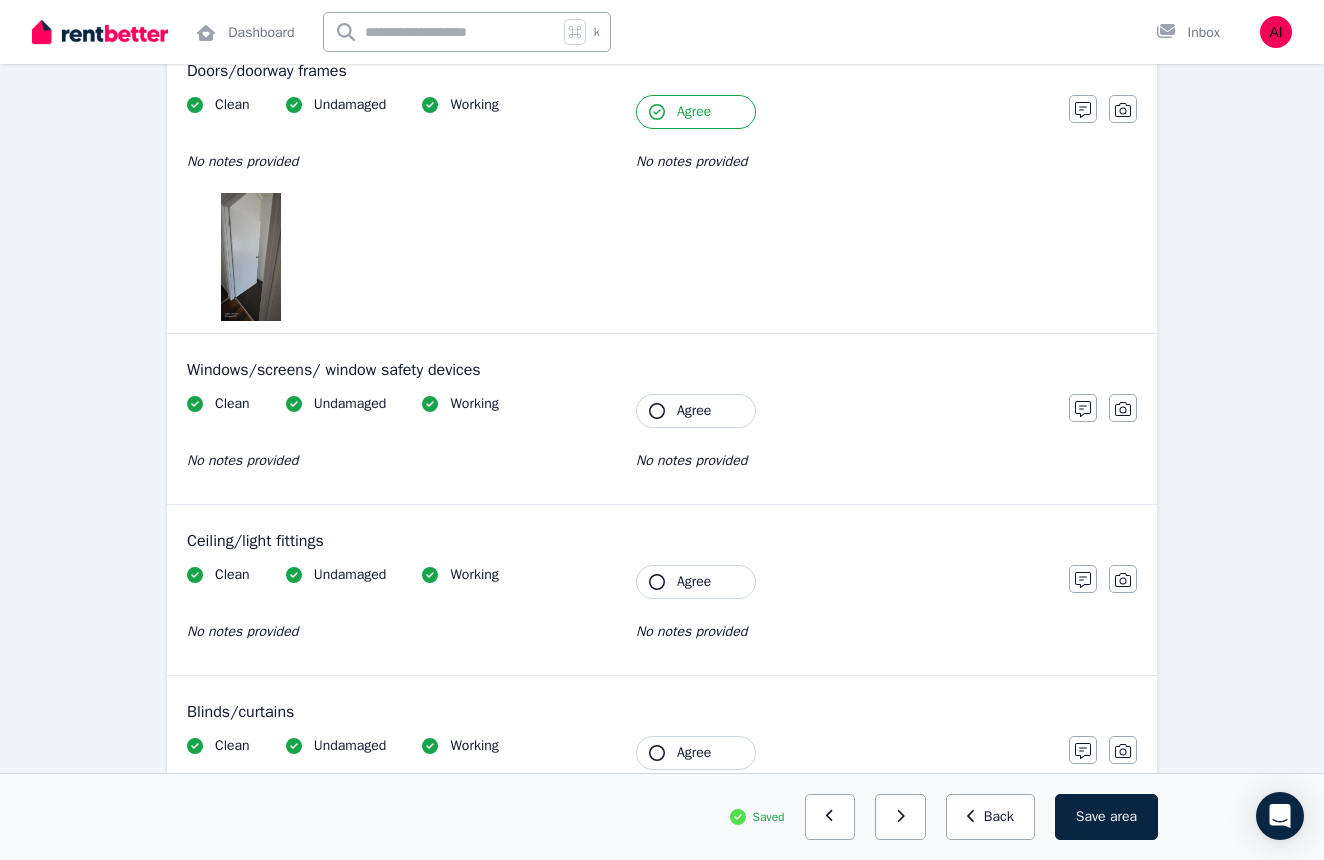 click 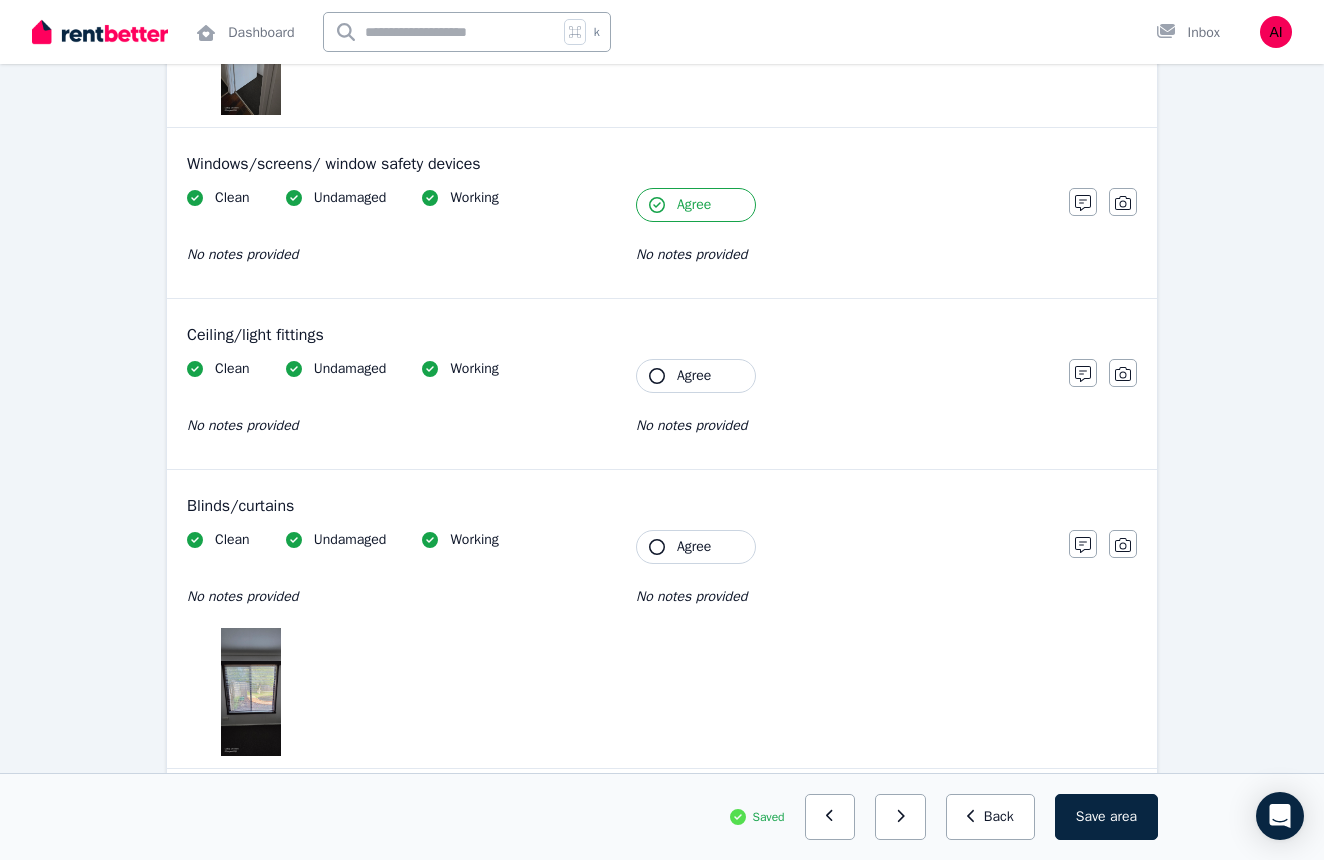 scroll, scrollTop: 950, scrollLeft: 0, axis: vertical 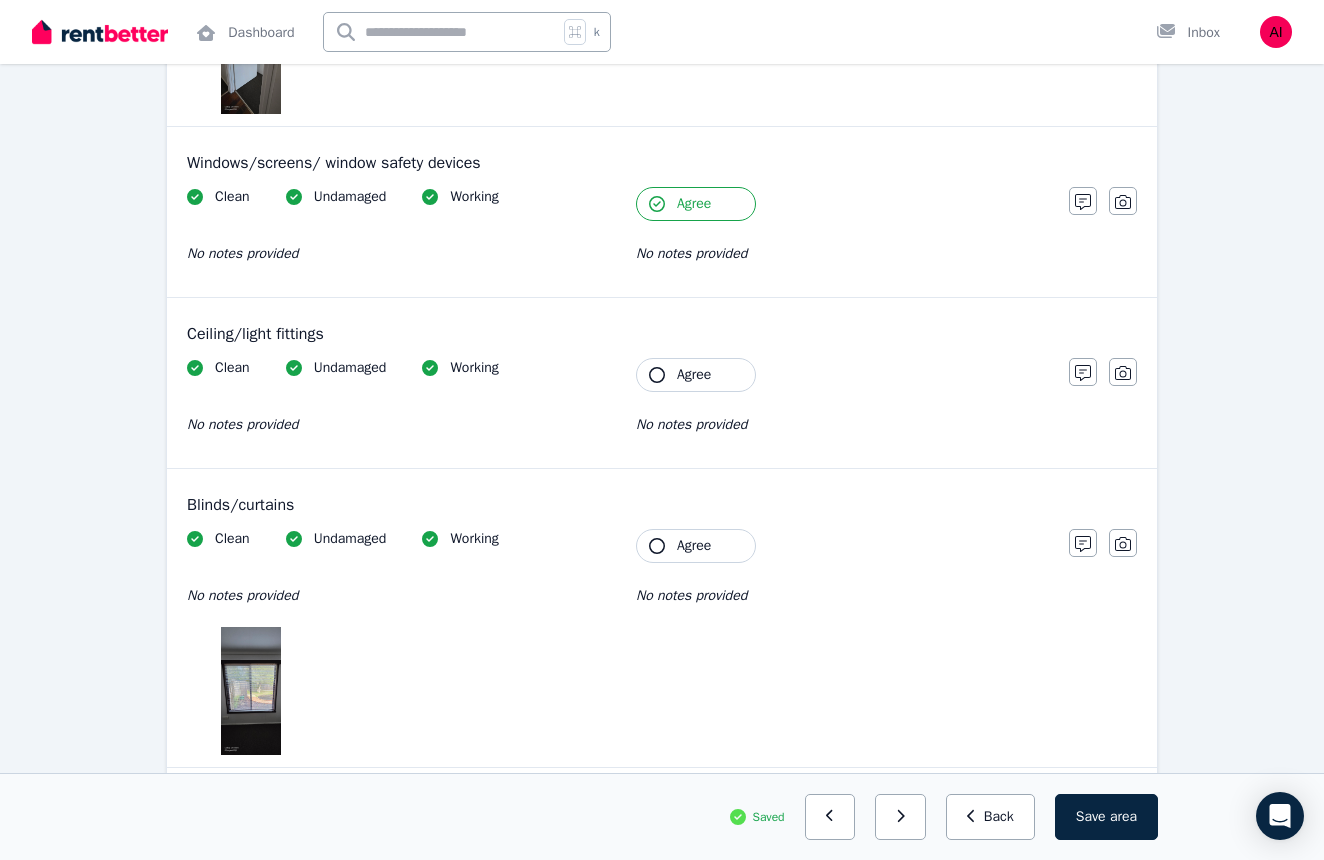click 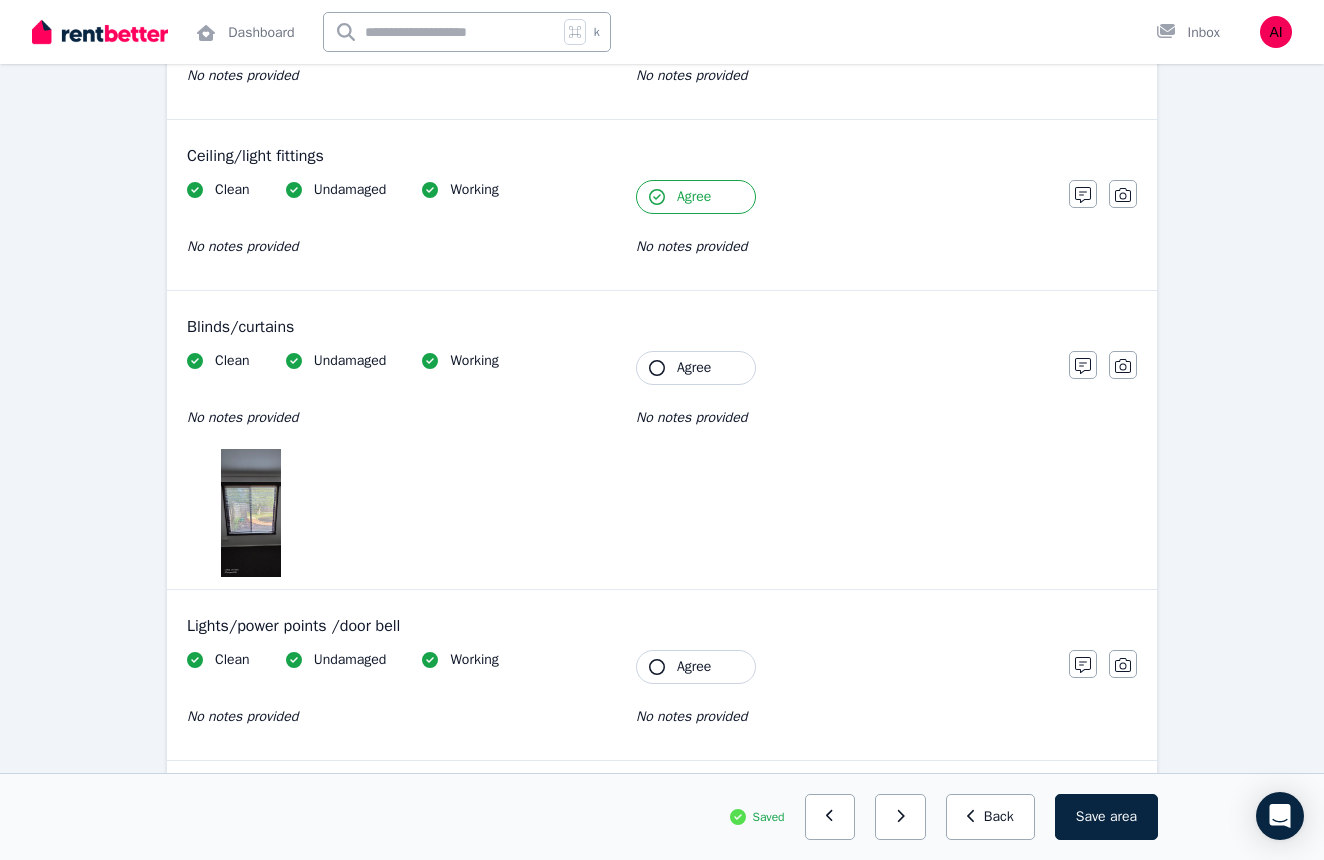 scroll, scrollTop: 1170, scrollLeft: 0, axis: vertical 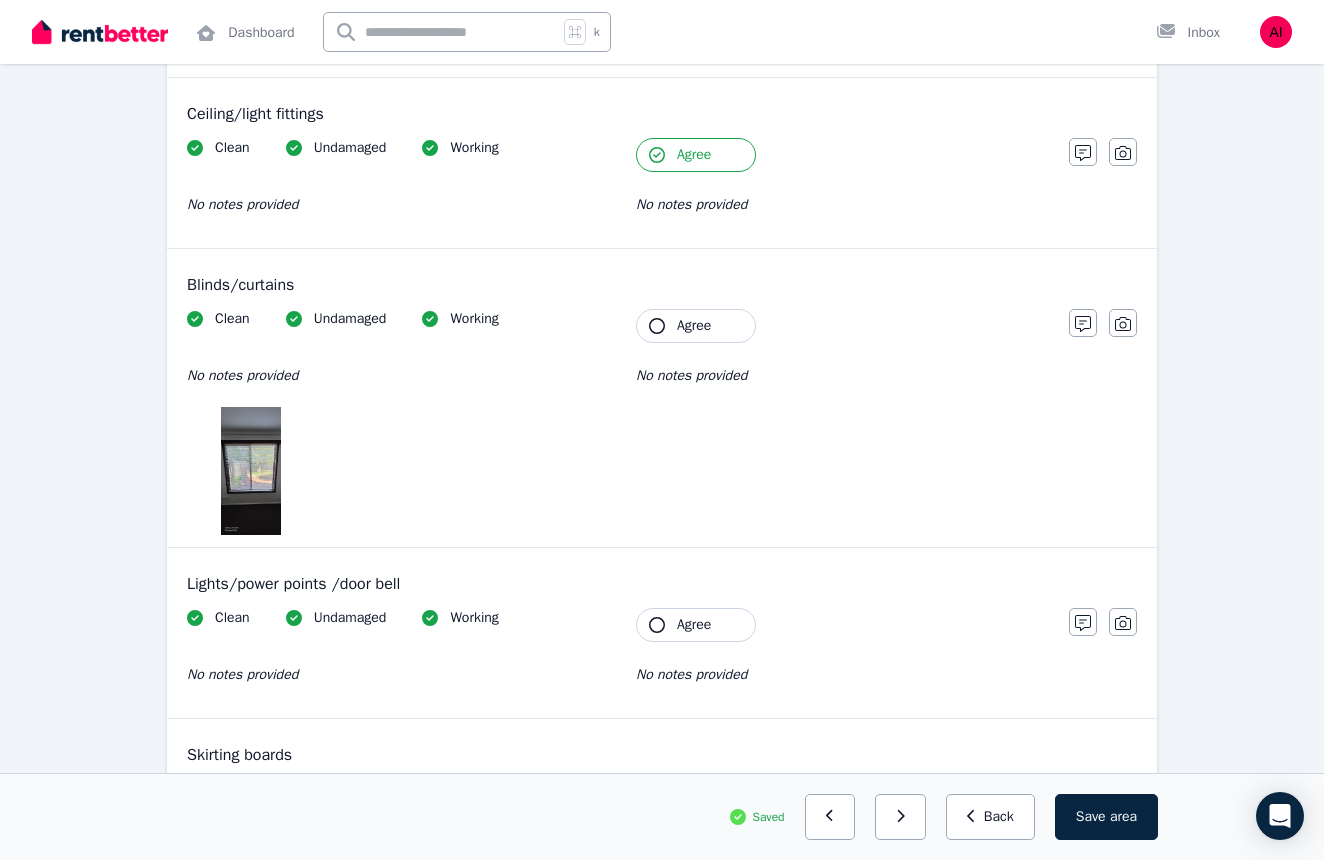 click at bounding box center (250, 471) 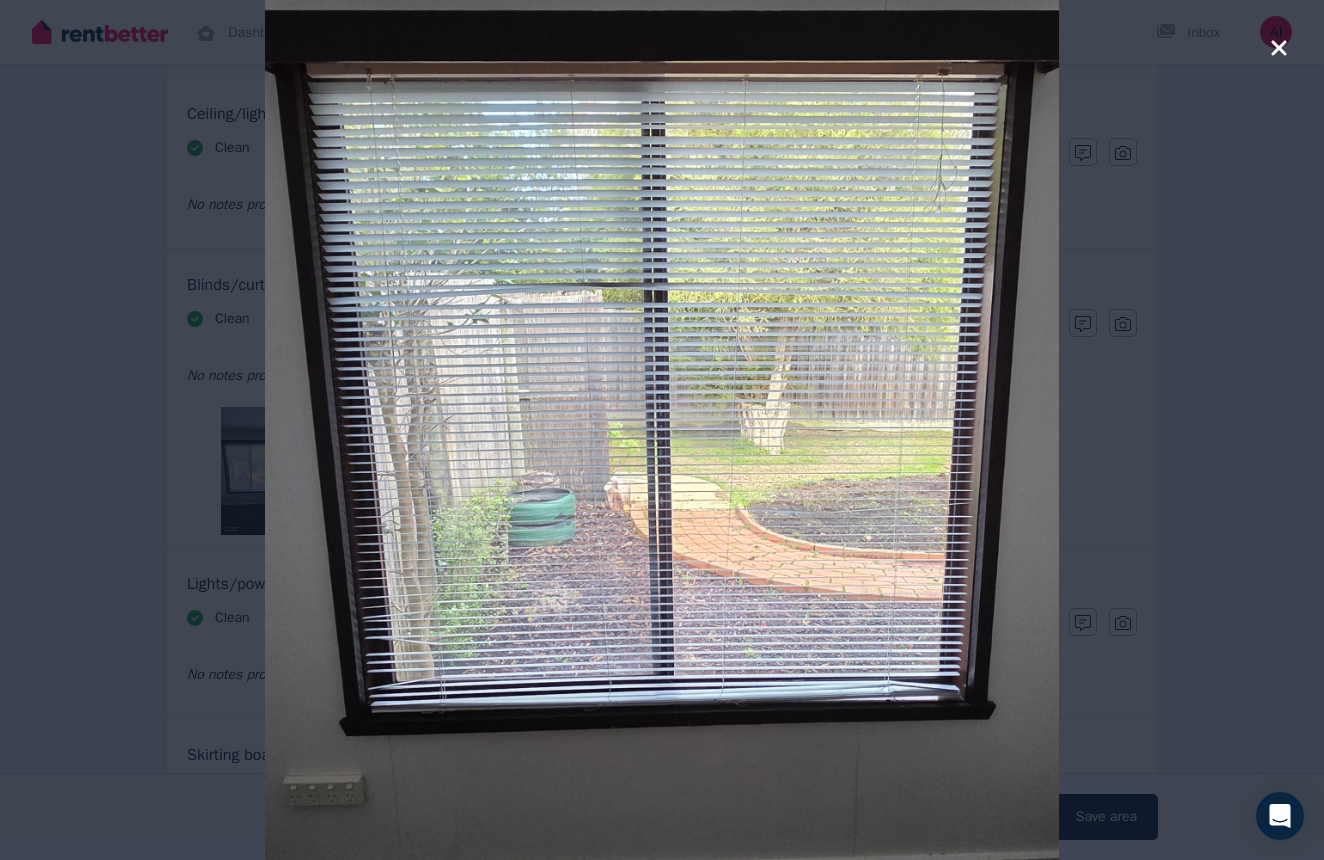 click 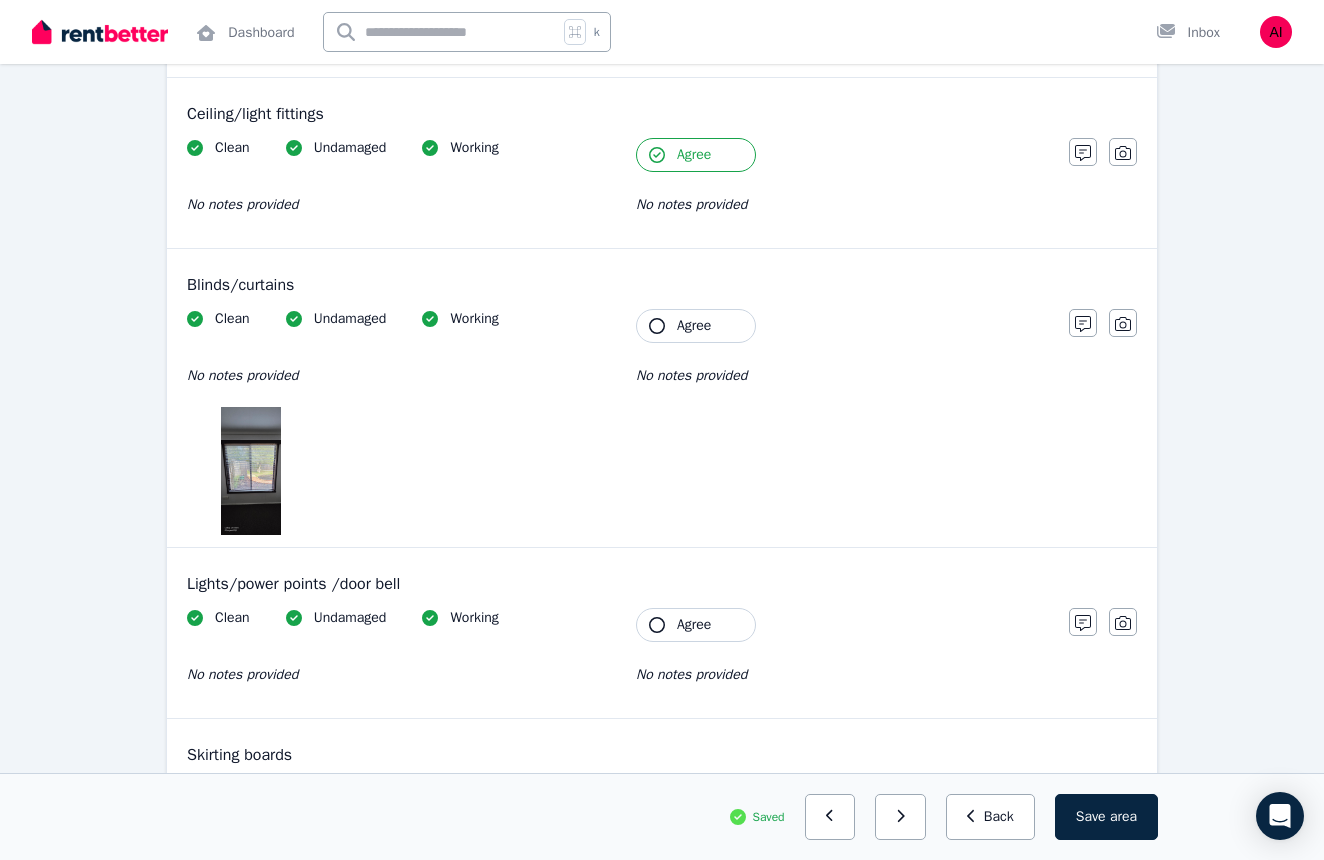 click 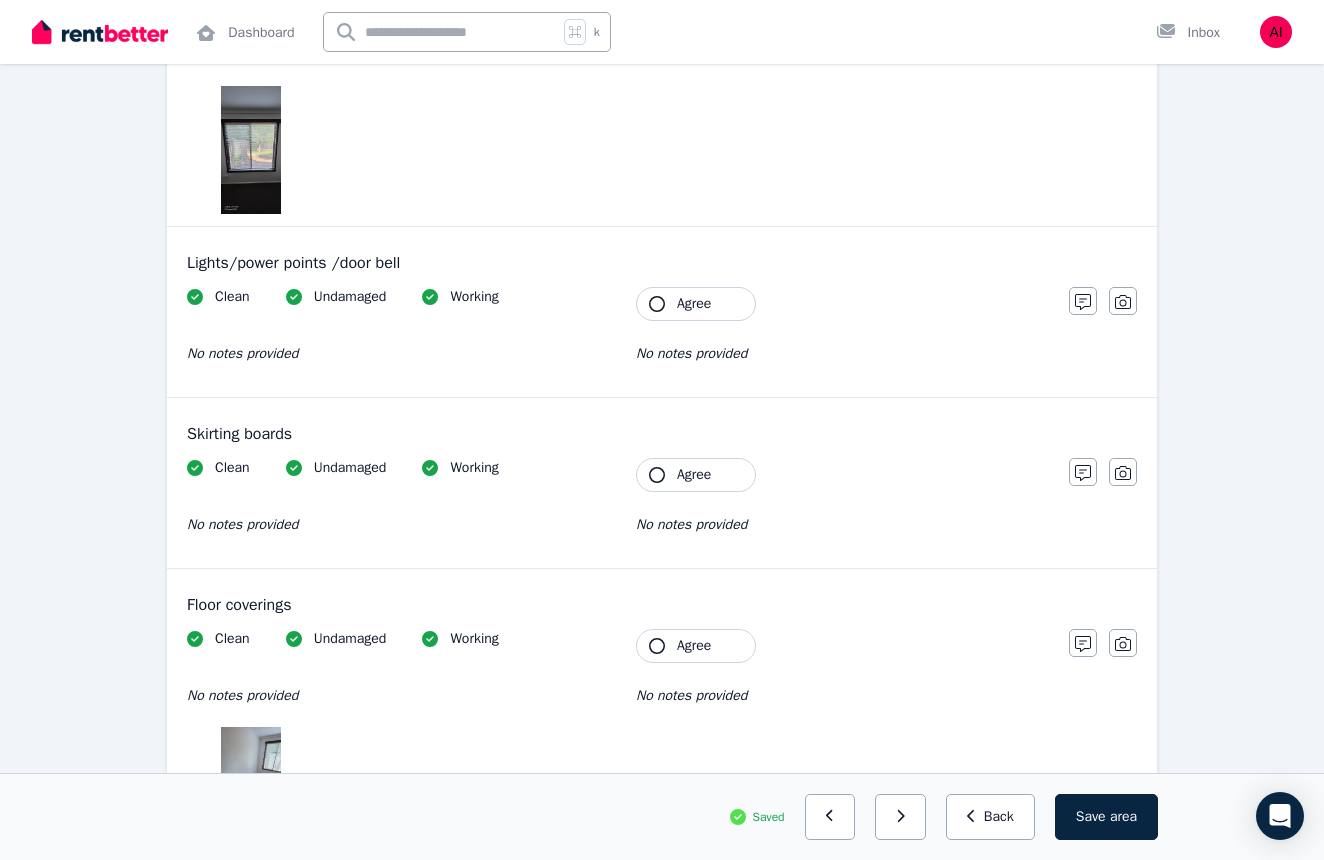 scroll, scrollTop: 1493, scrollLeft: 0, axis: vertical 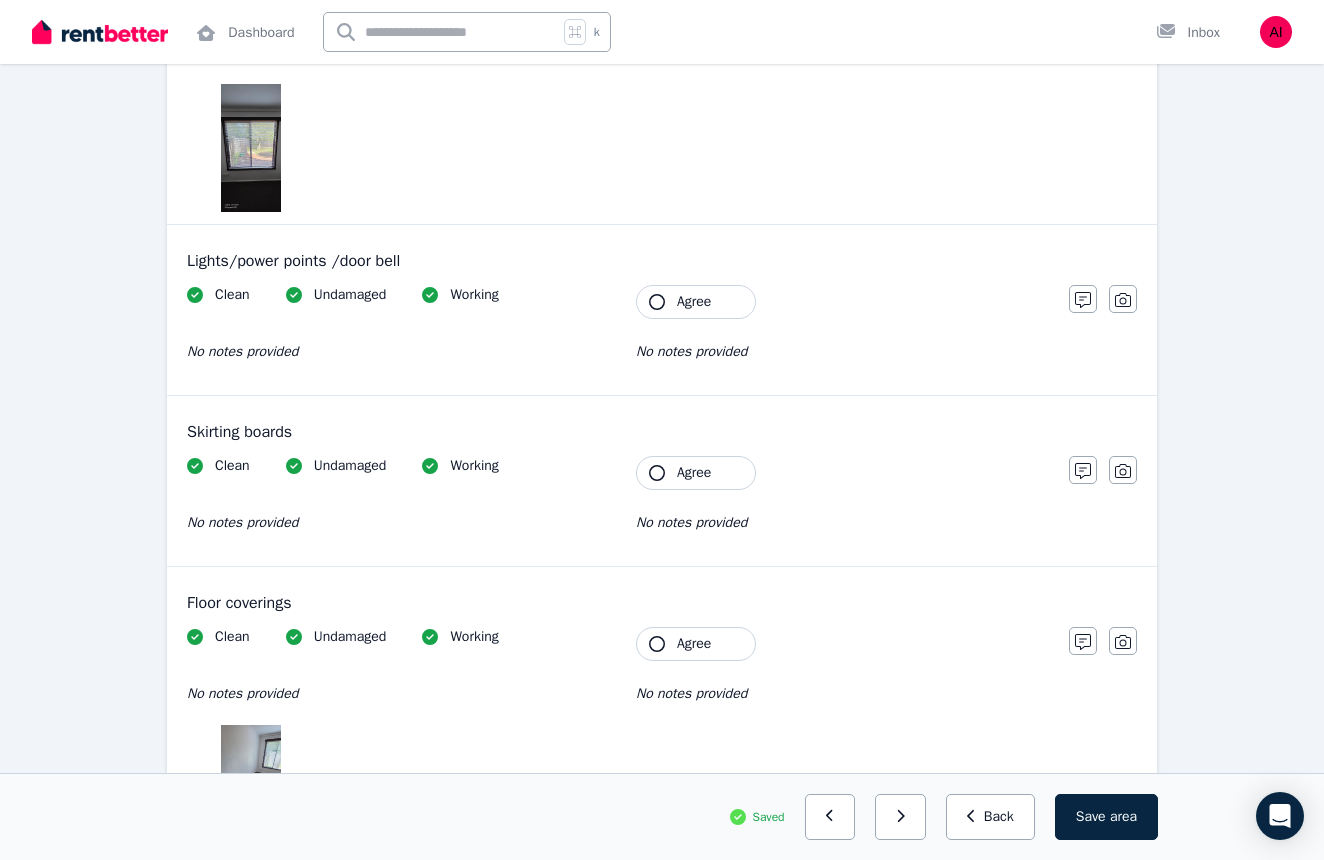 click 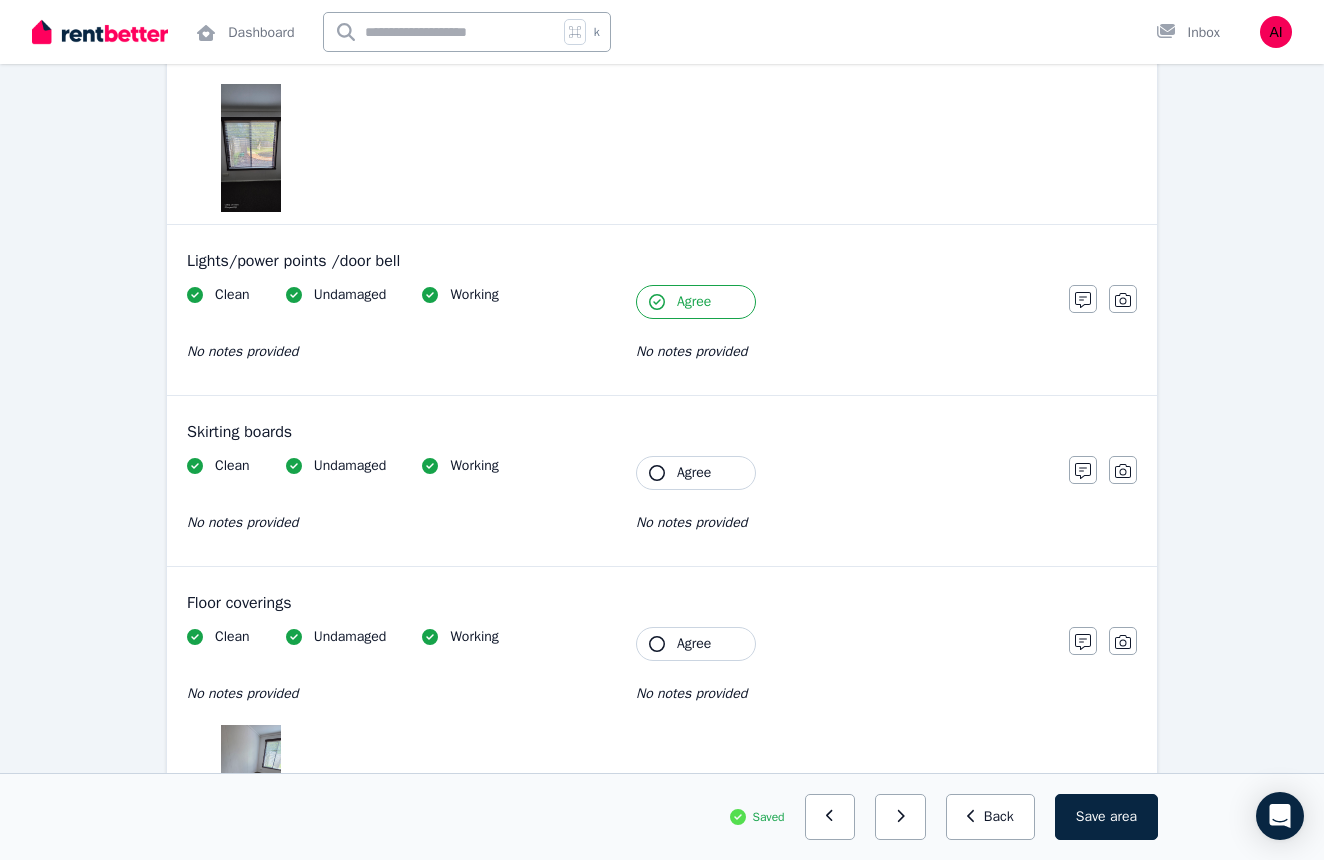 click 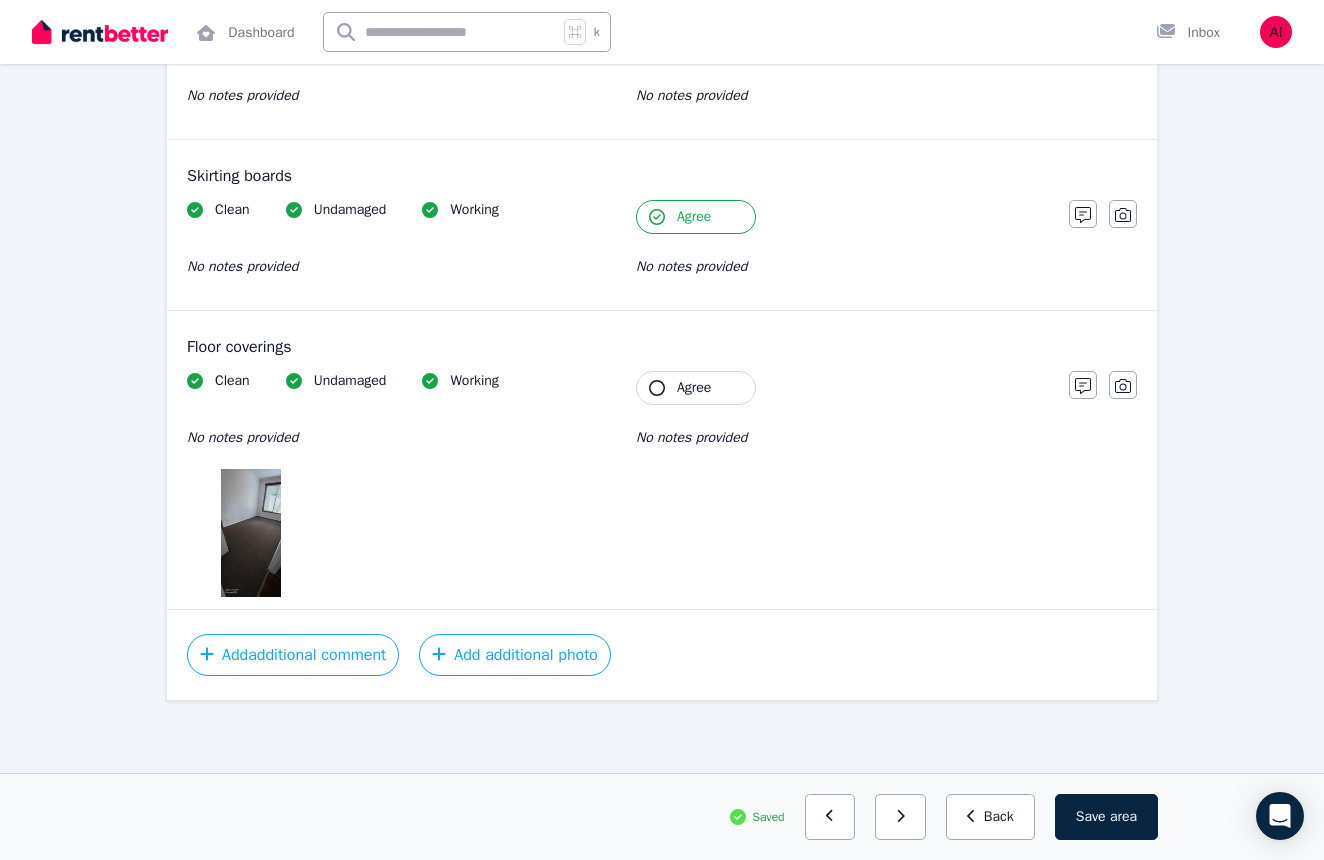 scroll, scrollTop: 1749, scrollLeft: 0, axis: vertical 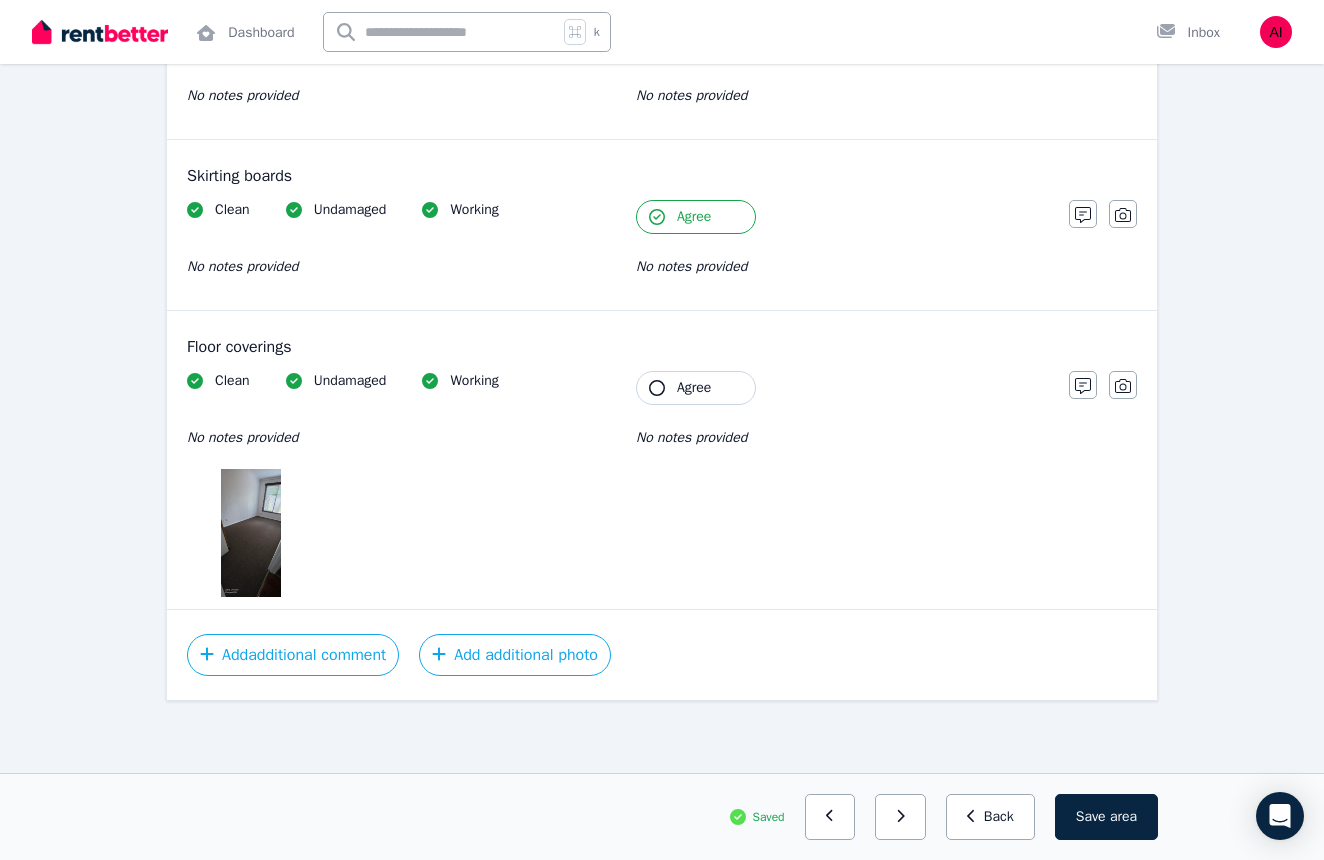 click 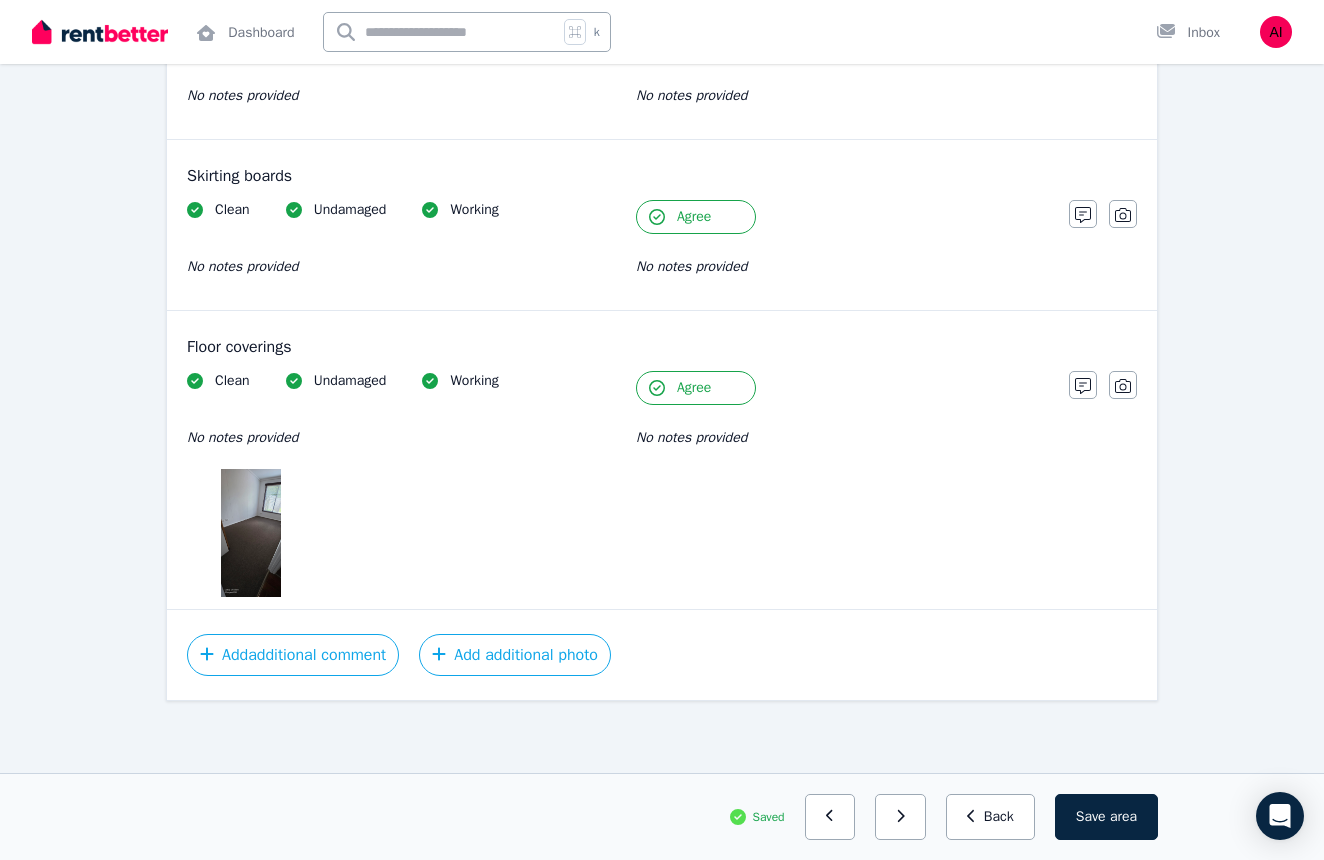 click at bounding box center [250, 533] 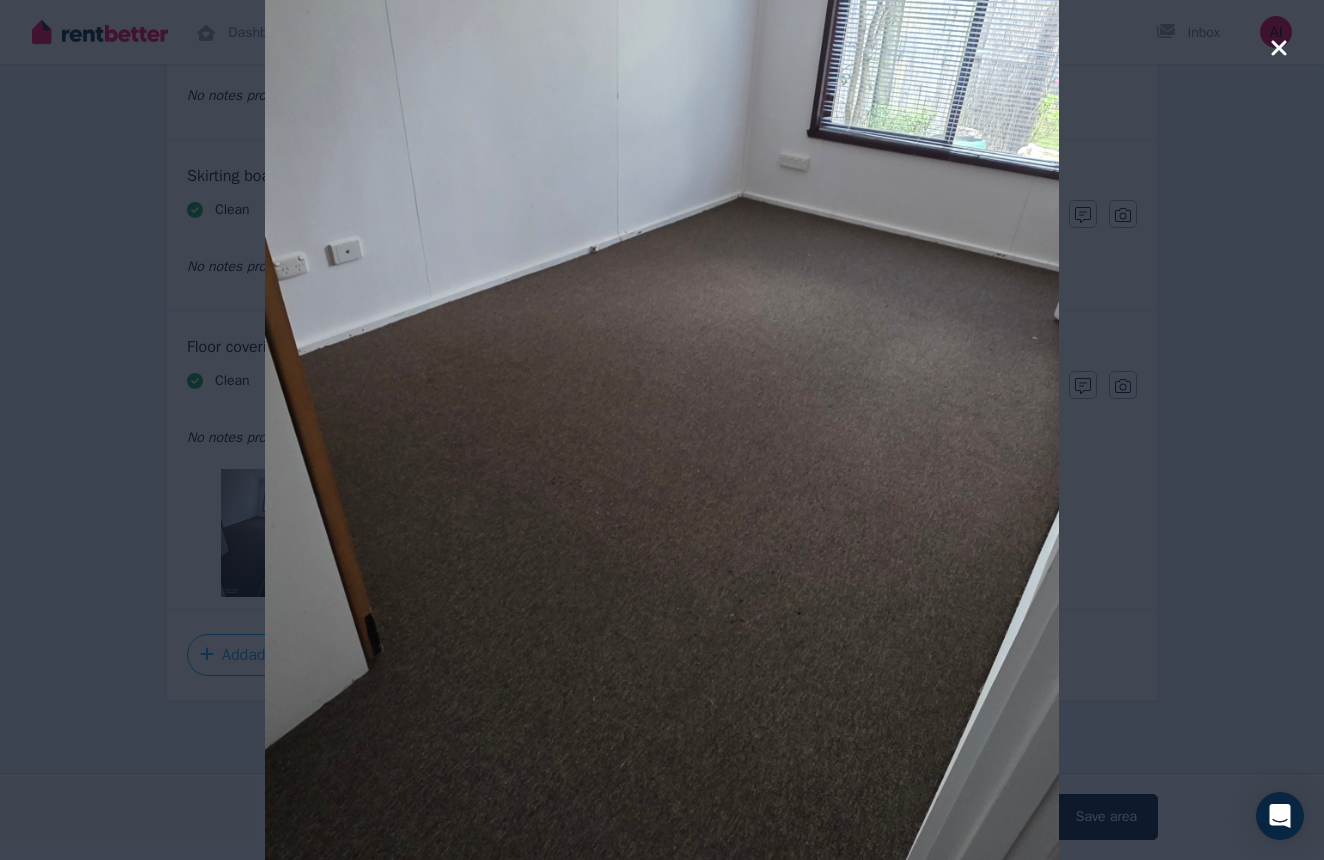 click 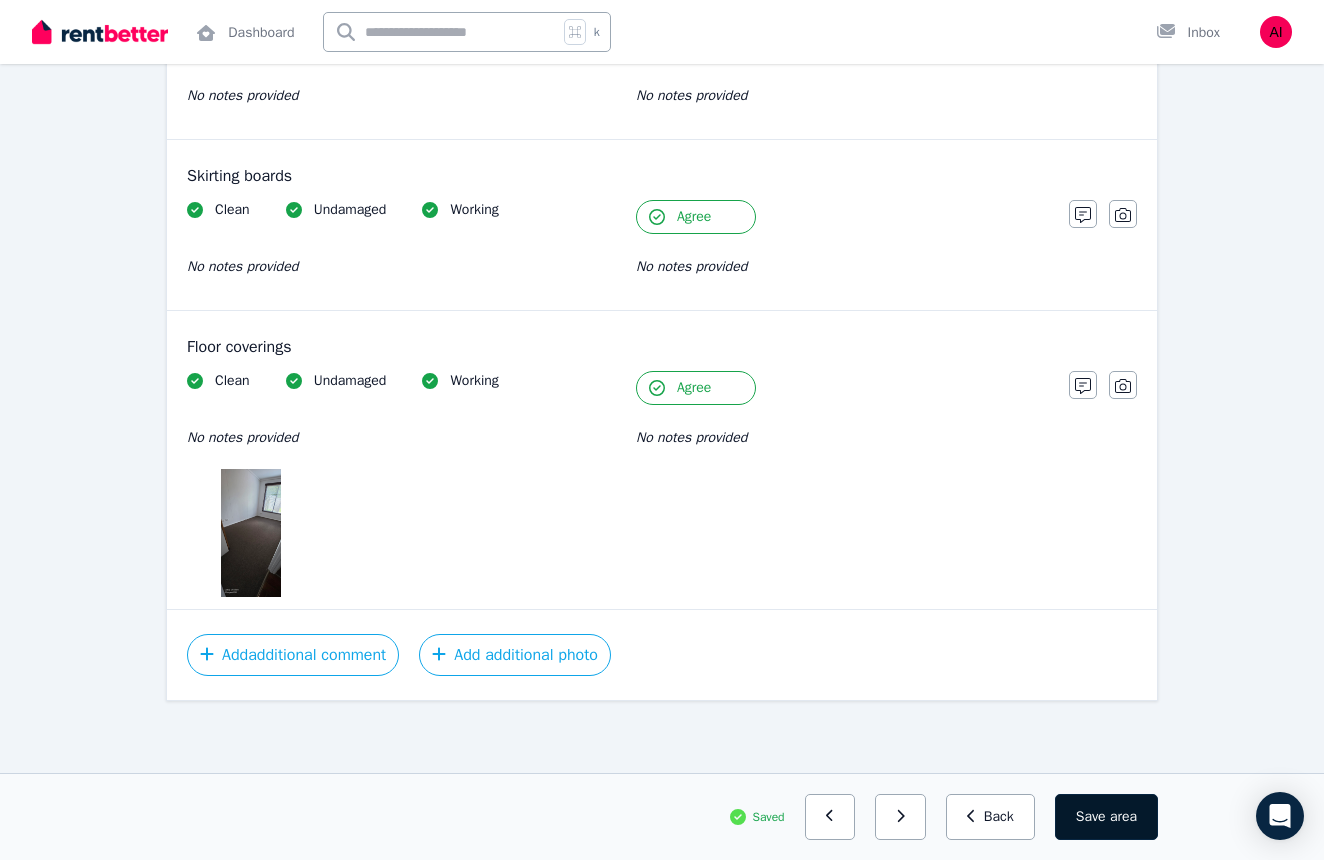 click on "Save   area" at bounding box center [1106, 817] 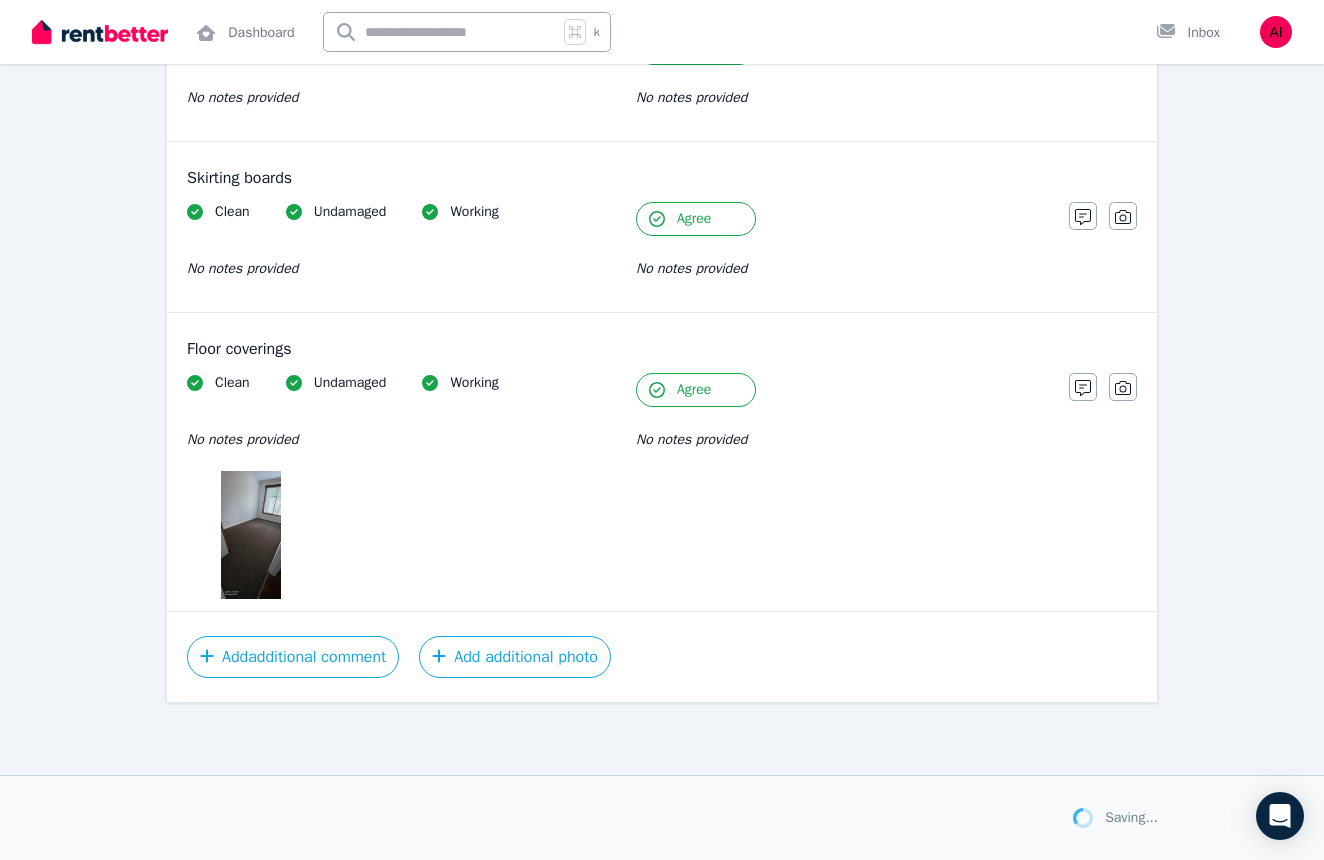 scroll, scrollTop: 1747, scrollLeft: 0, axis: vertical 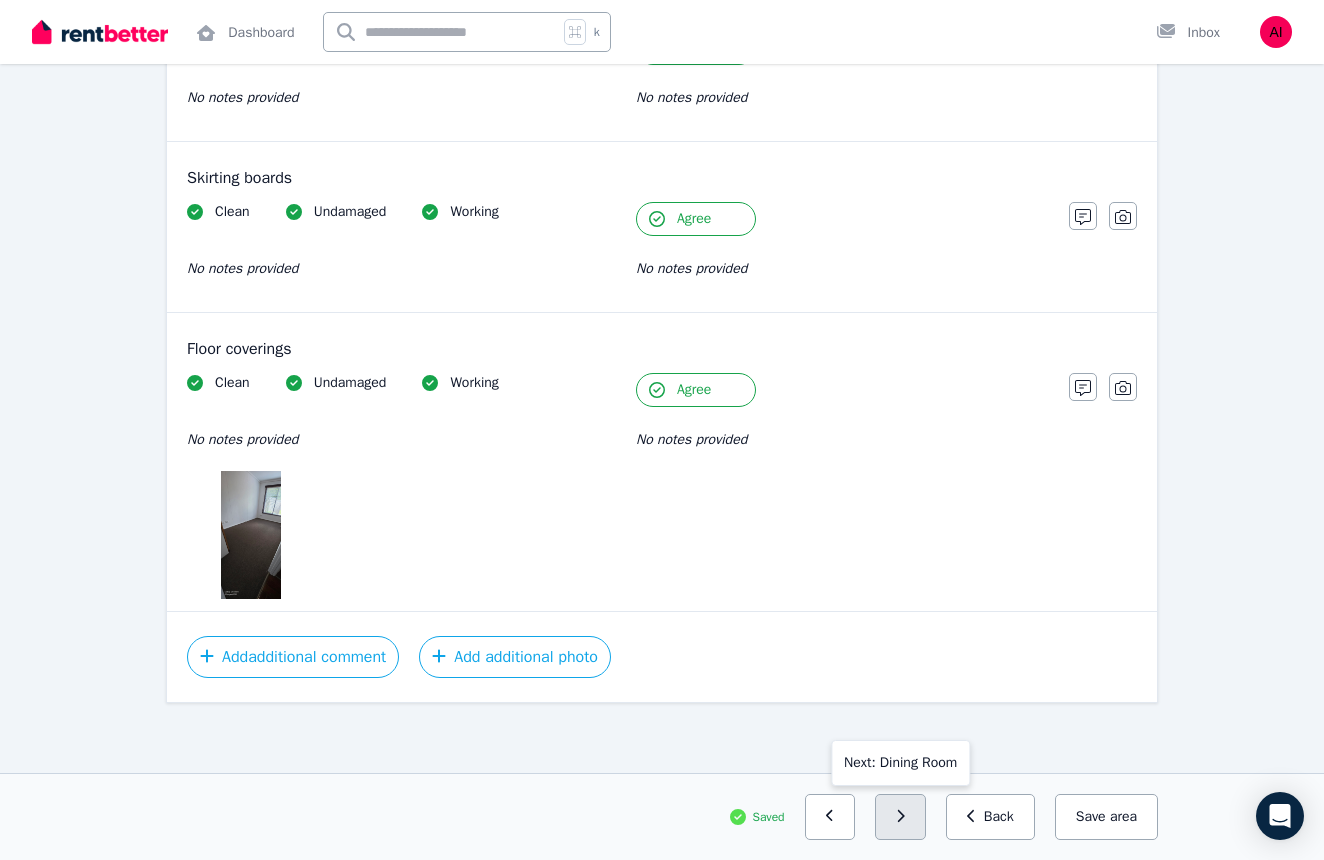 click at bounding box center [900, 817] 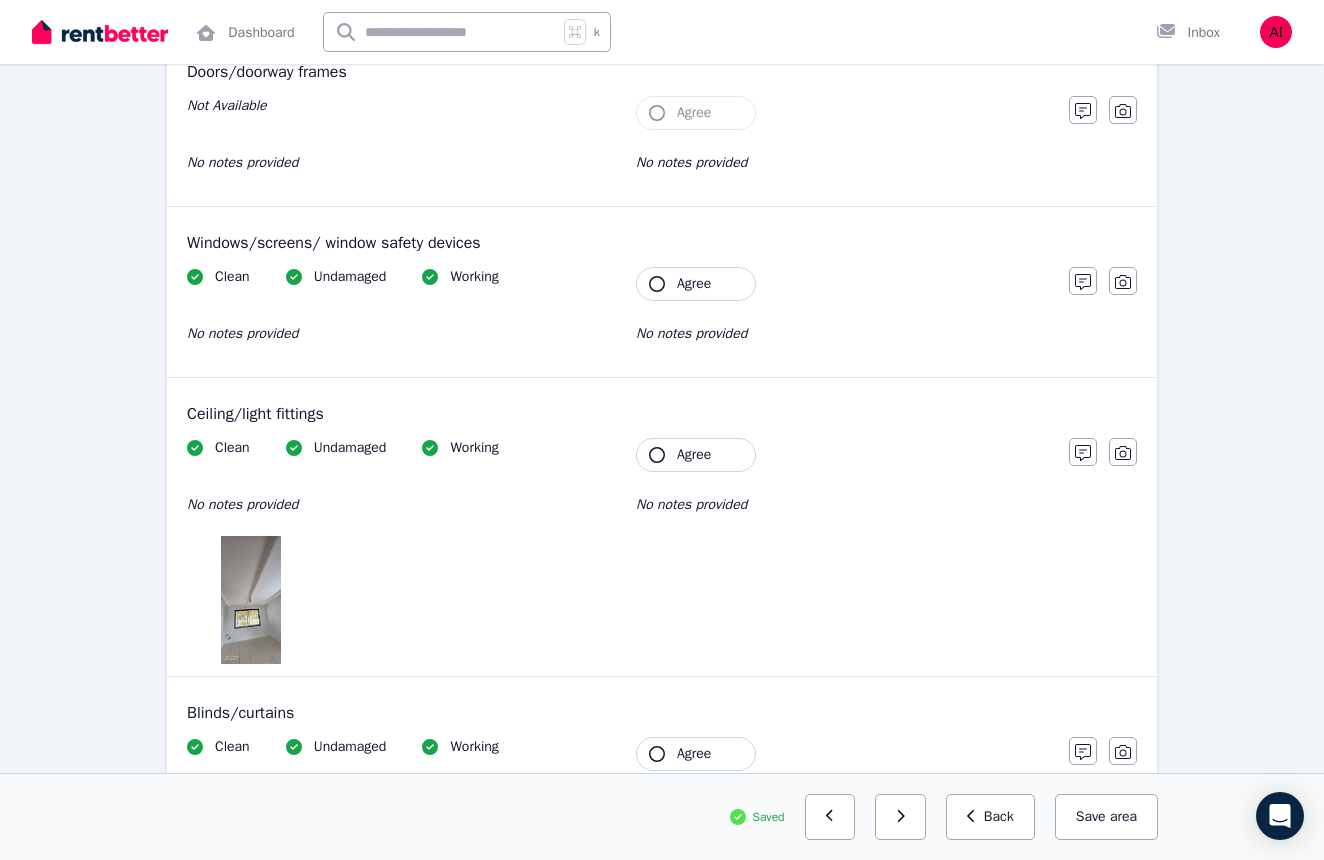 scroll, scrollTop: 451, scrollLeft: 0, axis: vertical 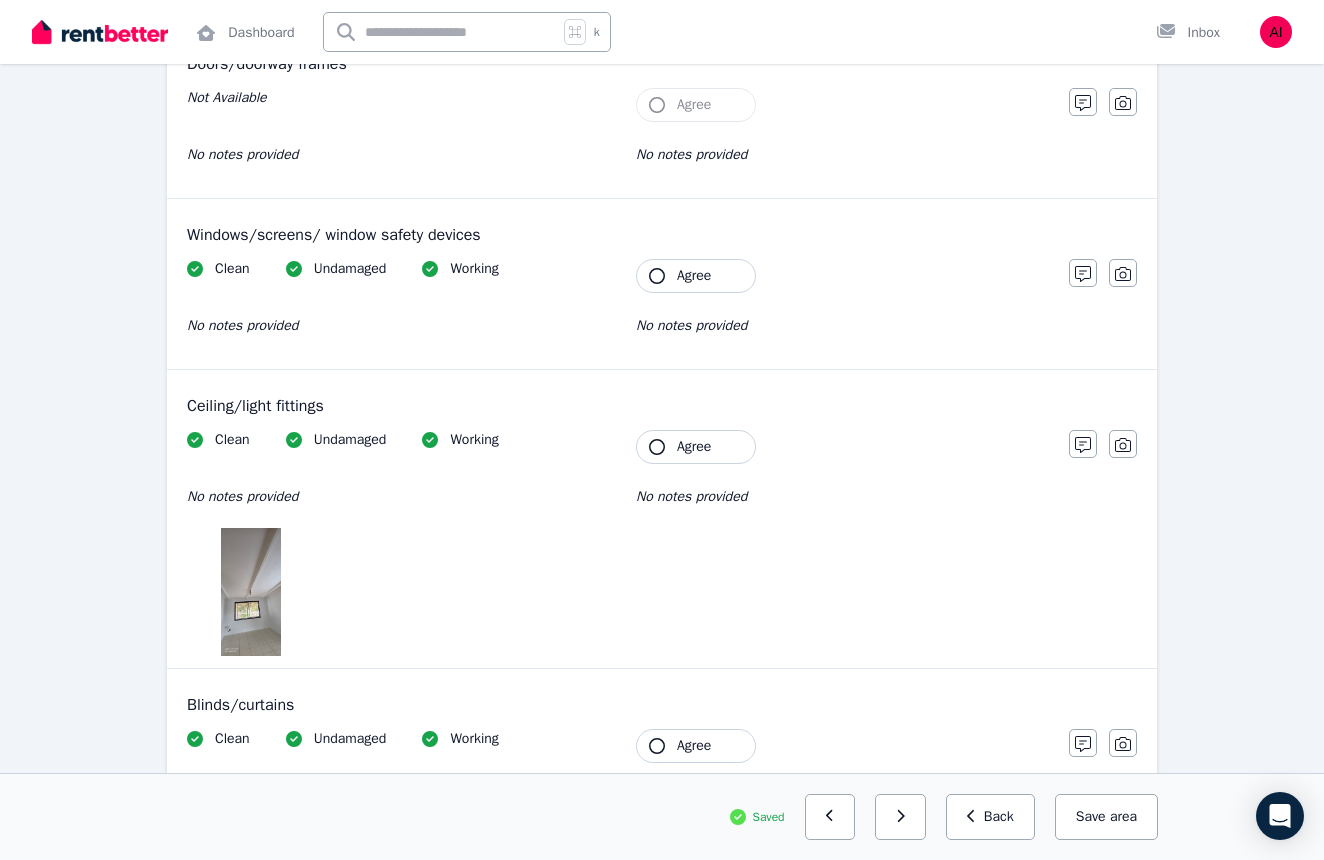 click 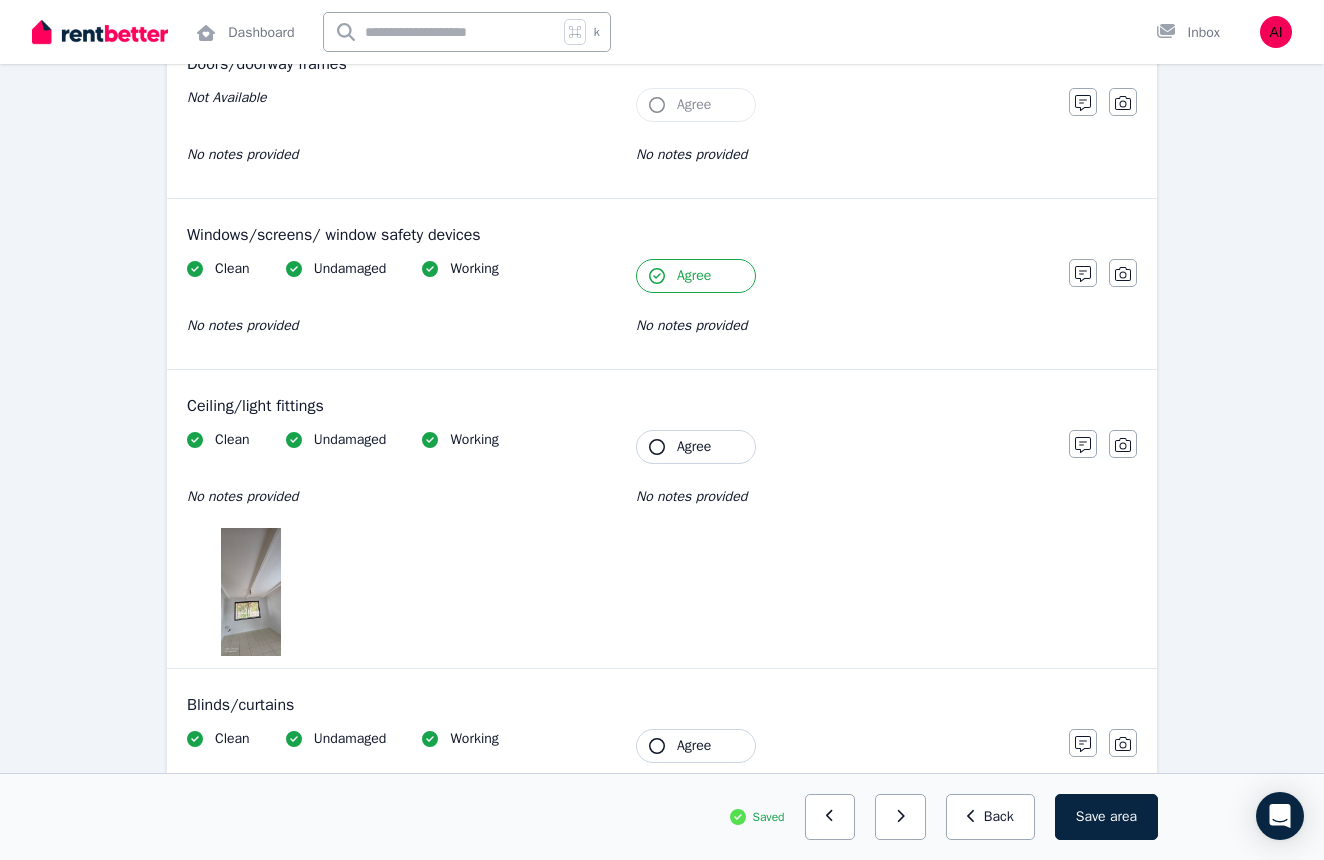 click on "Agree" at bounding box center [694, 447] 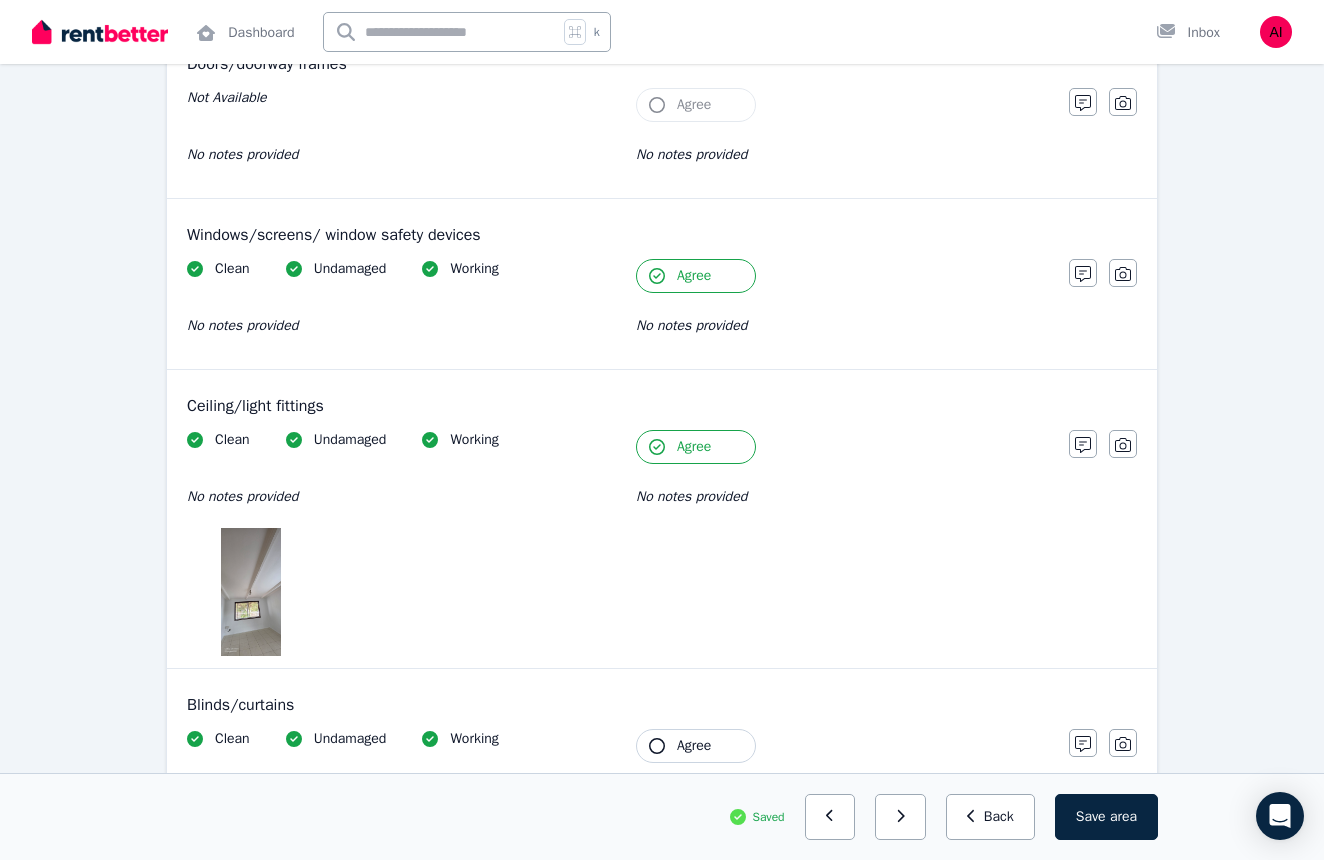 click on "Agree" at bounding box center [694, 447] 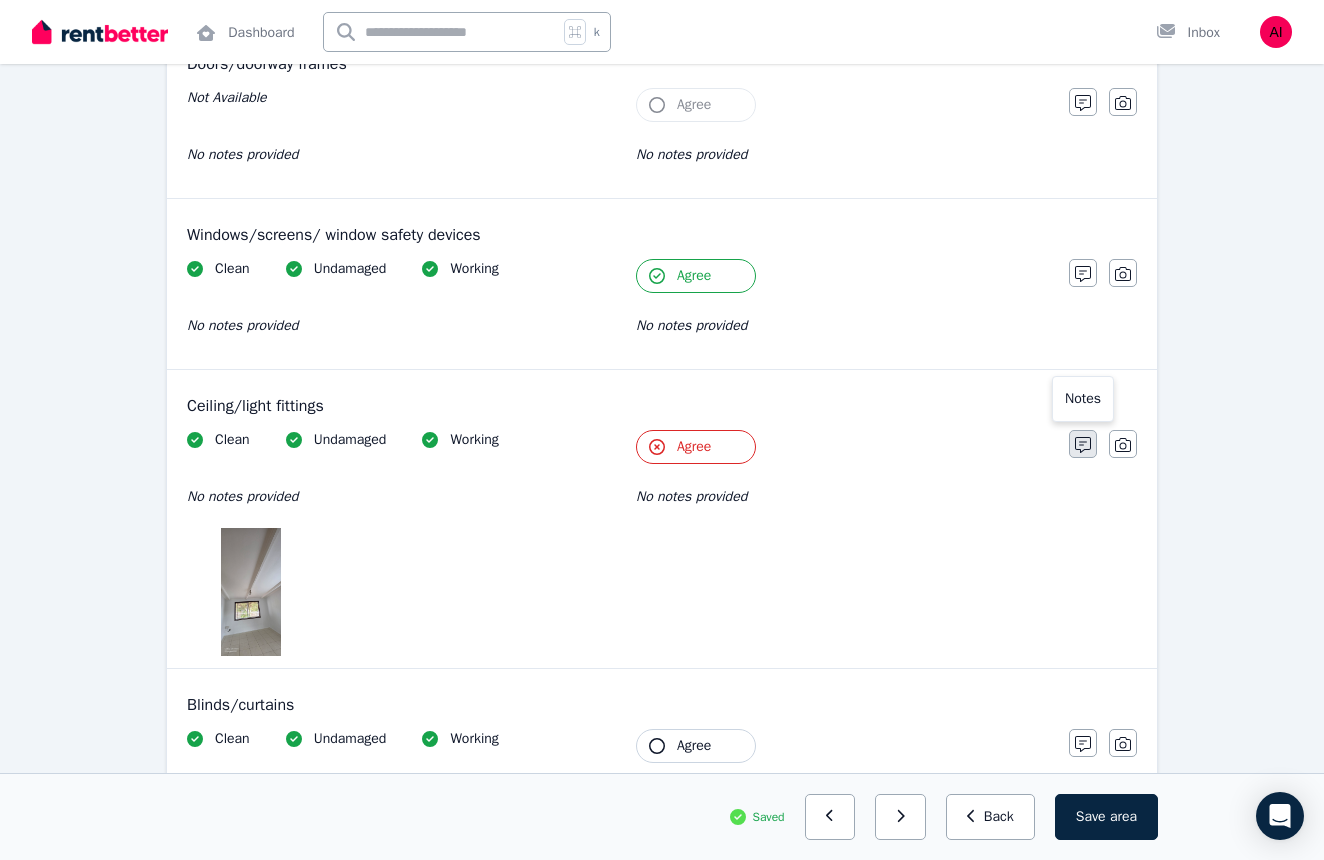 click 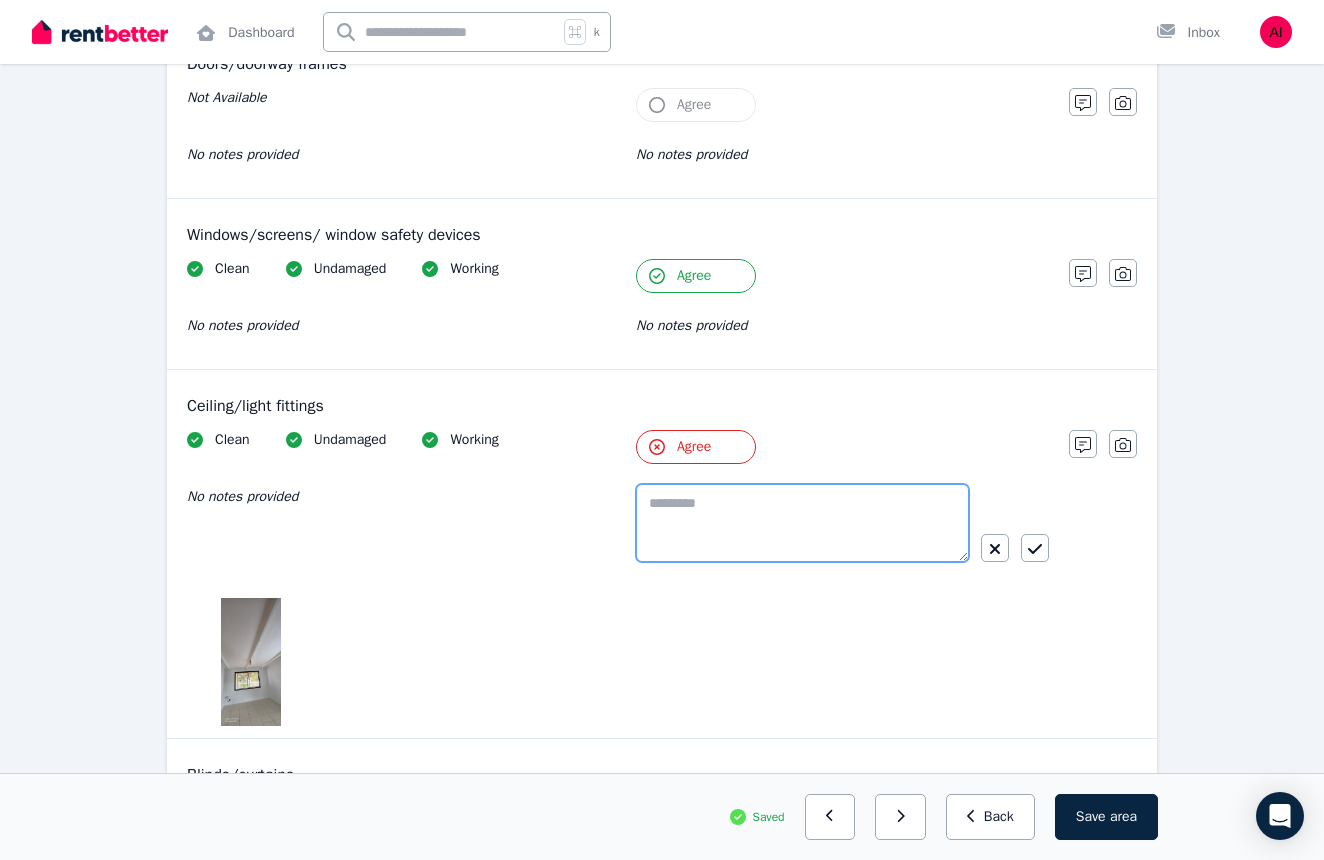 click at bounding box center [802, 523] 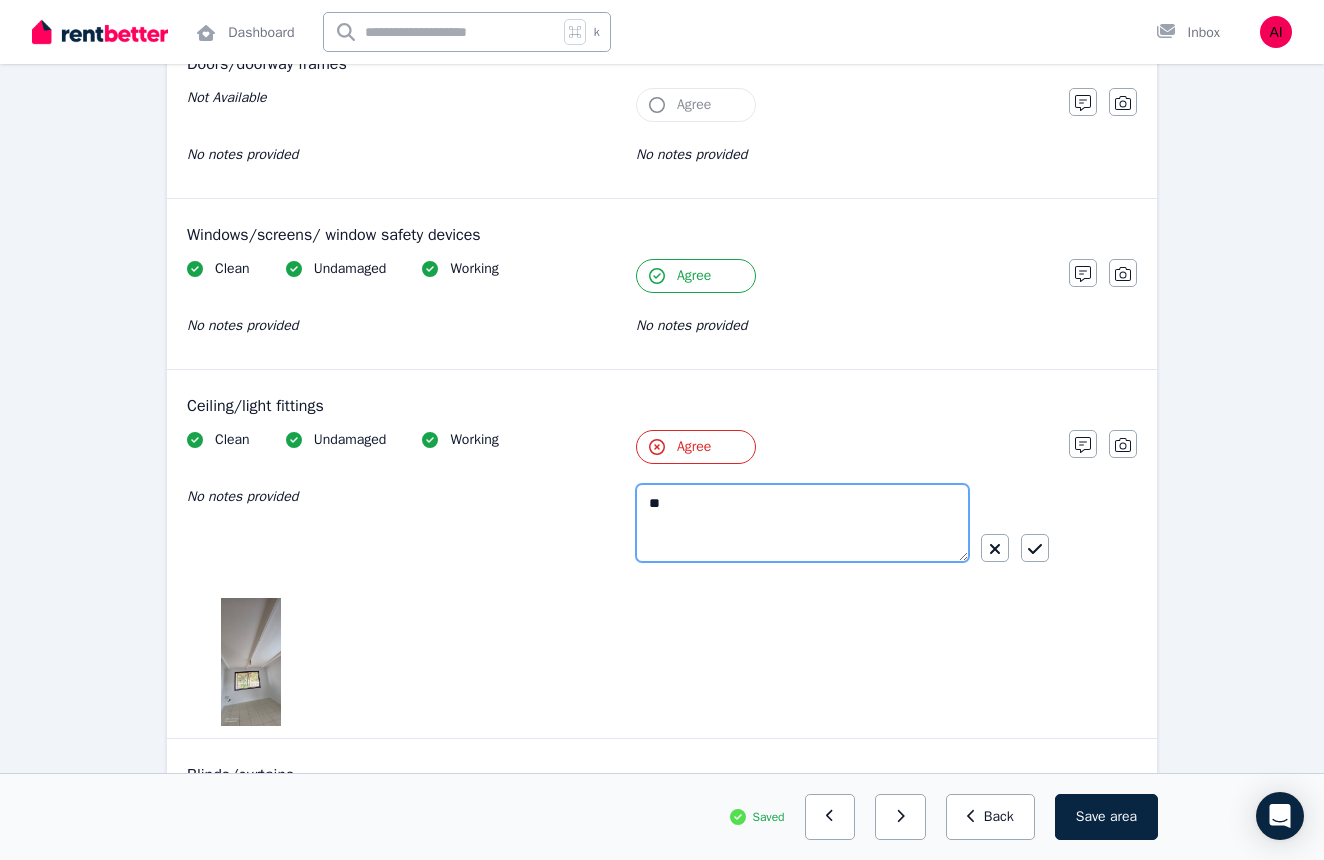 type on "*" 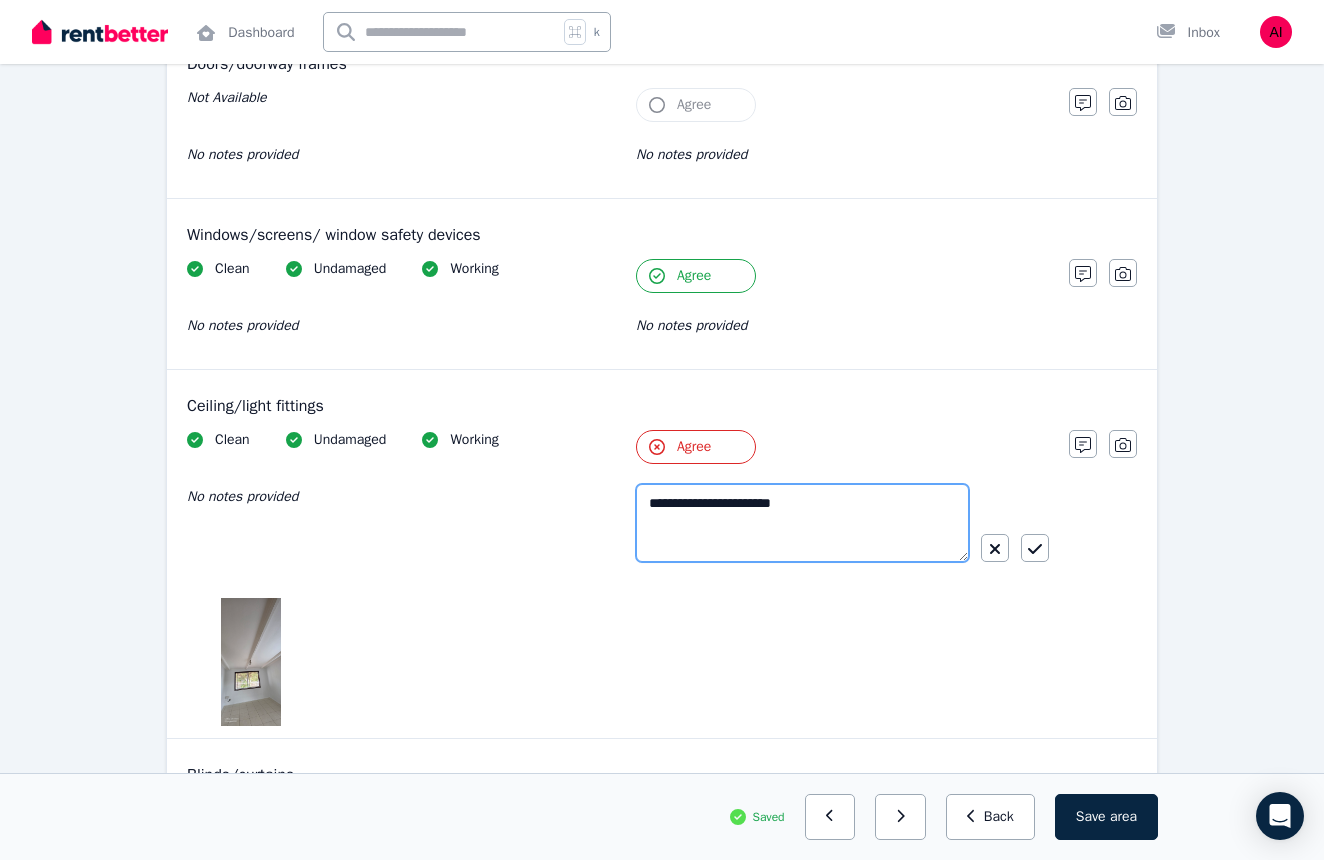 type on "**********" 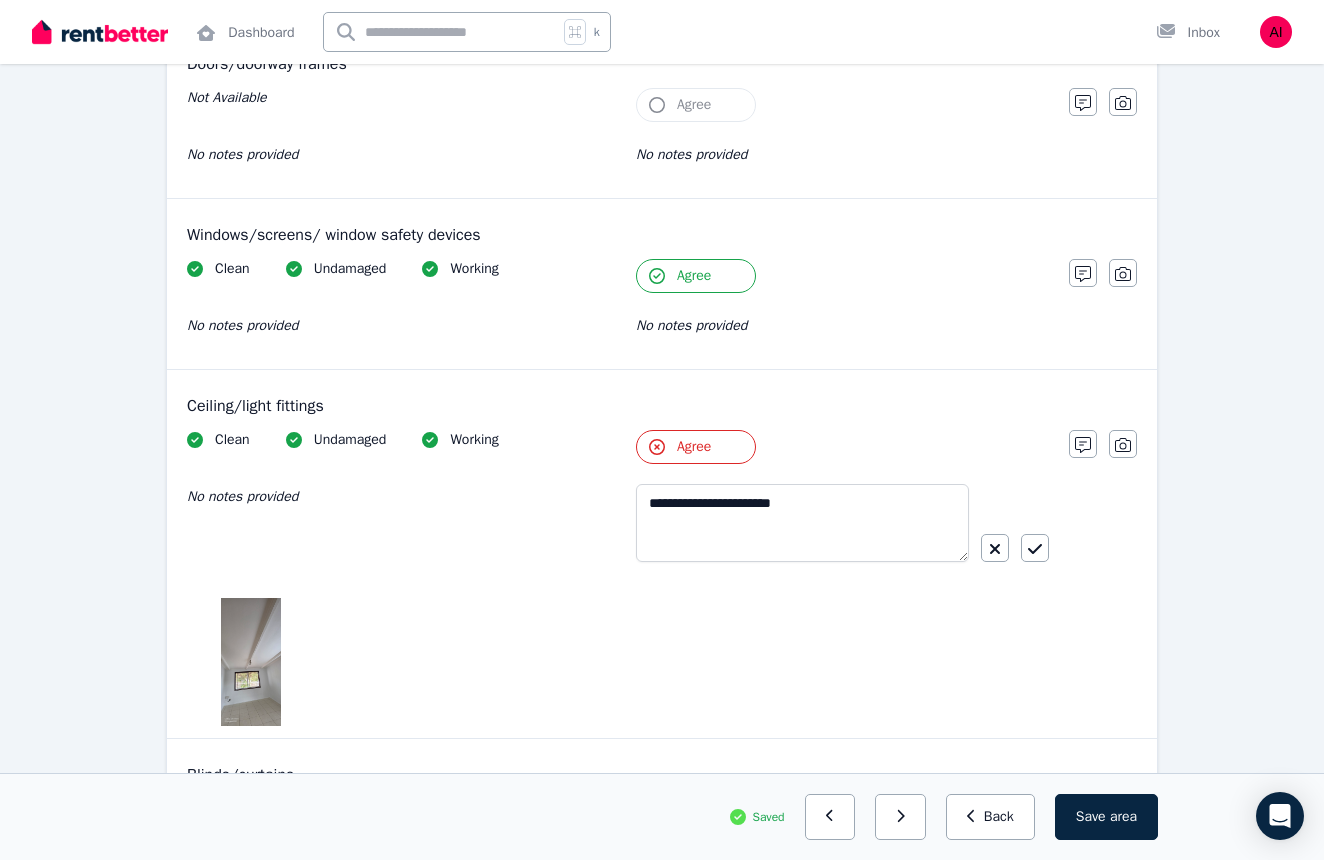 click 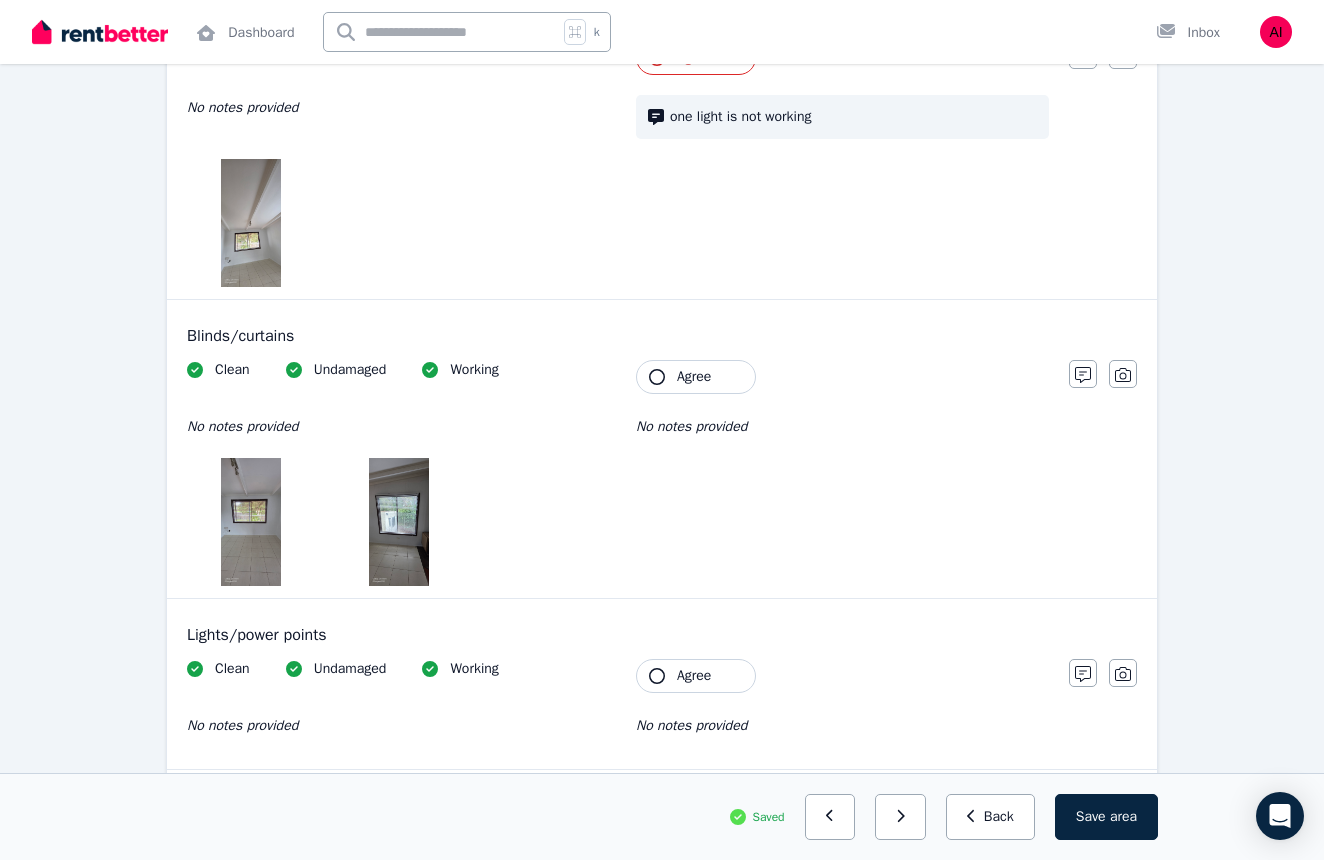 scroll, scrollTop: 844, scrollLeft: 0, axis: vertical 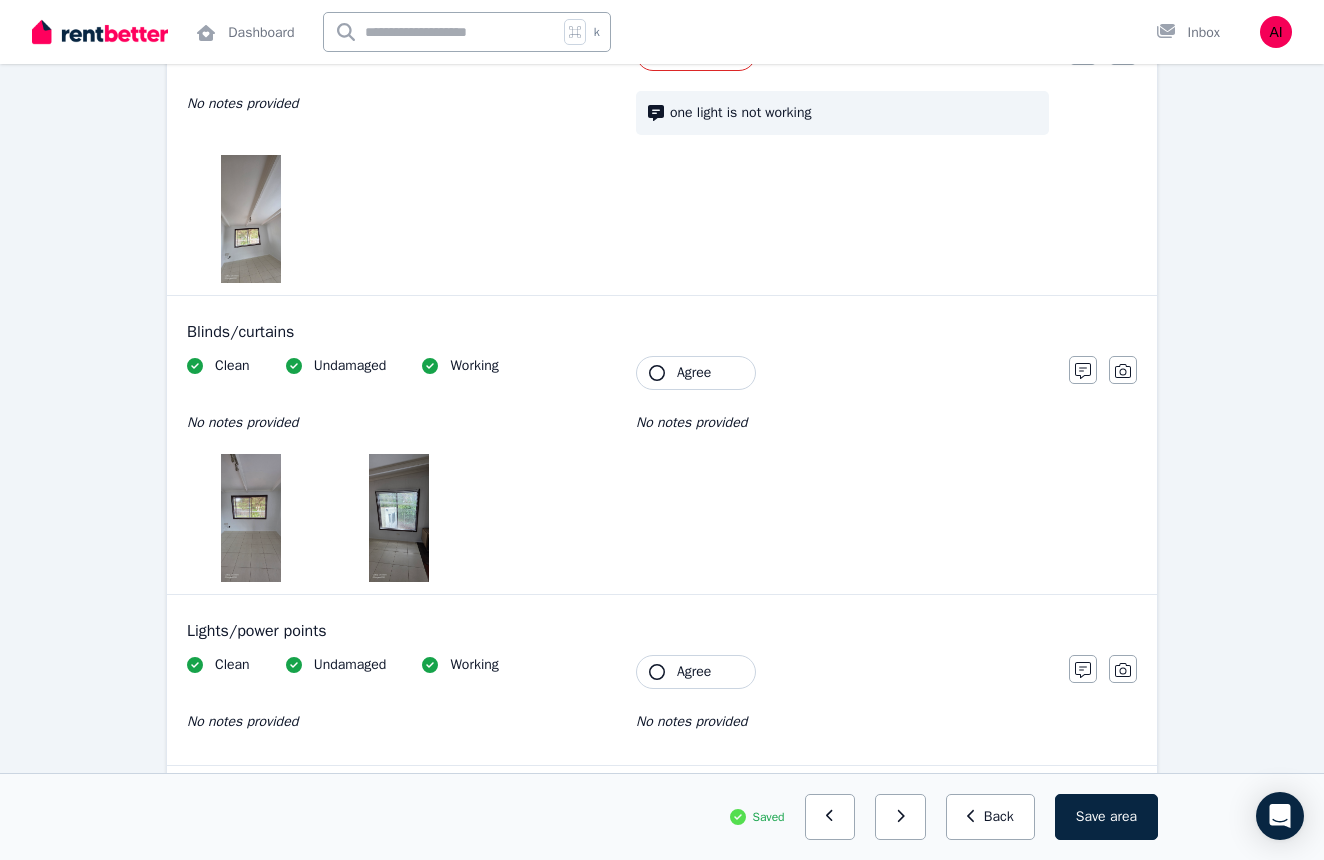 click 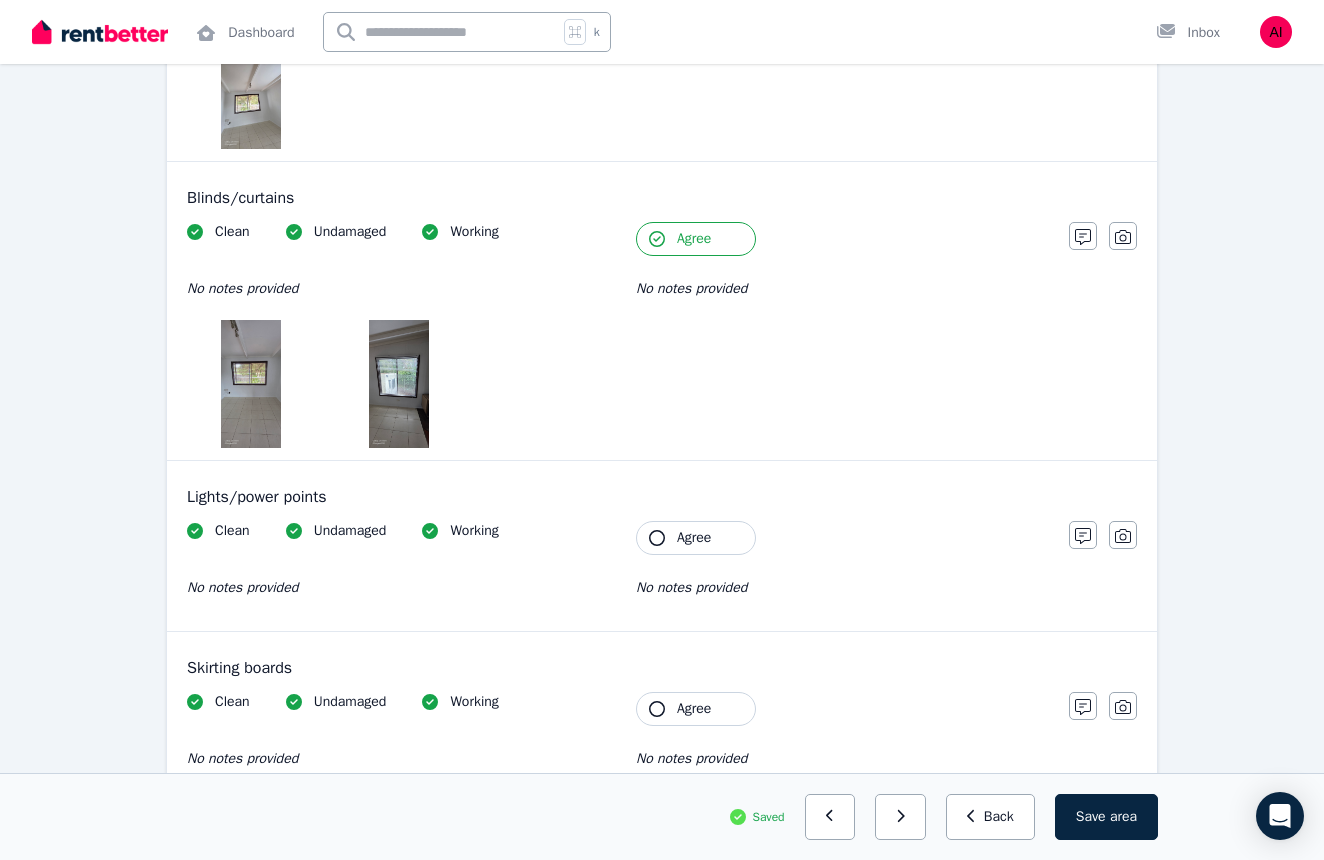 scroll, scrollTop: 1045, scrollLeft: 0, axis: vertical 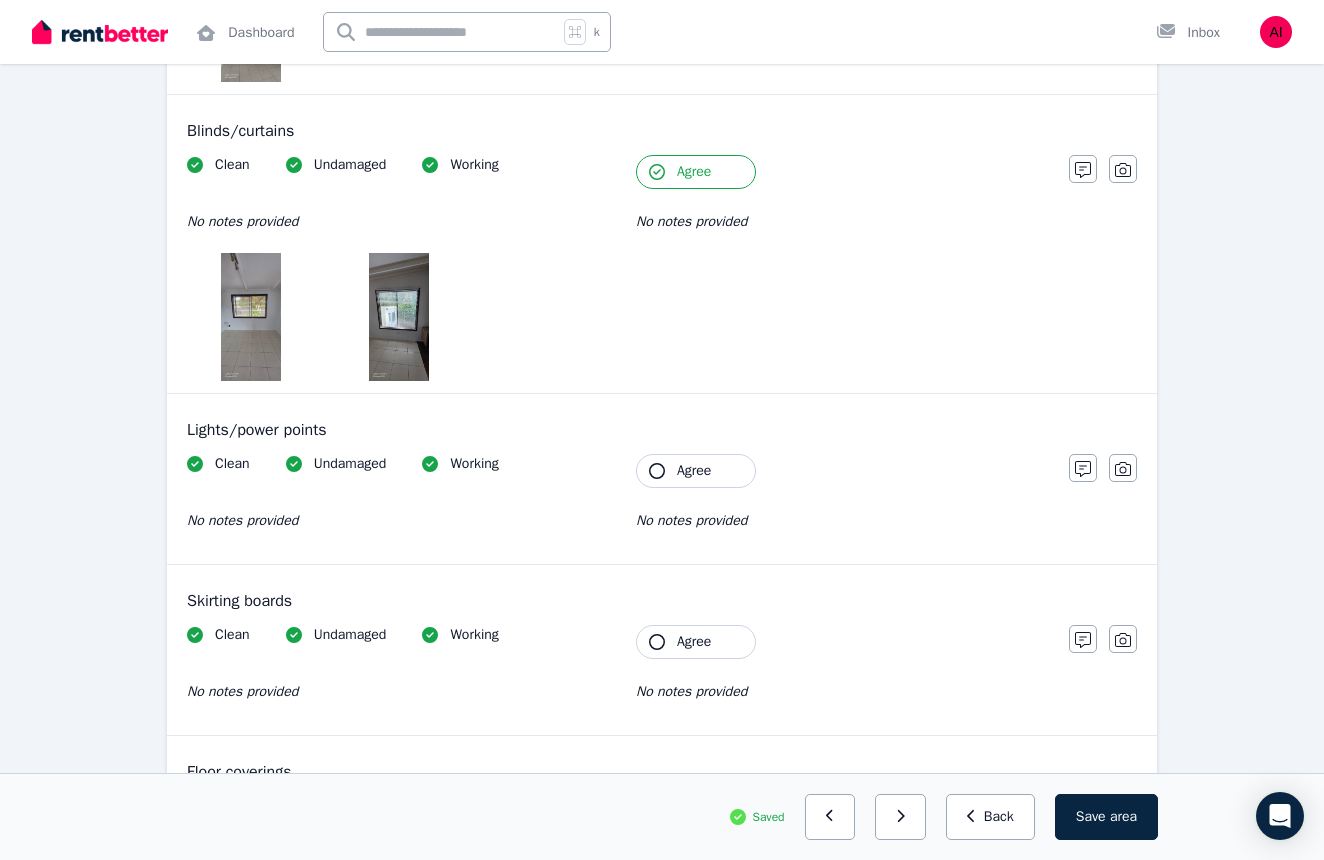 click 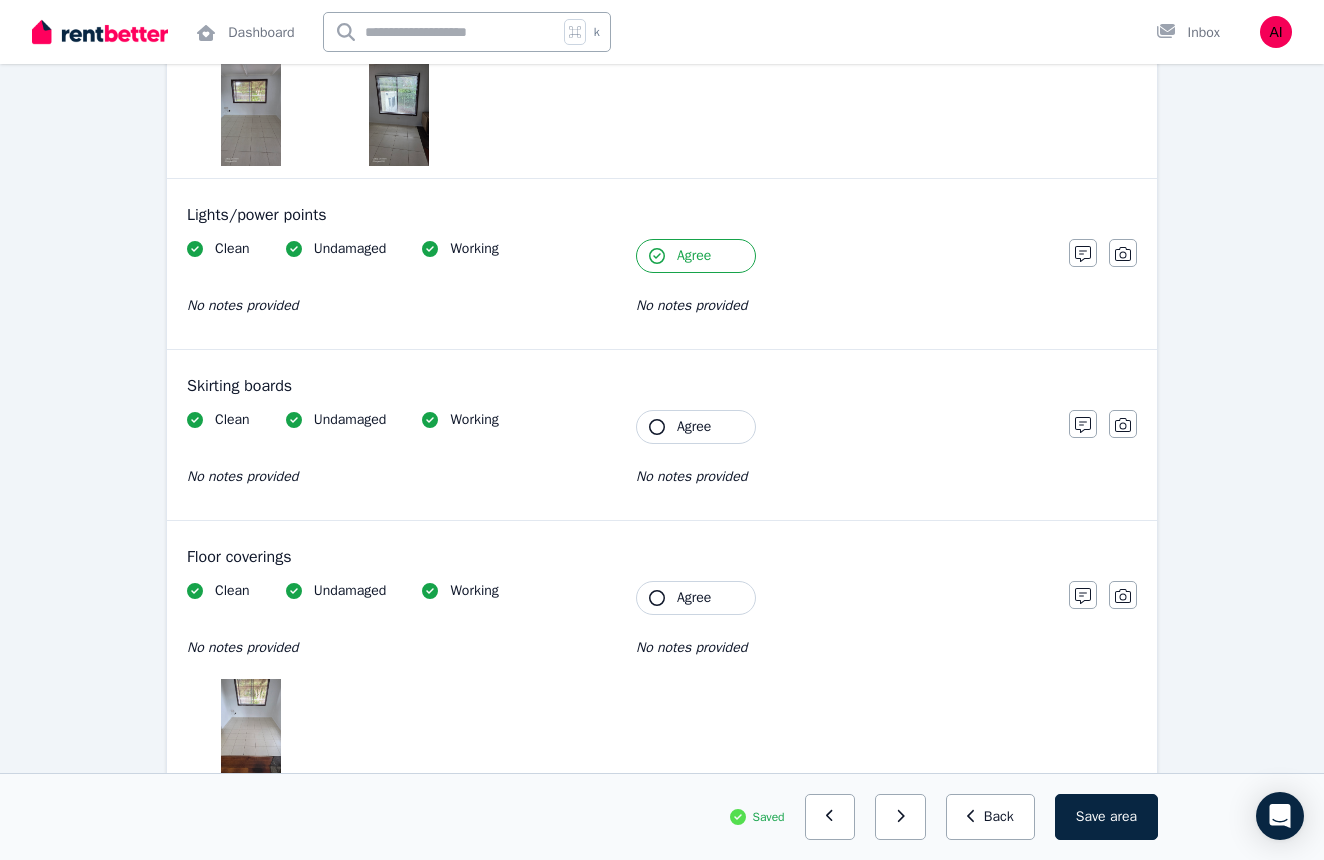 scroll, scrollTop: 1299, scrollLeft: 0, axis: vertical 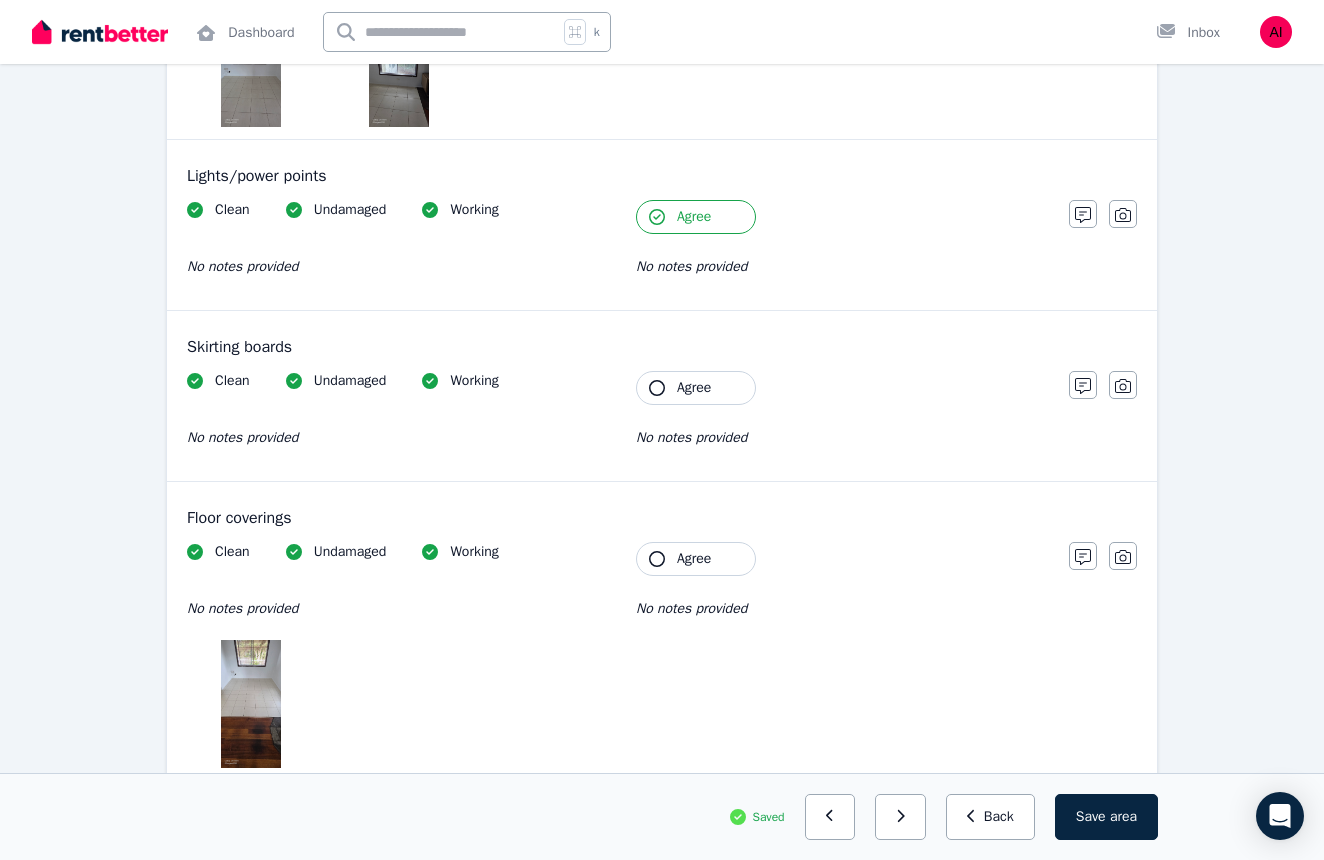 click 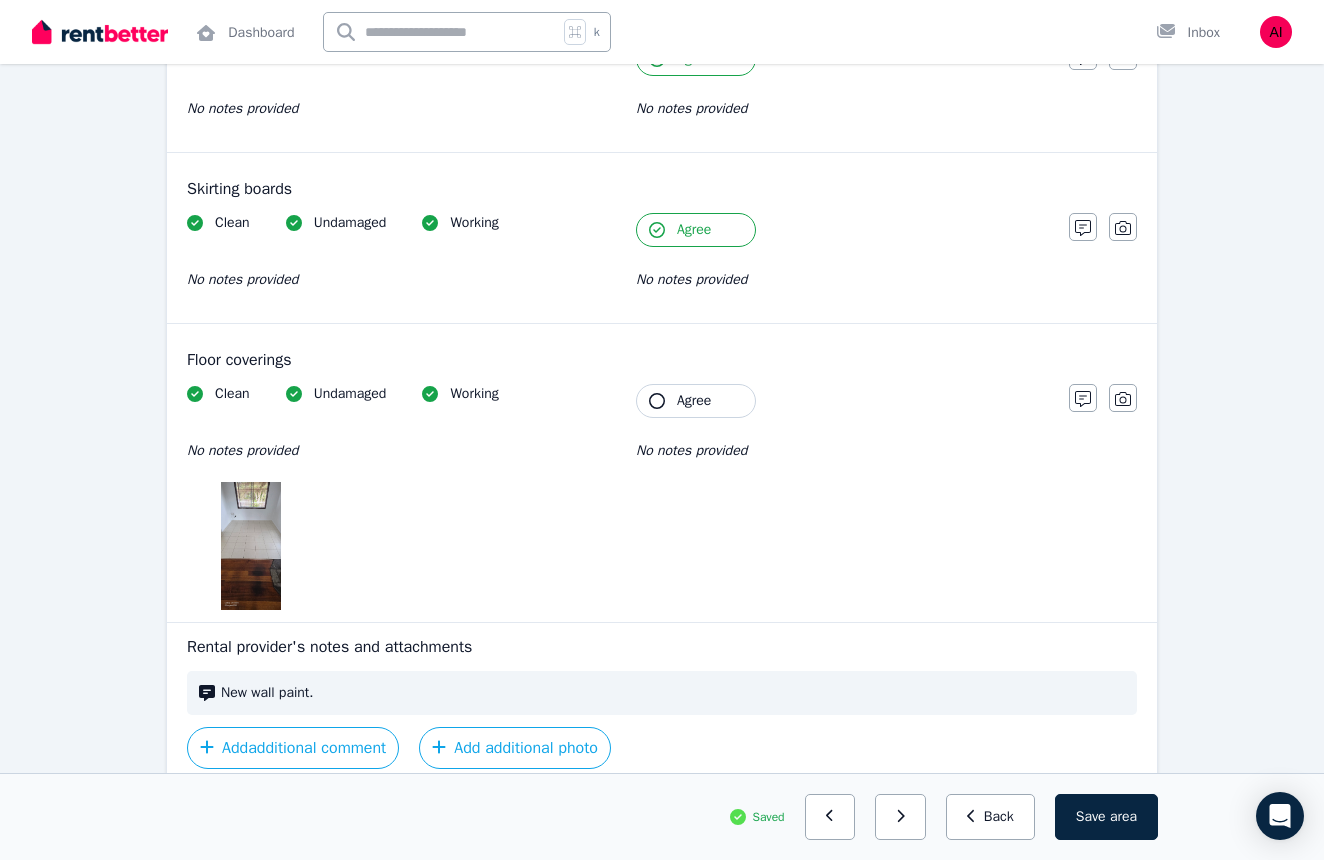 scroll, scrollTop: 1458, scrollLeft: 0, axis: vertical 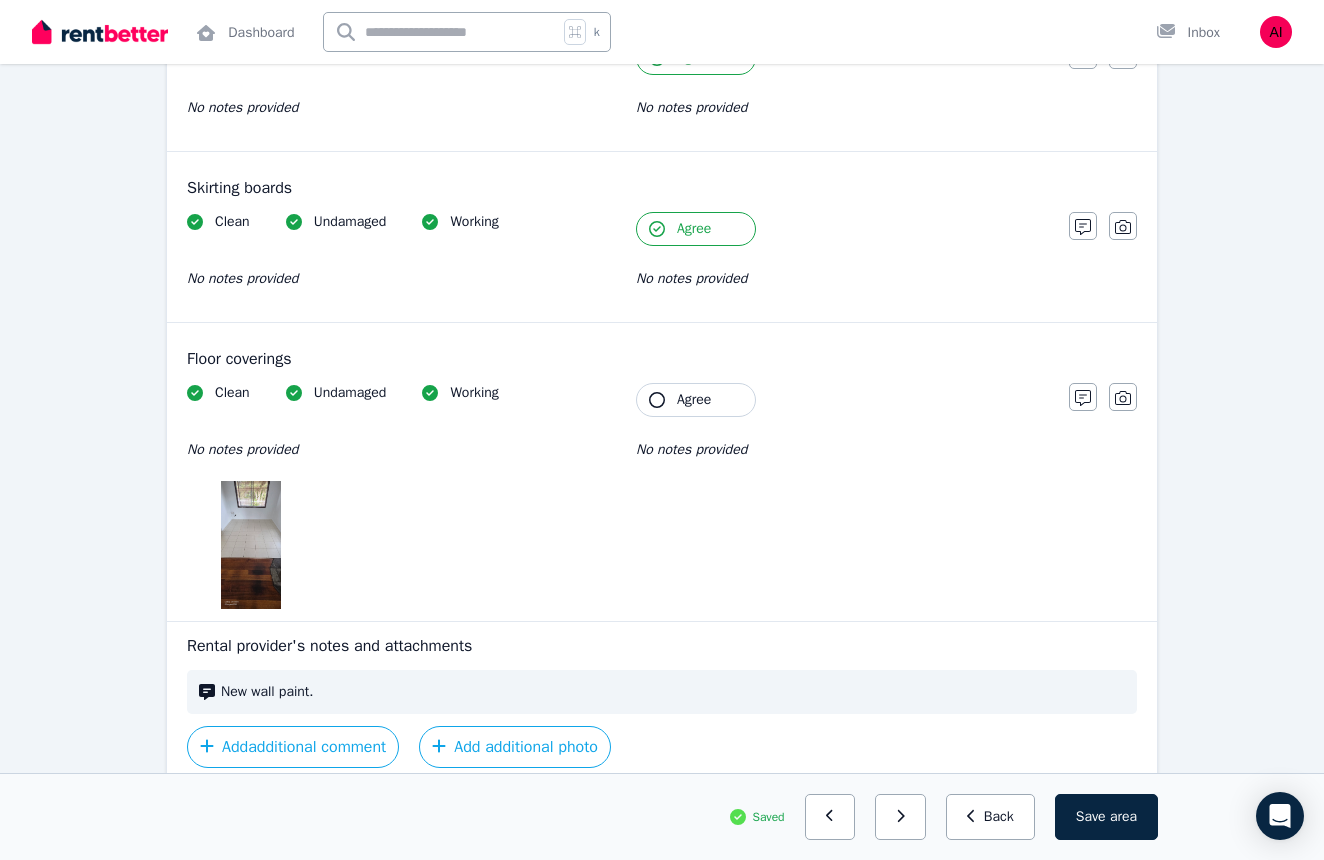 click at bounding box center [250, 545] 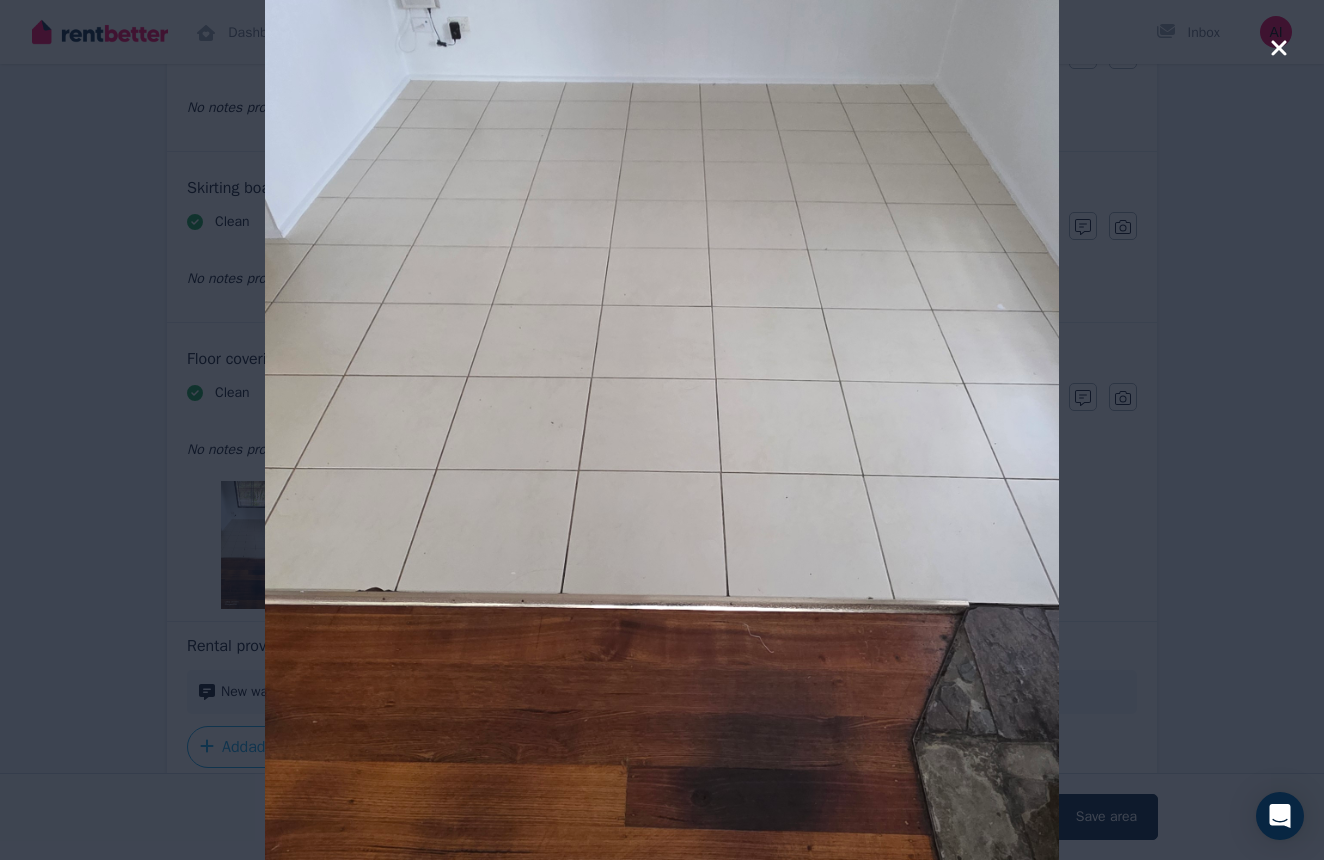 click 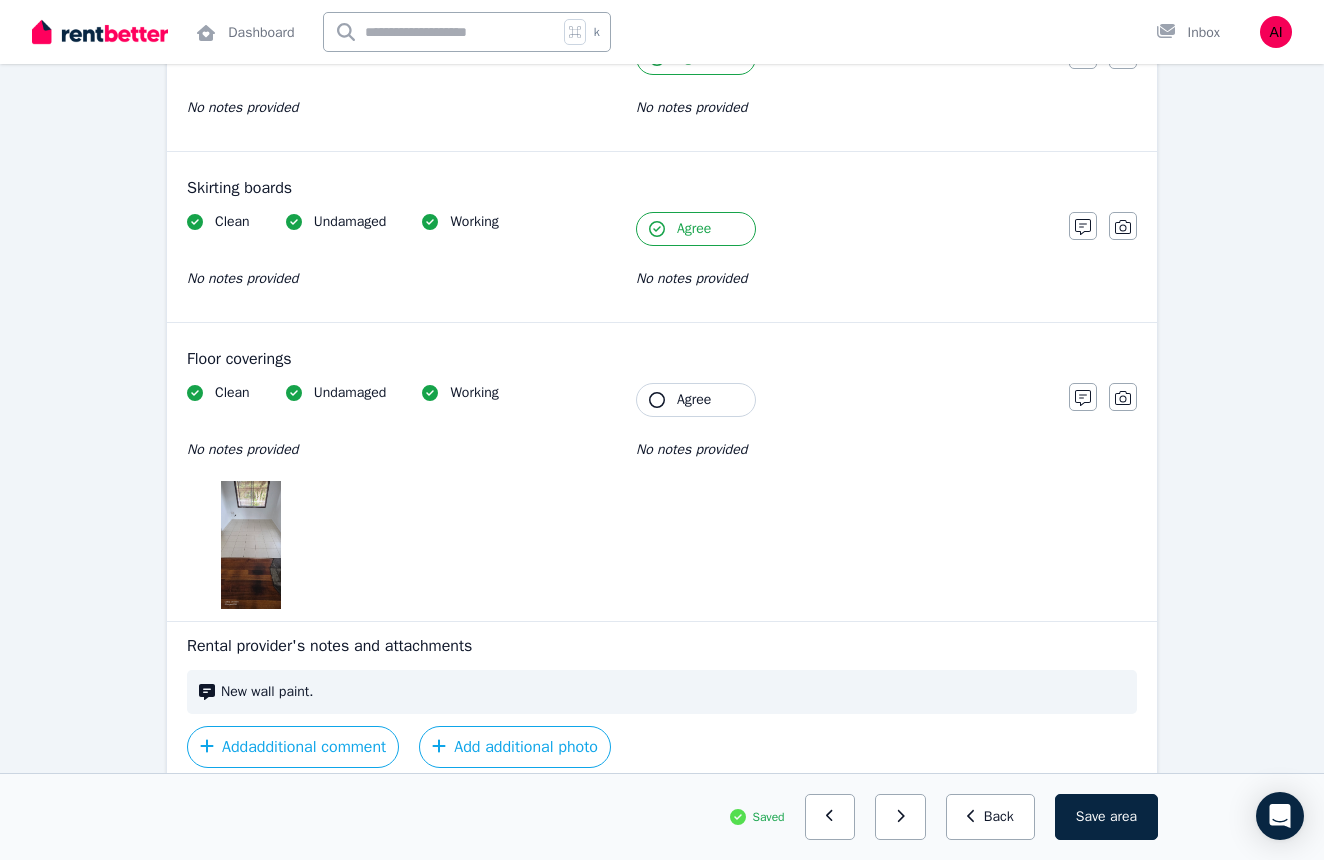 click 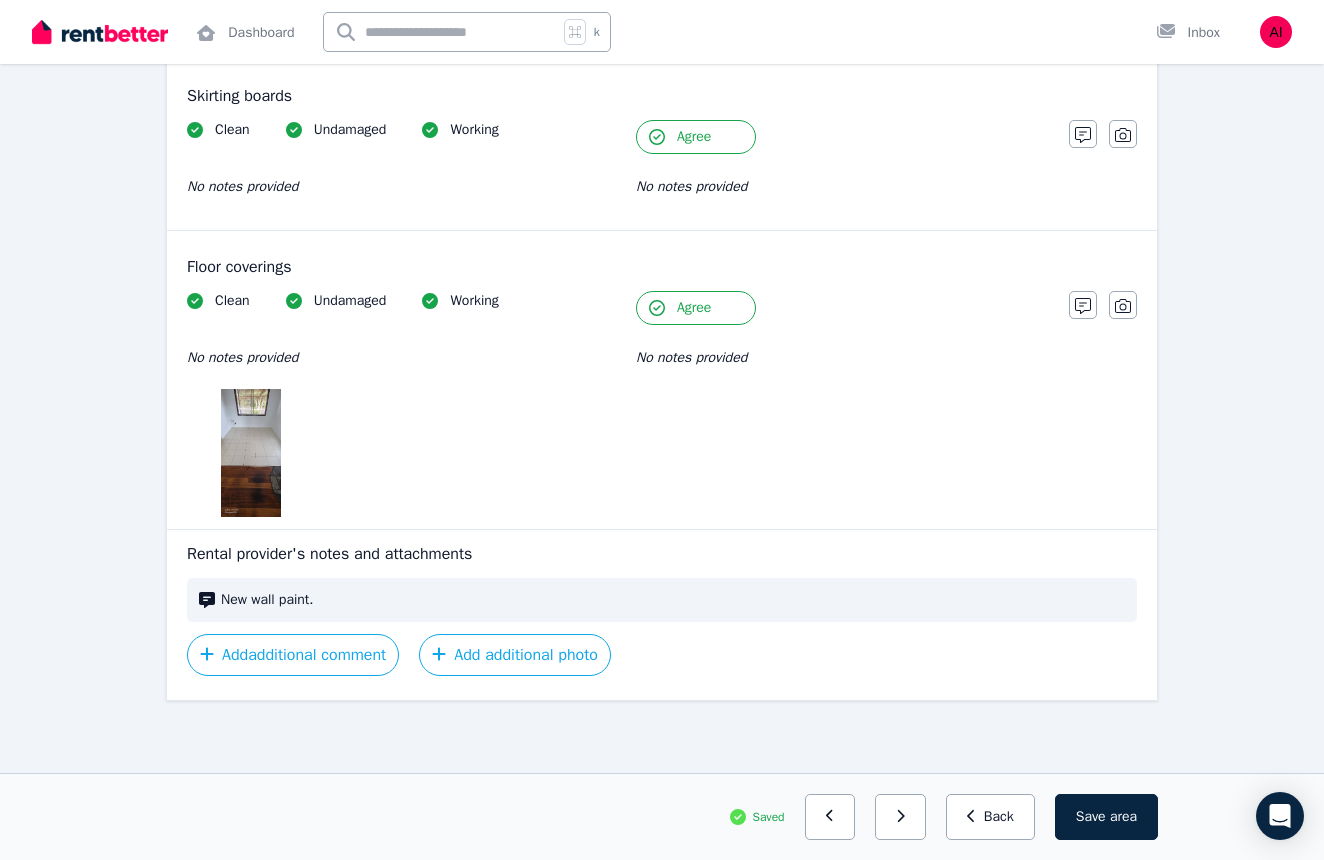 scroll, scrollTop: 1550, scrollLeft: 0, axis: vertical 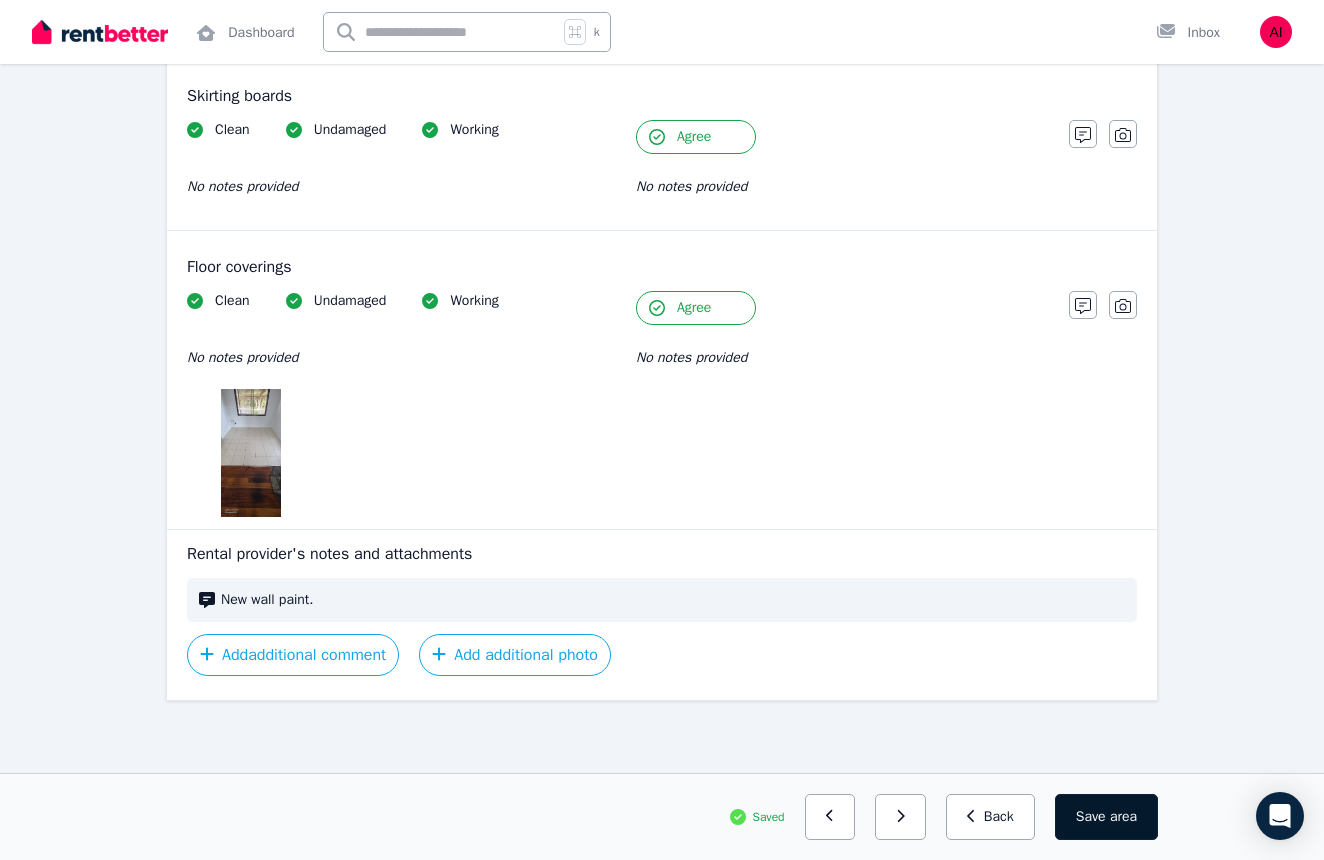 click on "Save   area" at bounding box center [1106, 817] 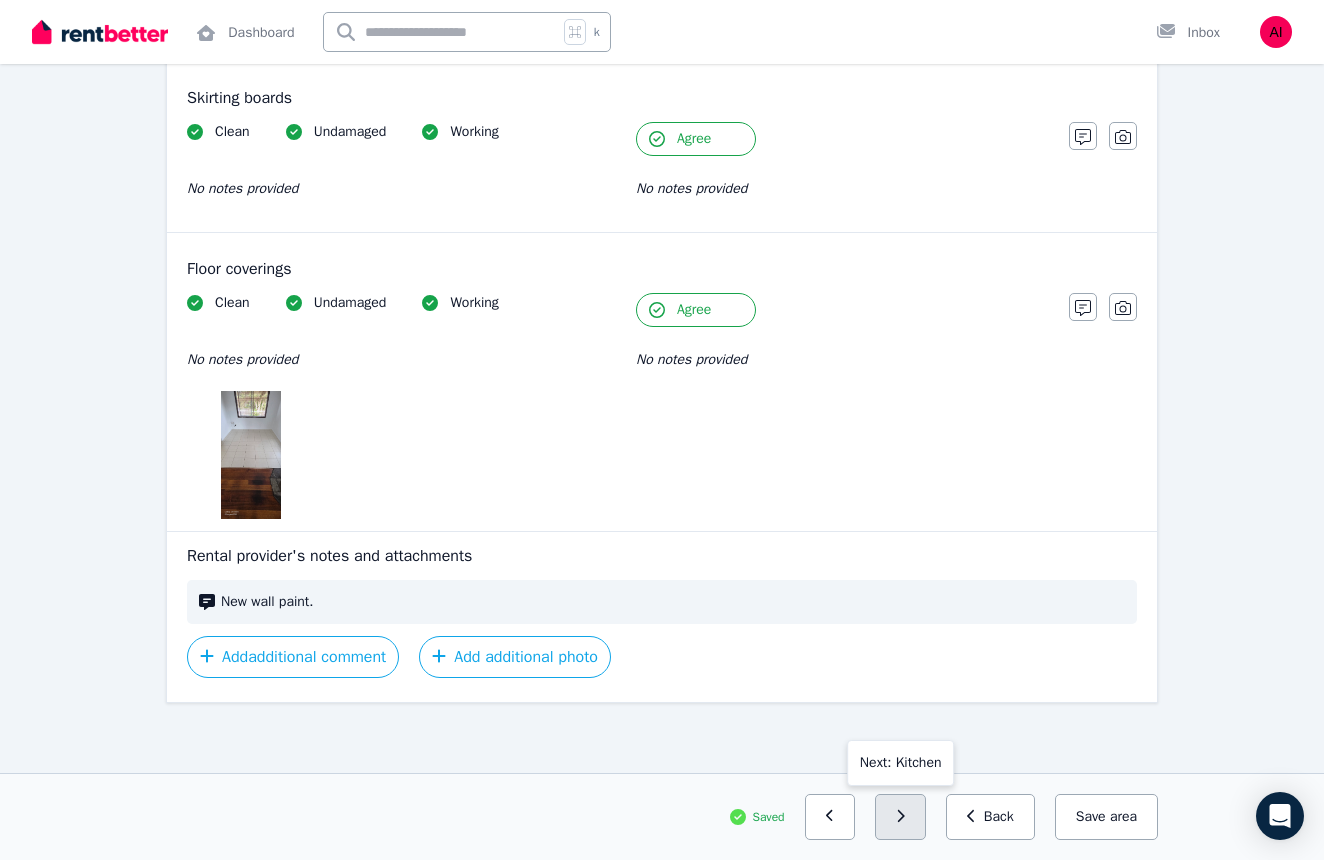 click at bounding box center [900, 817] 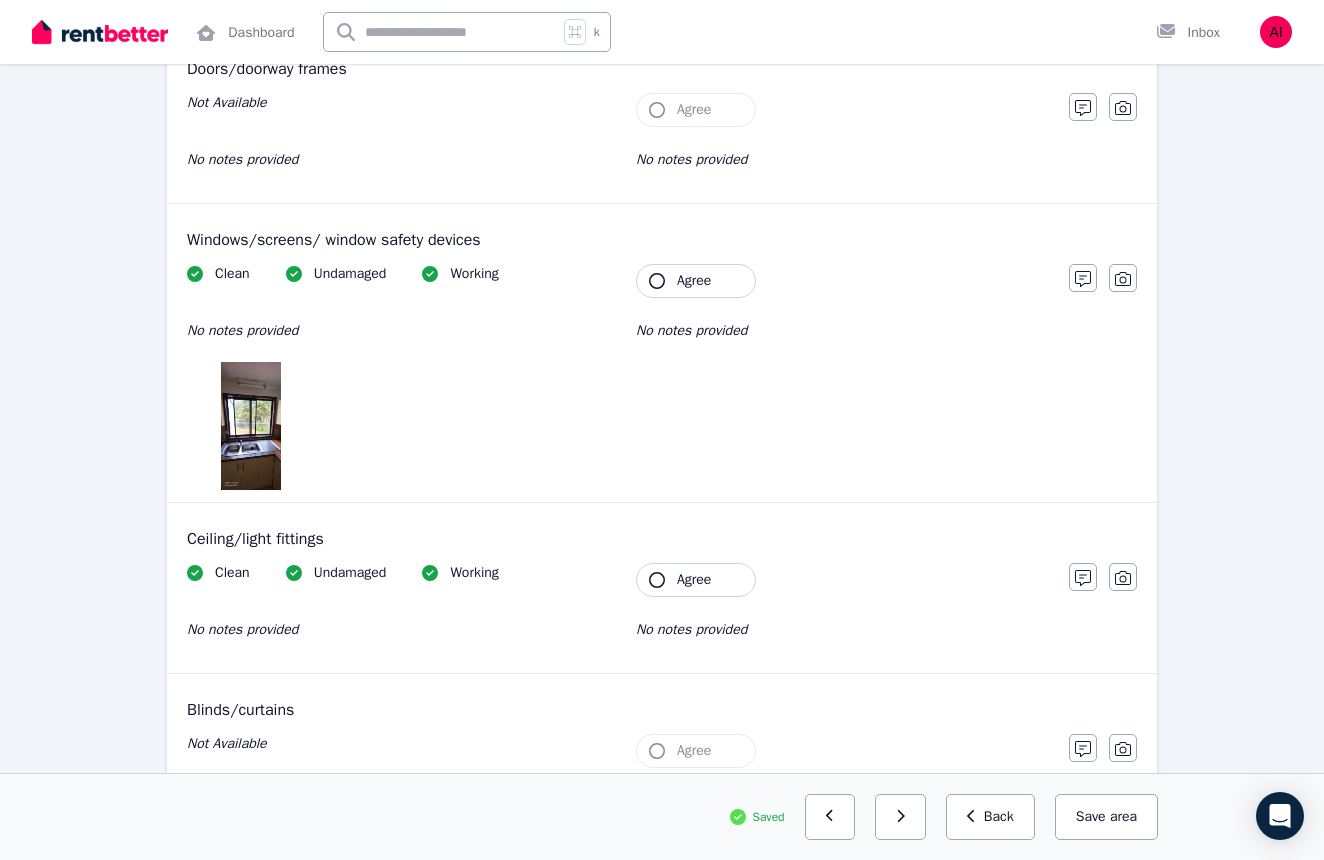 scroll, scrollTop: 450, scrollLeft: 0, axis: vertical 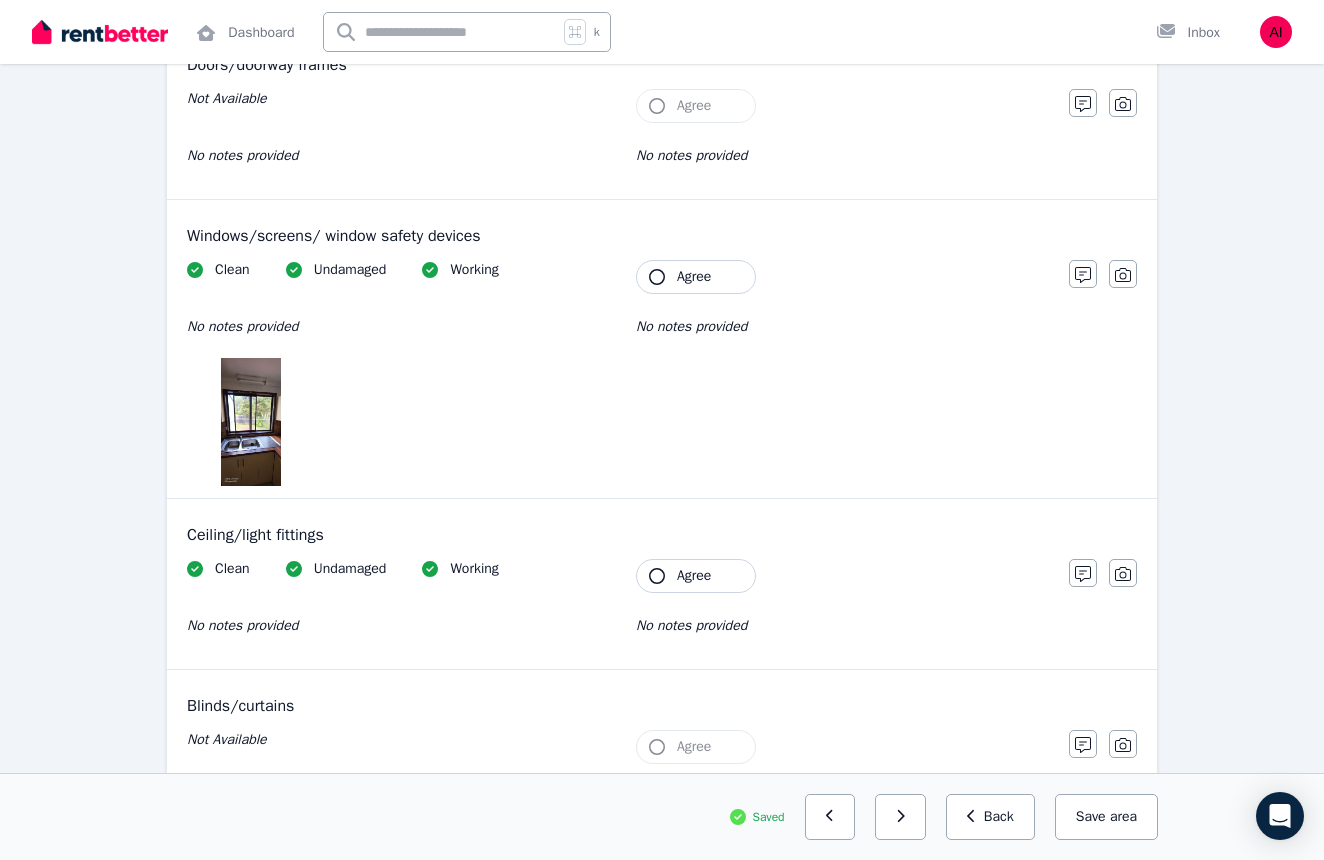 click on "Agree" at bounding box center (694, 277) 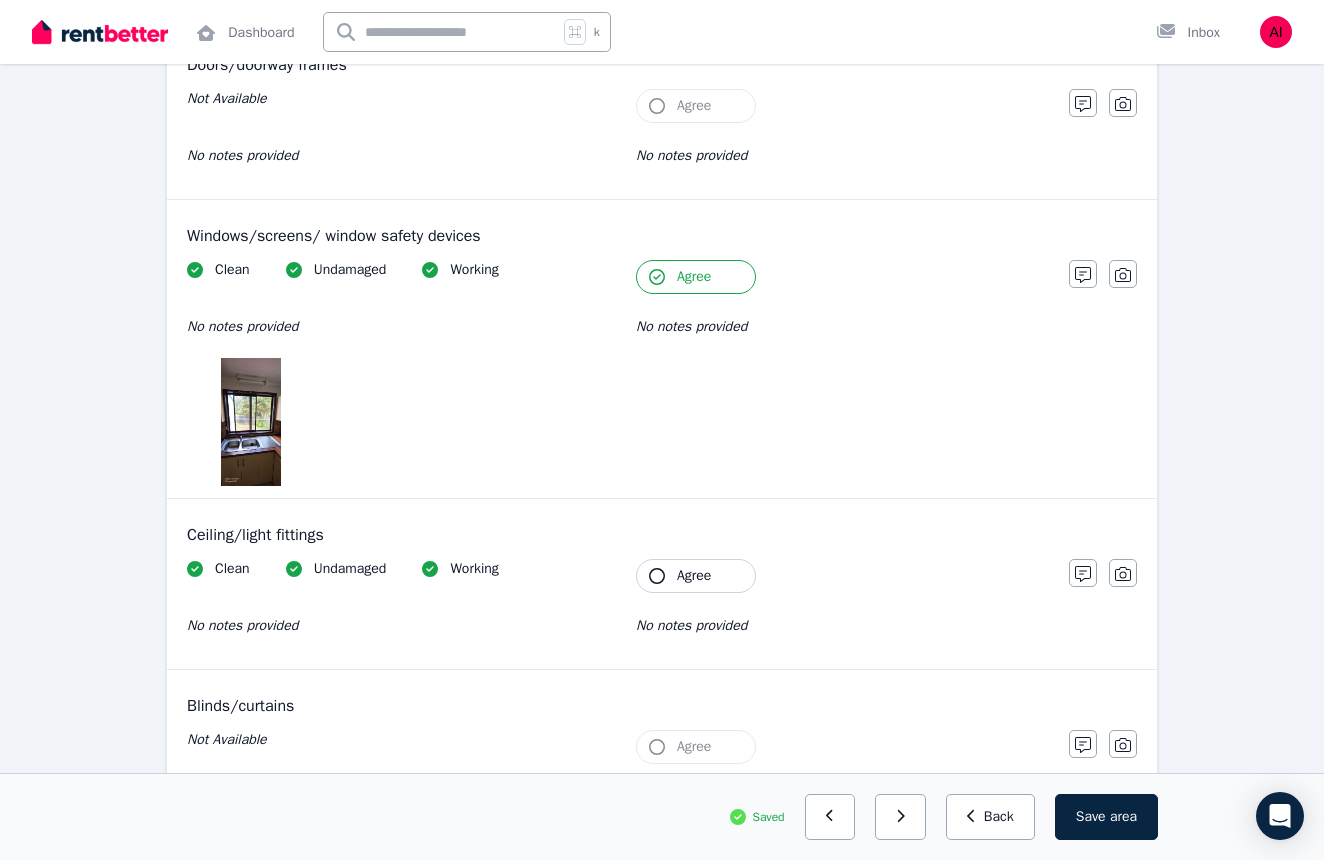 click on "Agree" at bounding box center (694, 277) 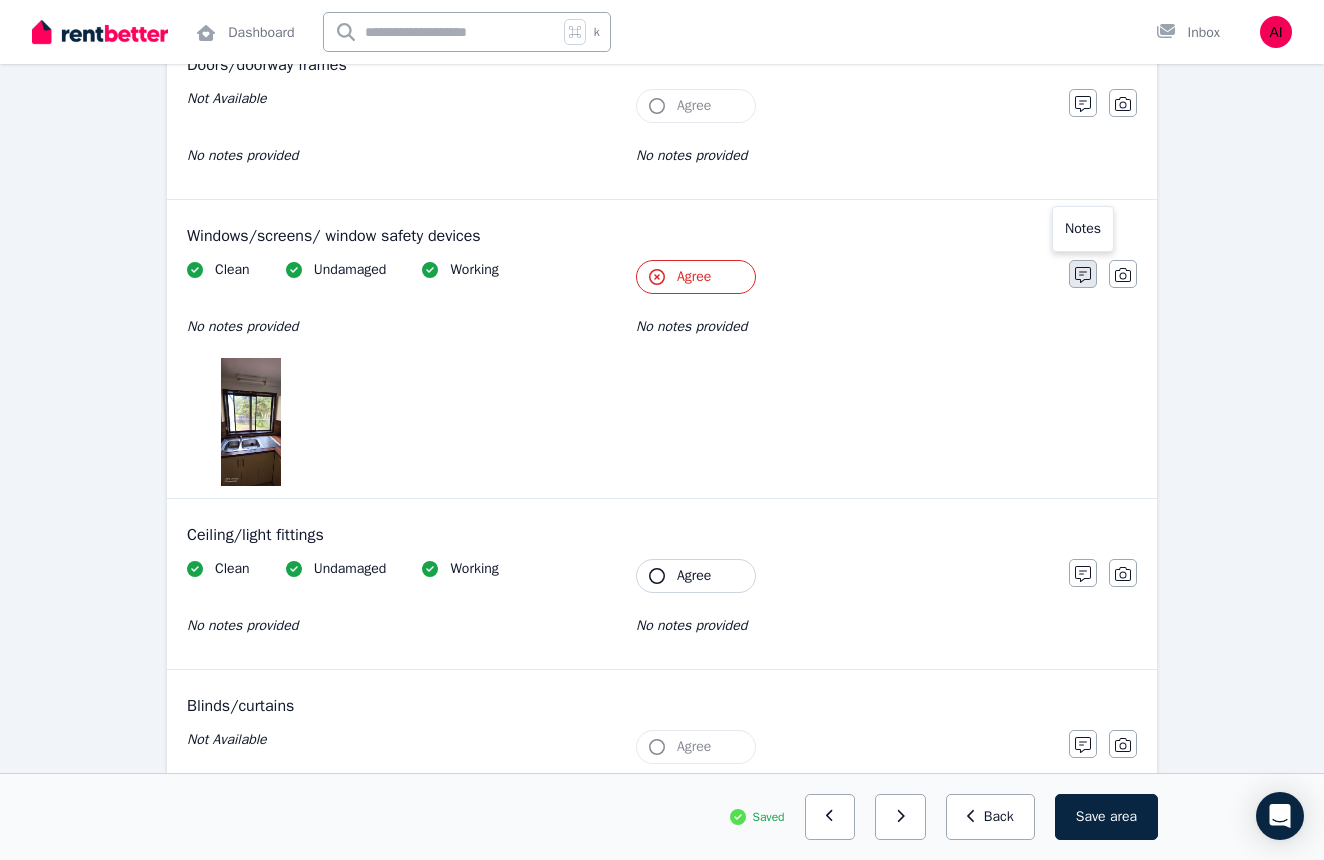 click 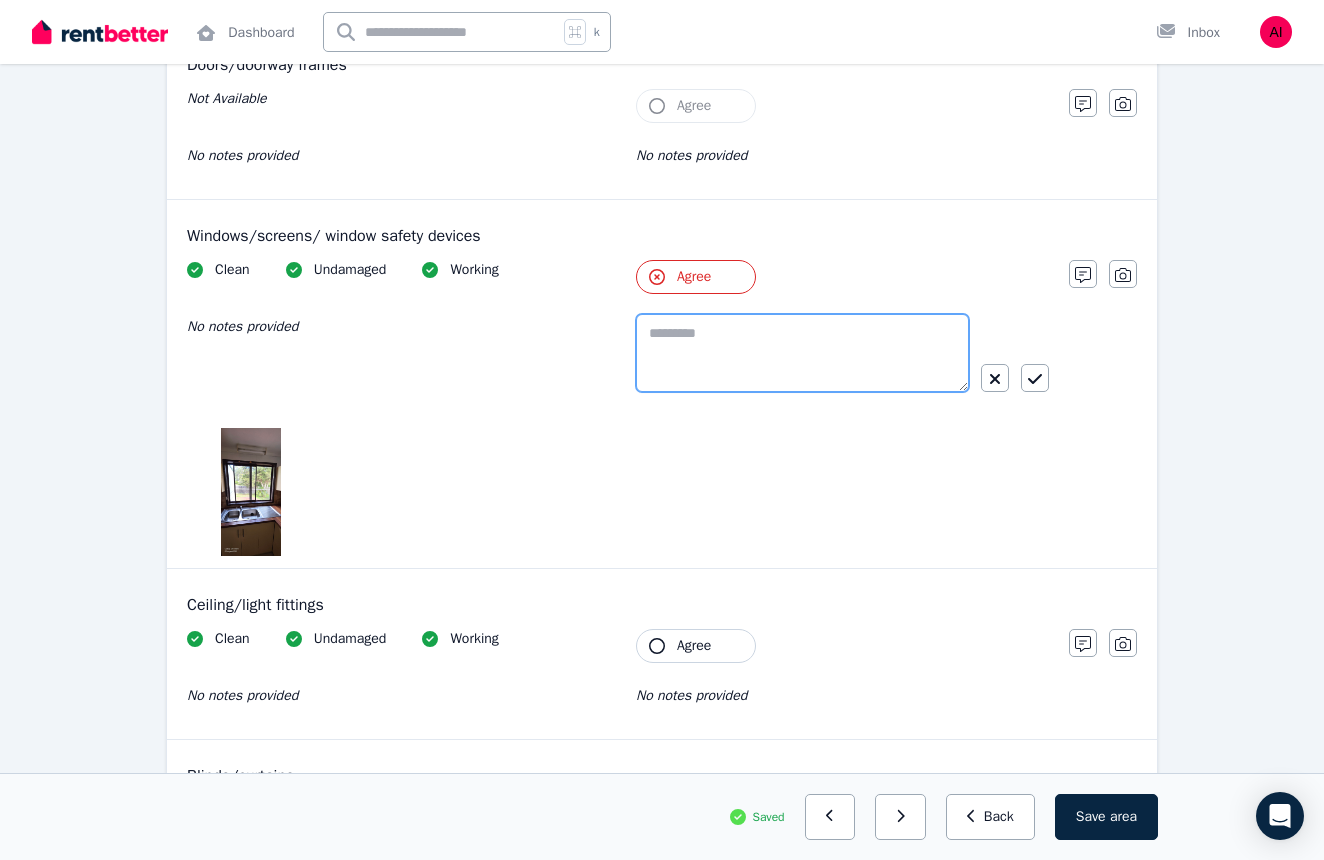 click at bounding box center [802, 353] 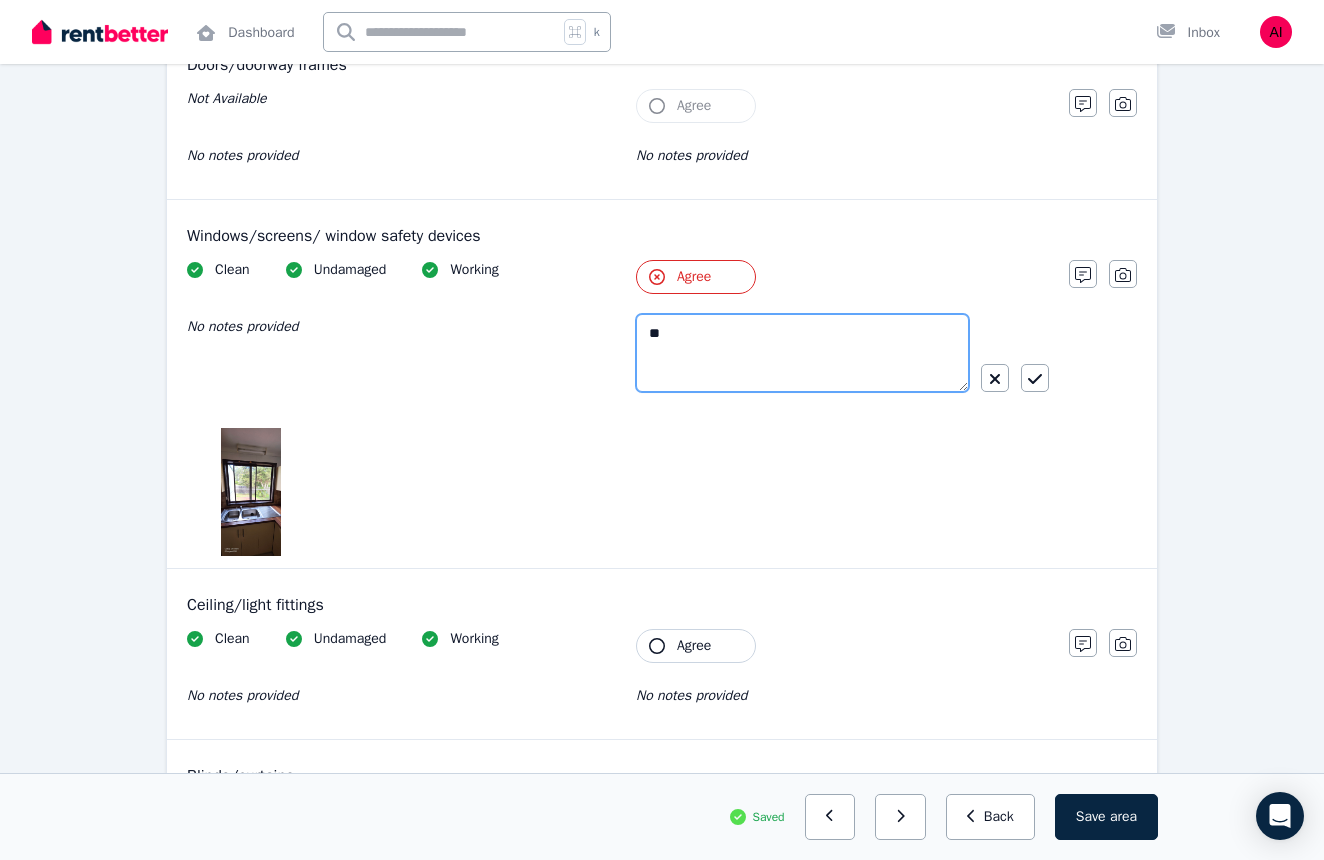 type on "*" 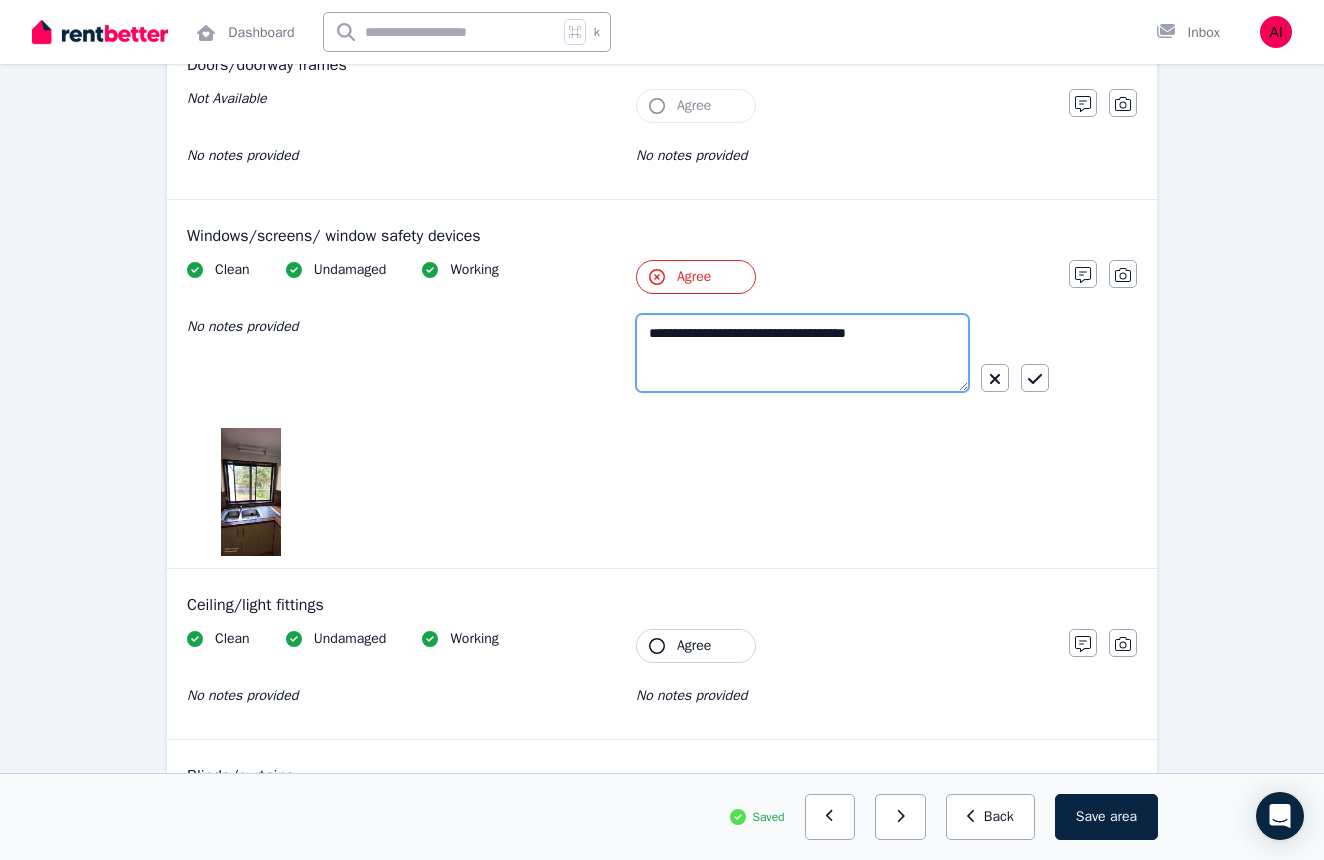 type on "**********" 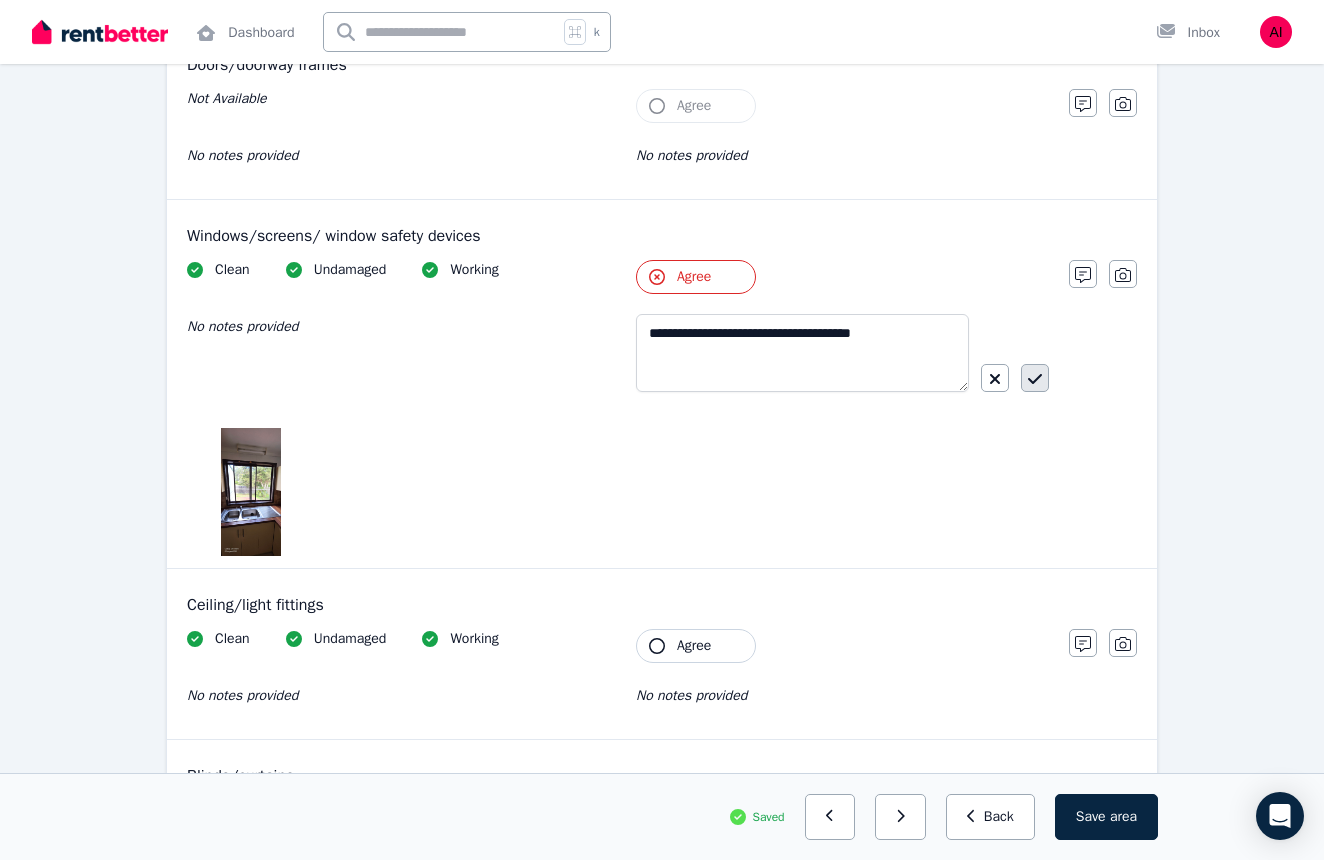 click 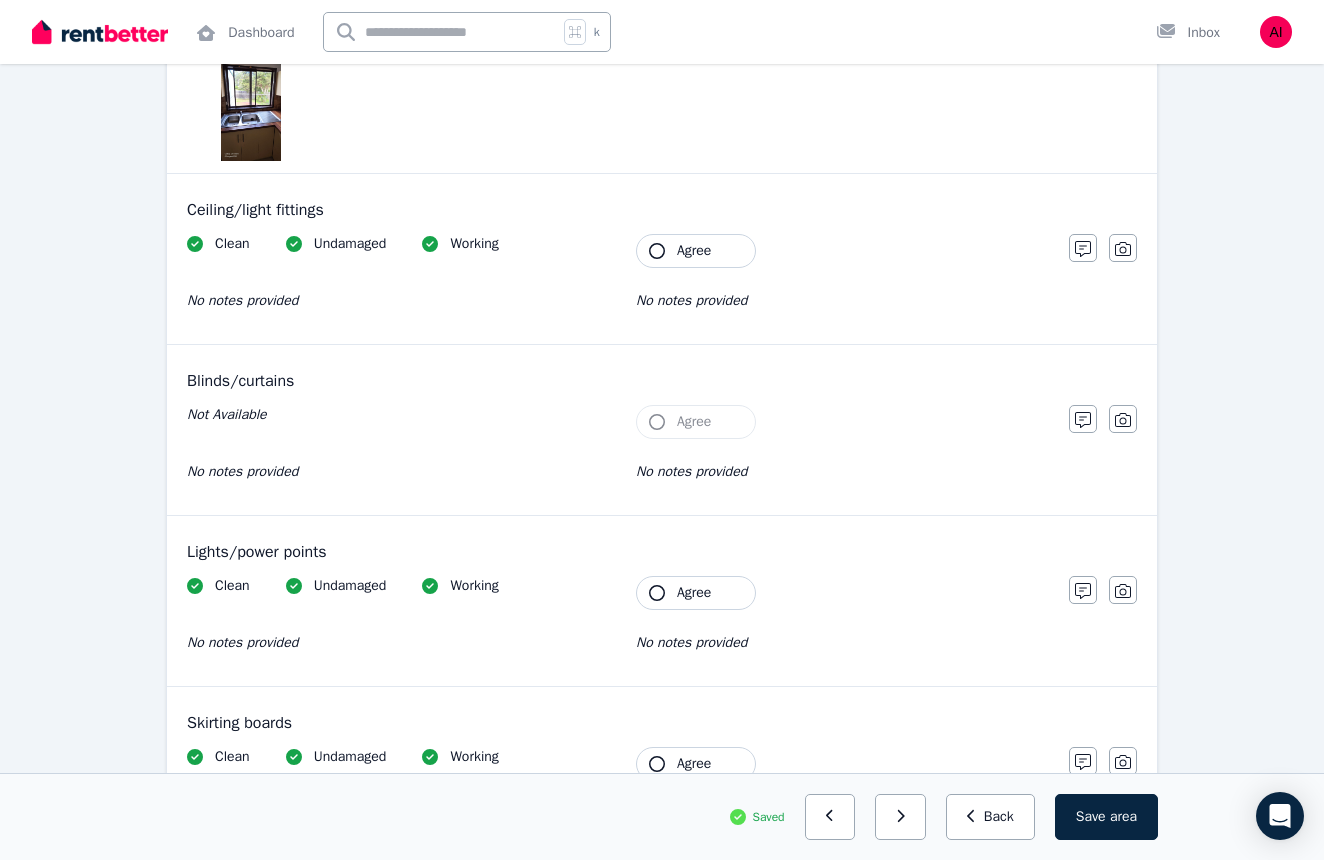 scroll, scrollTop: 800, scrollLeft: 0, axis: vertical 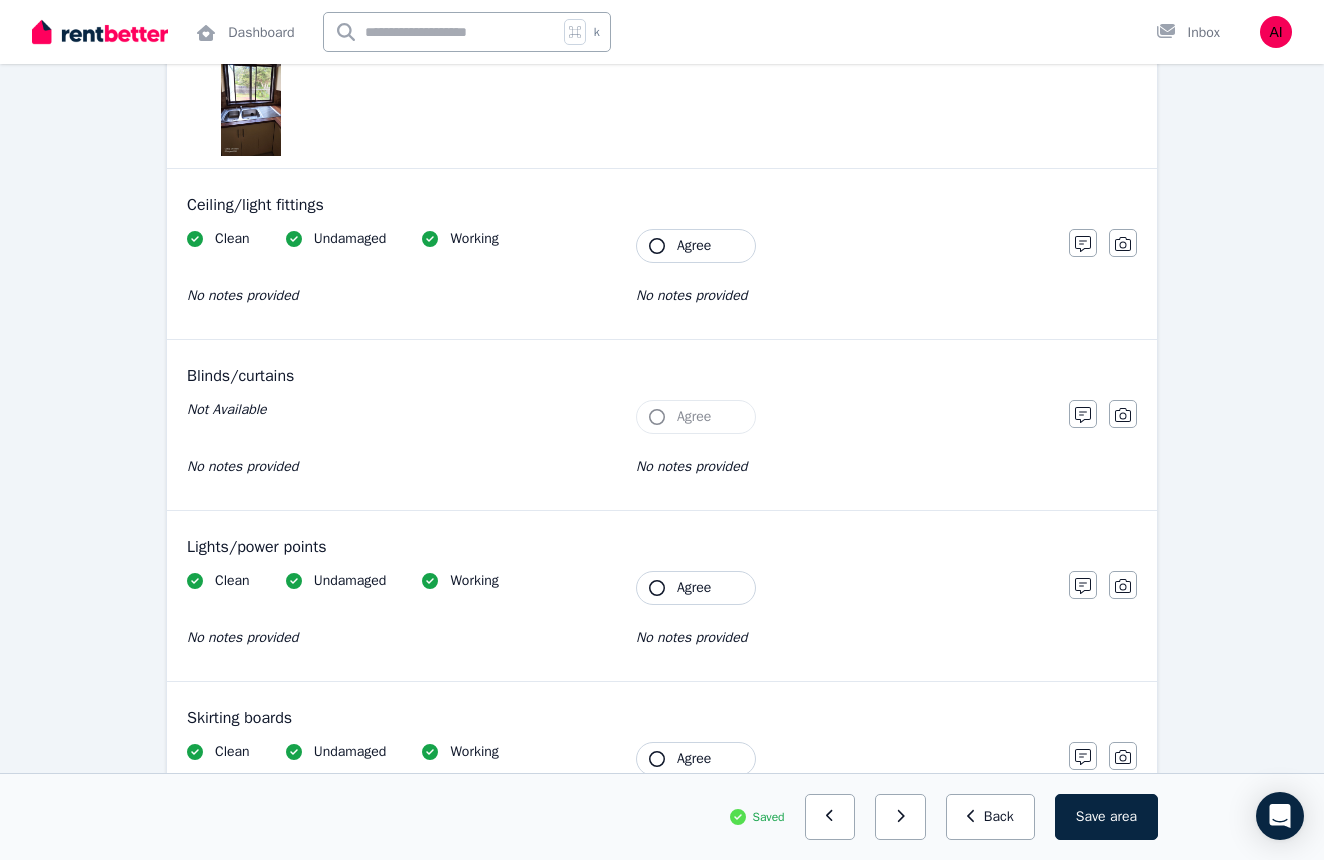 click 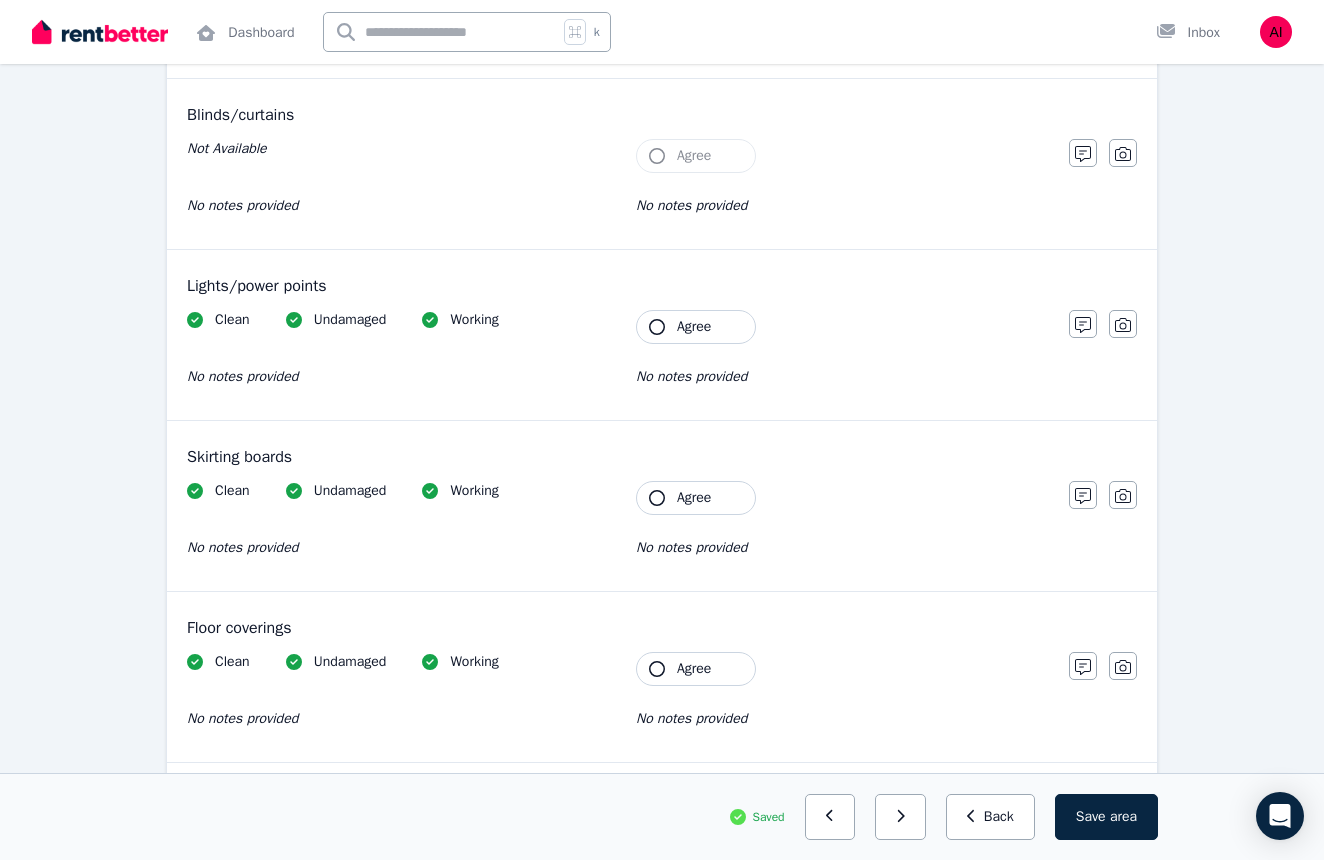scroll, scrollTop: 1064, scrollLeft: 0, axis: vertical 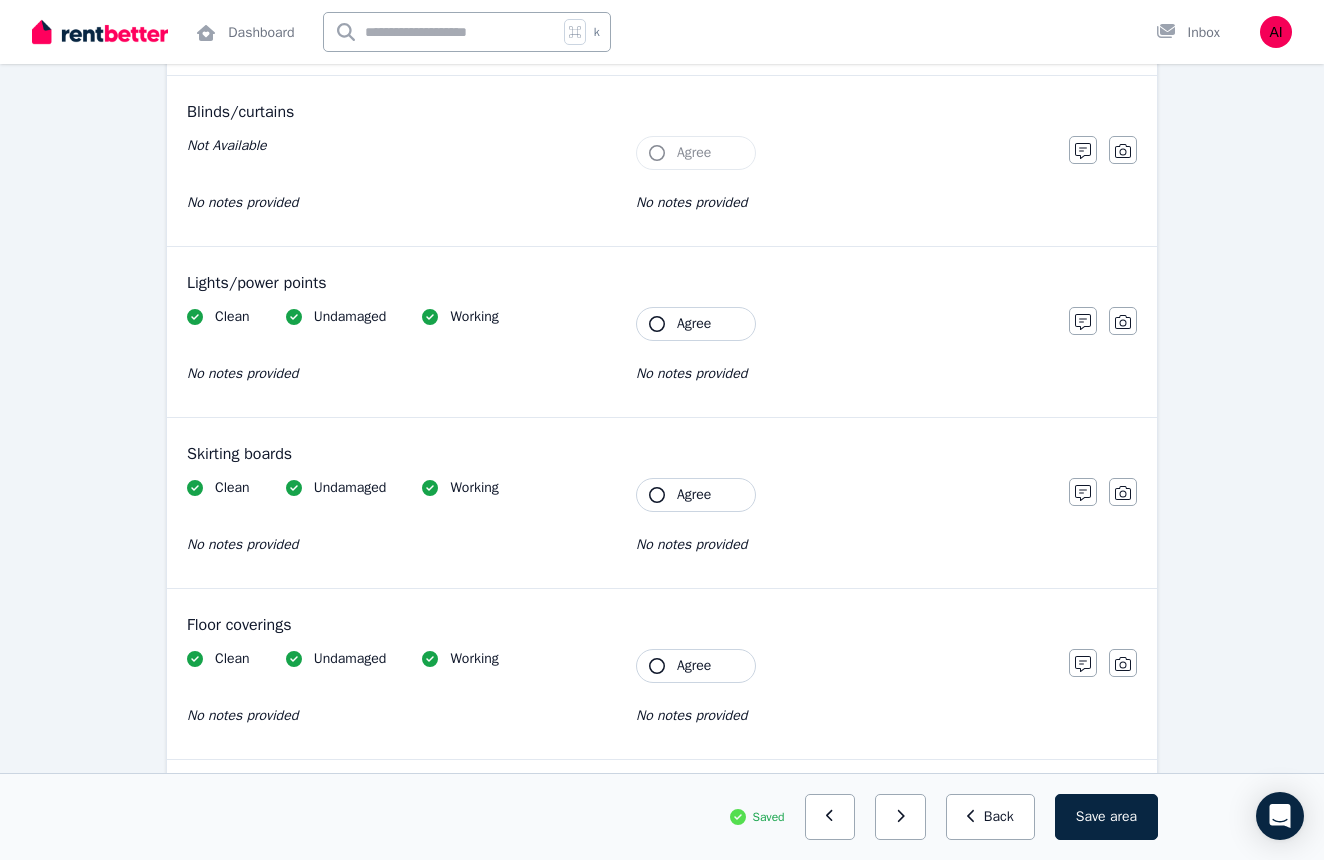 click 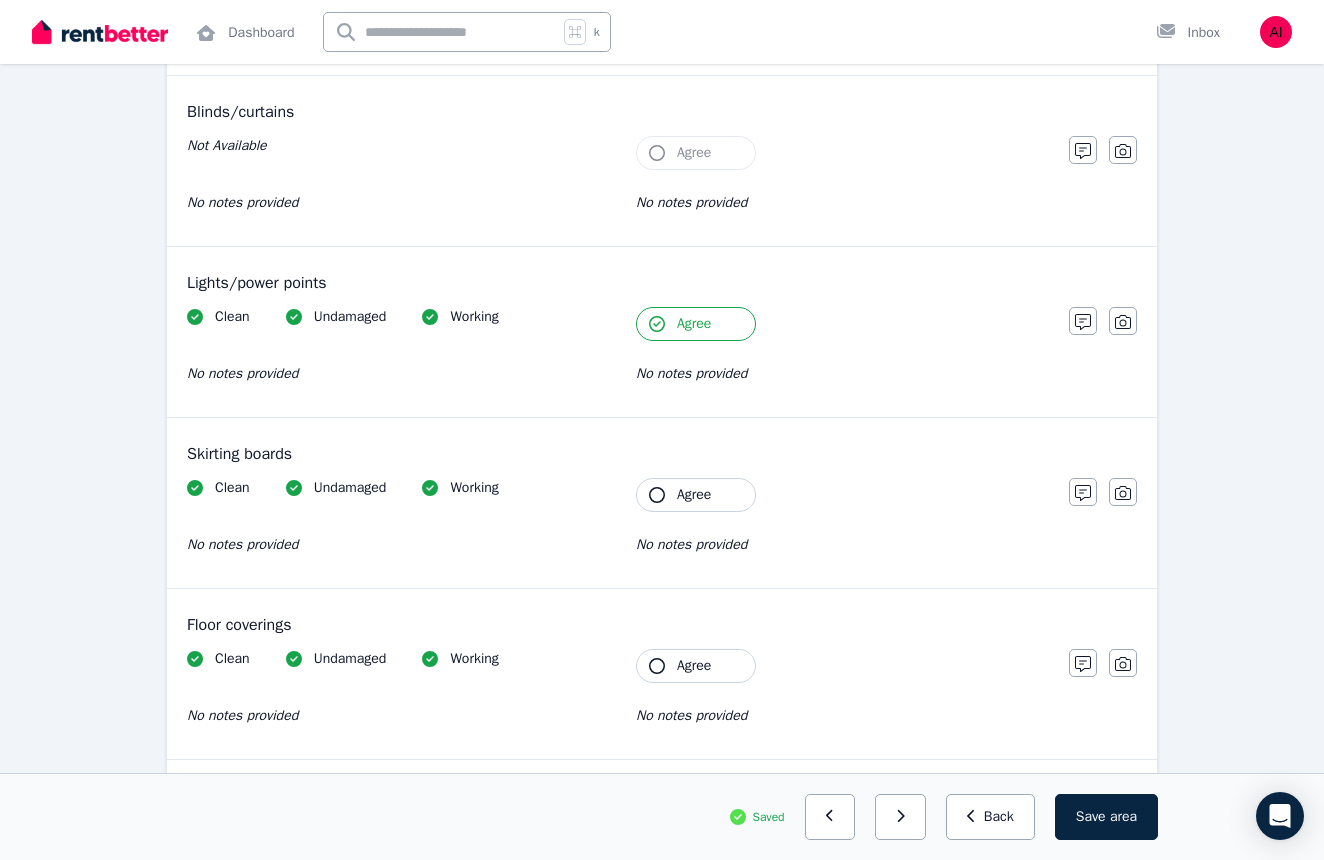 click 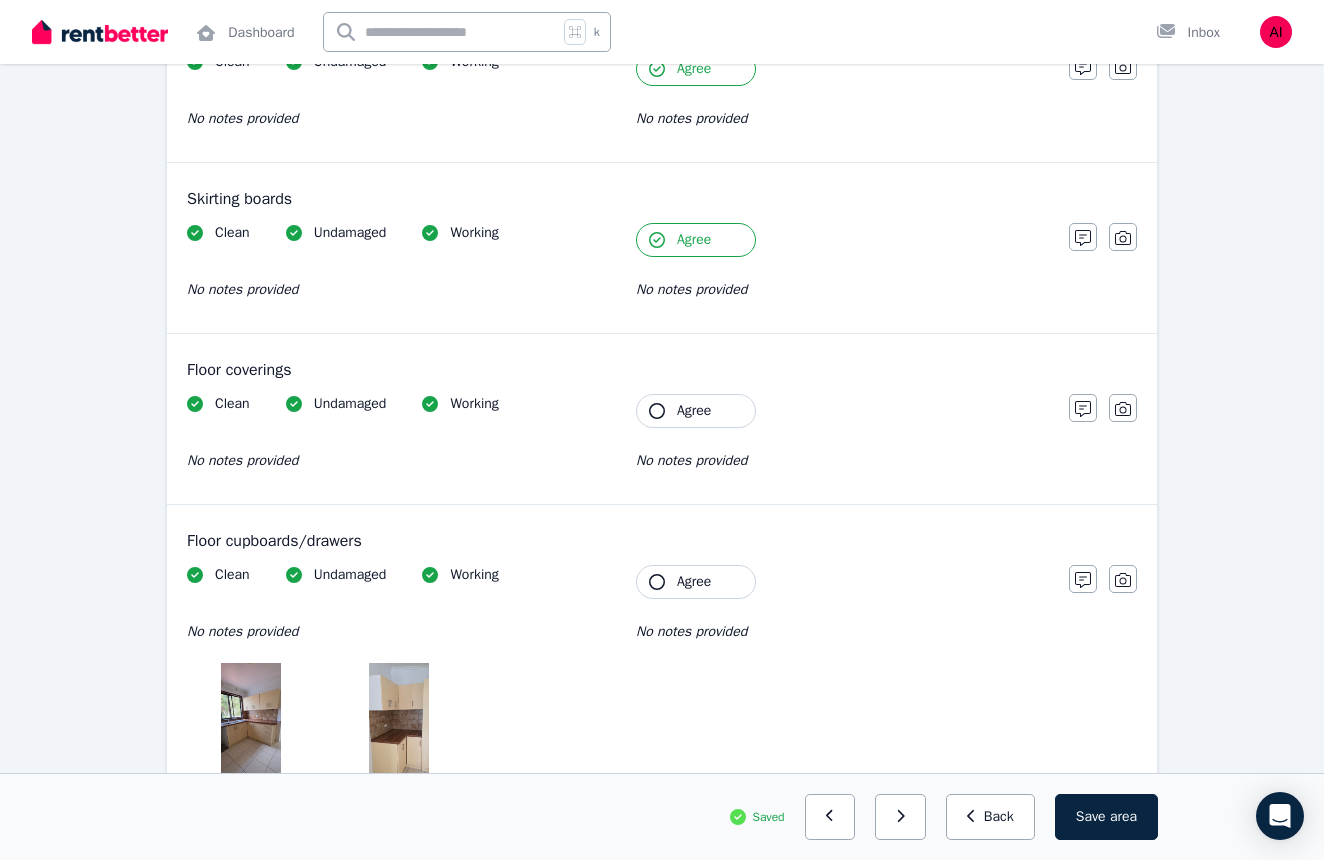 scroll, scrollTop: 1337, scrollLeft: 0, axis: vertical 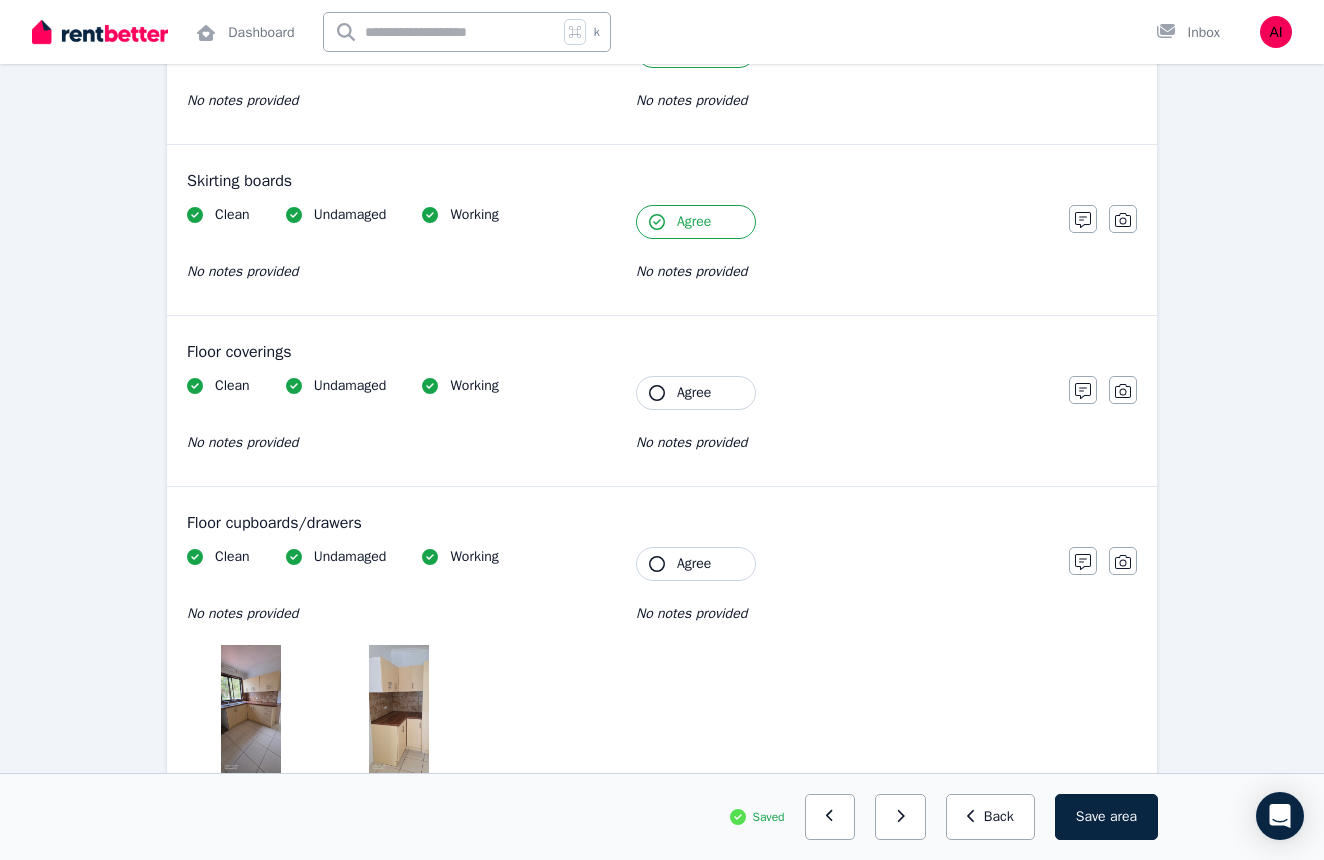click 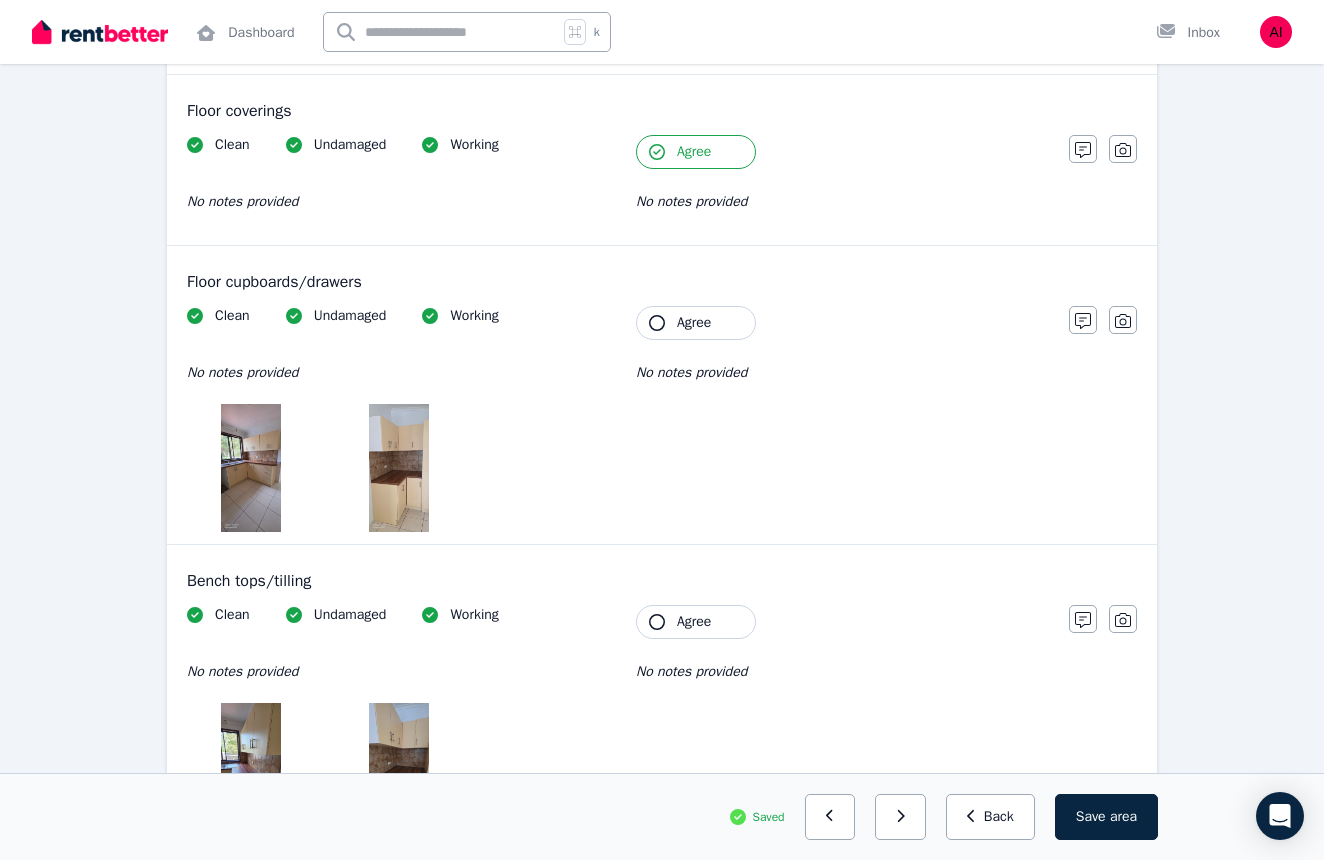 scroll, scrollTop: 1581, scrollLeft: 0, axis: vertical 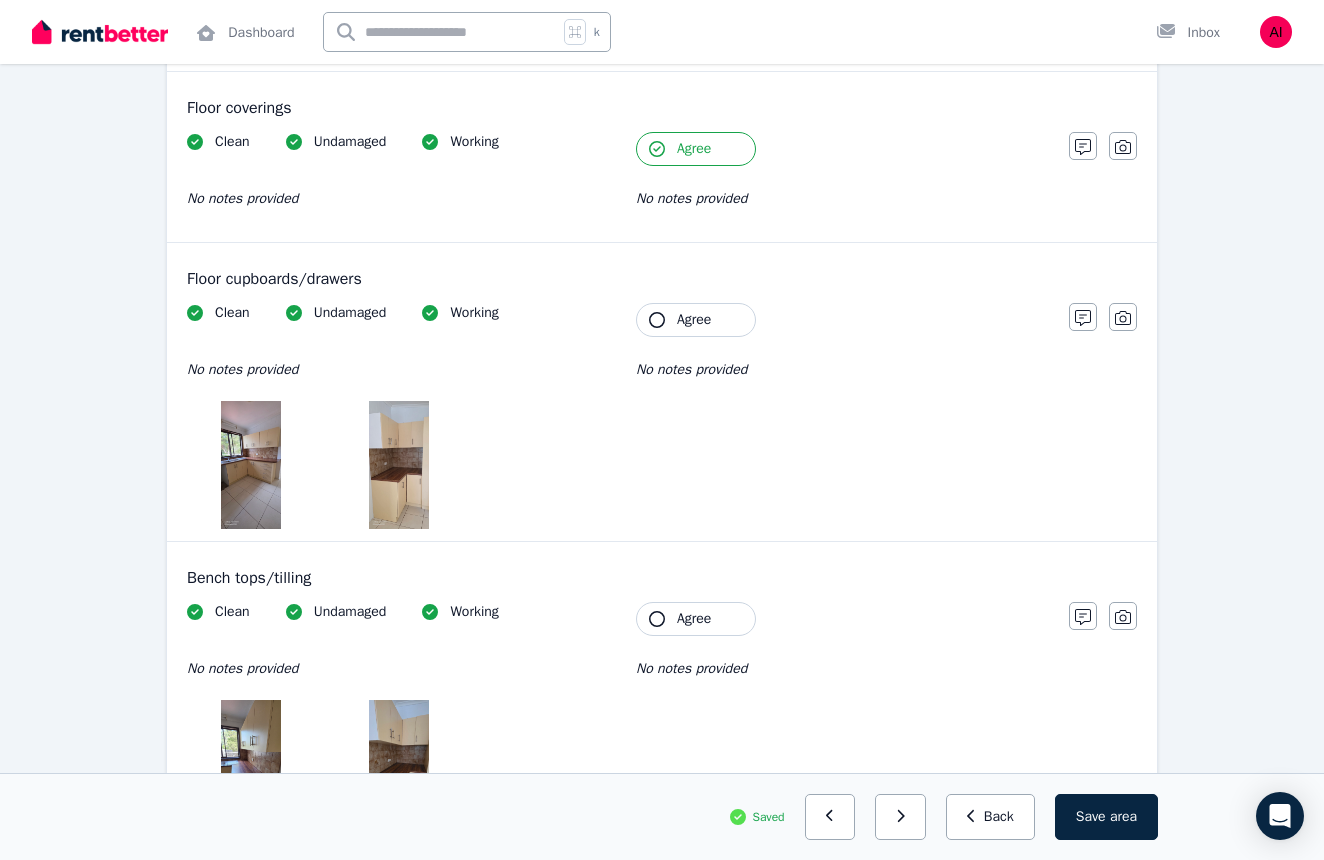 click 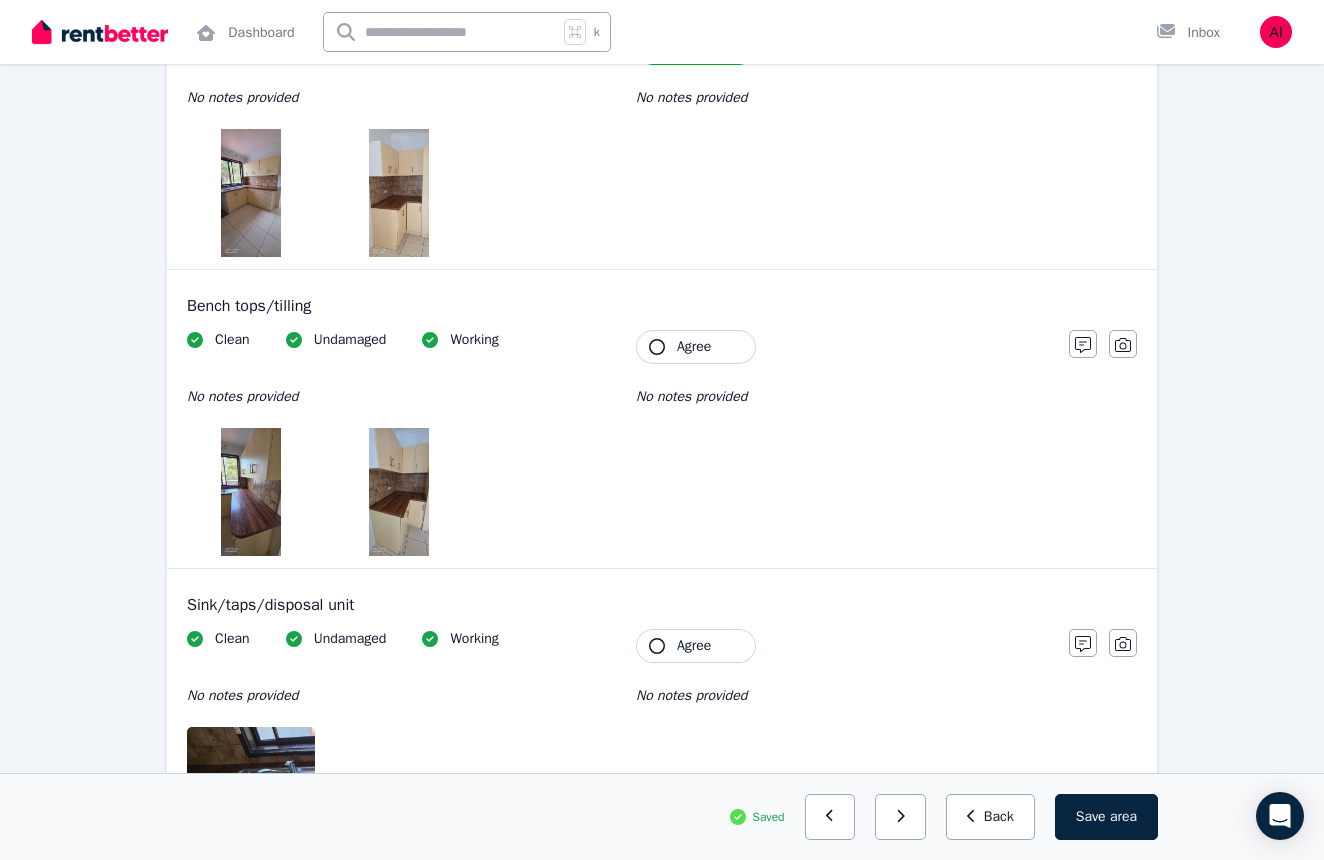 scroll, scrollTop: 1865, scrollLeft: 0, axis: vertical 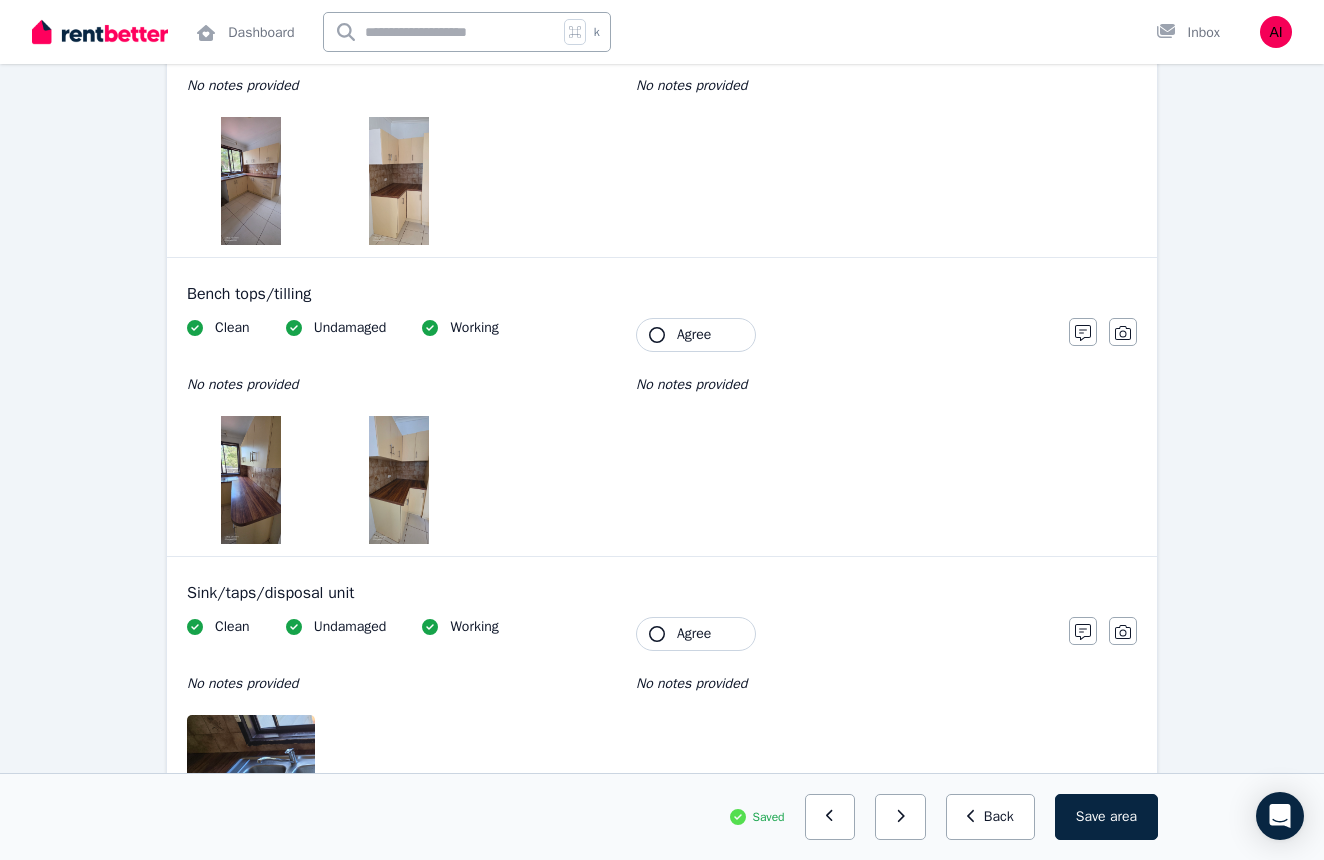 click 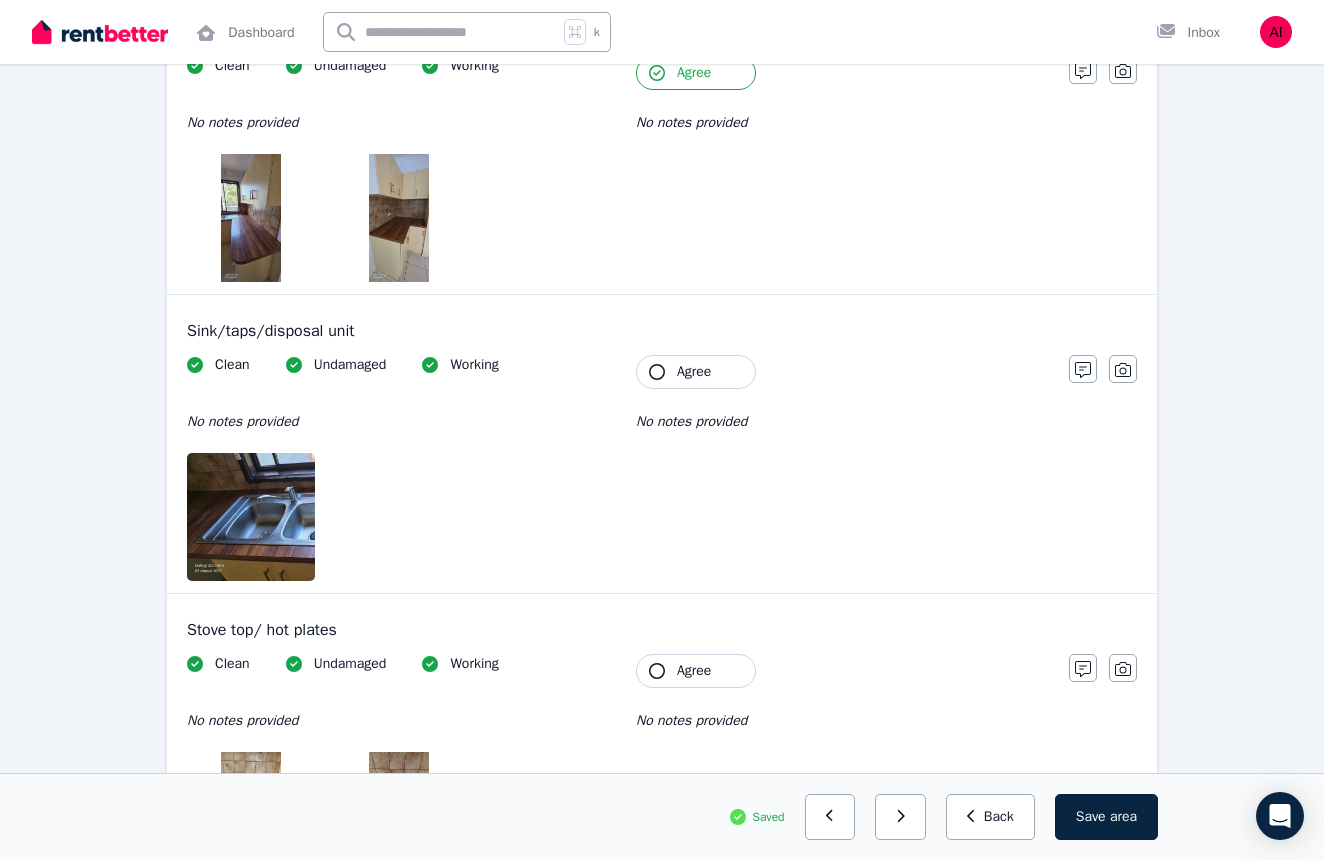 scroll, scrollTop: 2132, scrollLeft: 0, axis: vertical 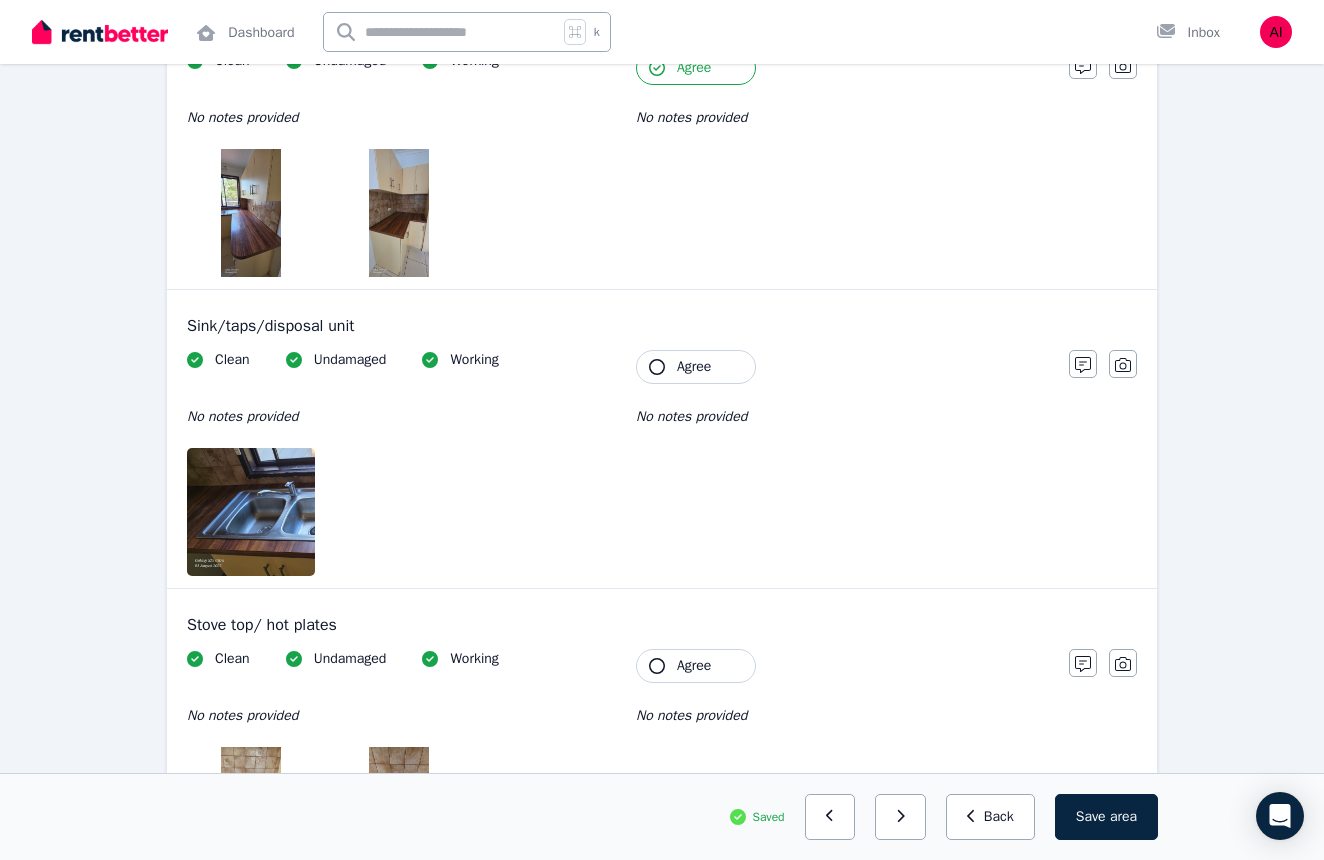 click 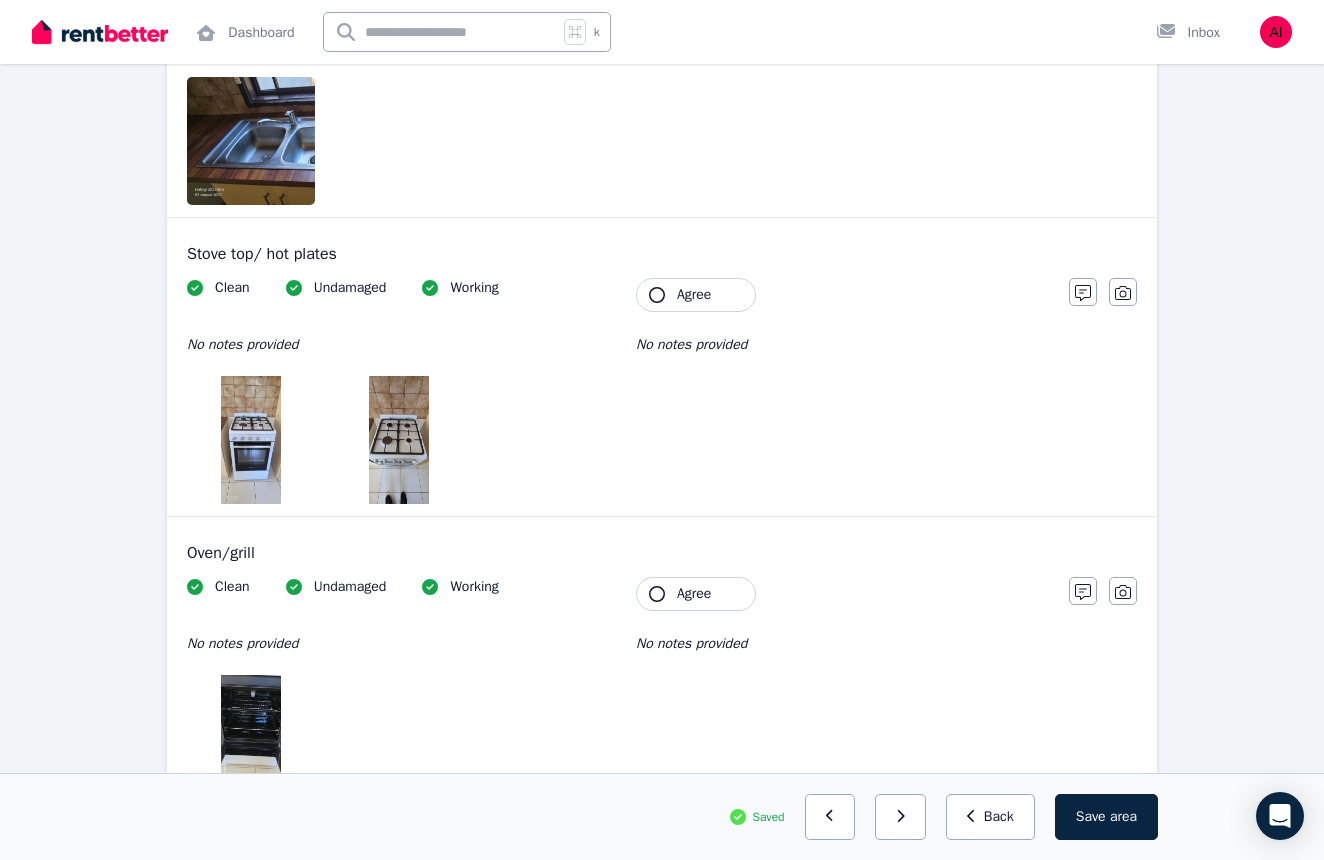 scroll, scrollTop: 2509, scrollLeft: 0, axis: vertical 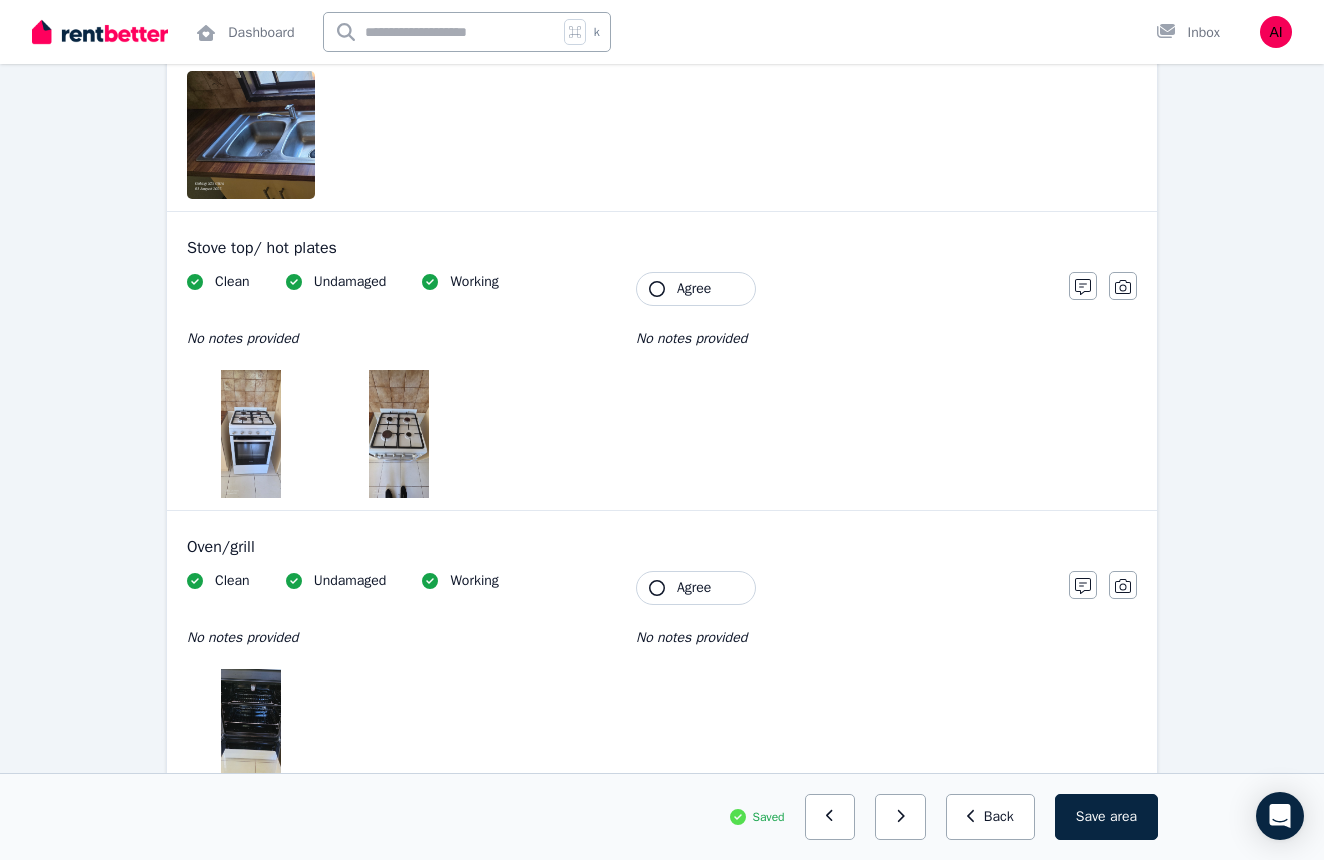 click 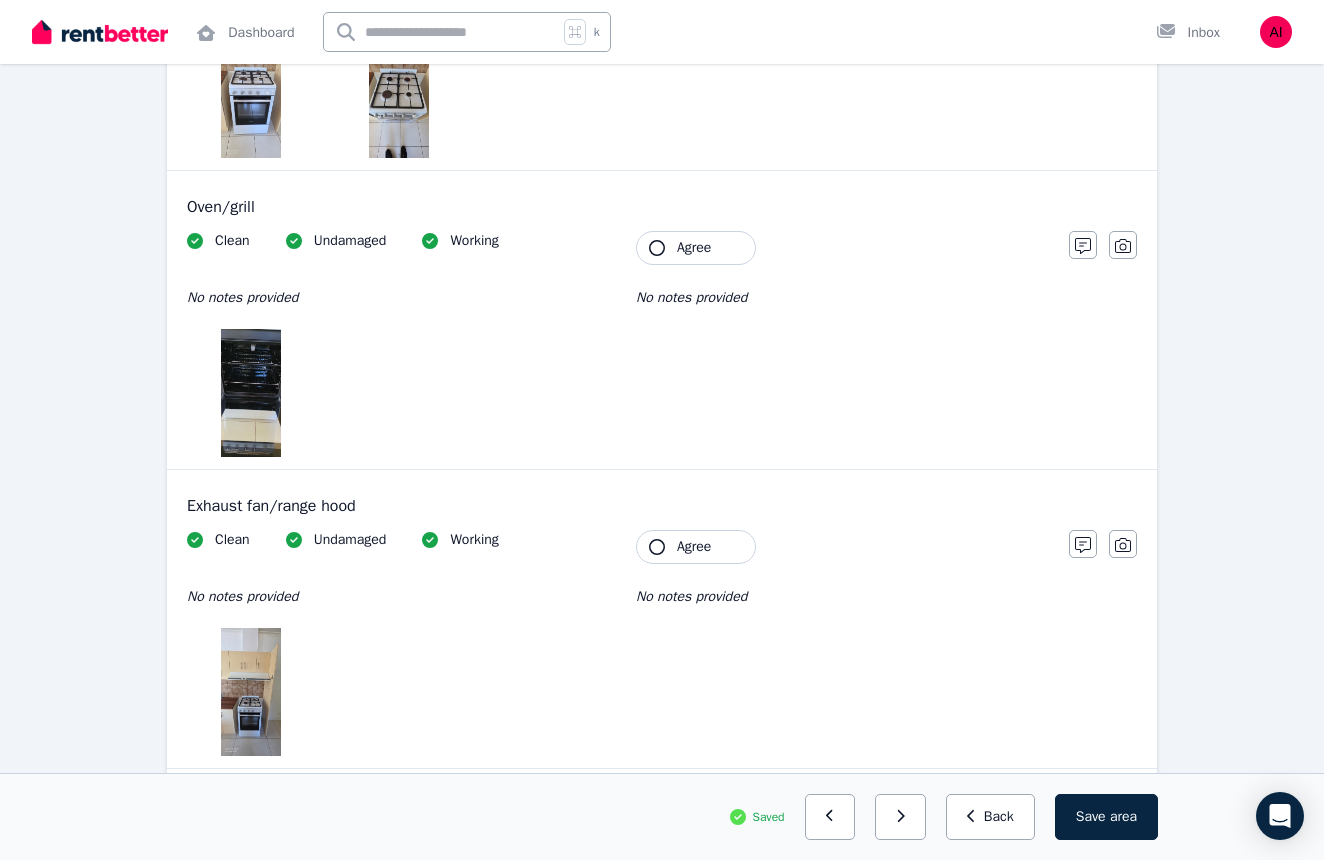 scroll, scrollTop: 2856, scrollLeft: 0, axis: vertical 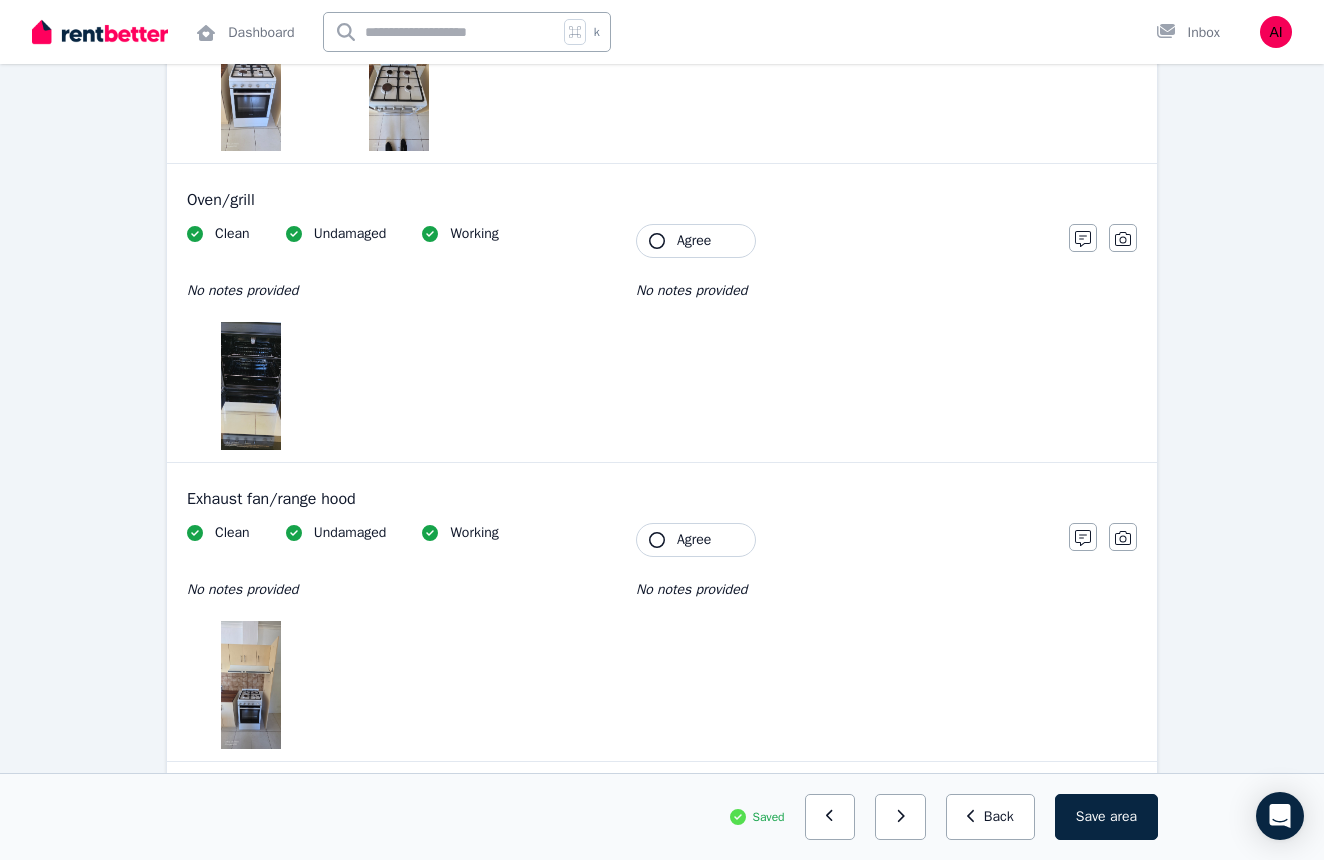 click at bounding box center (250, 386) 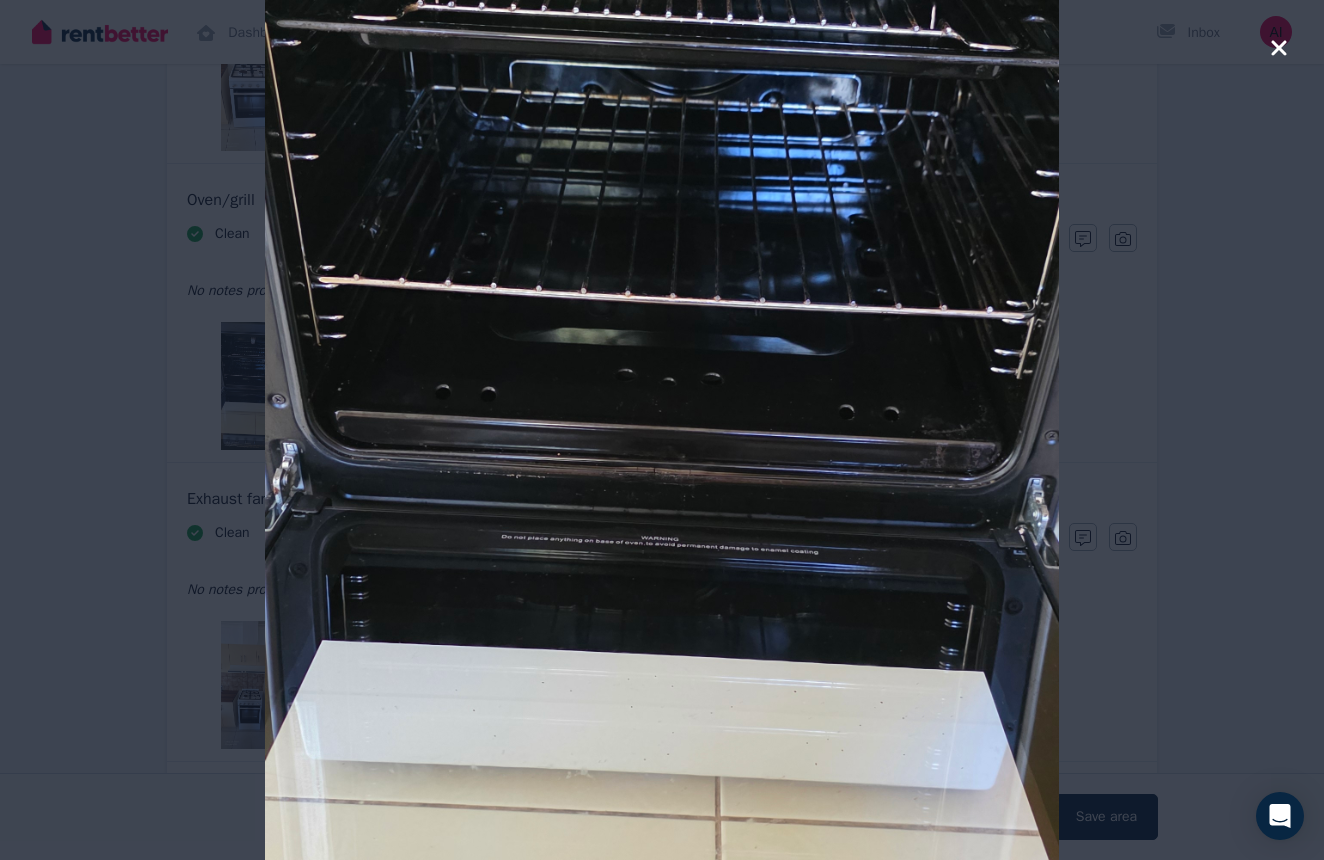 click 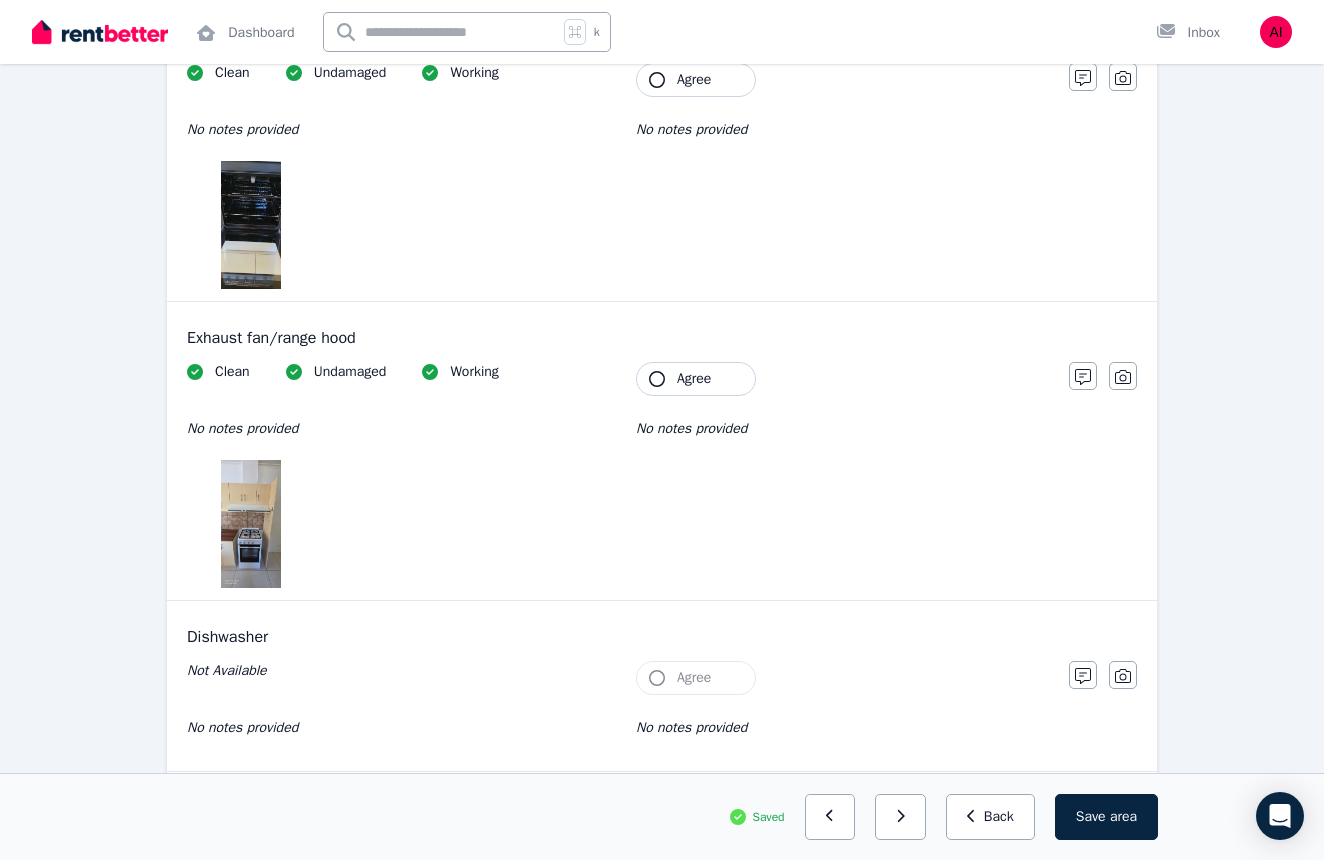 scroll, scrollTop: 3014, scrollLeft: 0, axis: vertical 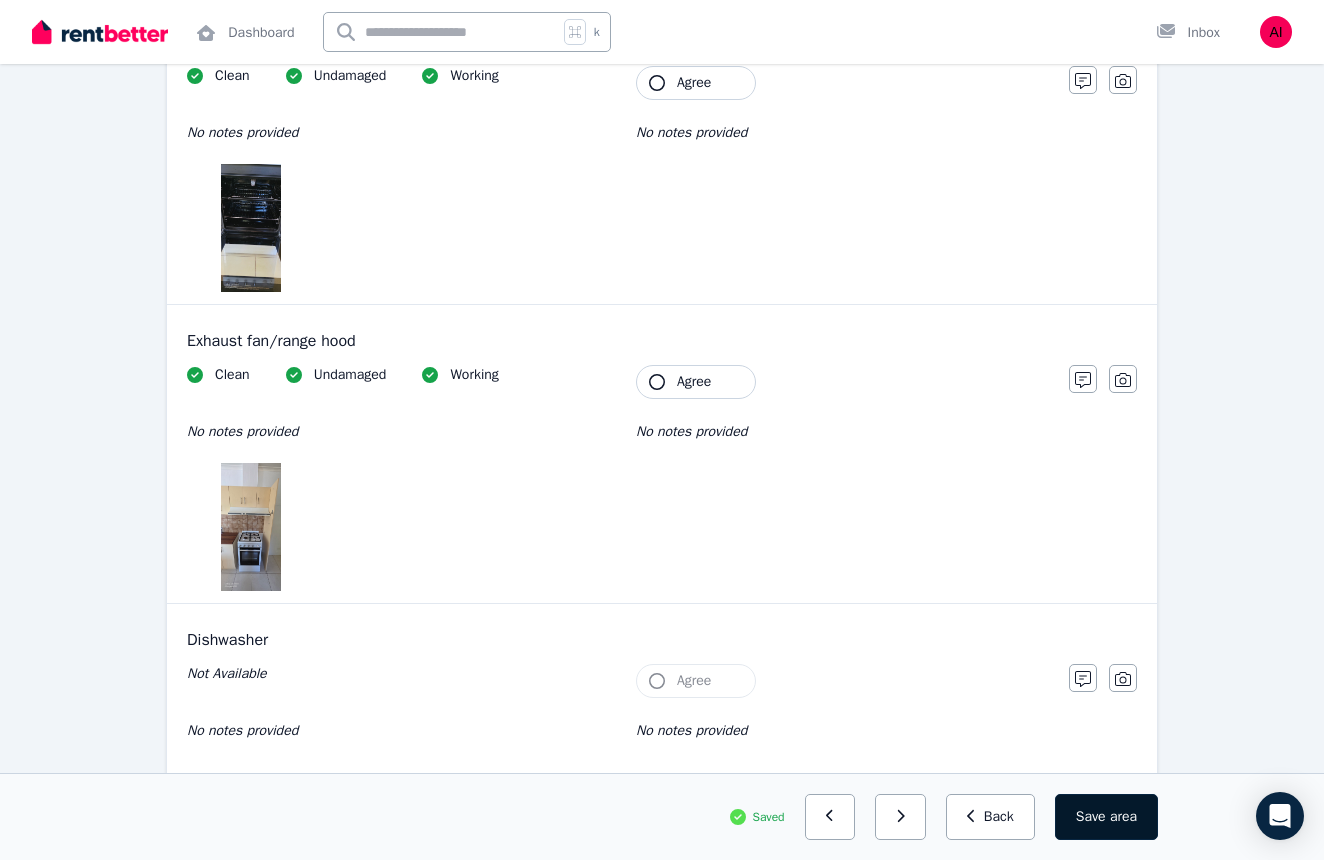 click on "Save   area" at bounding box center [1106, 817] 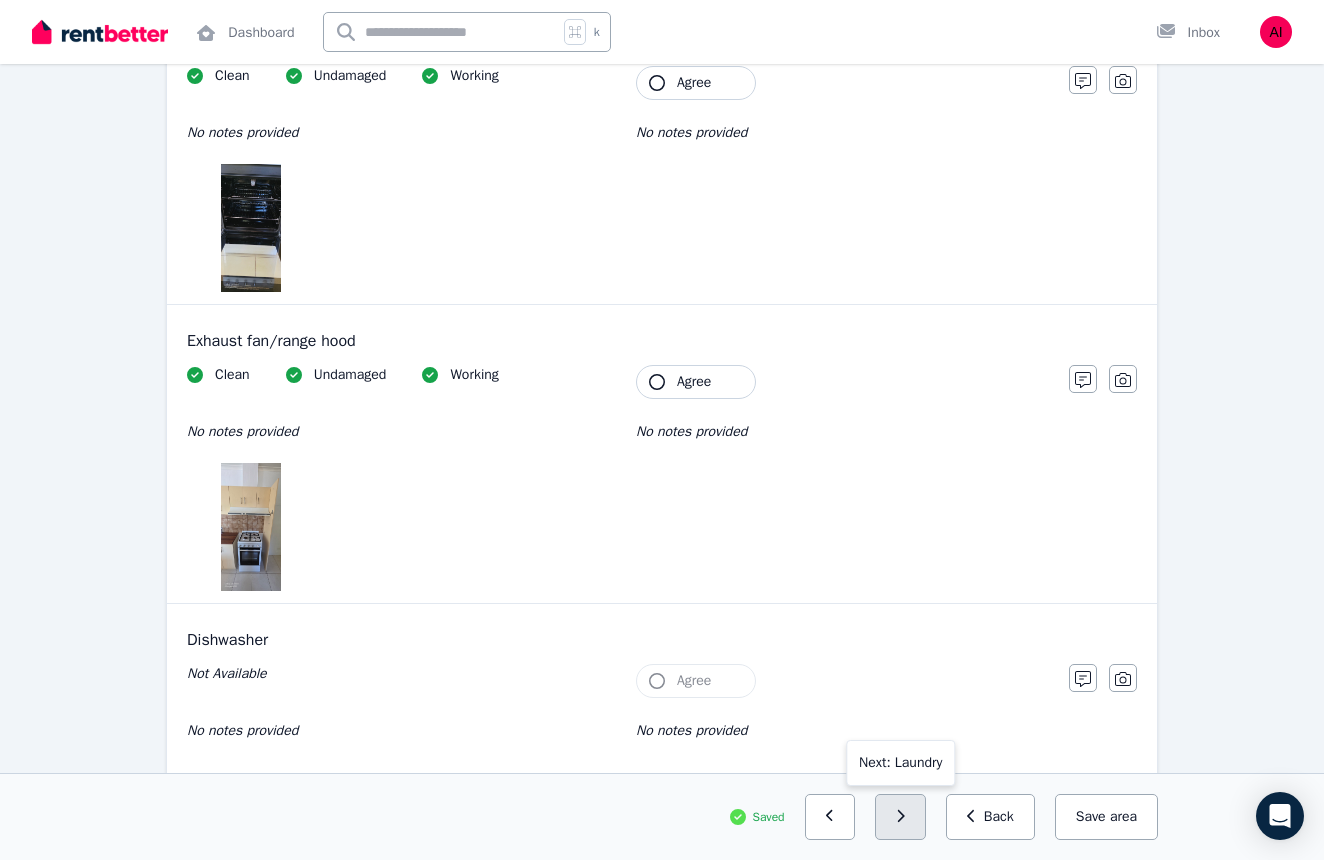 click at bounding box center [900, 817] 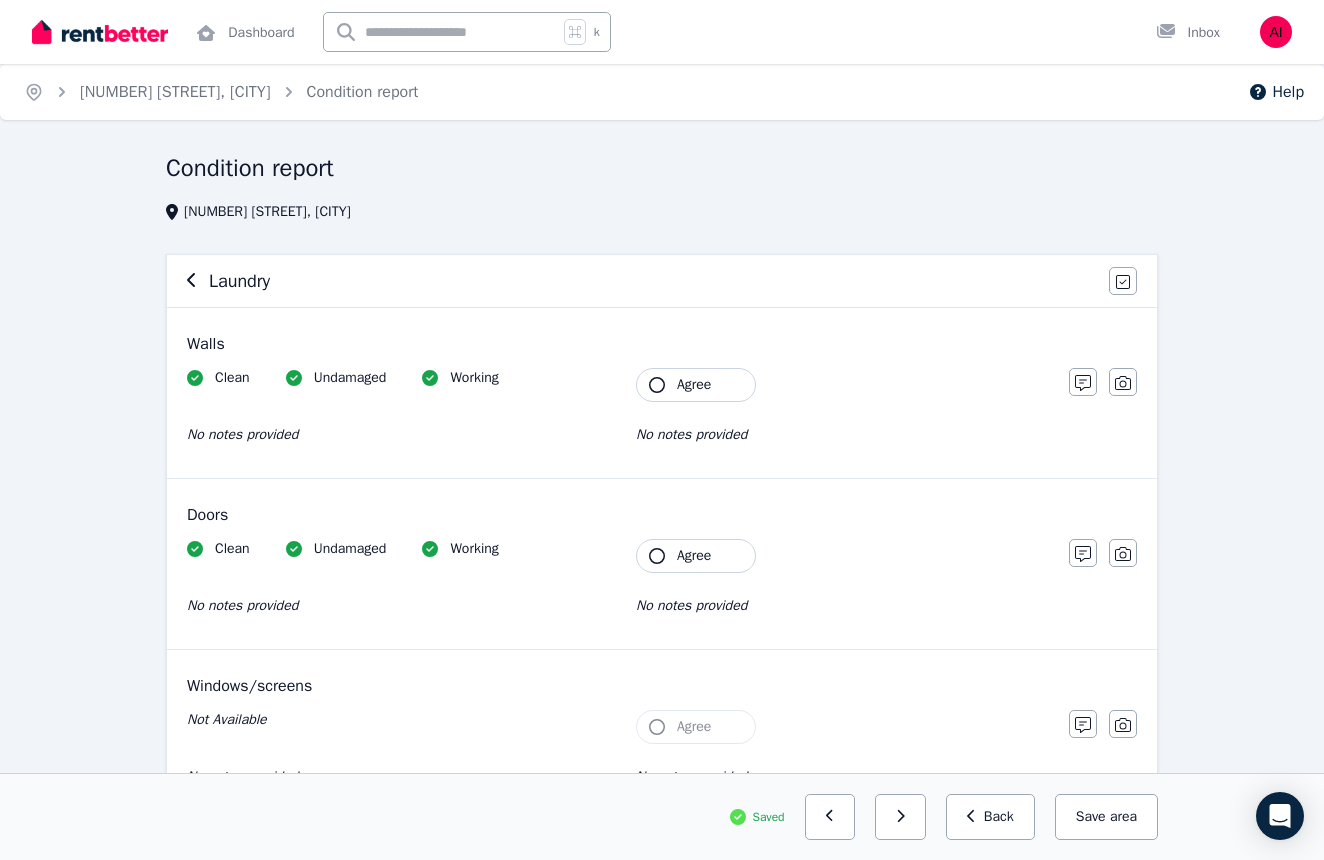 scroll, scrollTop: 0, scrollLeft: 0, axis: both 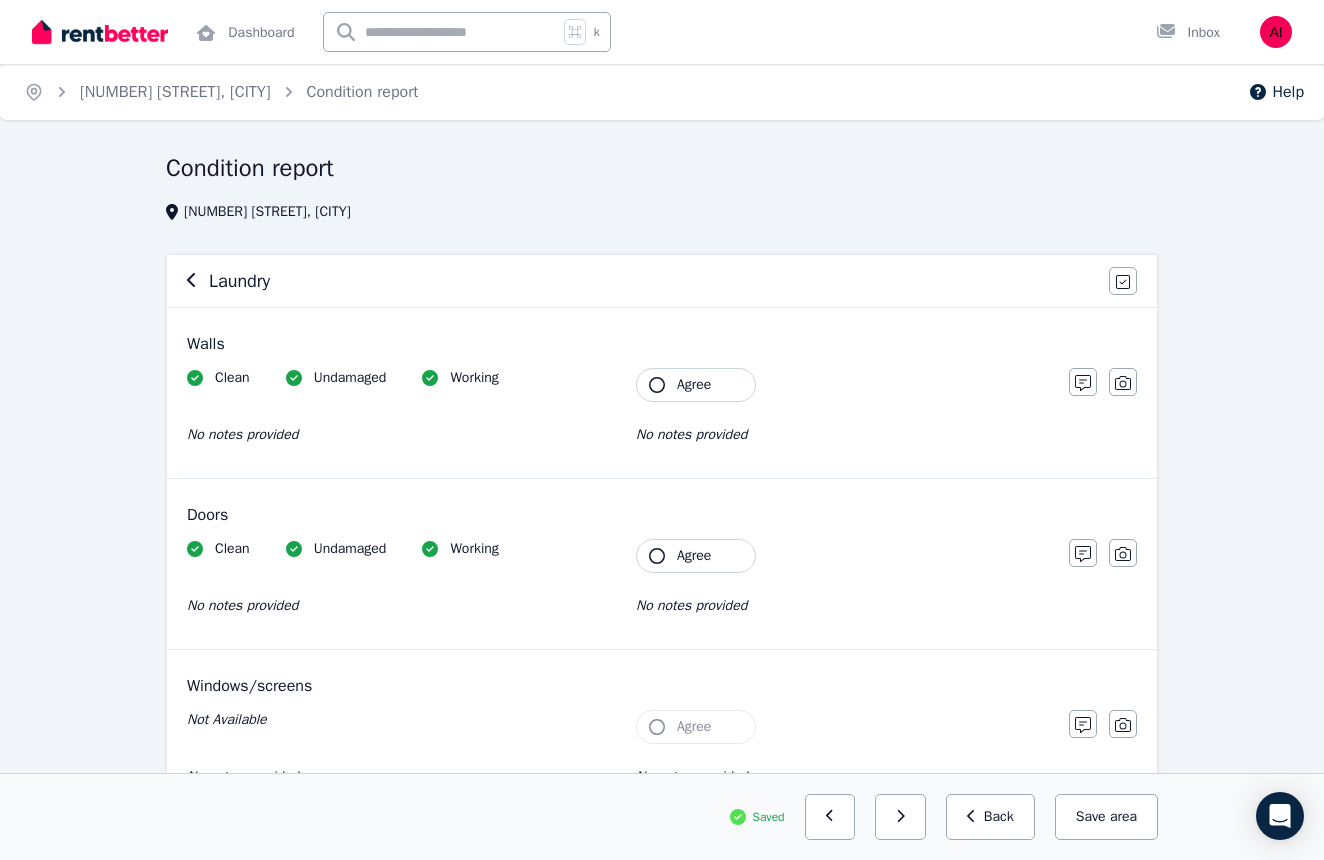 click 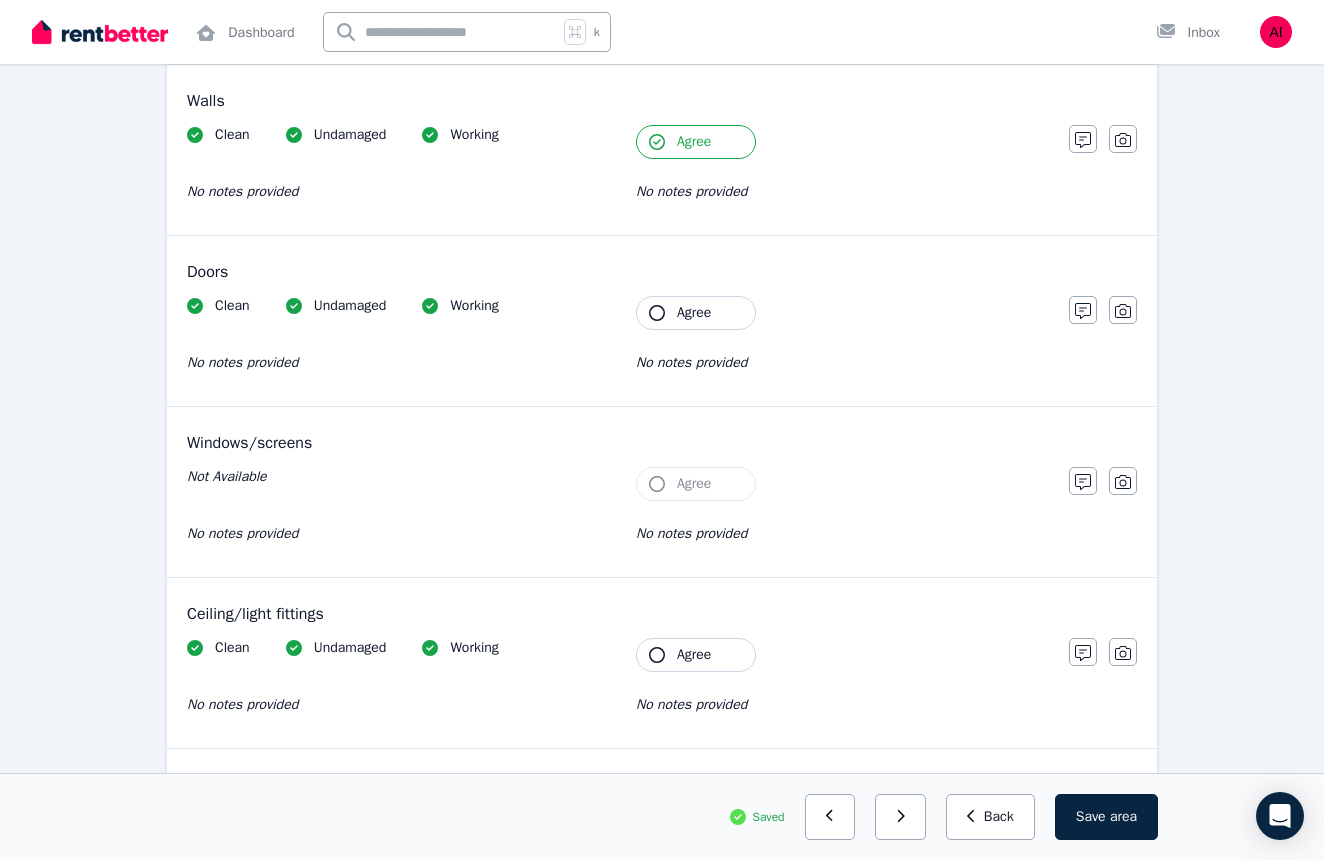 scroll, scrollTop: 261, scrollLeft: 0, axis: vertical 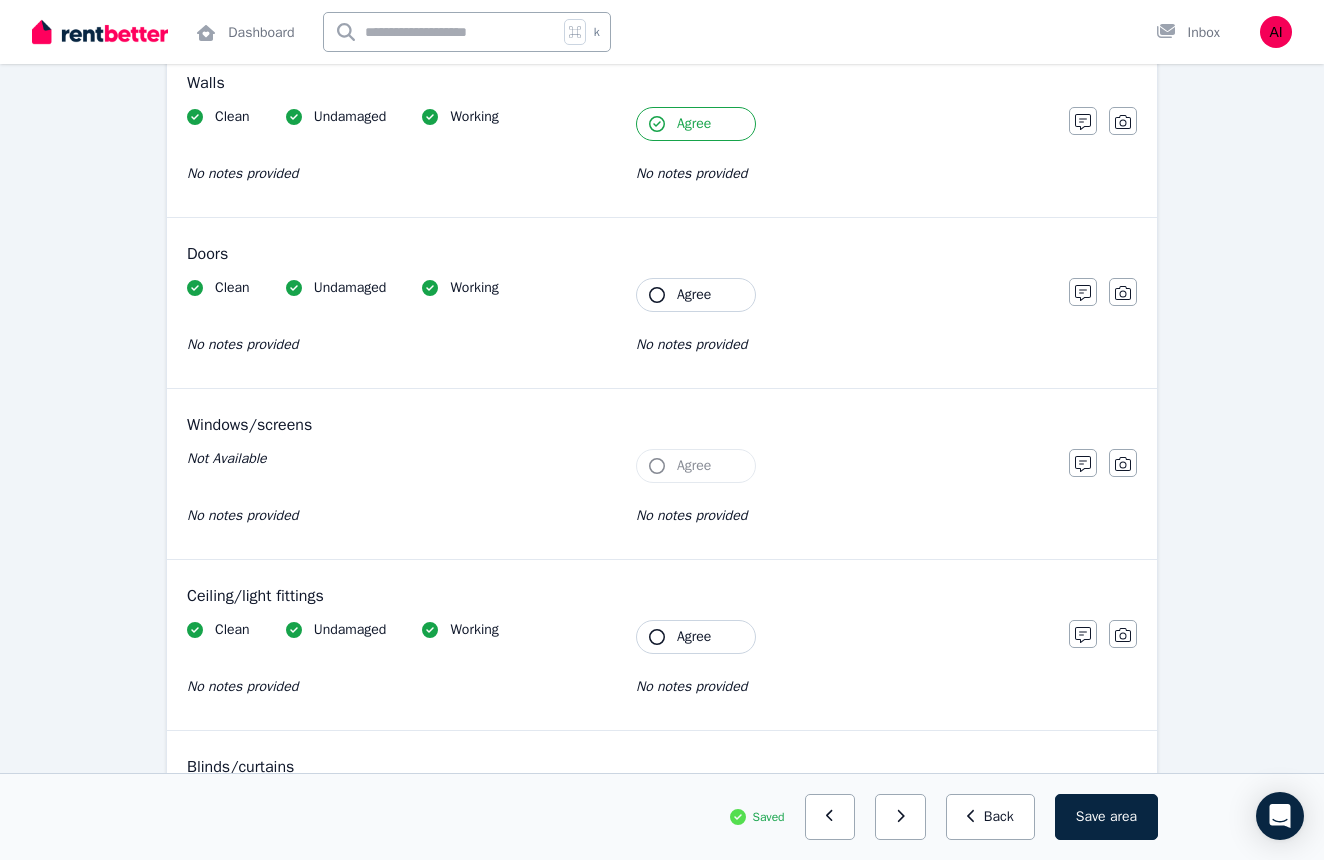 click 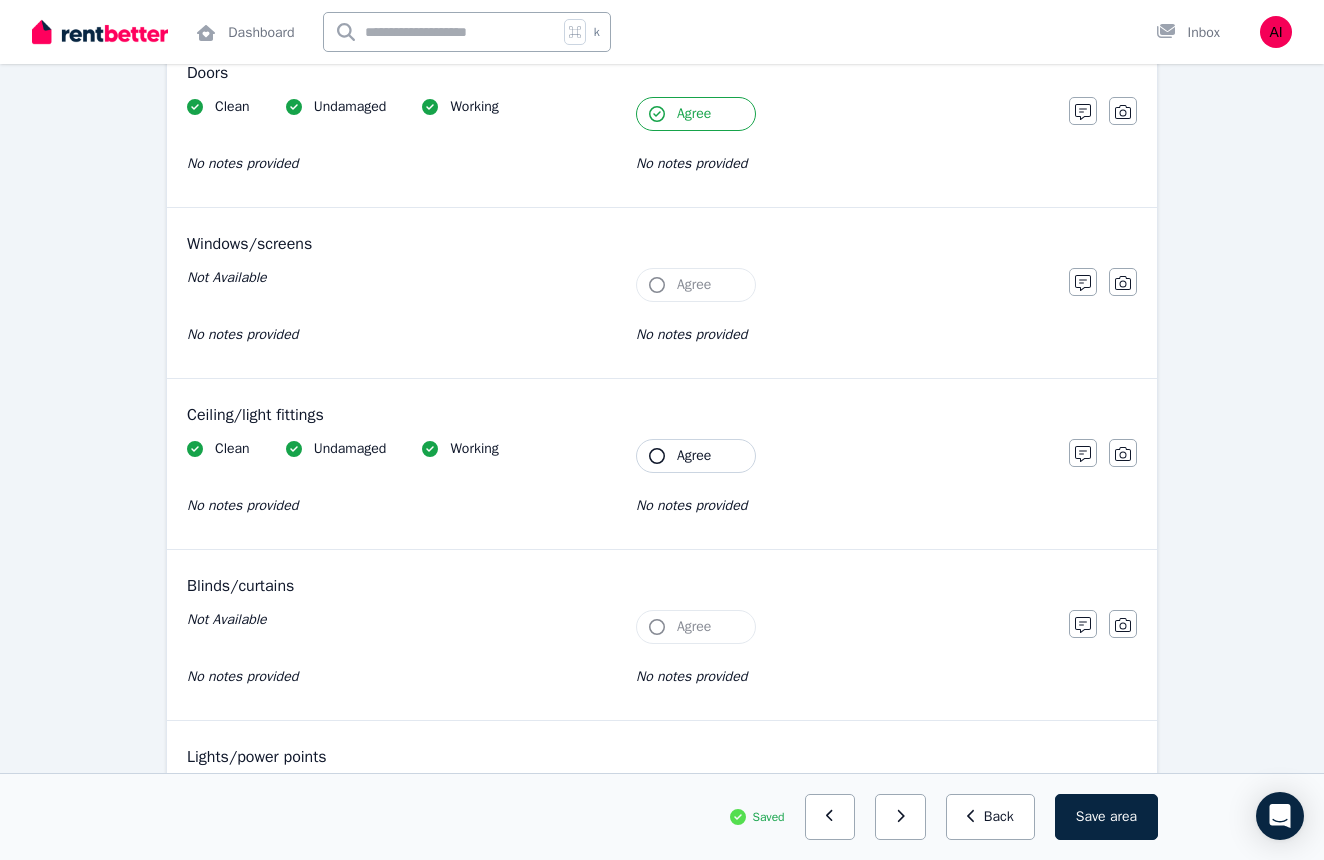 scroll, scrollTop: 487, scrollLeft: 0, axis: vertical 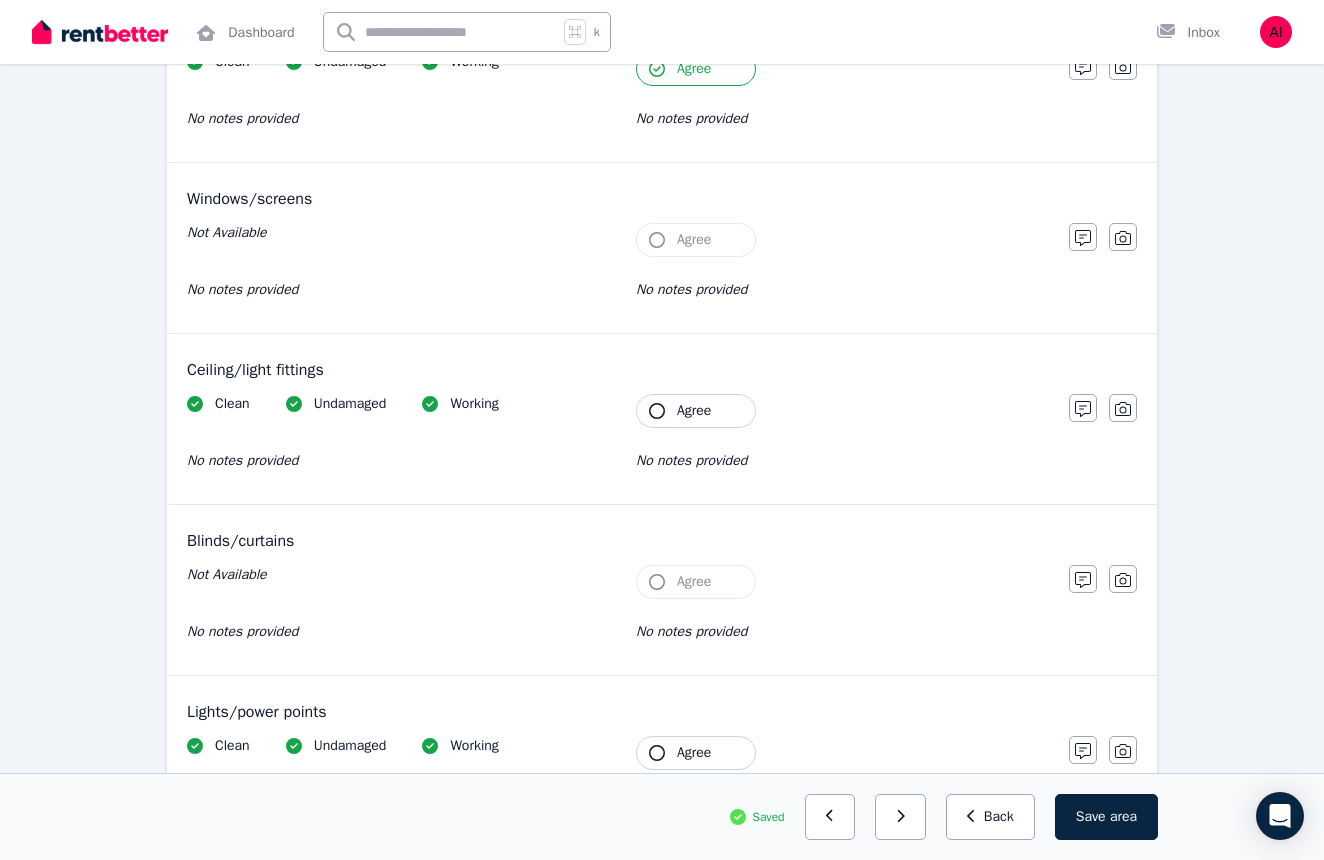 click 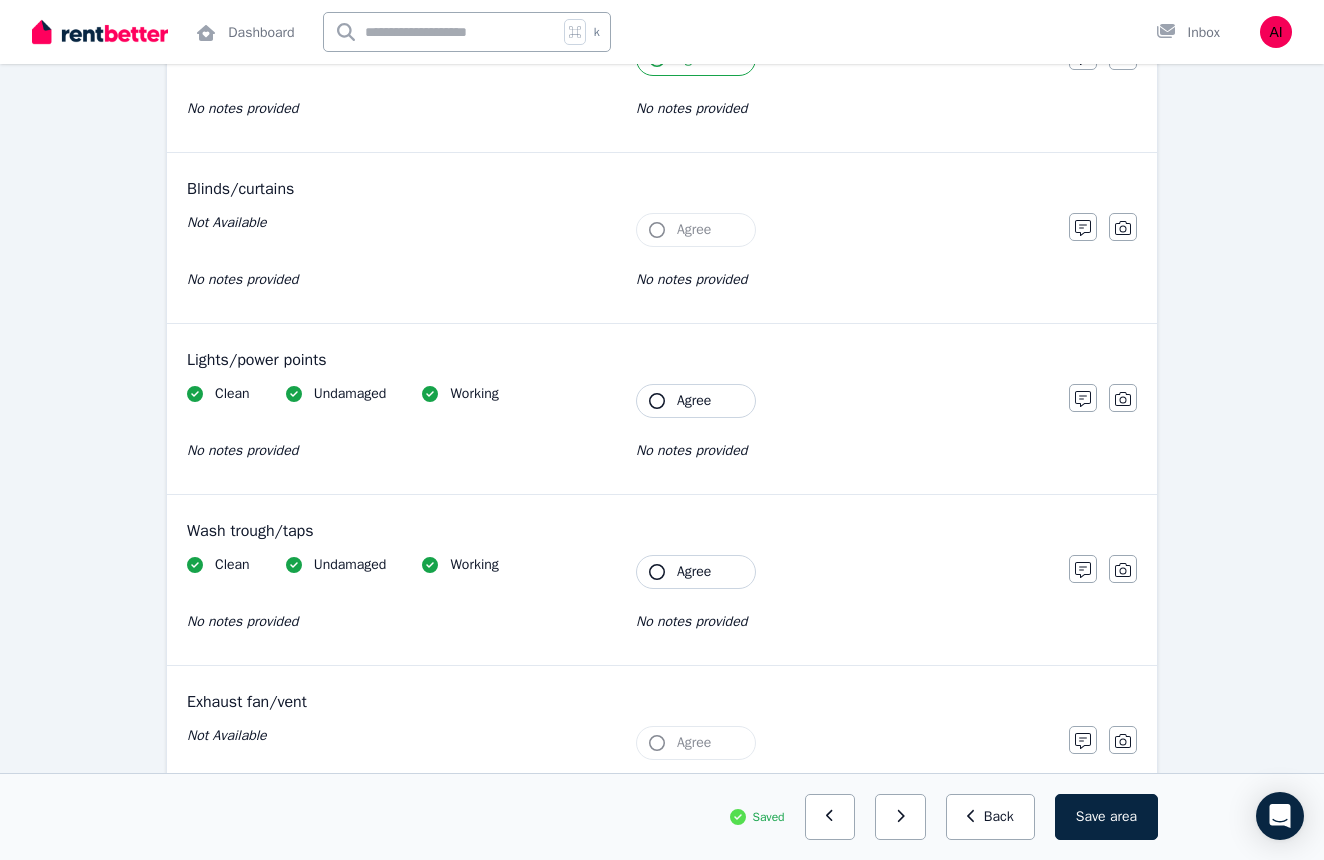 scroll, scrollTop: 842, scrollLeft: 0, axis: vertical 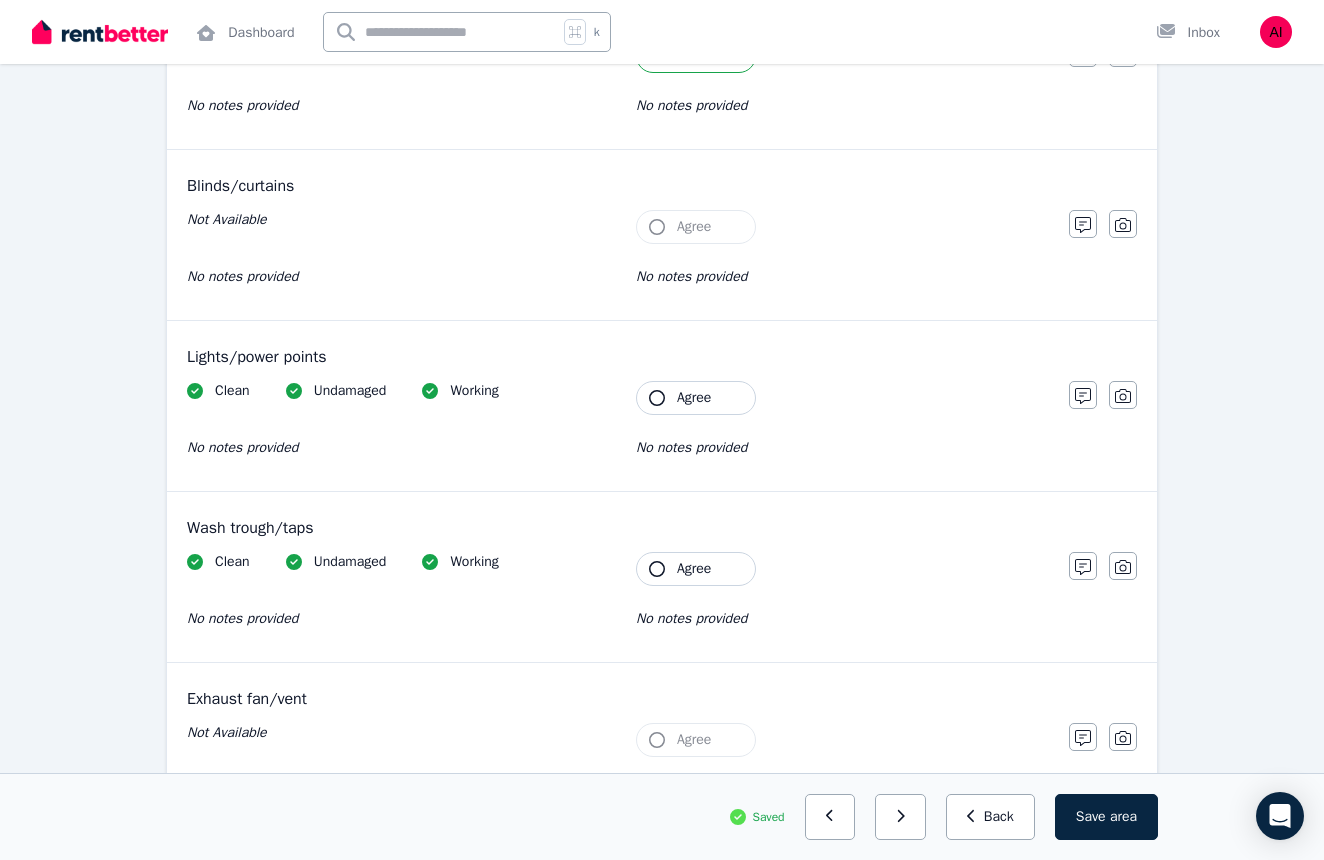 click 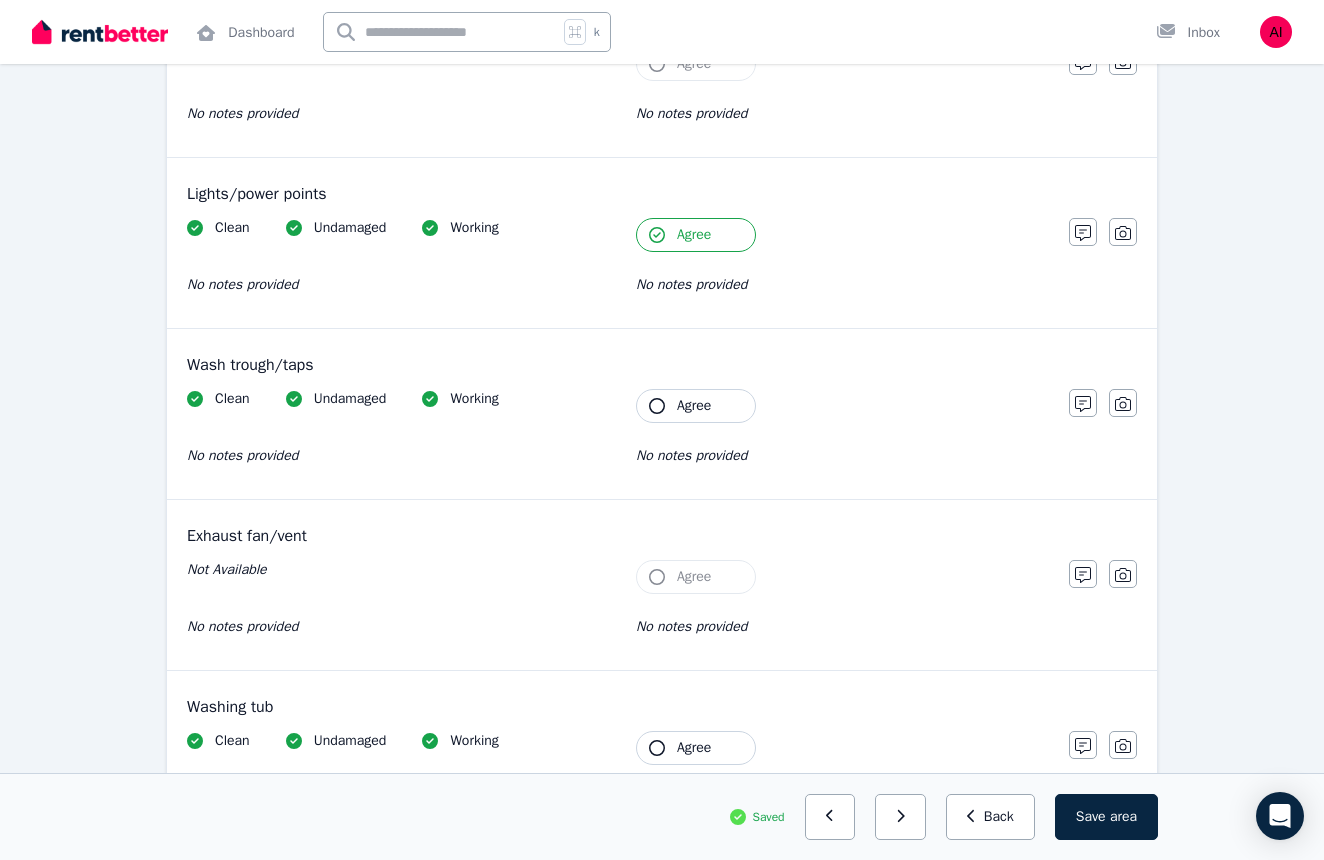 scroll, scrollTop: 1015, scrollLeft: 0, axis: vertical 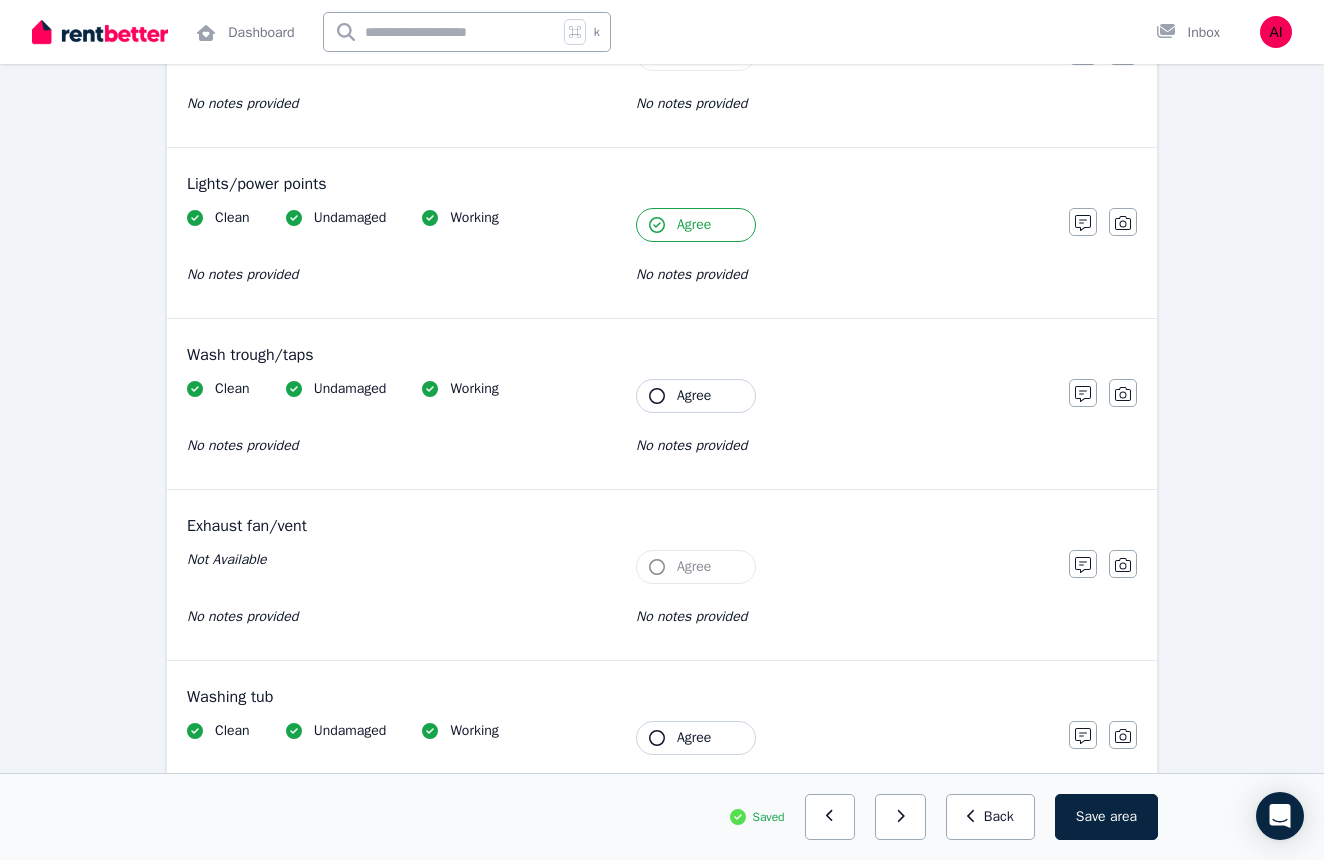 click 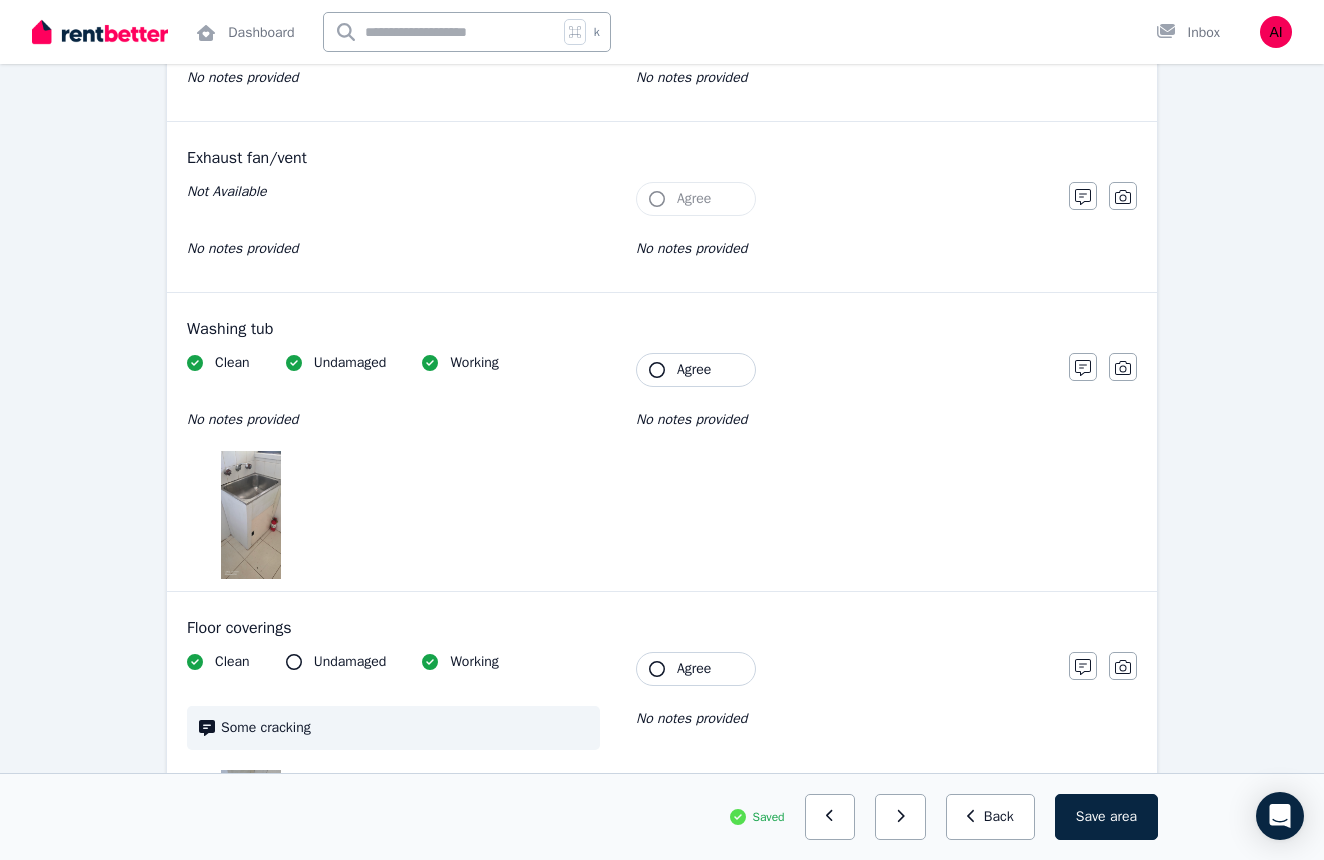 scroll, scrollTop: 1384, scrollLeft: 0, axis: vertical 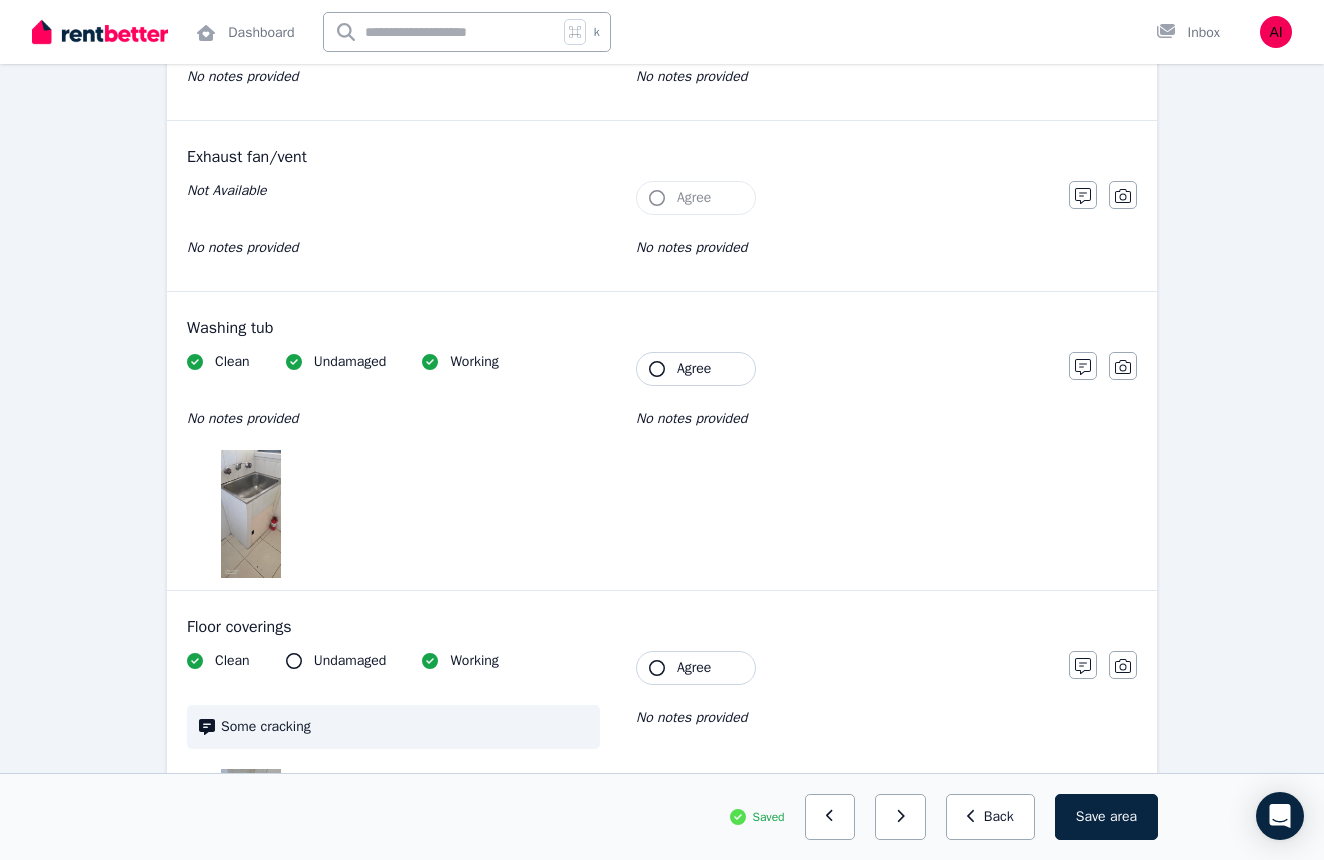 click 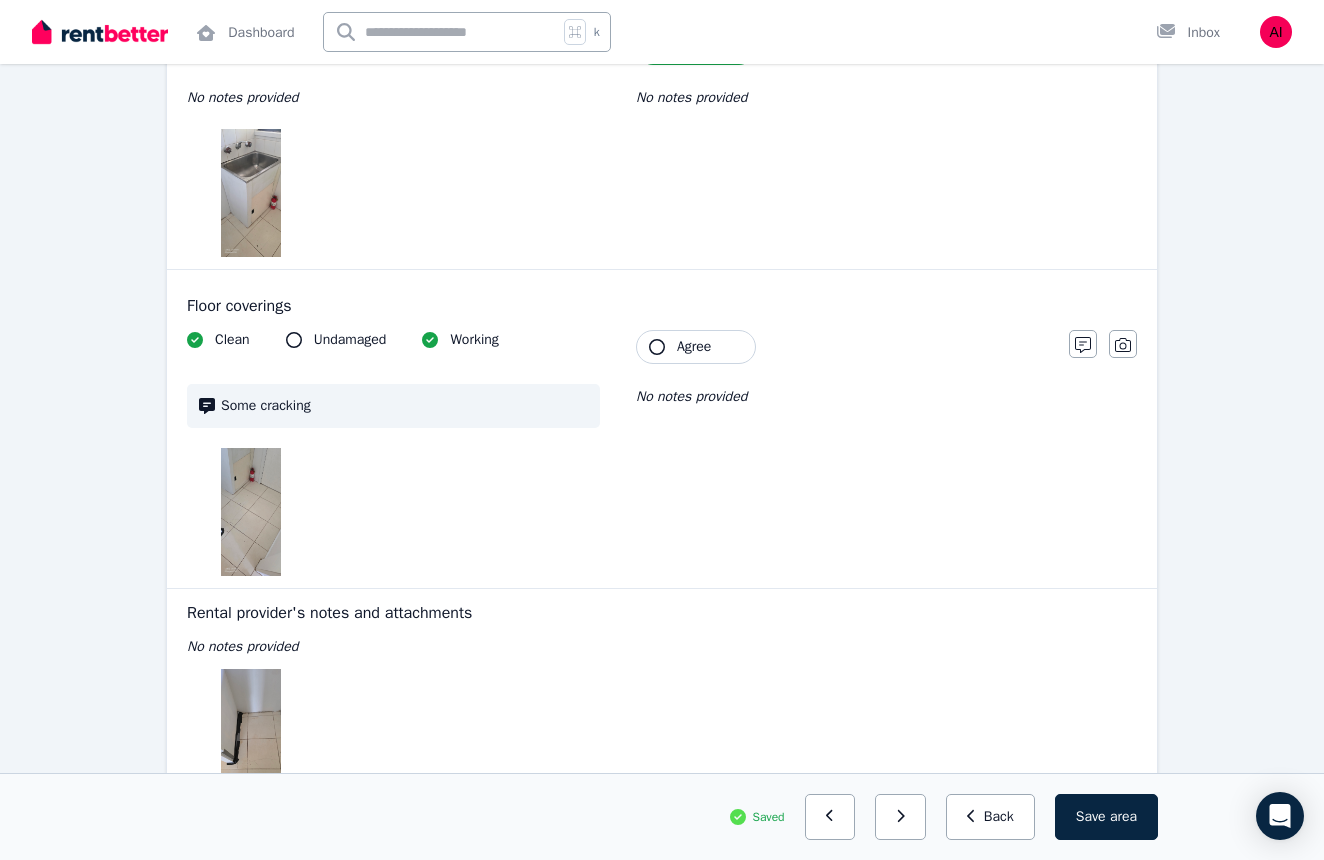 scroll, scrollTop: 1708, scrollLeft: 0, axis: vertical 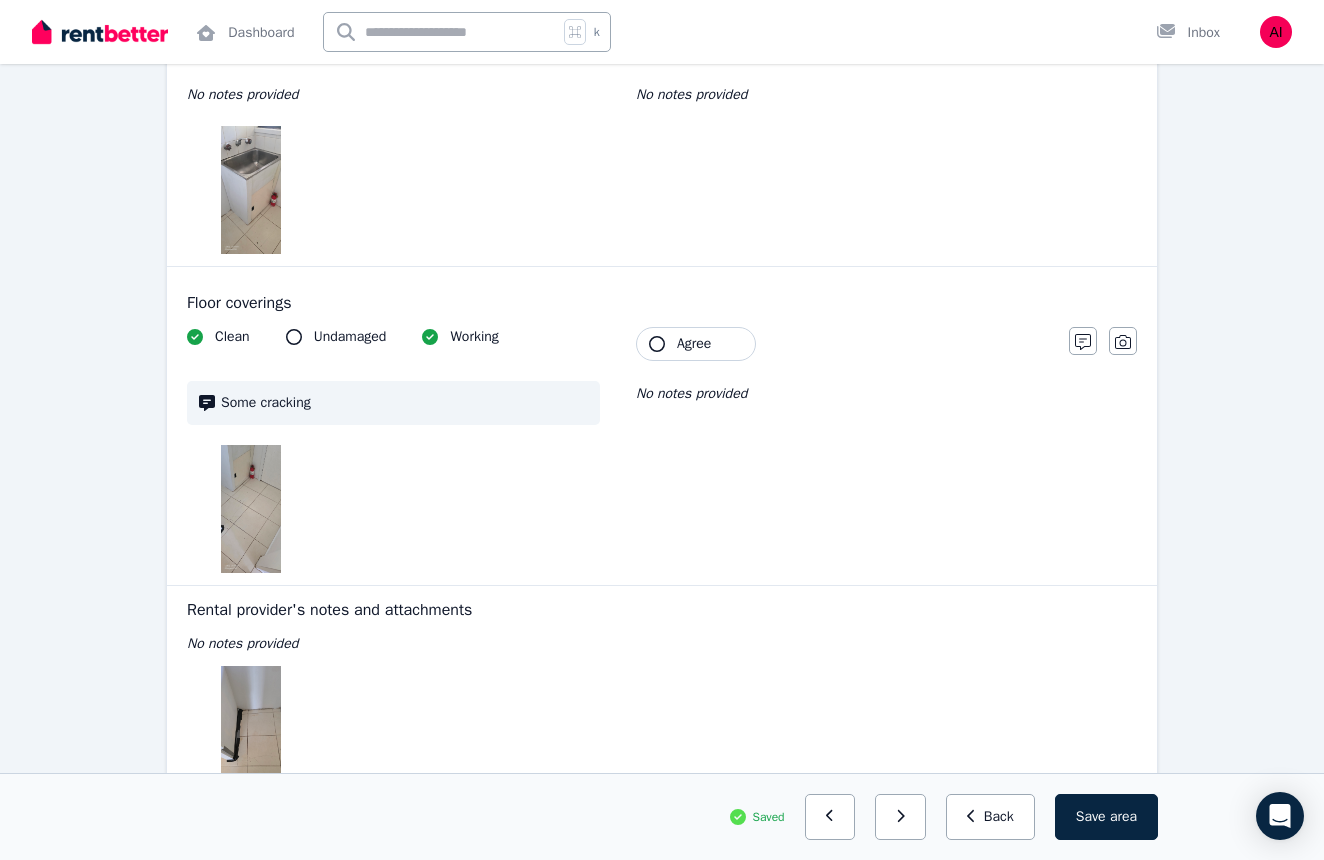 click 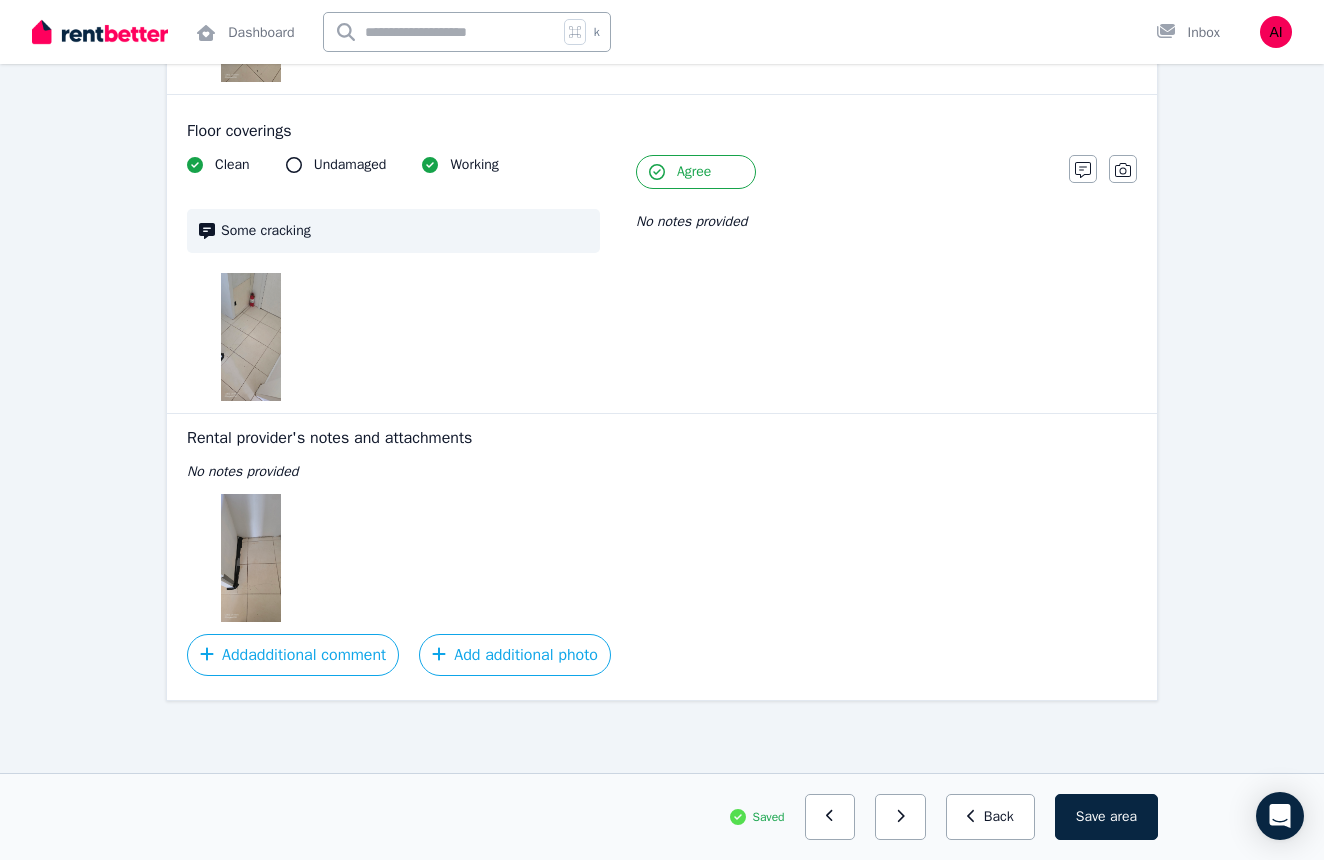 scroll, scrollTop: 1880, scrollLeft: 0, axis: vertical 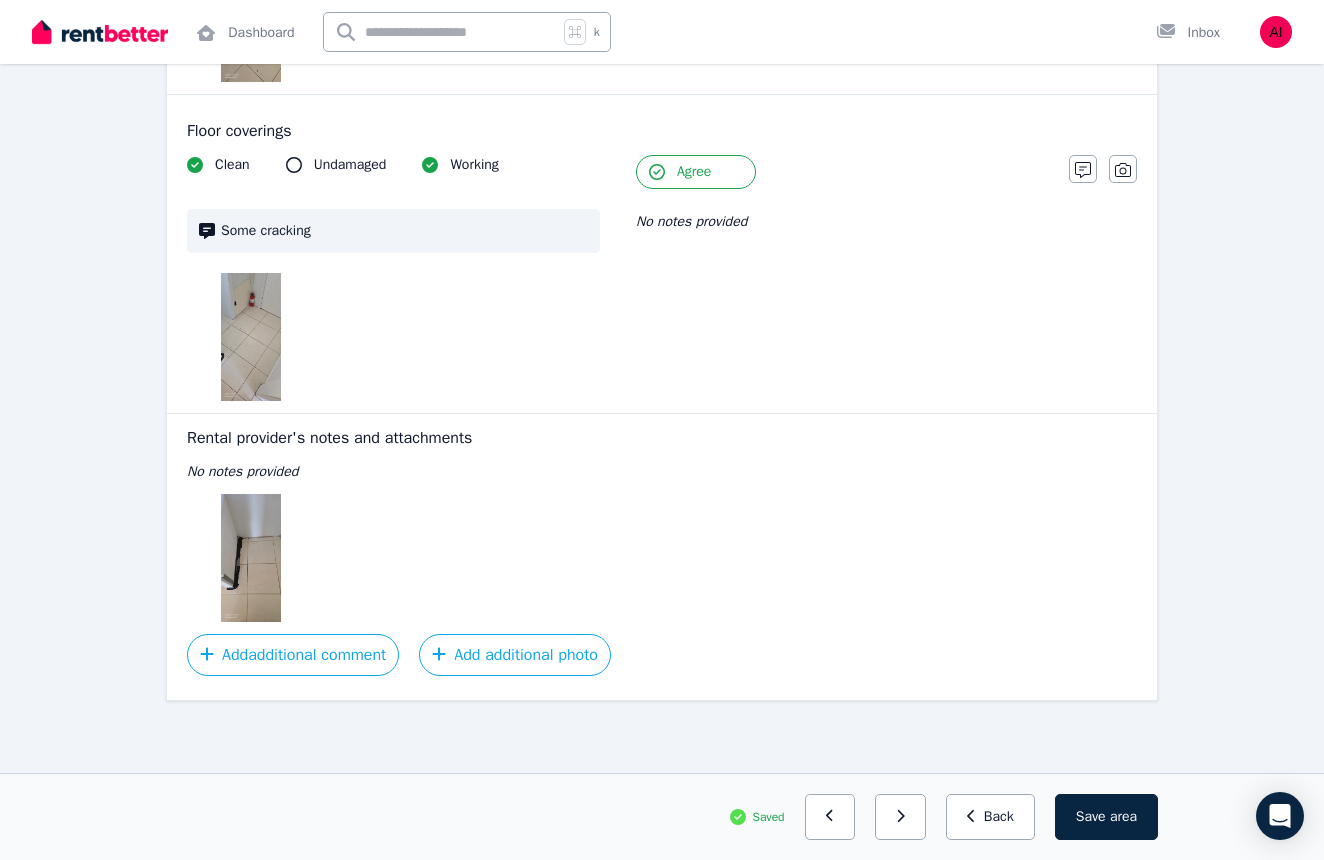 click on "Save   area" at bounding box center [1106, 817] 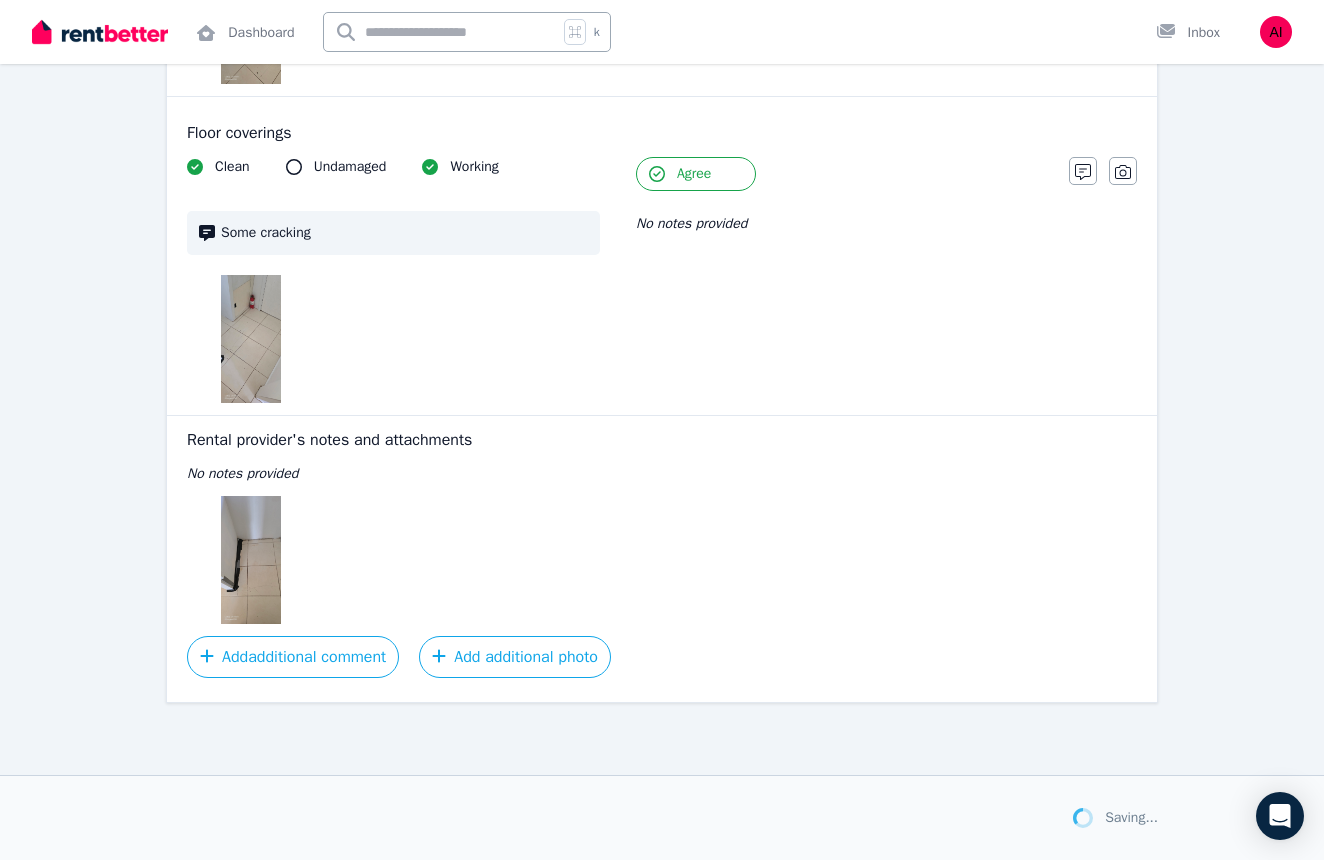 scroll, scrollTop: 1878, scrollLeft: 0, axis: vertical 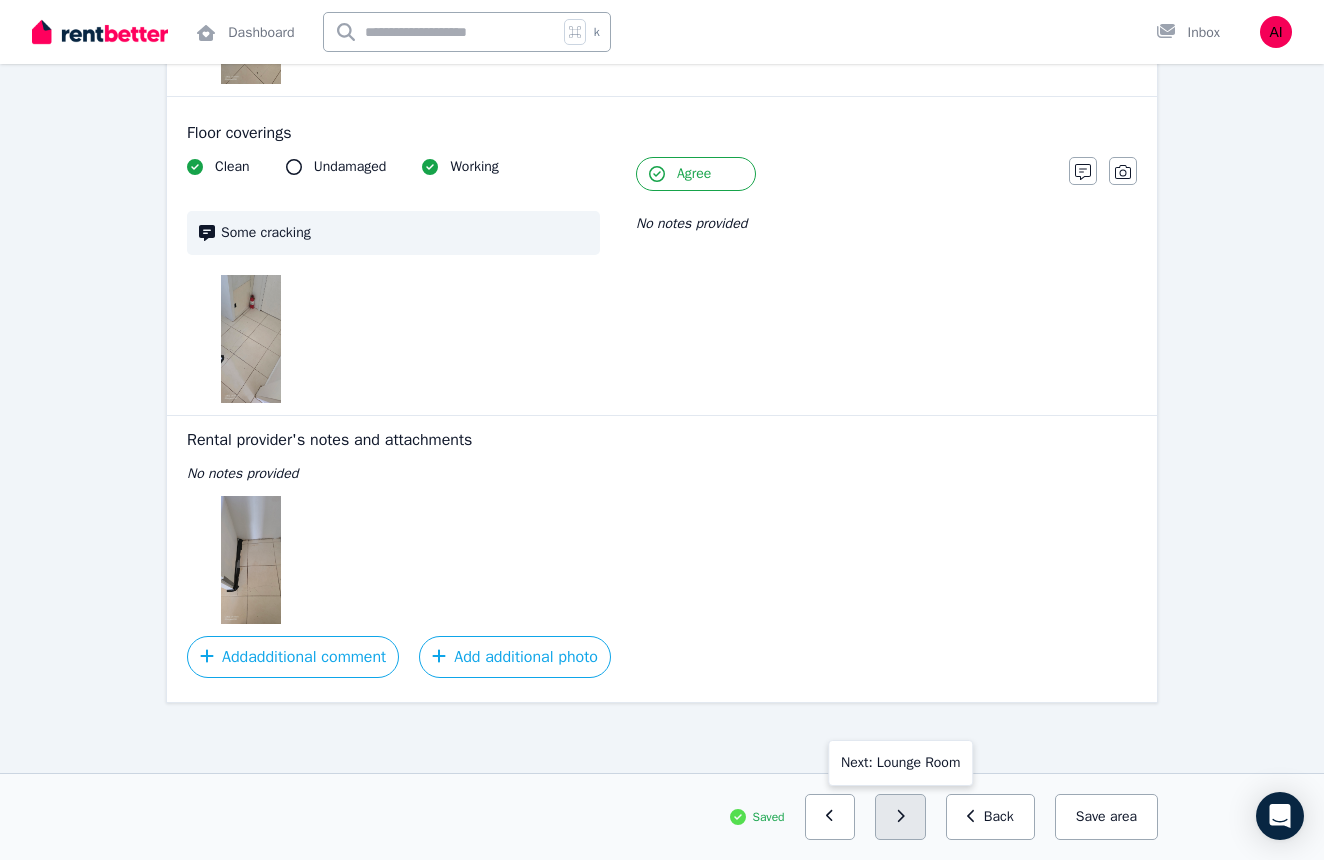 click at bounding box center [900, 817] 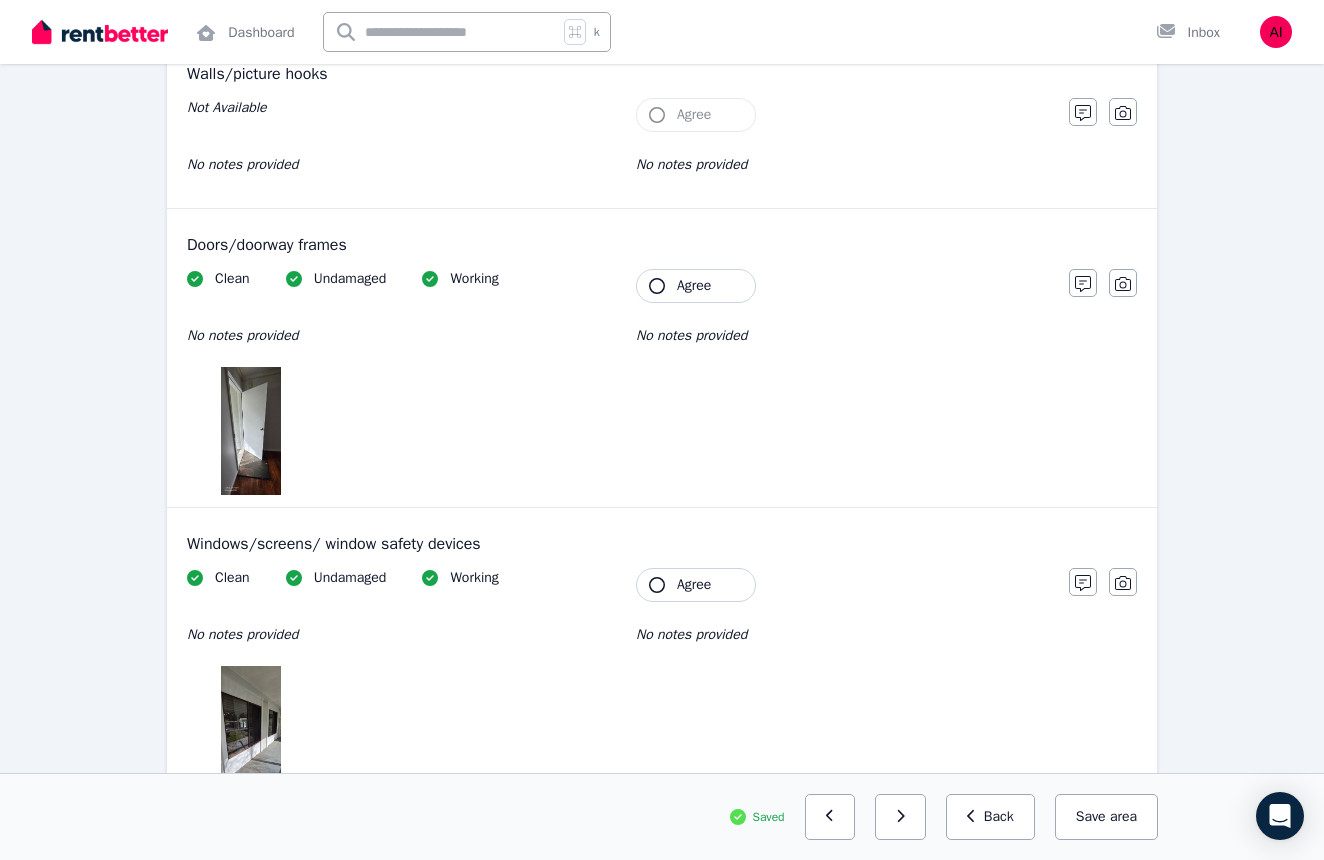 scroll, scrollTop: 273, scrollLeft: 0, axis: vertical 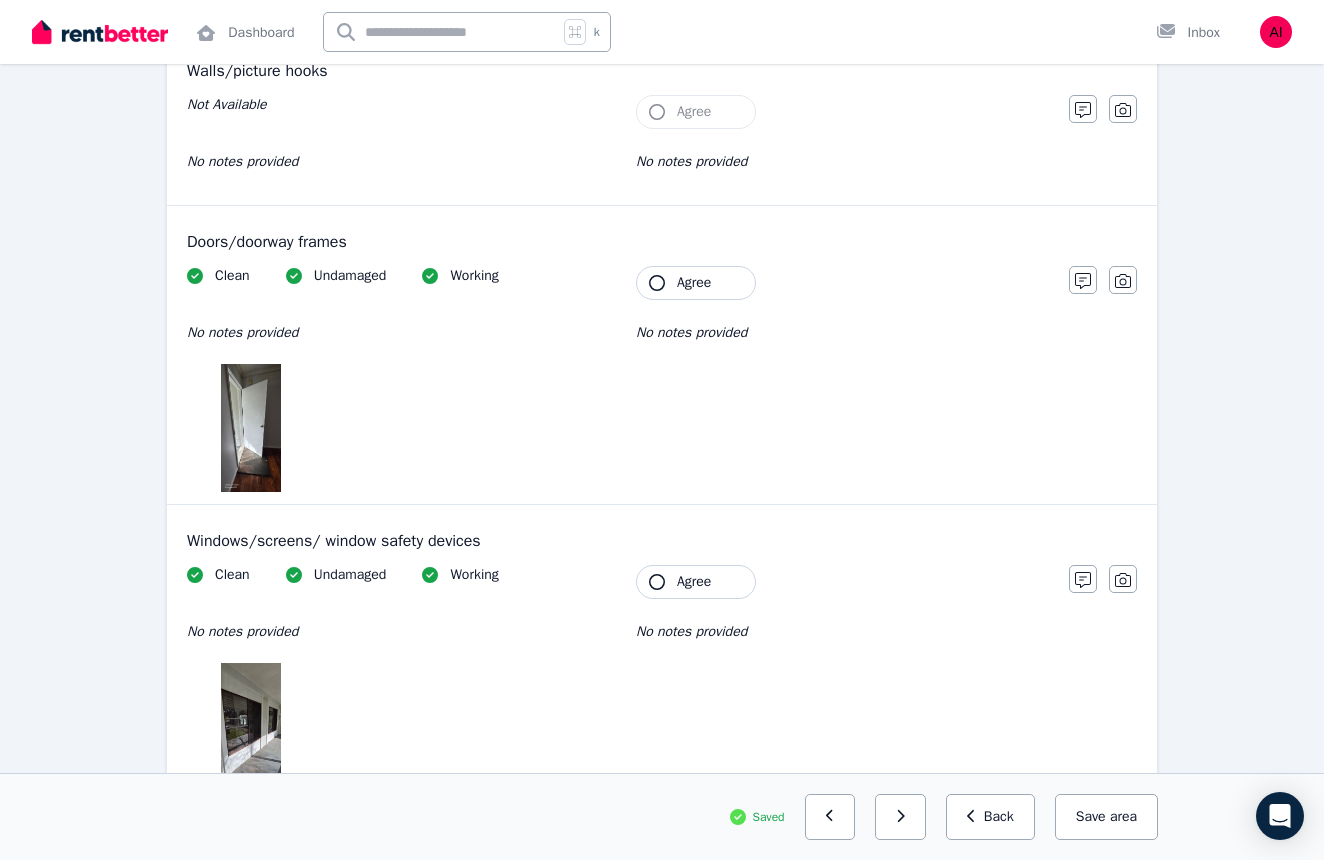 click at bounding box center [250, 428] 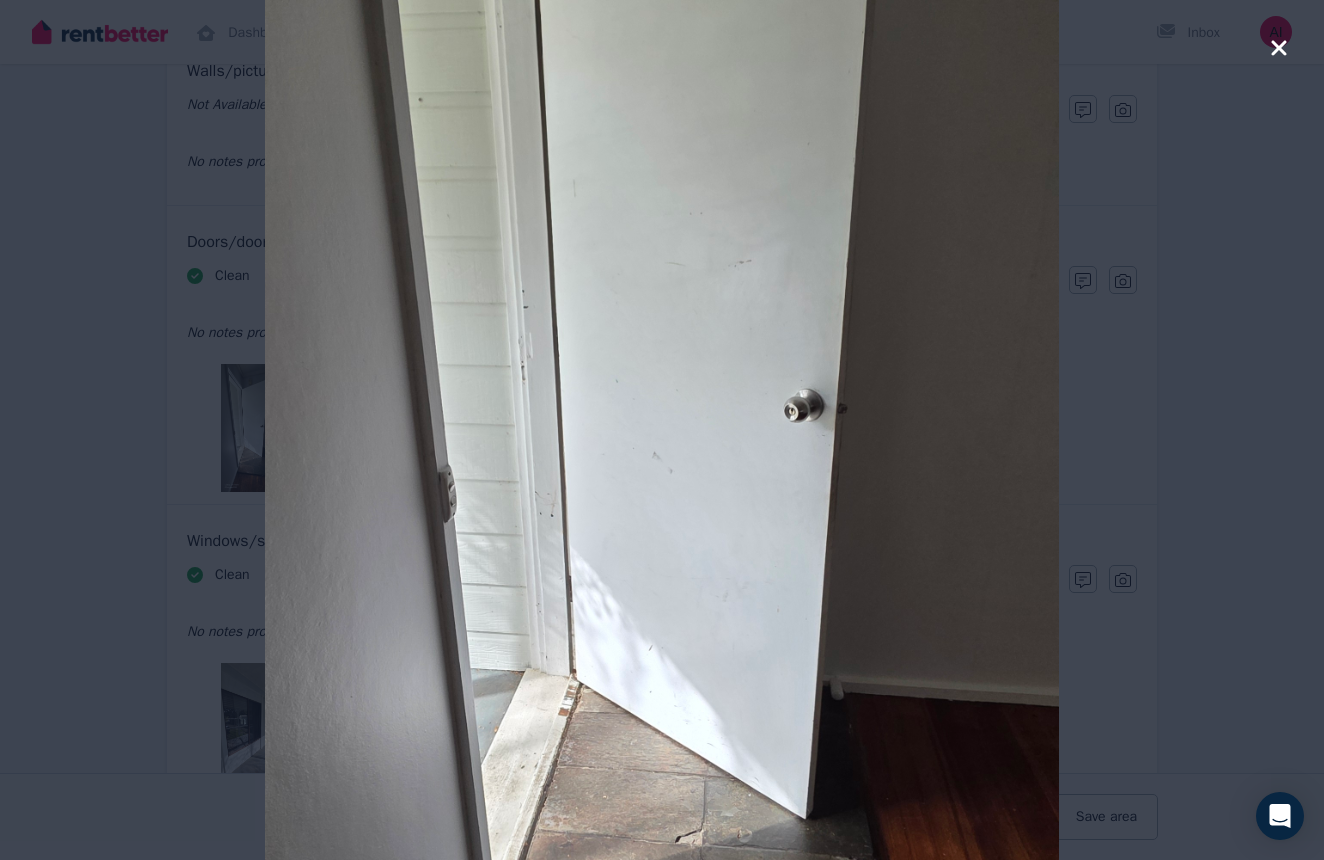 click 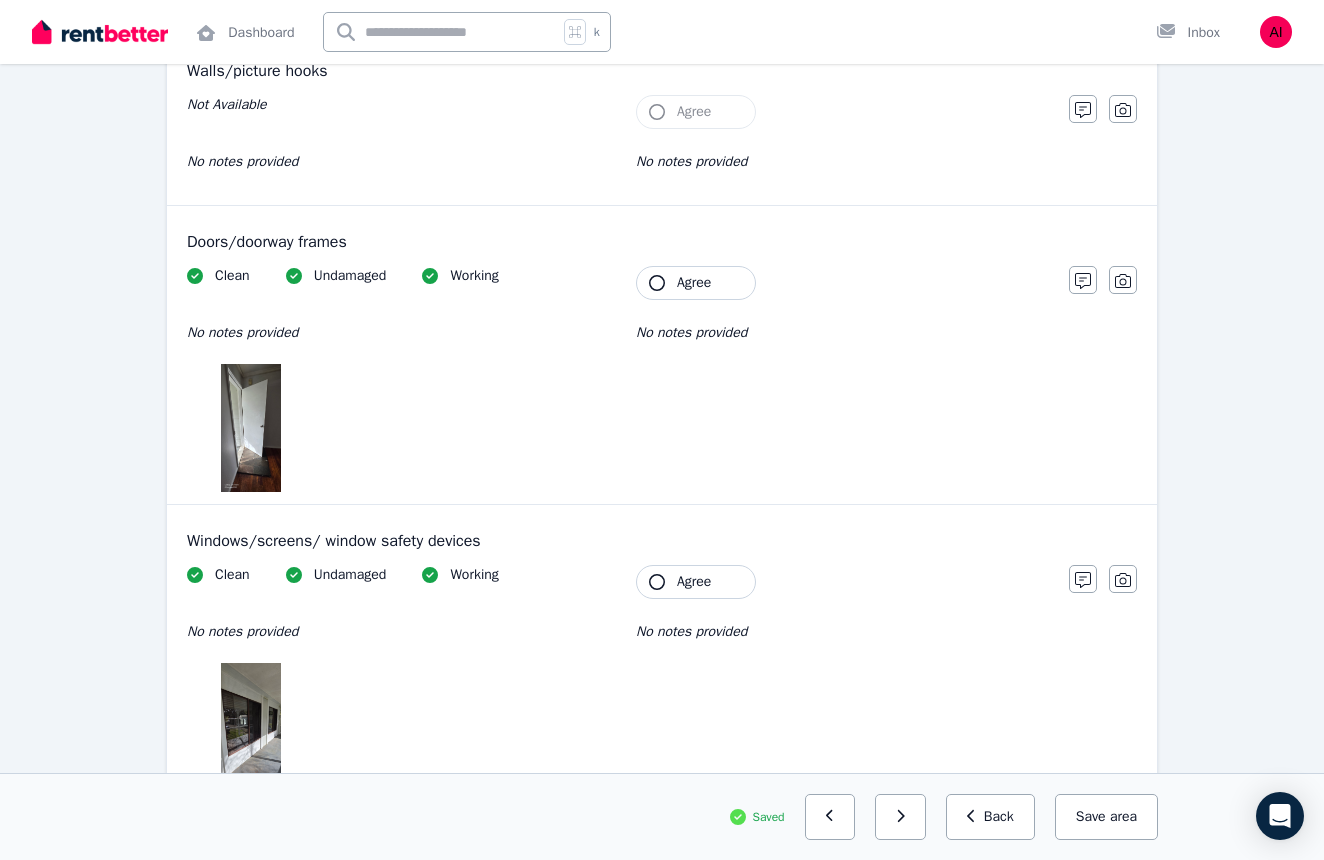click 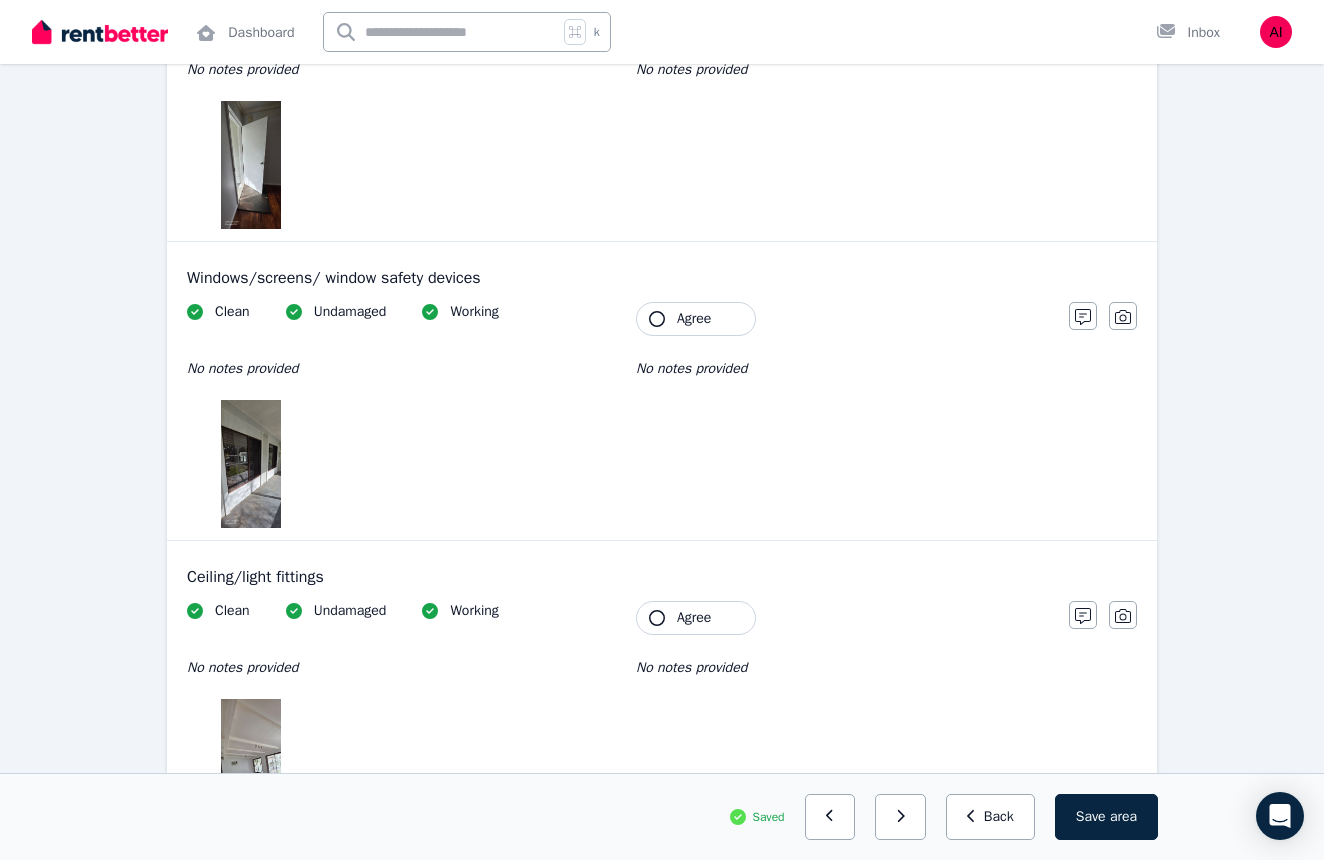 scroll, scrollTop: 543, scrollLeft: 0, axis: vertical 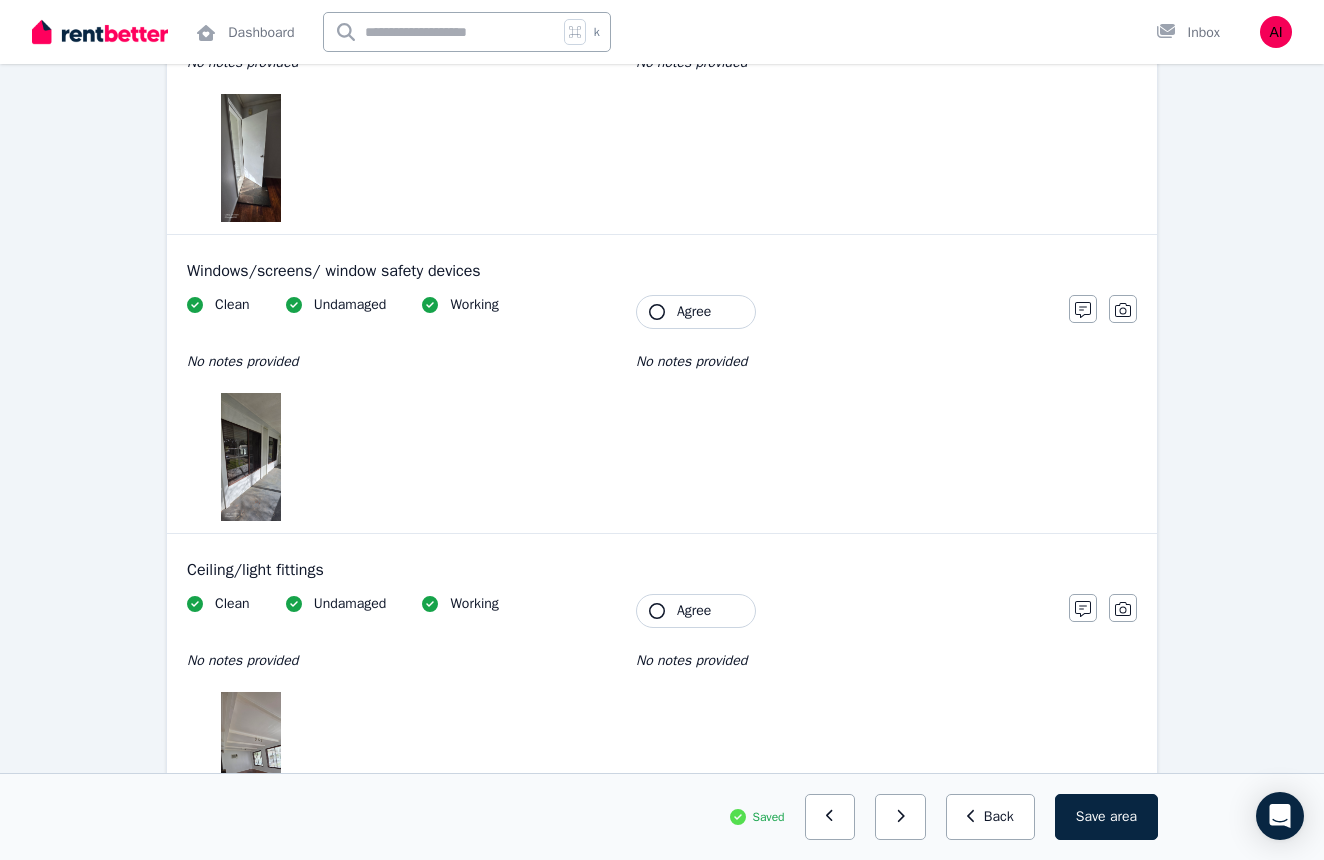 click 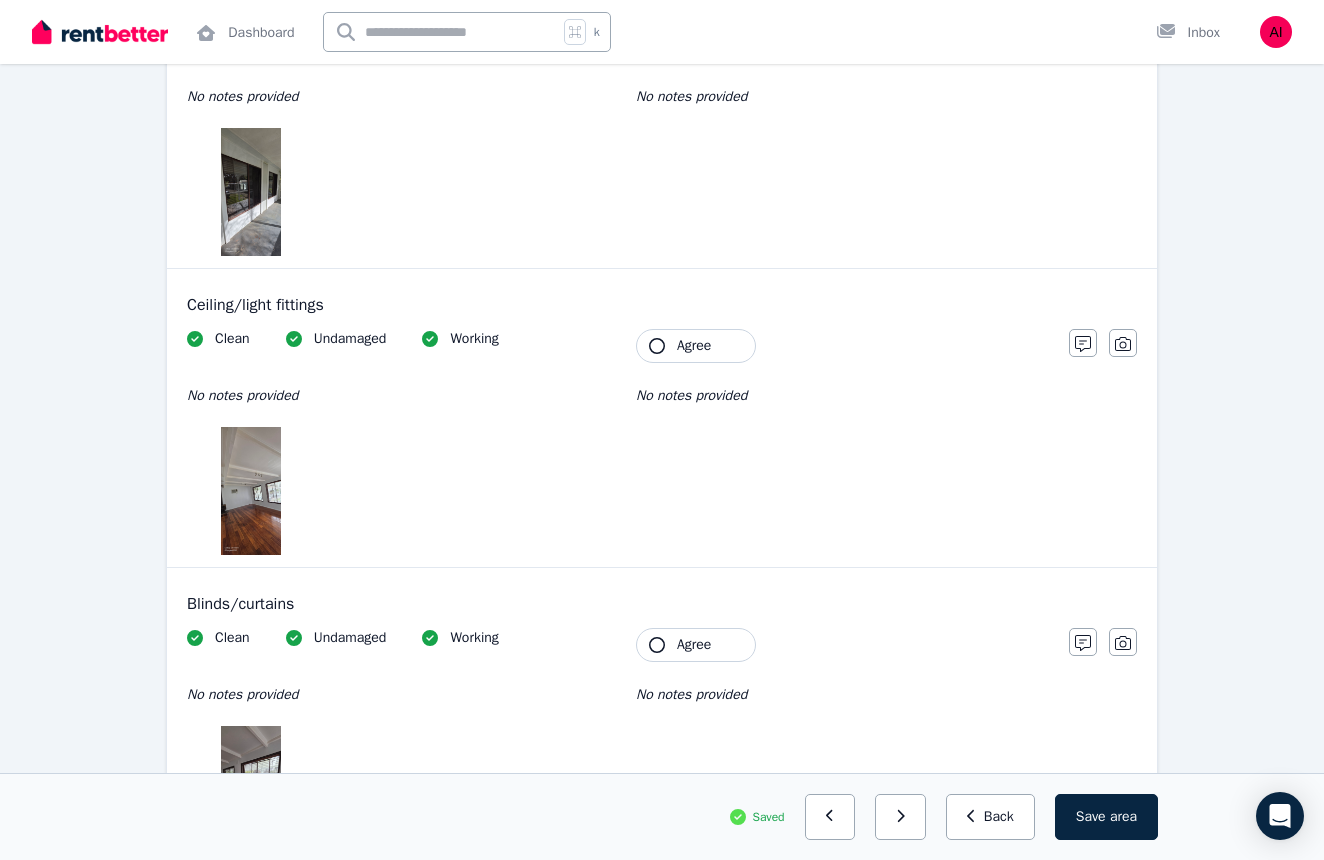 scroll, scrollTop: 834, scrollLeft: 0, axis: vertical 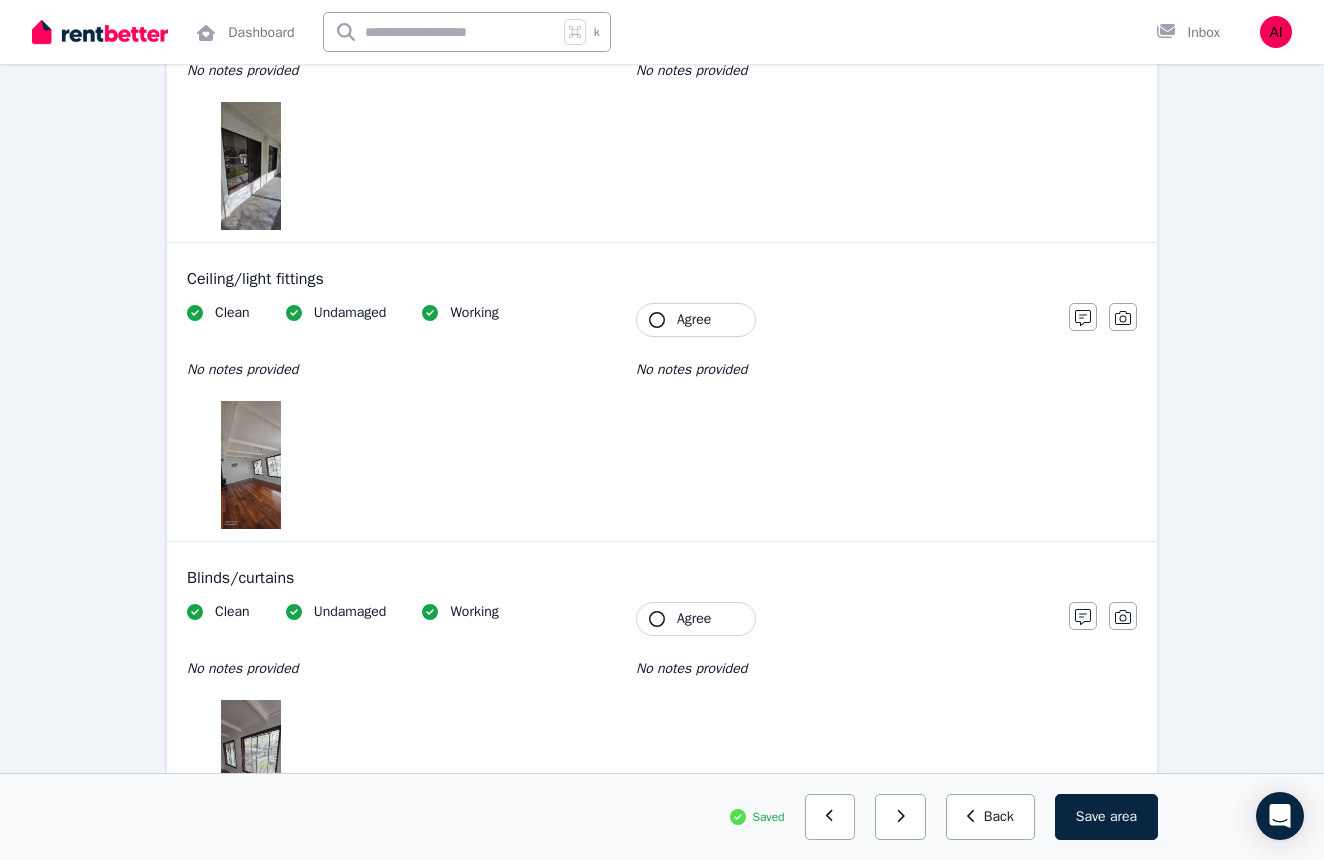 click at bounding box center (250, 465) 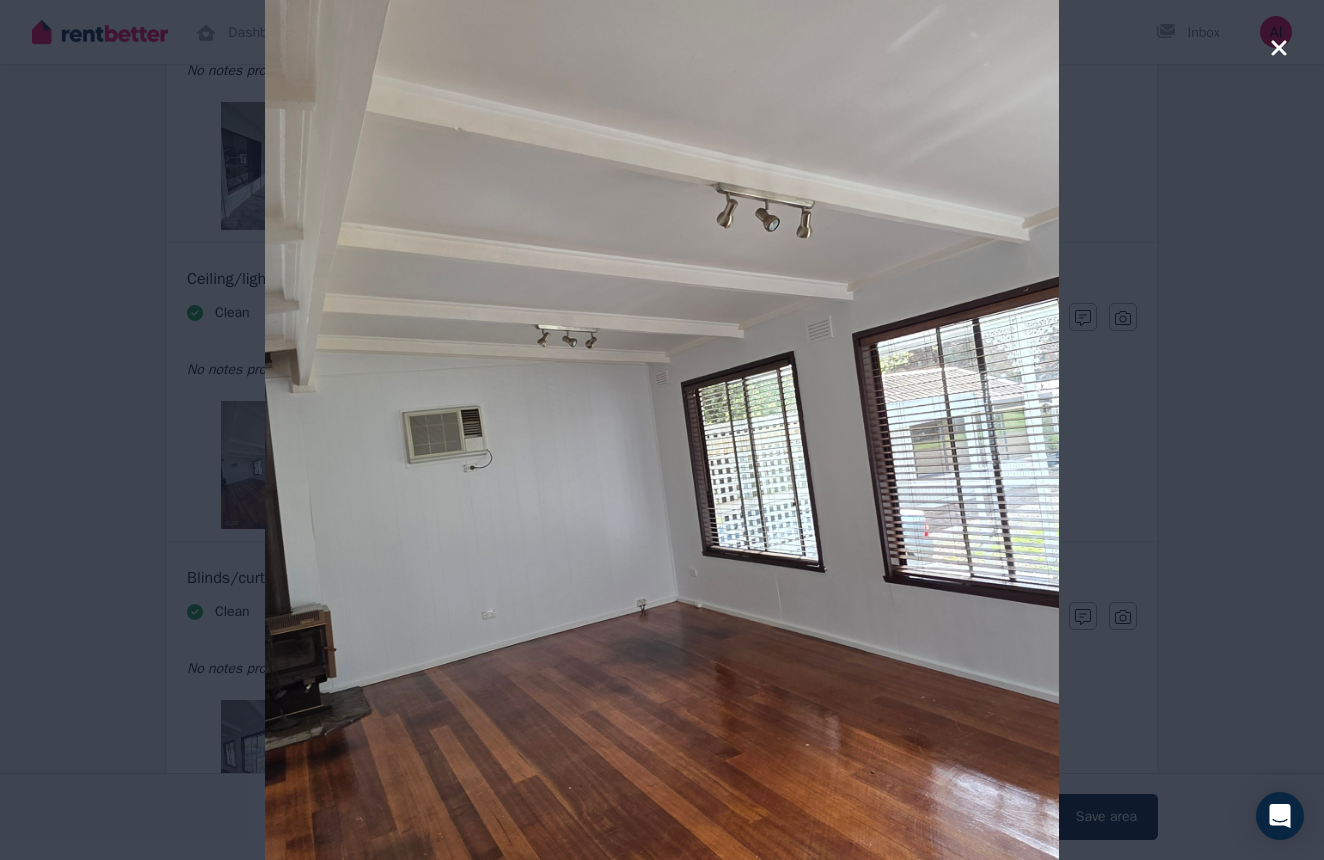 click 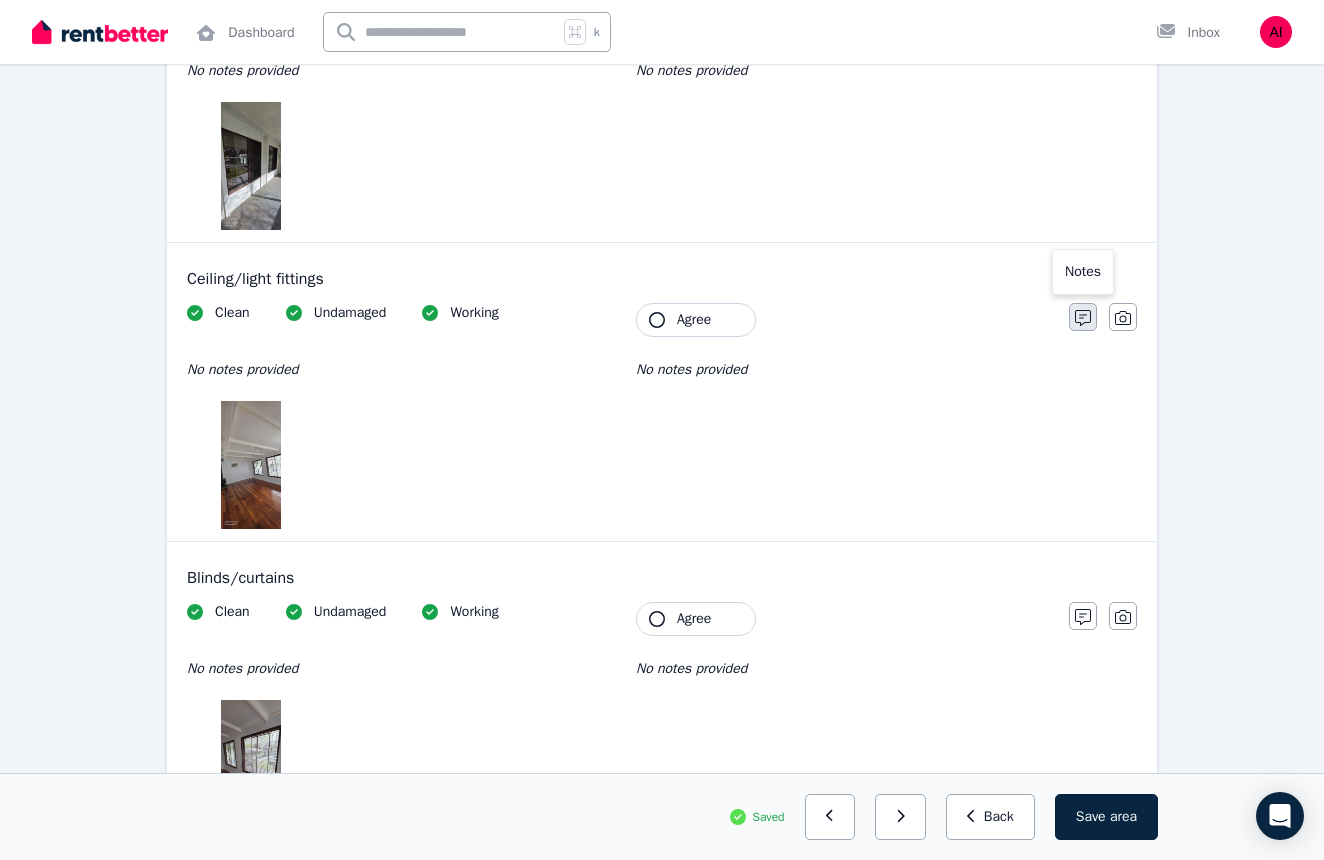 click 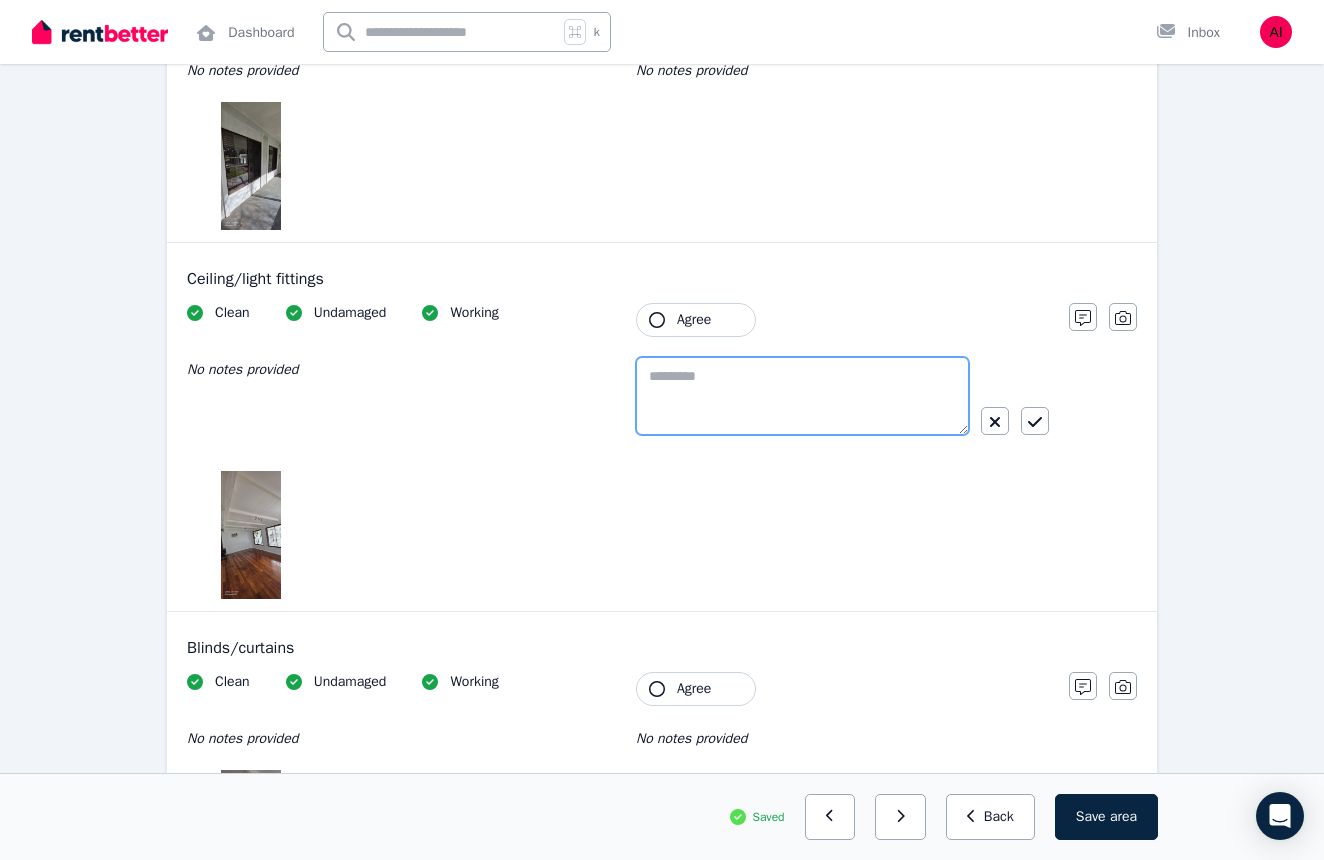 click at bounding box center (802, 396) 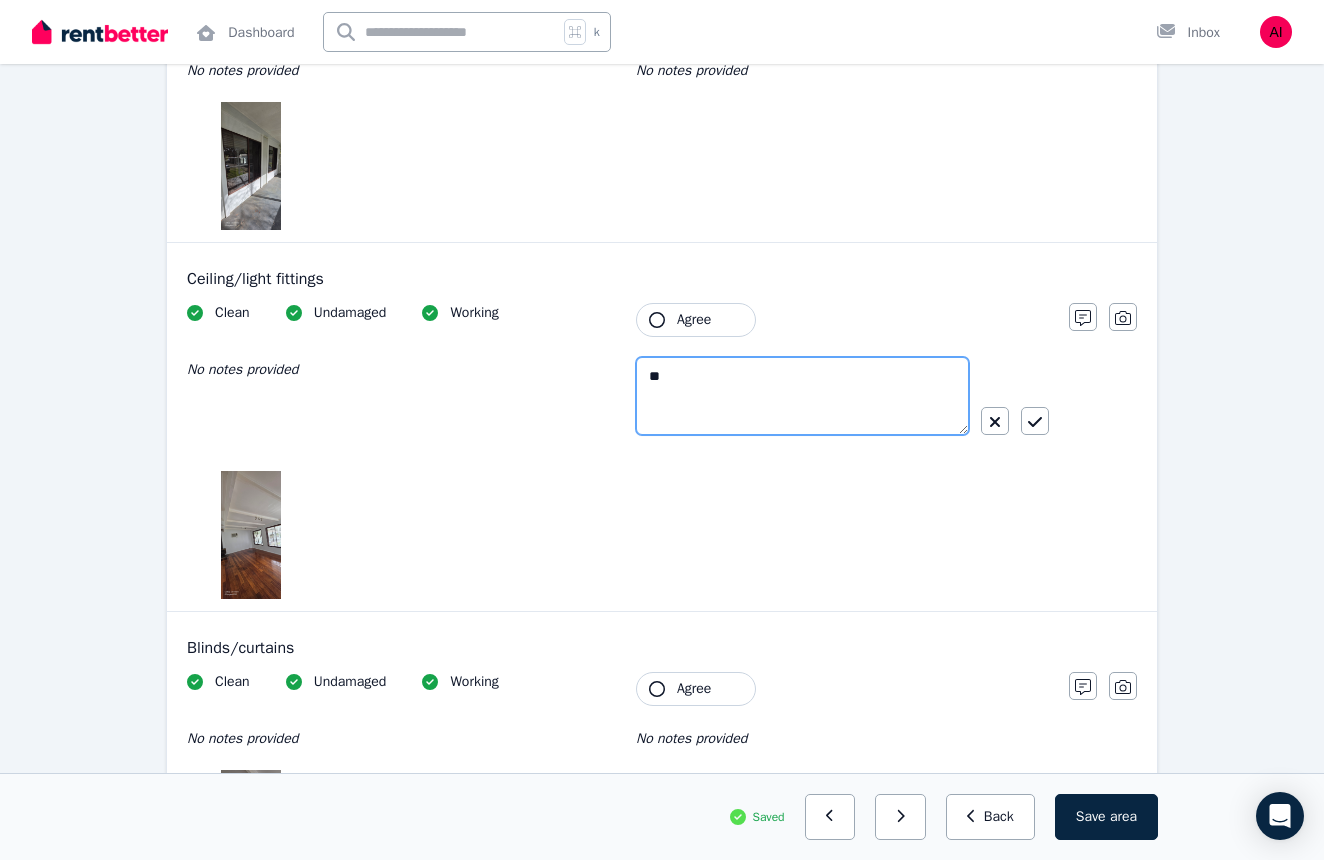 type on "*" 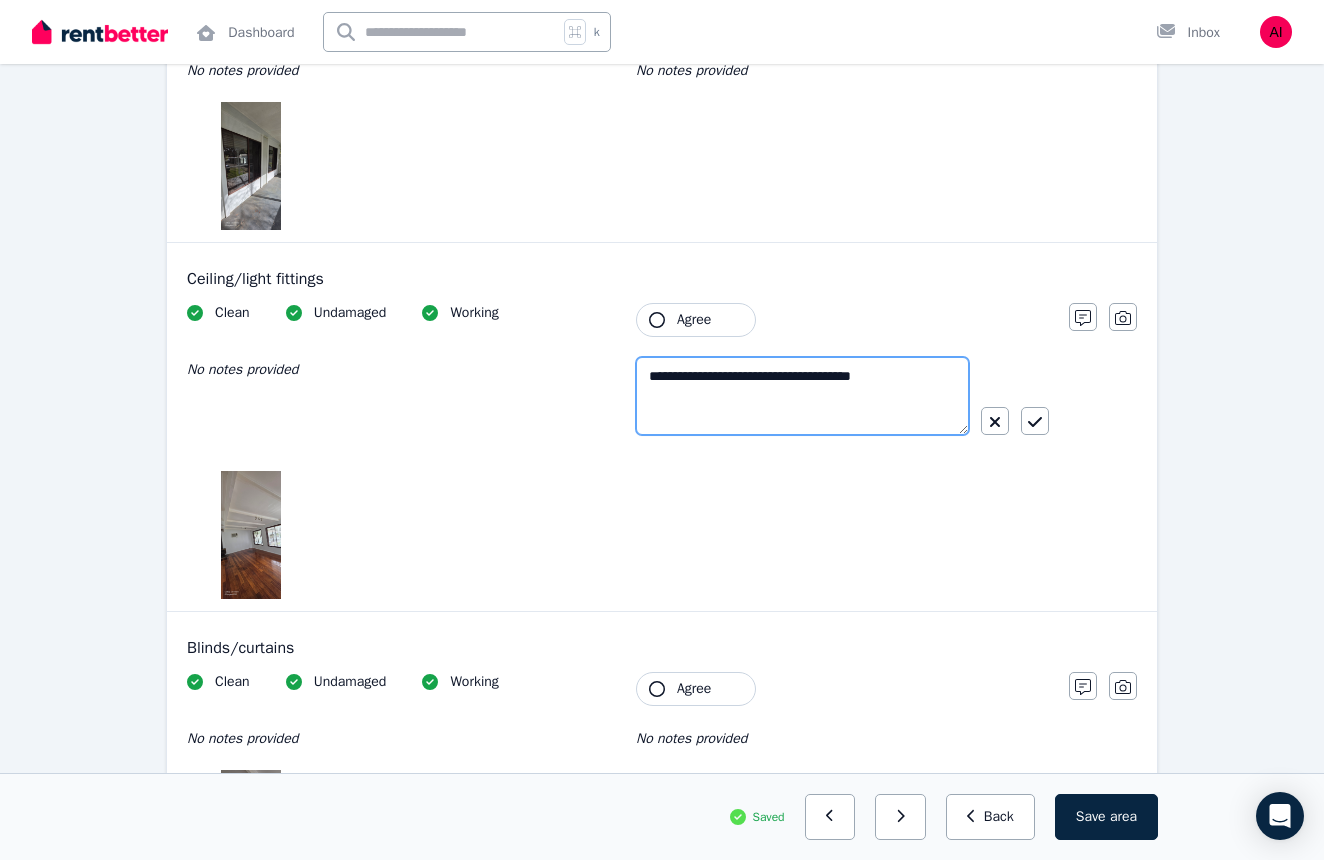 click on "**********" at bounding box center [802, 396] 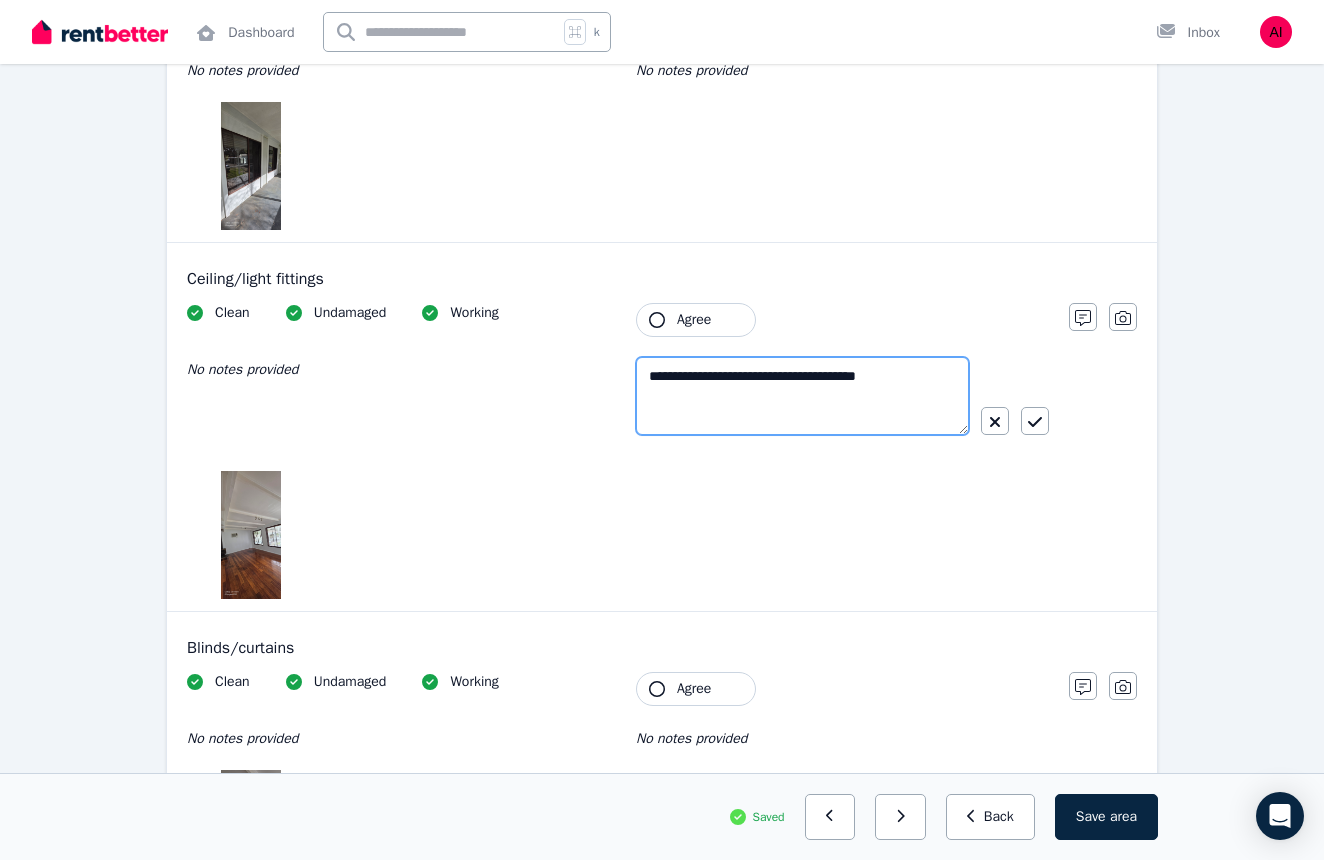 click on "**********" at bounding box center [802, 396] 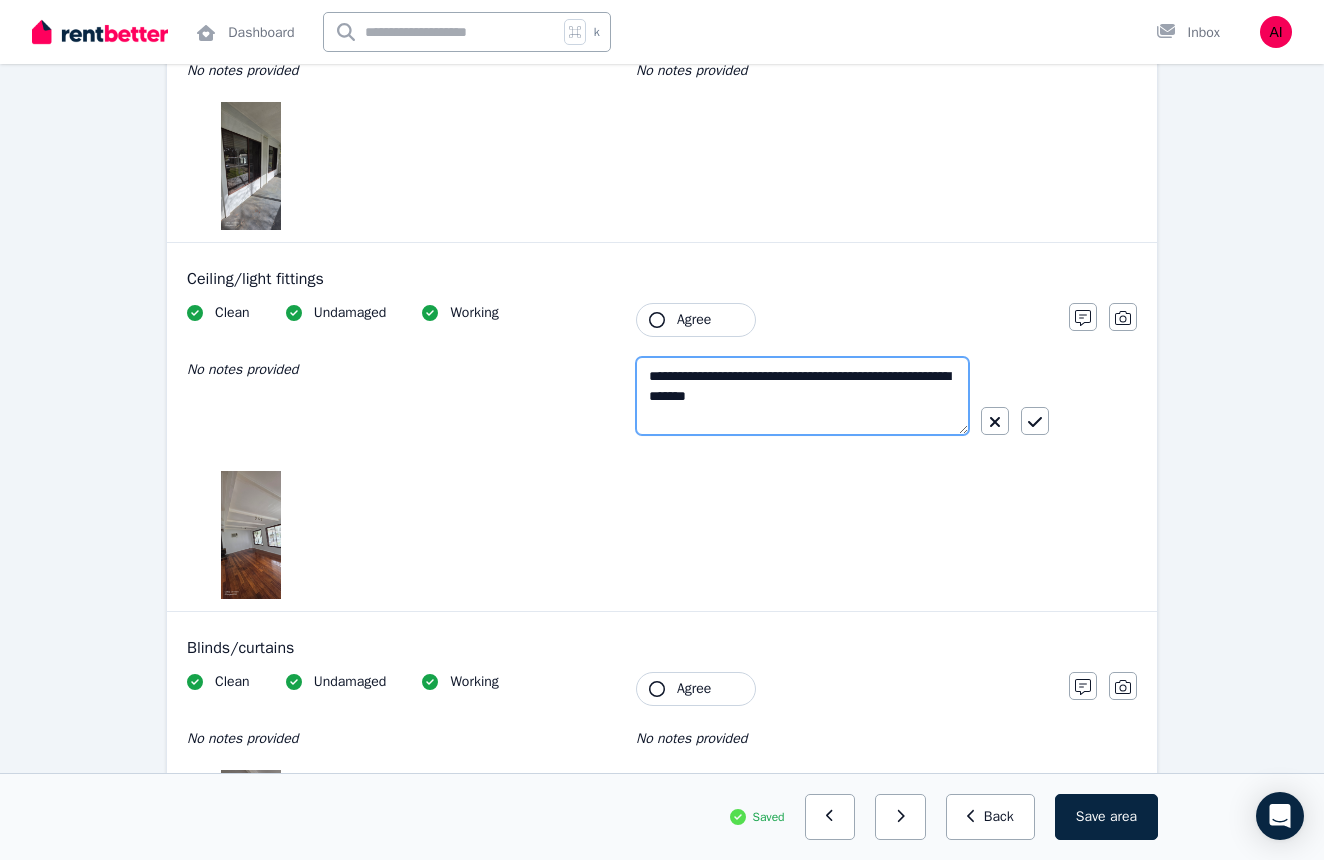 type on "**********" 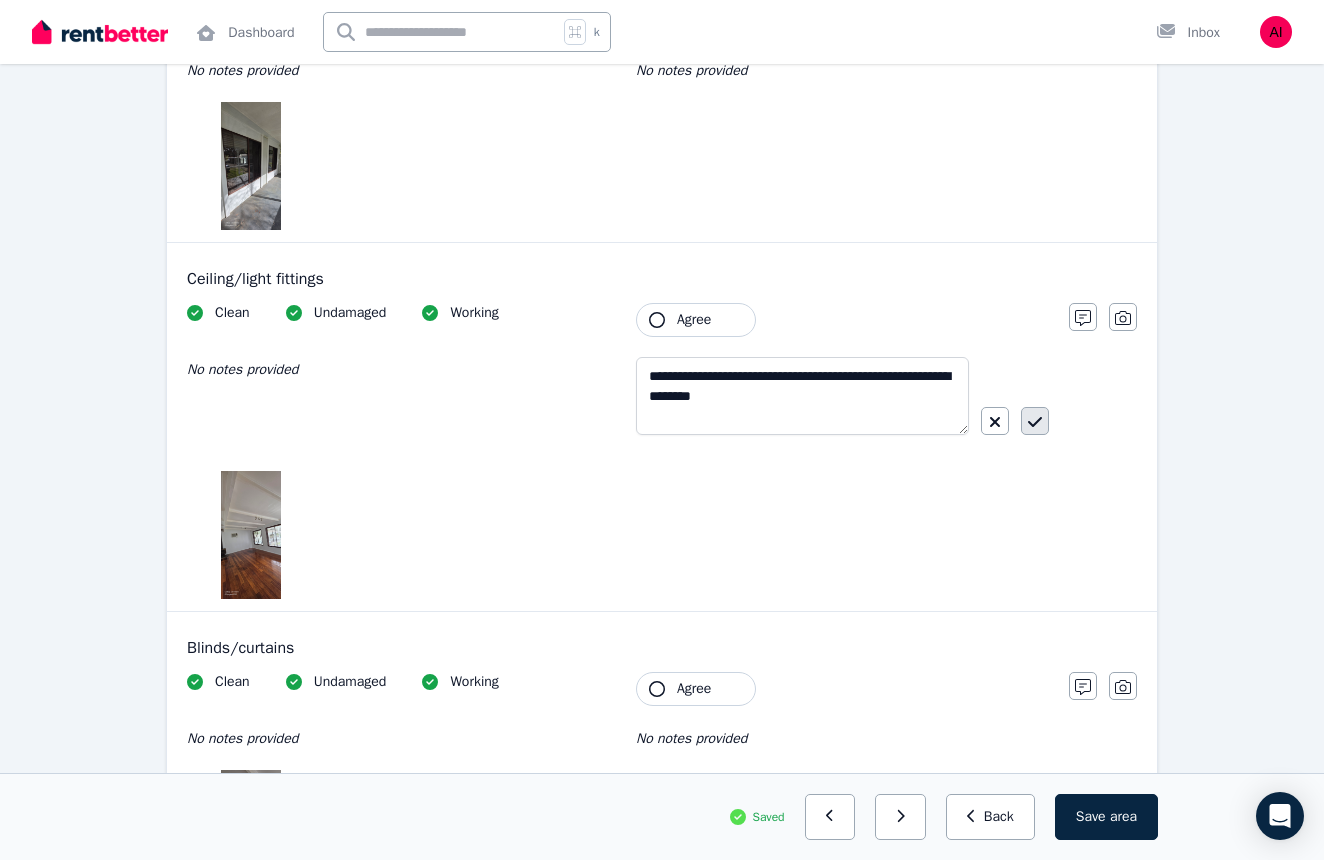 click 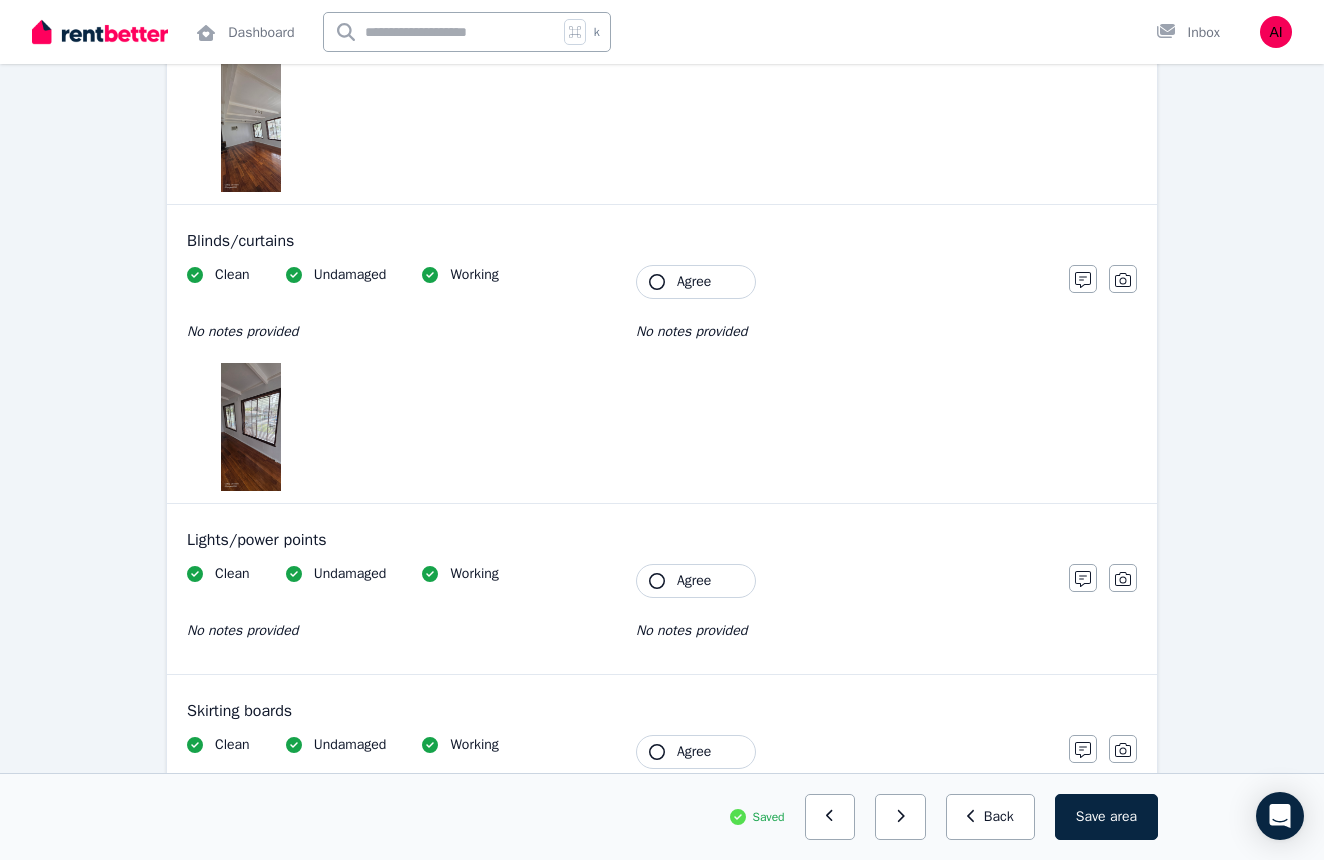 scroll, scrollTop: 1236, scrollLeft: 0, axis: vertical 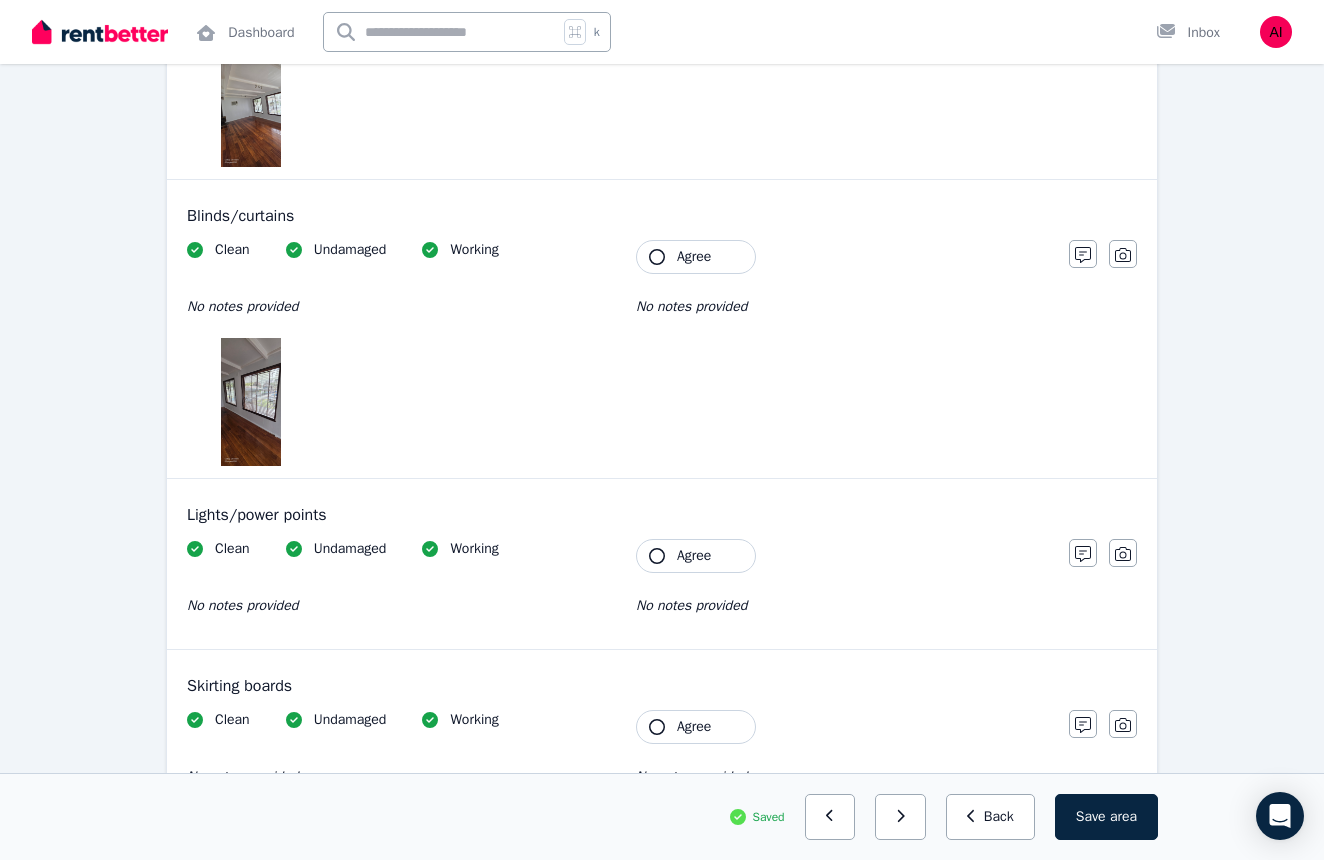 click 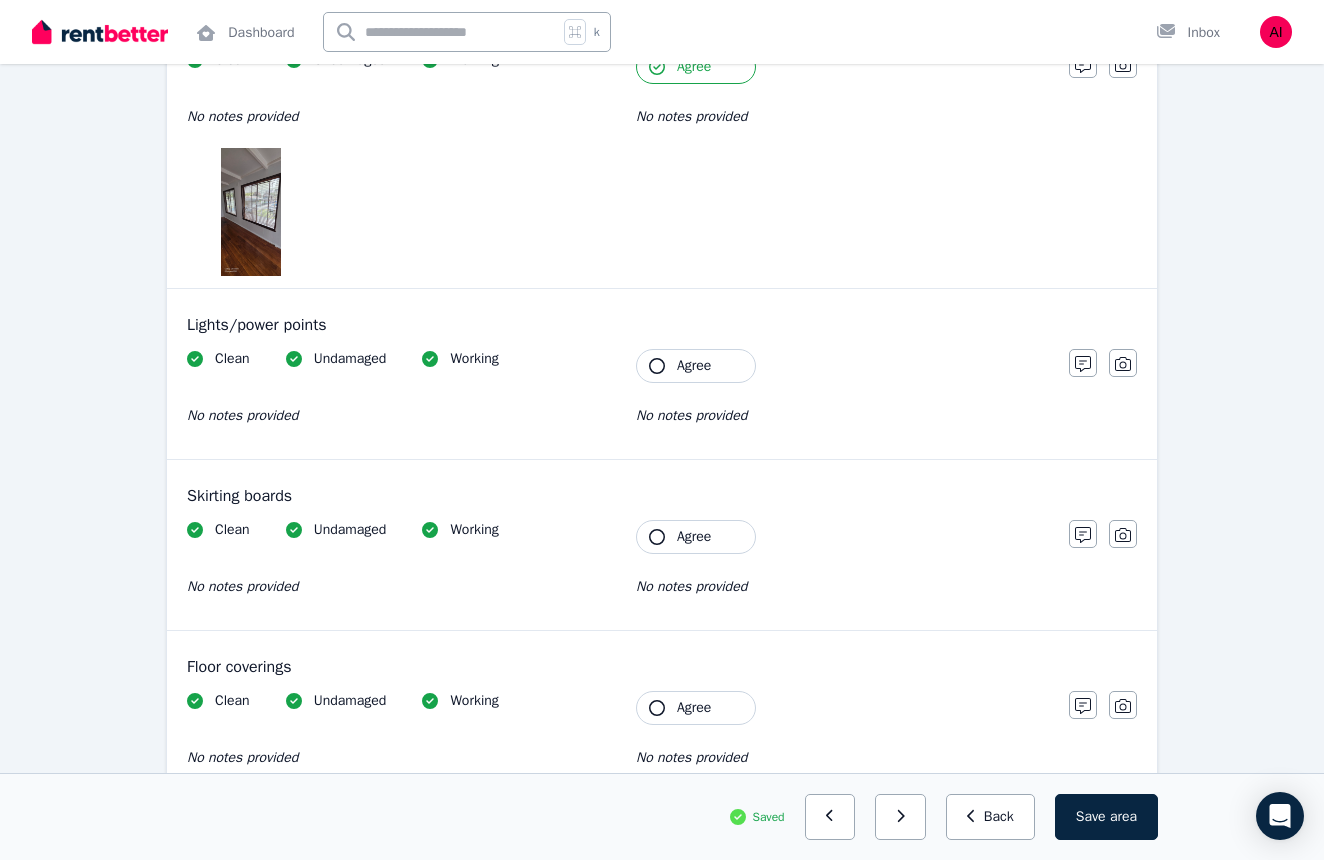 scroll, scrollTop: 1501, scrollLeft: 0, axis: vertical 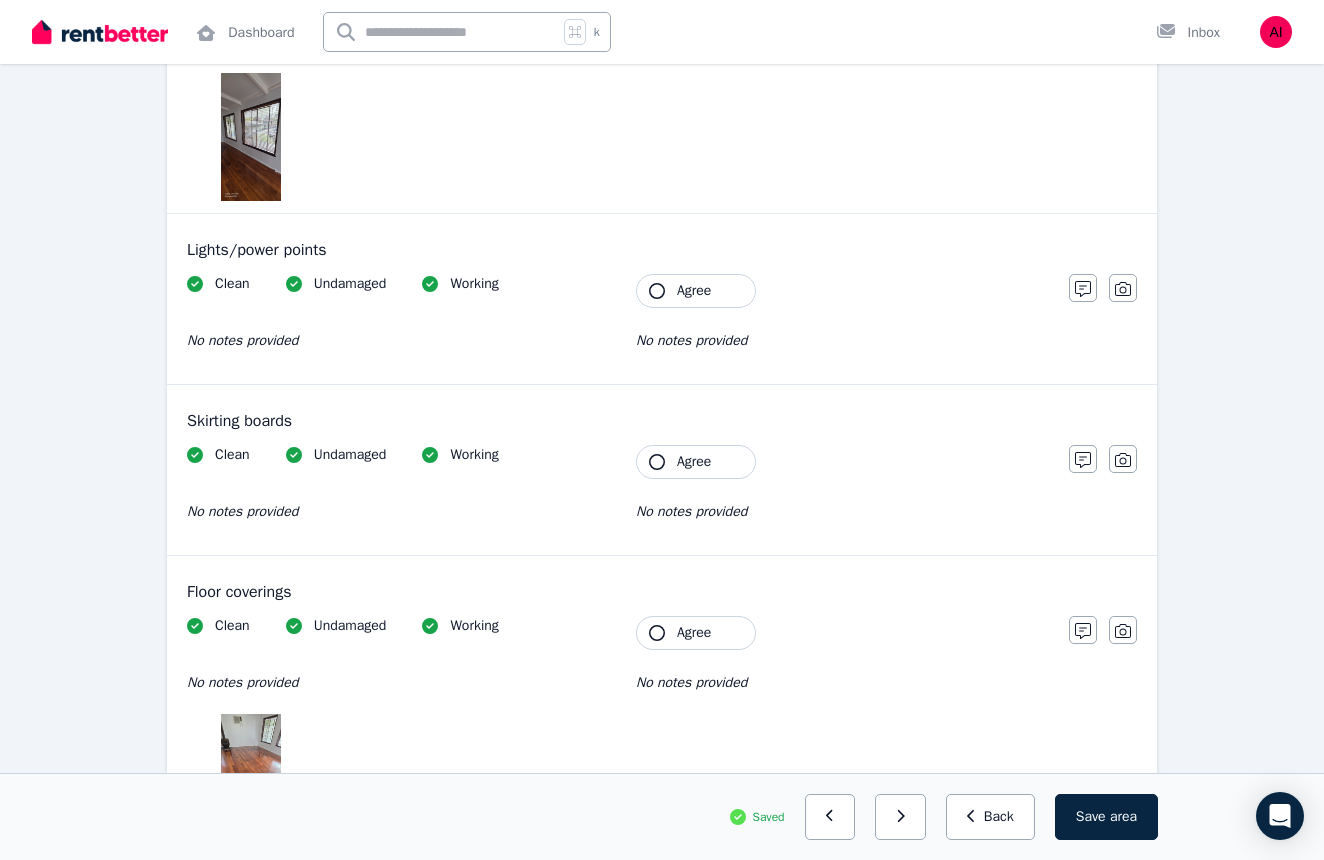 click on "Agree" at bounding box center [696, 291] 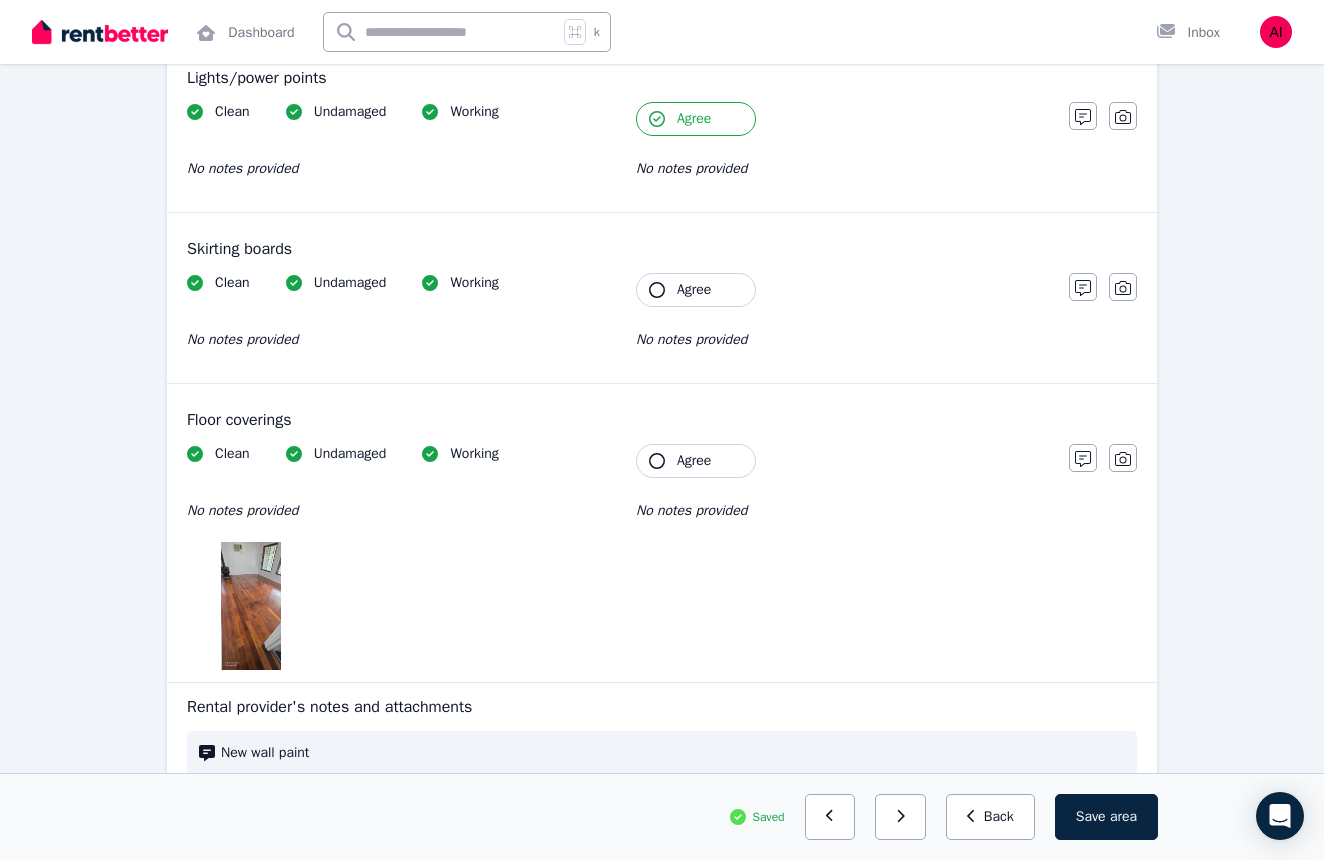 scroll, scrollTop: 1684, scrollLeft: 0, axis: vertical 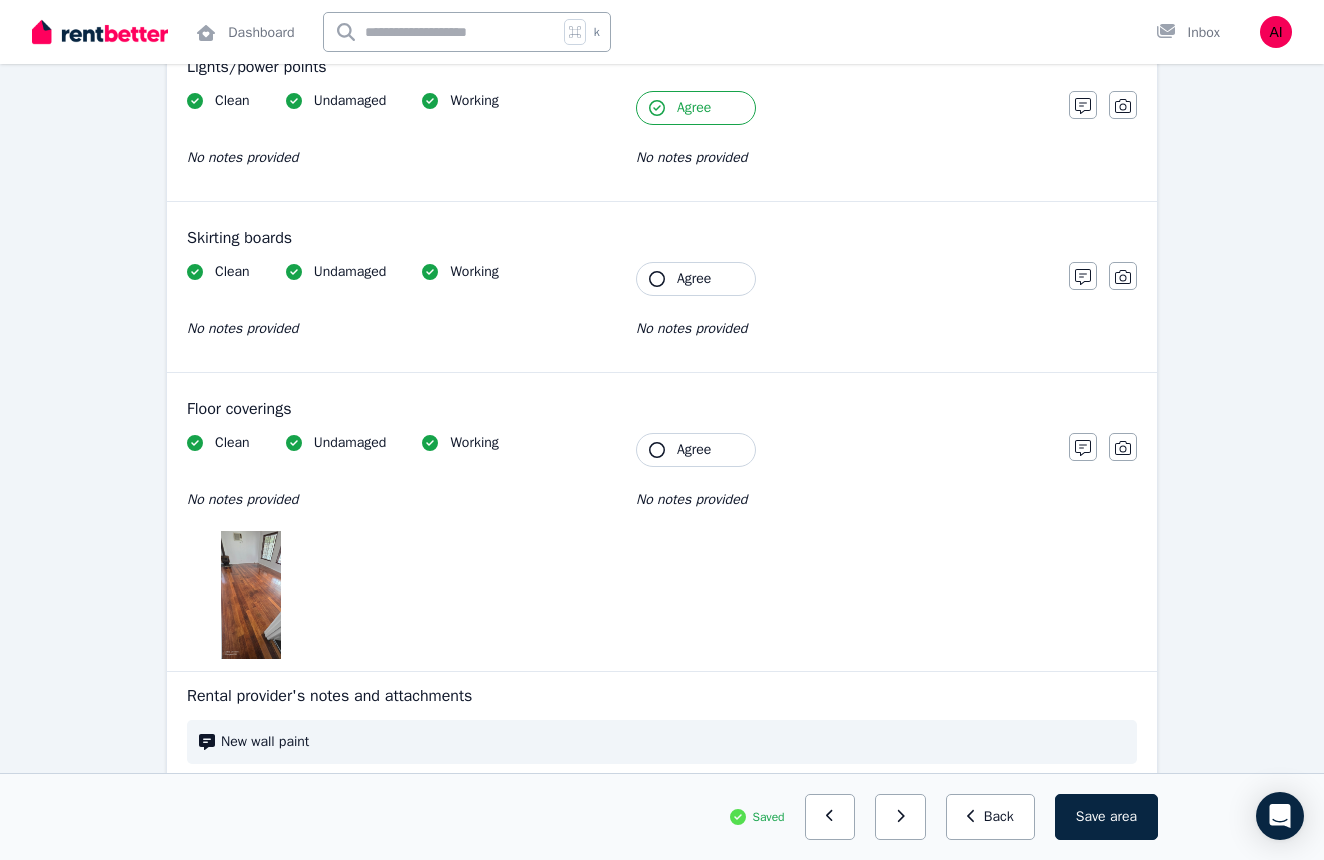 click 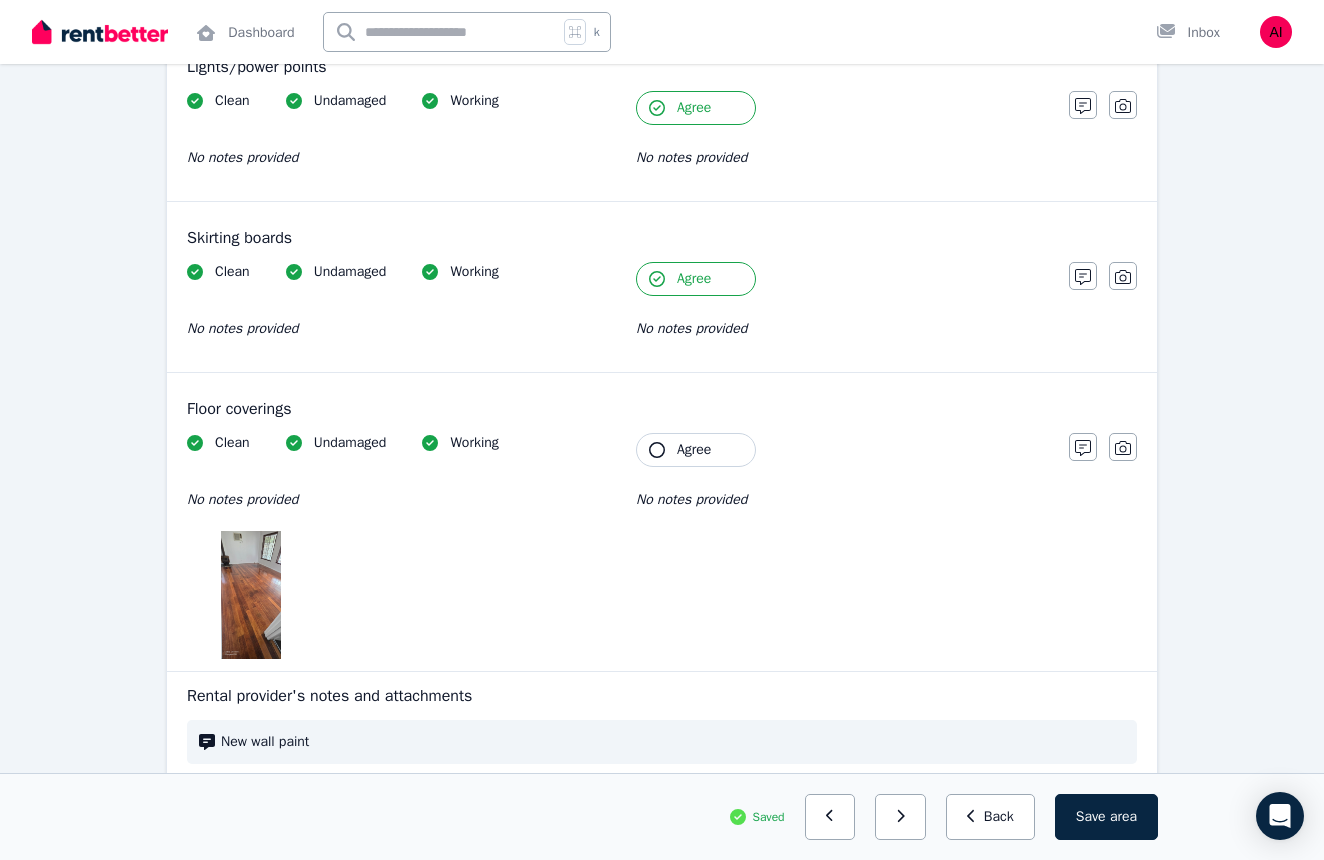 click 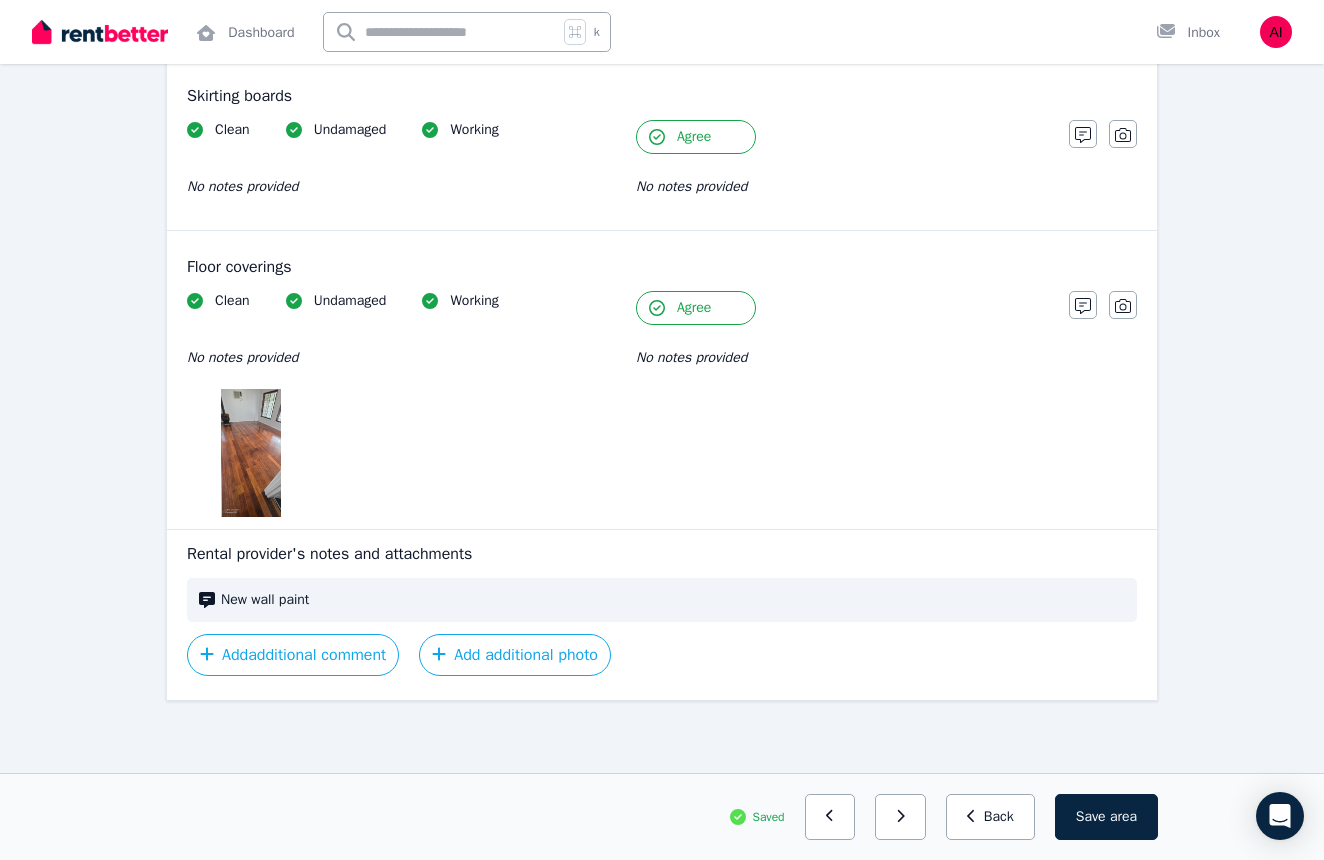 scroll, scrollTop: 1826, scrollLeft: 0, axis: vertical 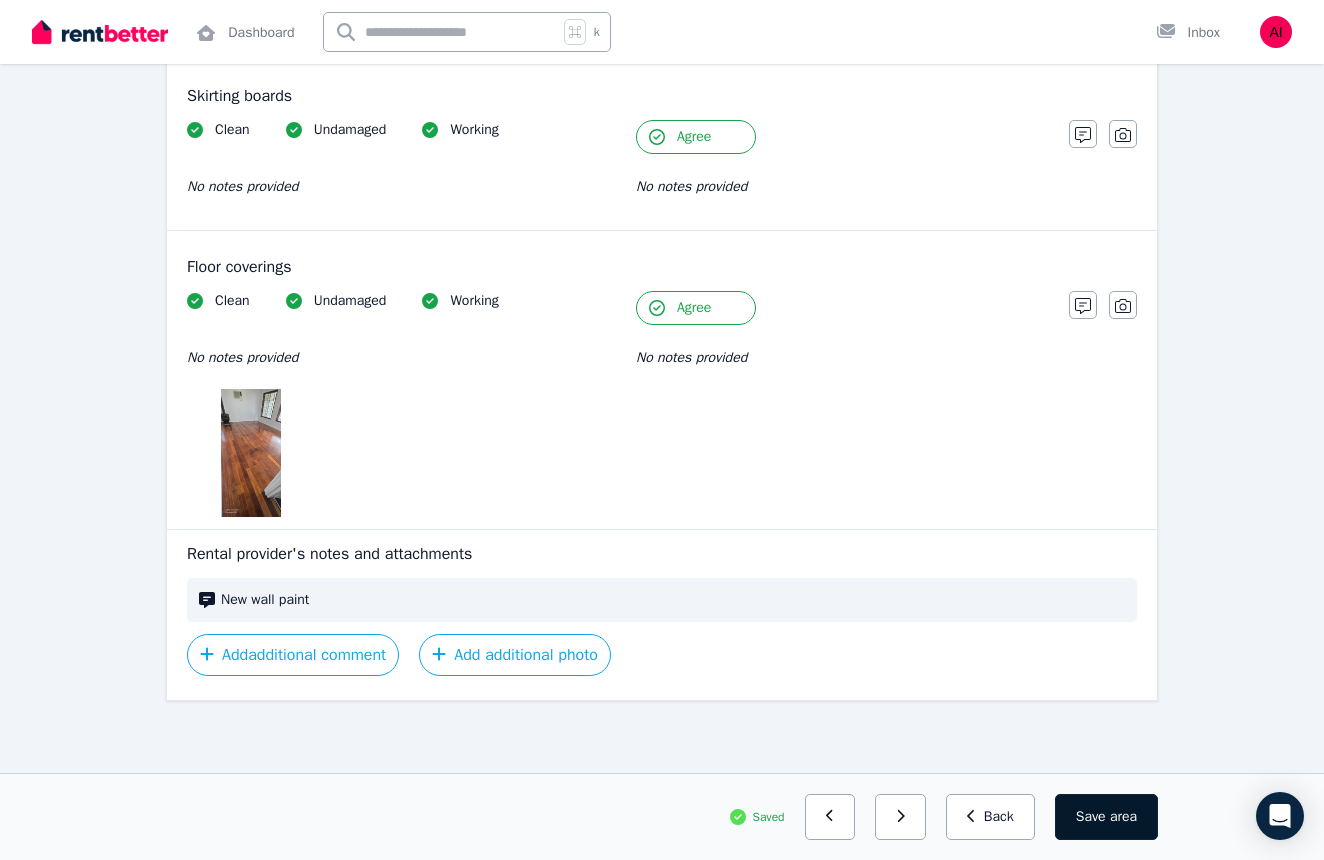 click on "area" at bounding box center [1123, 817] 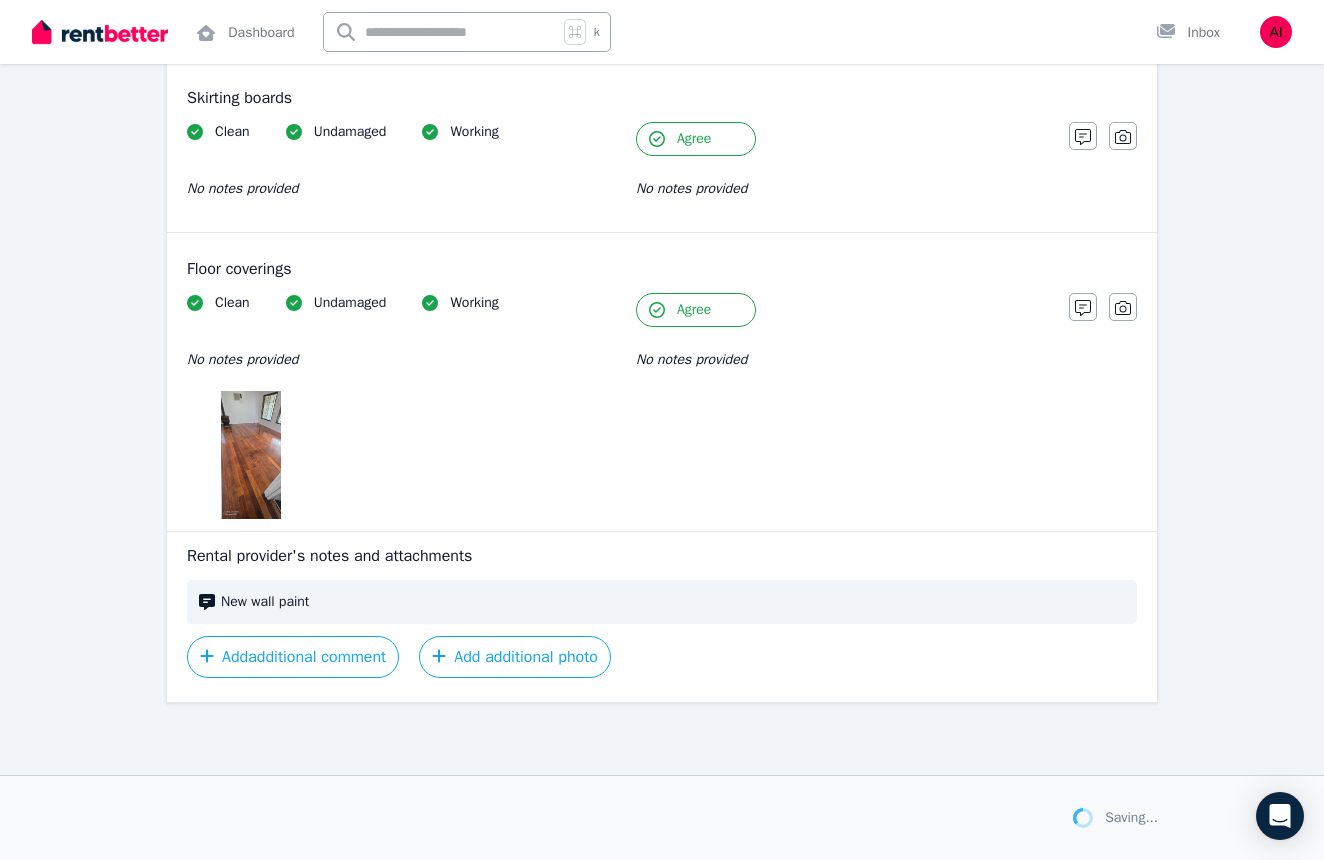 scroll, scrollTop: 1824, scrollLeft: 0, axis: vertical 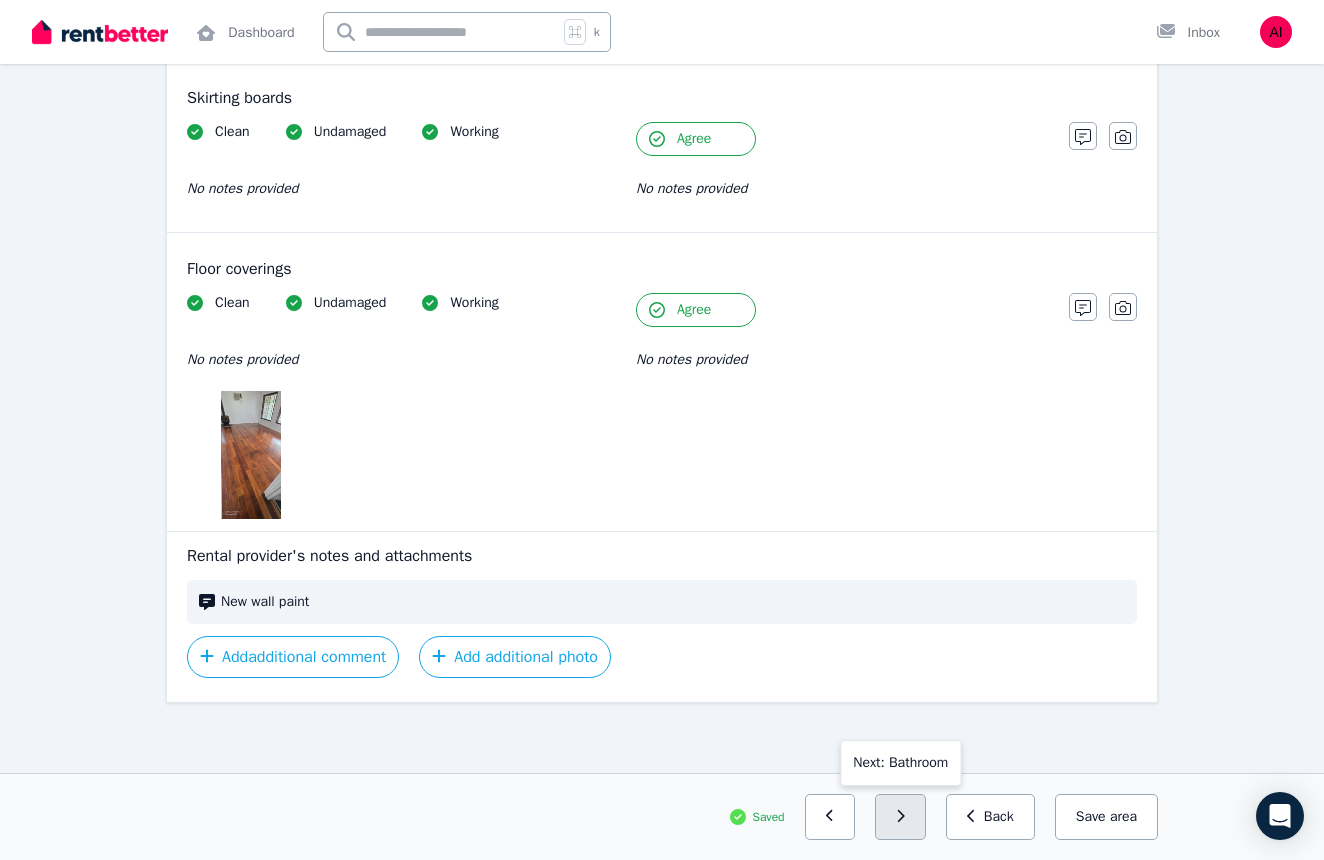 click at bounding box center [900, 817] 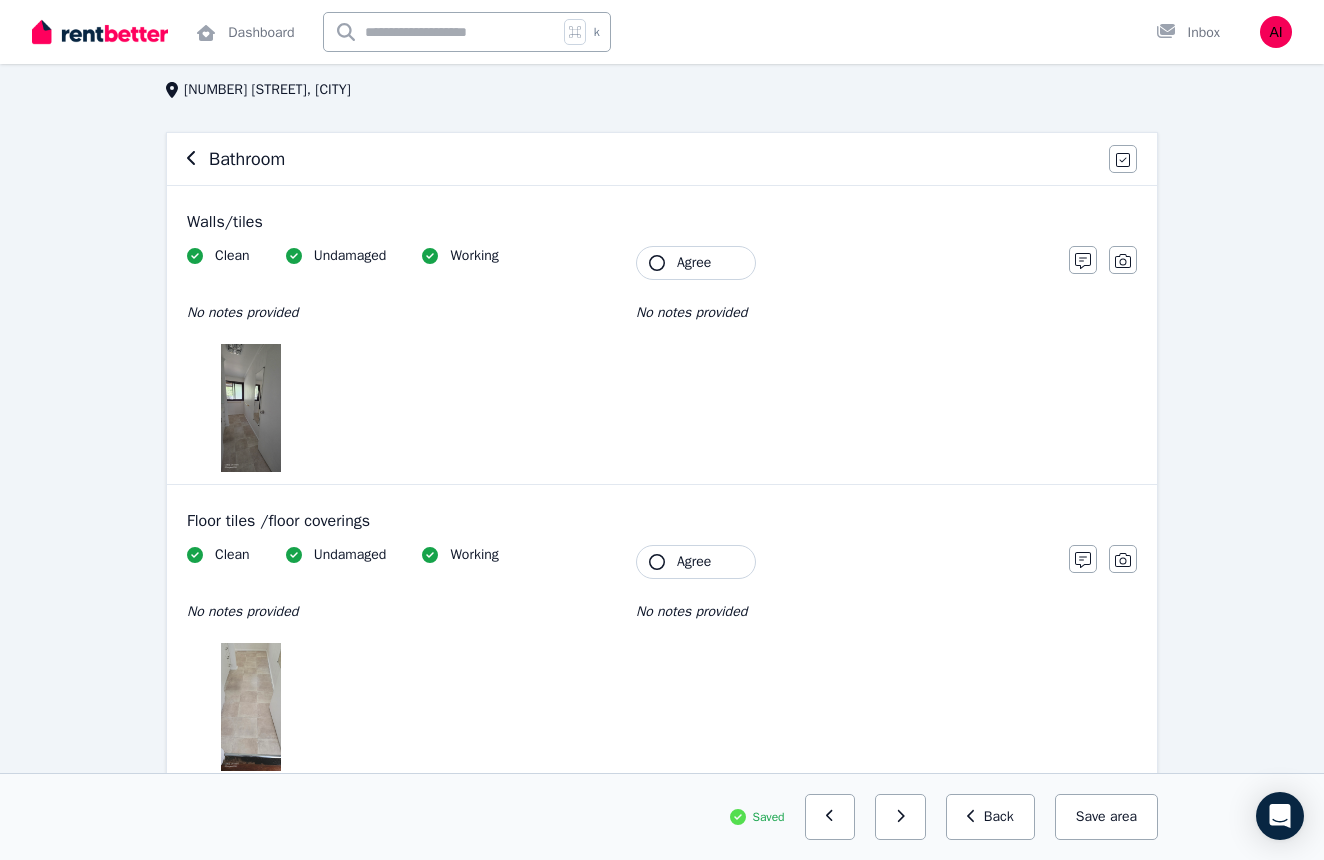 scroll, scrollTop: 126, scrollLeft: 0, axis: vertical 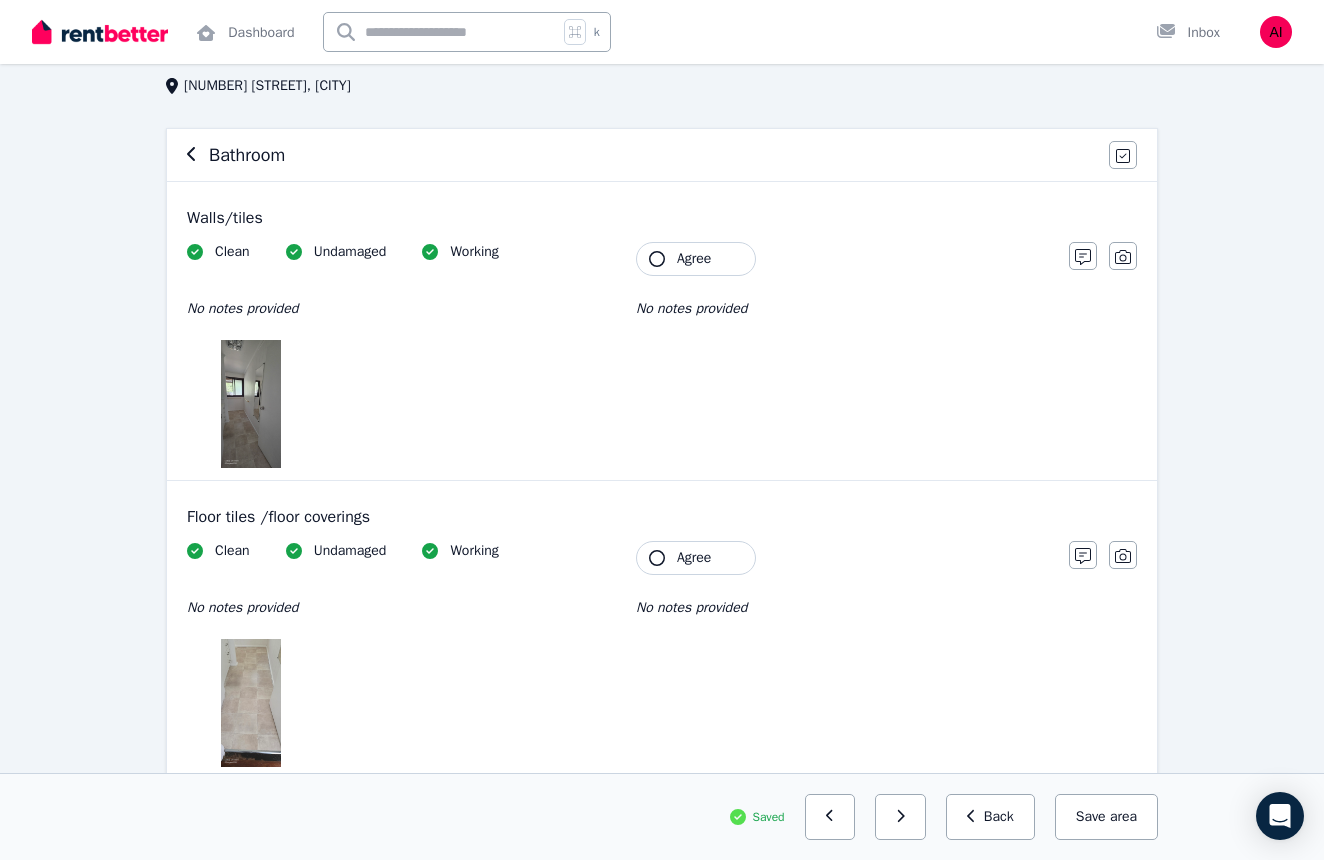 click at bounding box center (250, 404) 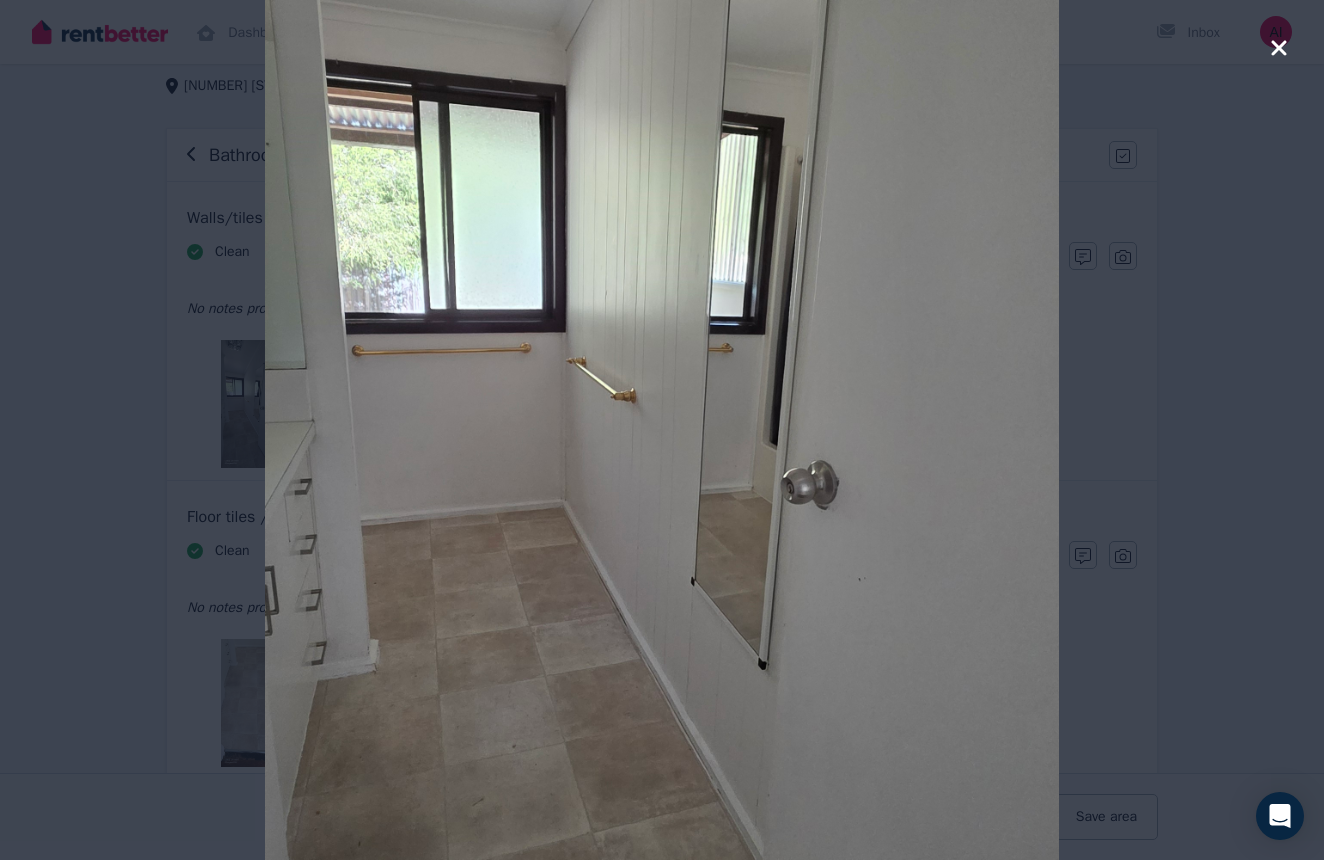 click 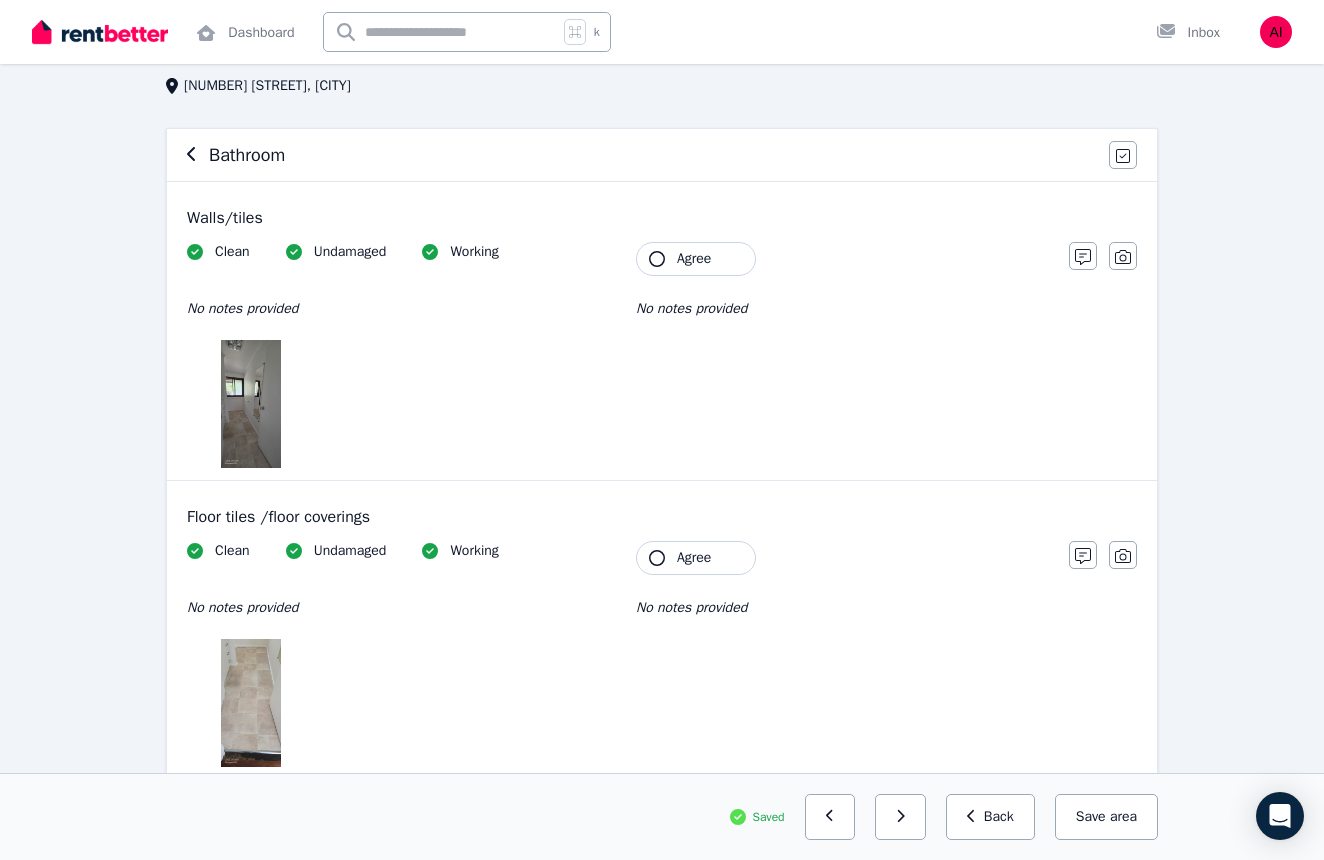 click 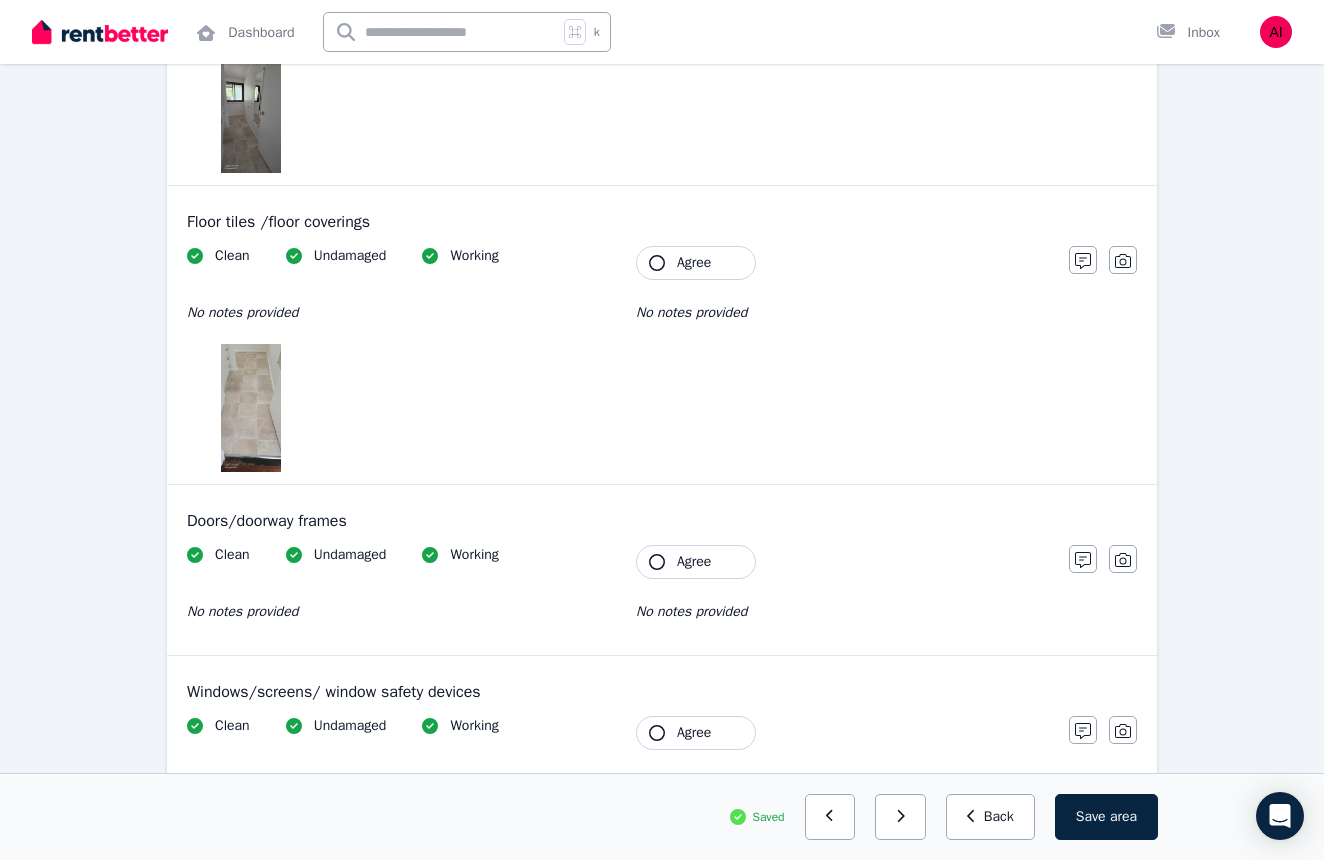 scroll, scrollTop: 426, scrollLeft: 0, axis: vertical 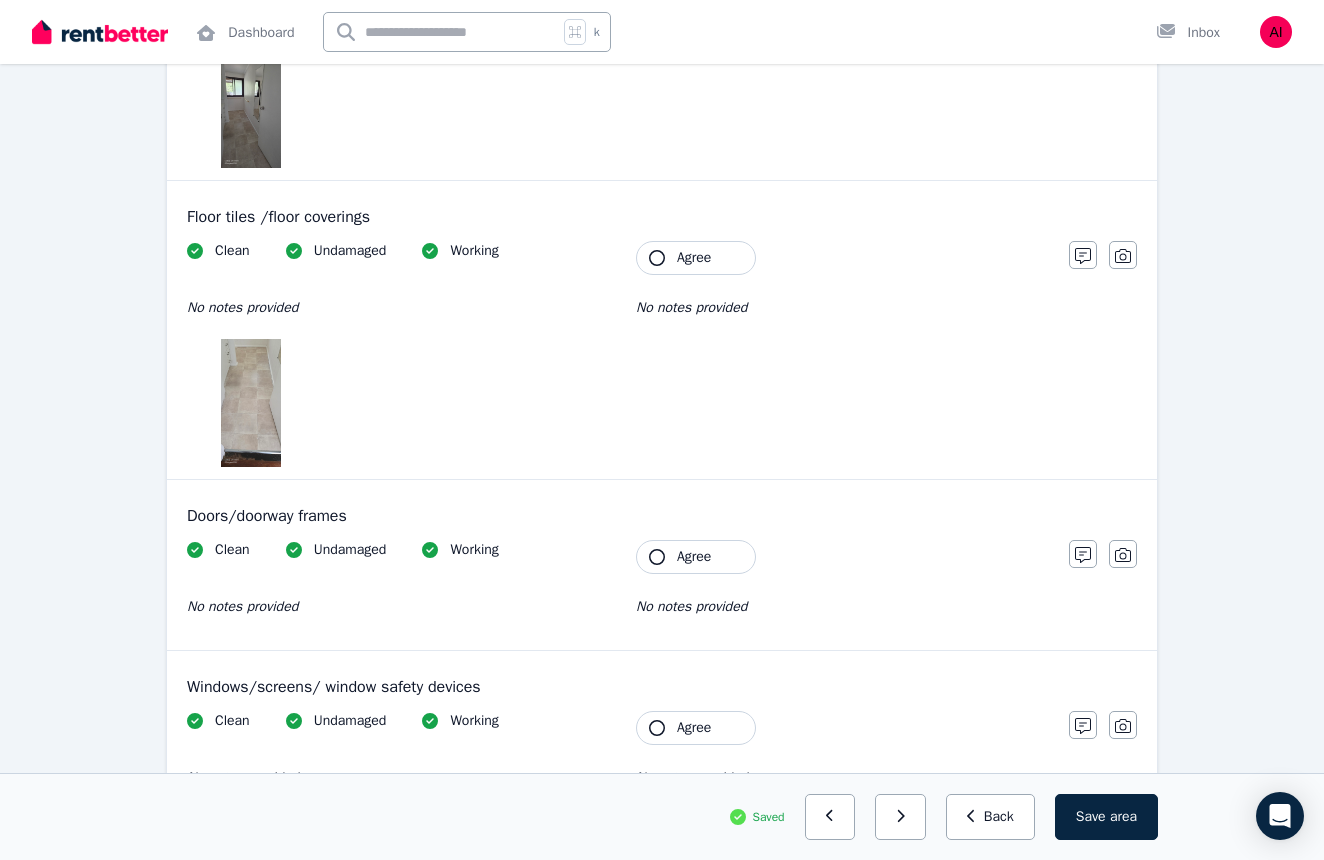 click at bounding box center (250, 403) 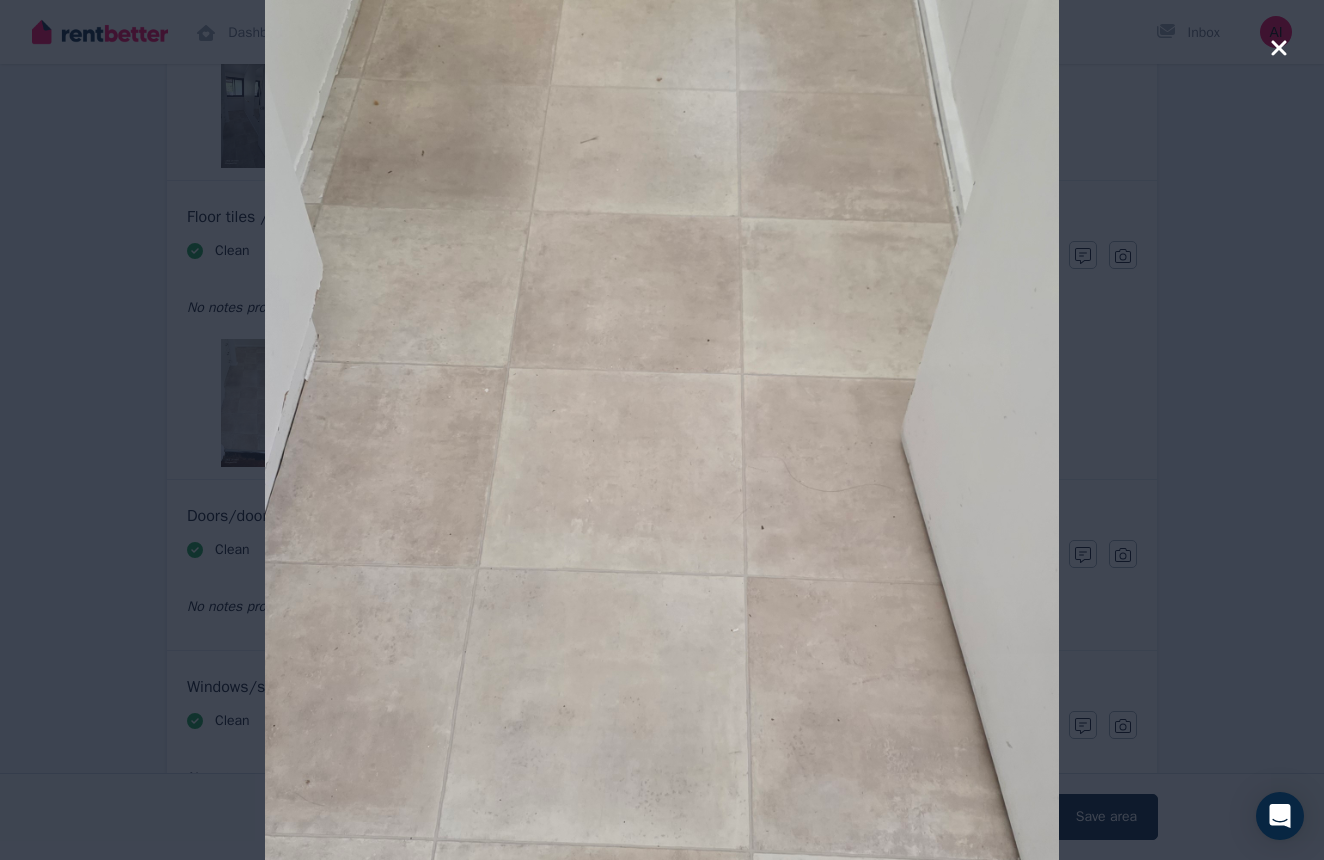 click 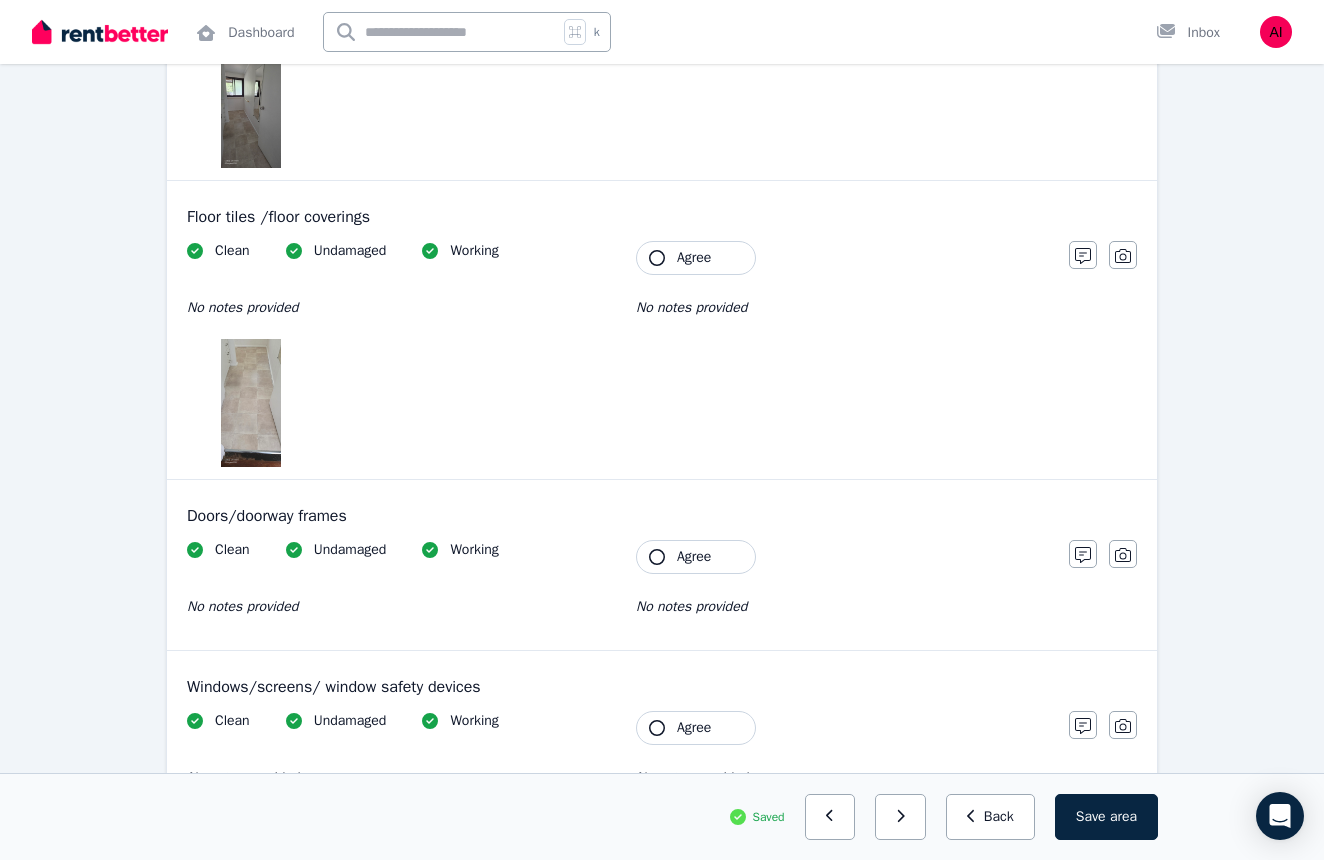 click 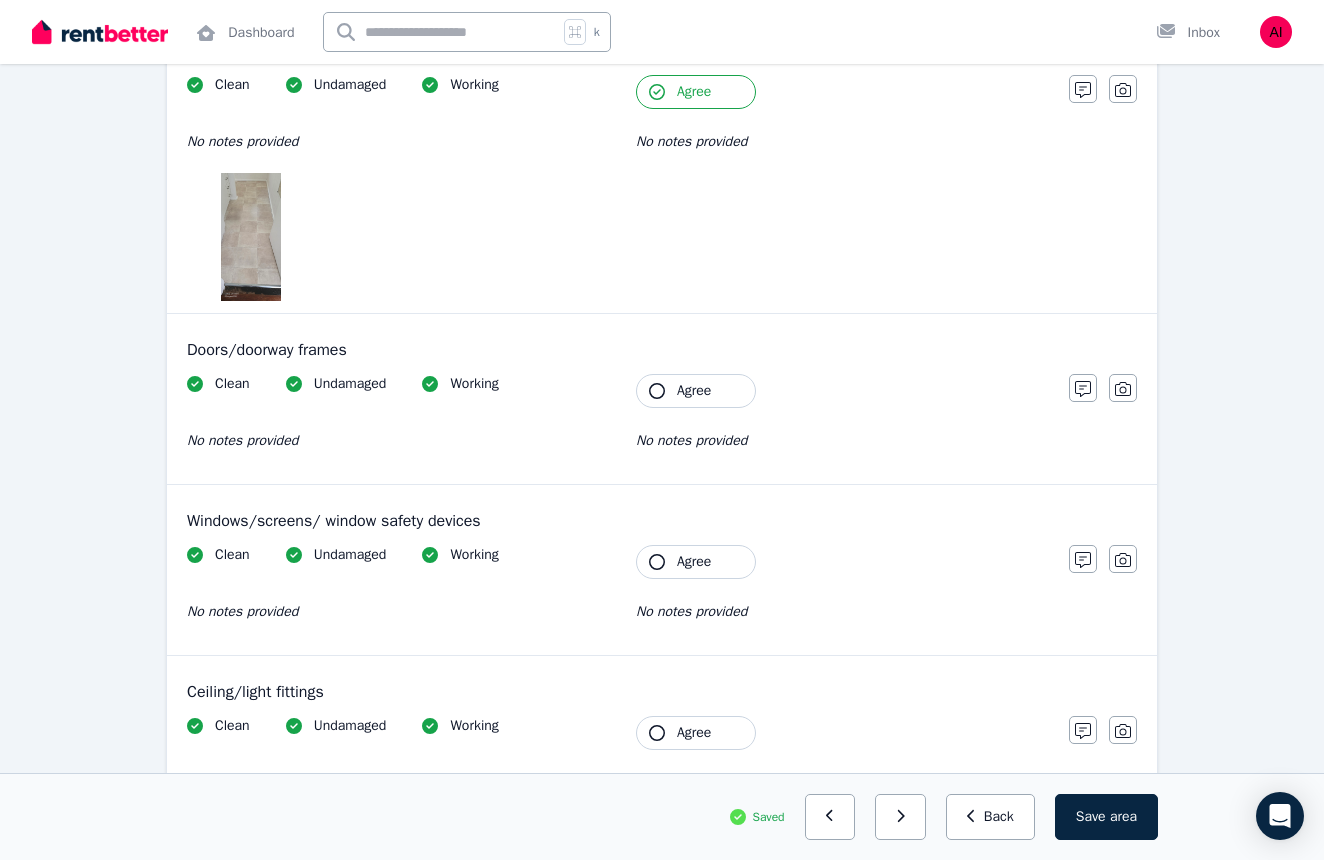 scroll, scrollTop: 681, scrollLeft: 0, axis: vertical 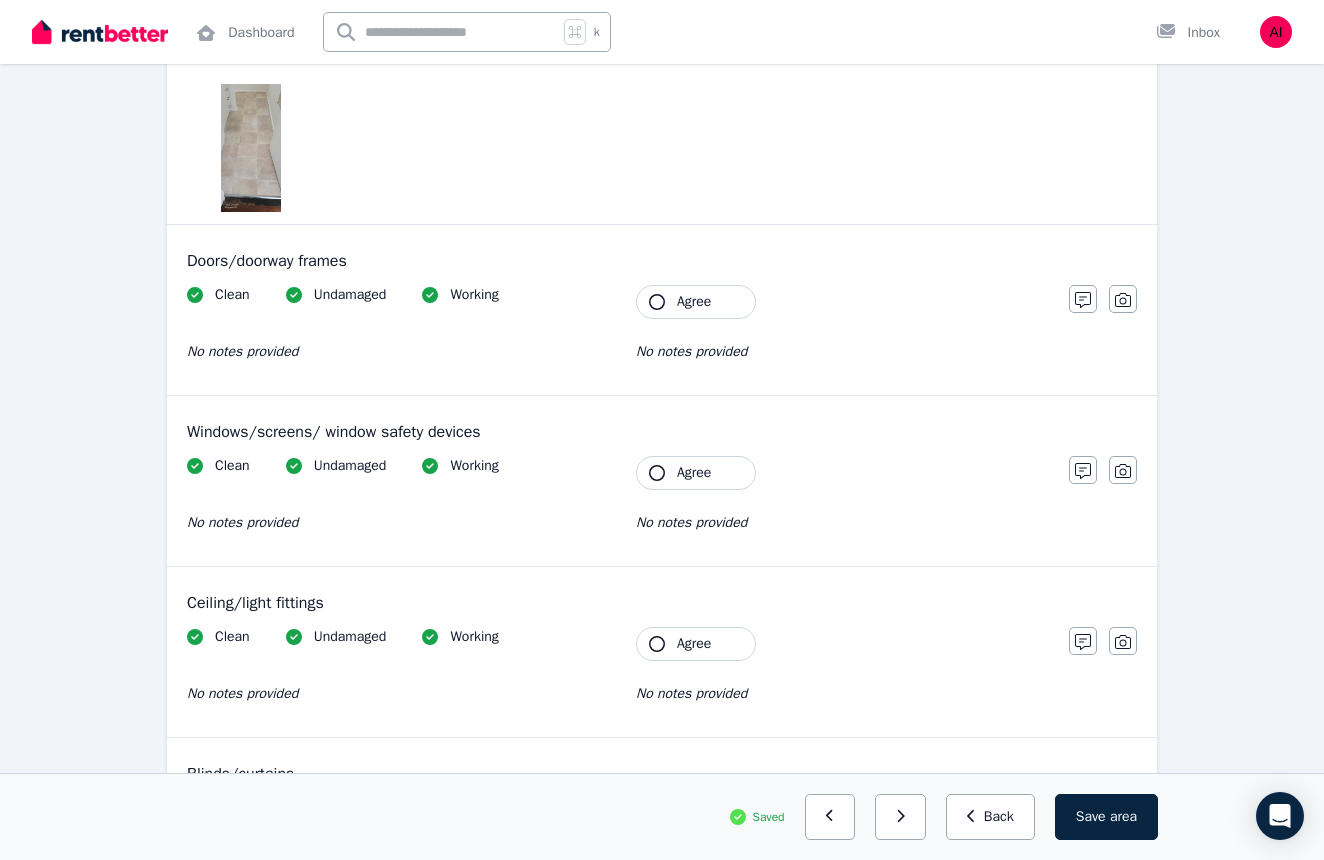 click 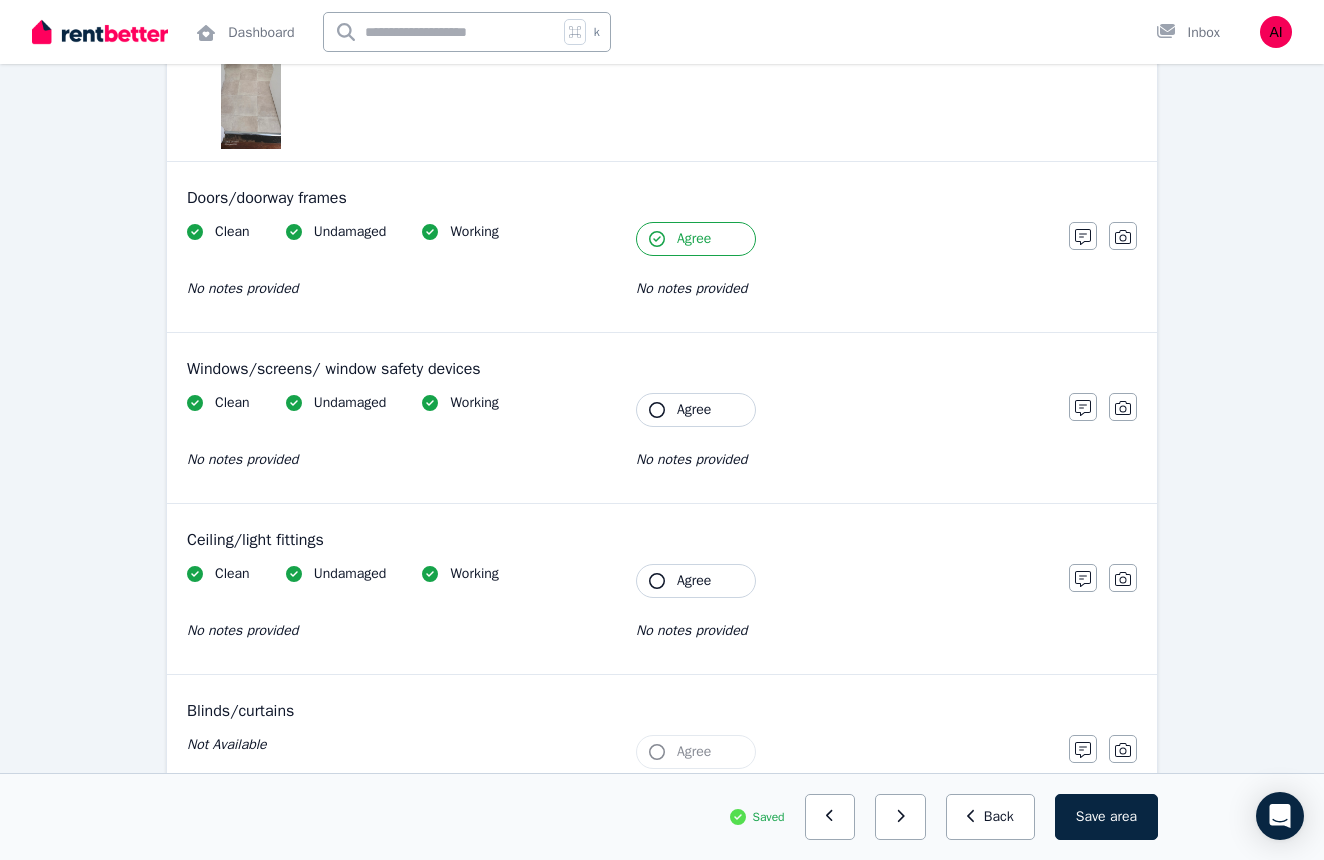 scroll, scrollTop: 897, scrollLeft: 0, axis: vertical 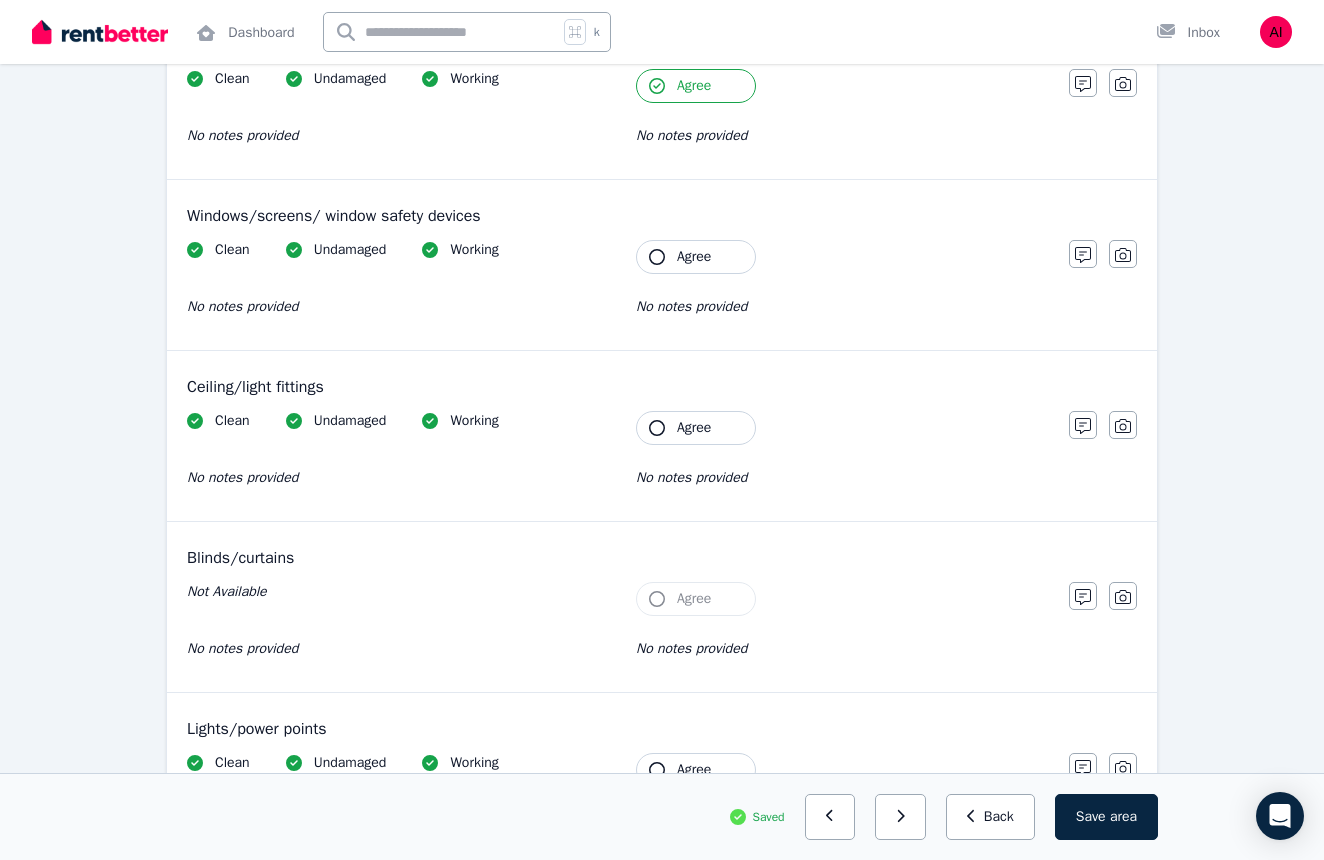 click 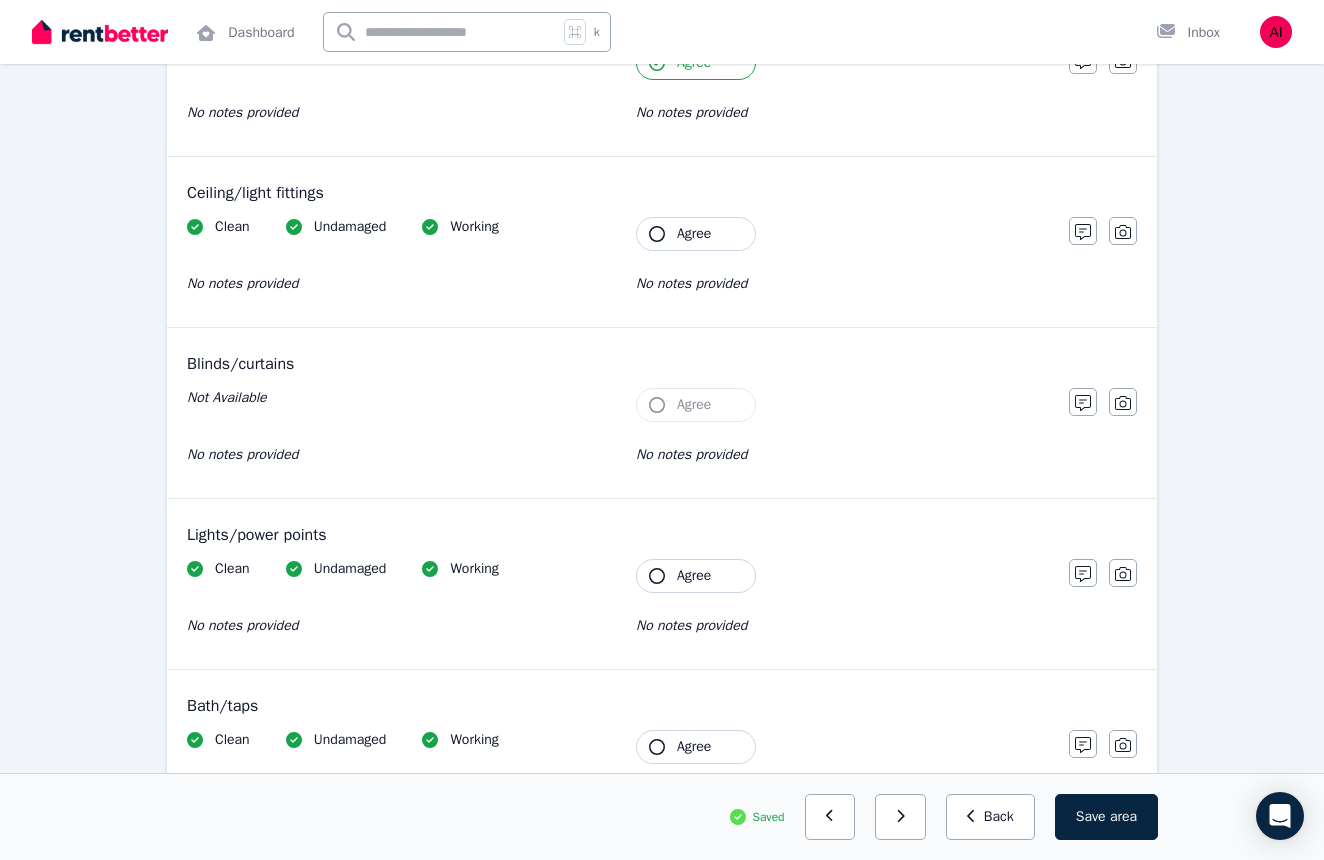 scroll, scrollTop: 1097, scrollLeft: 0, axis: vertical 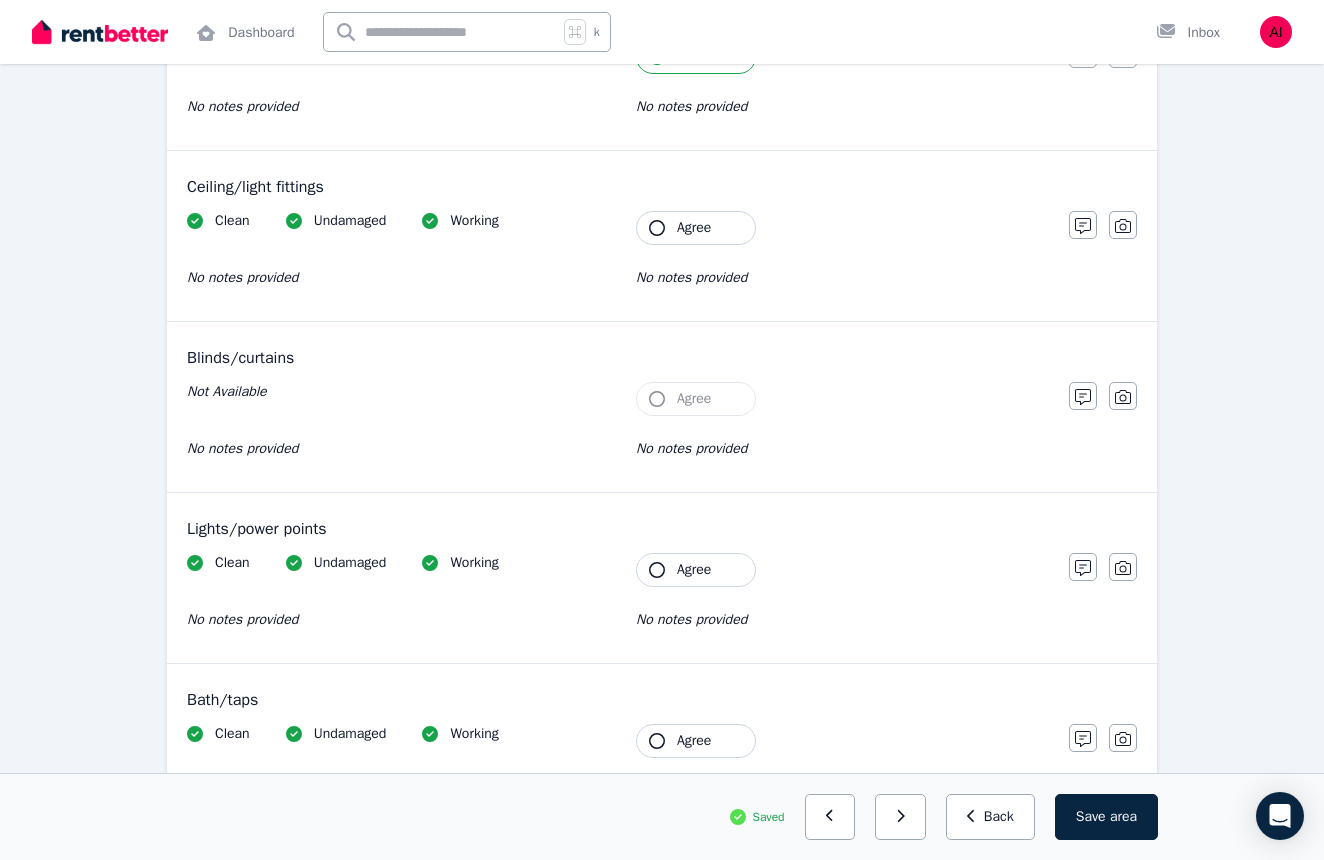 click 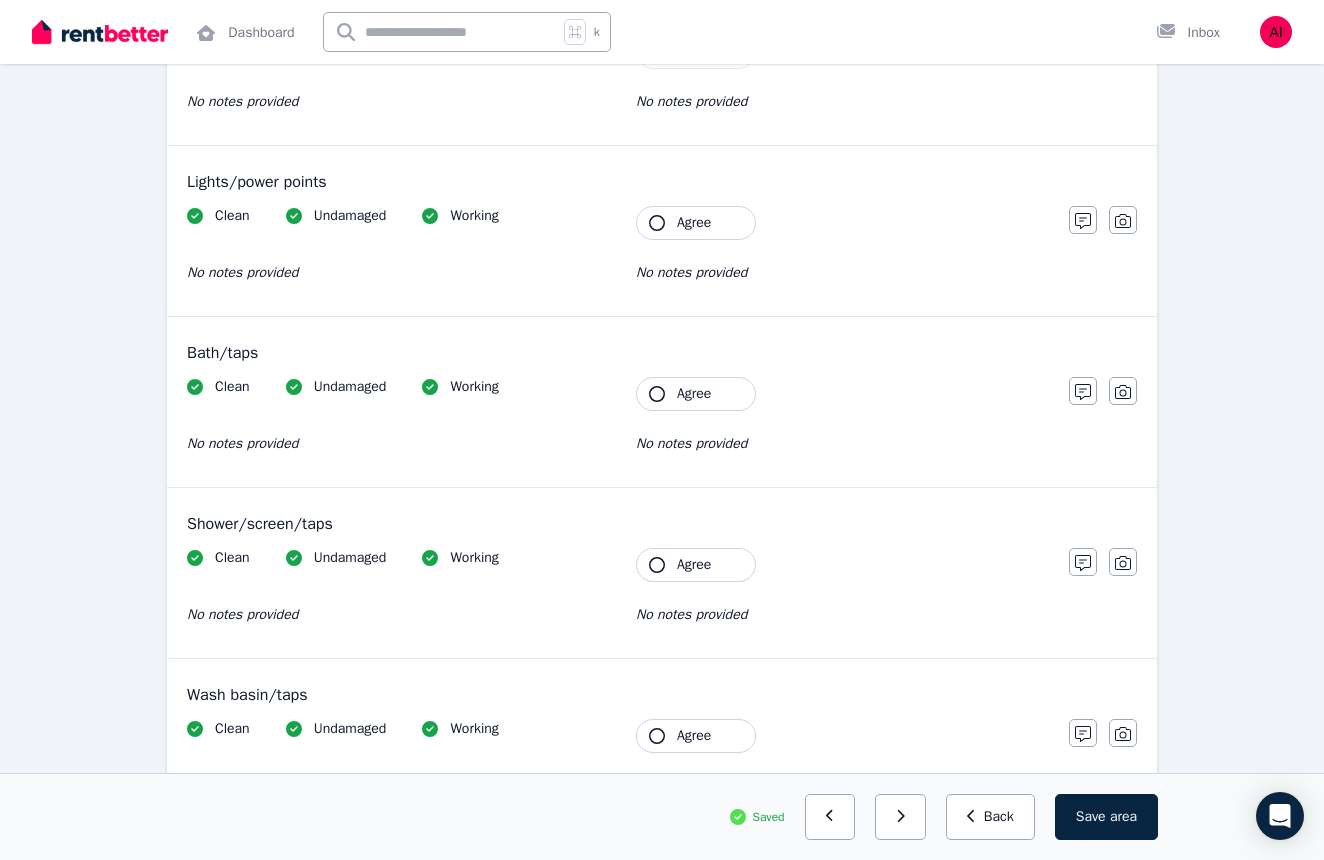 scroll, scrollTop: 1451, scrollLeft: 0, axis: vertical 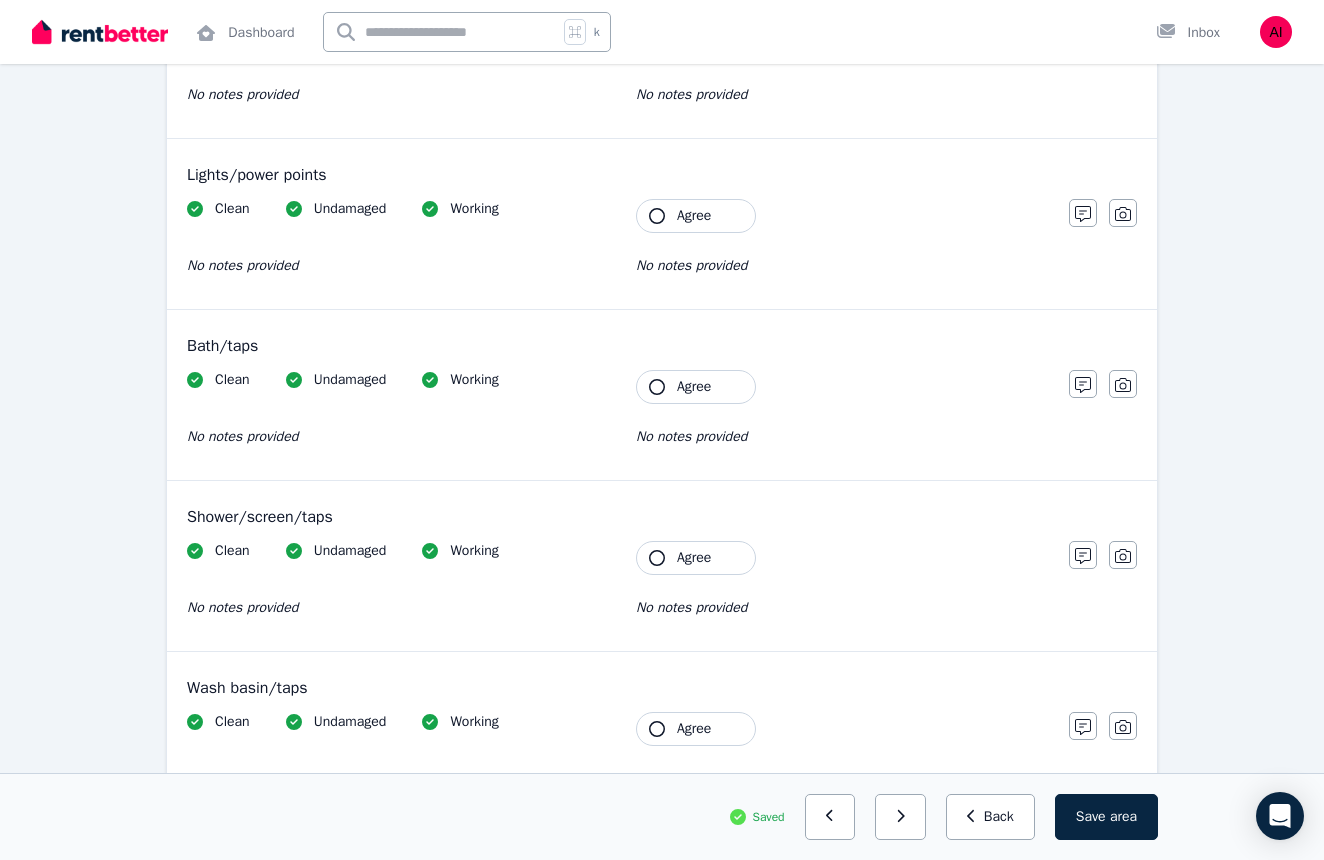 click 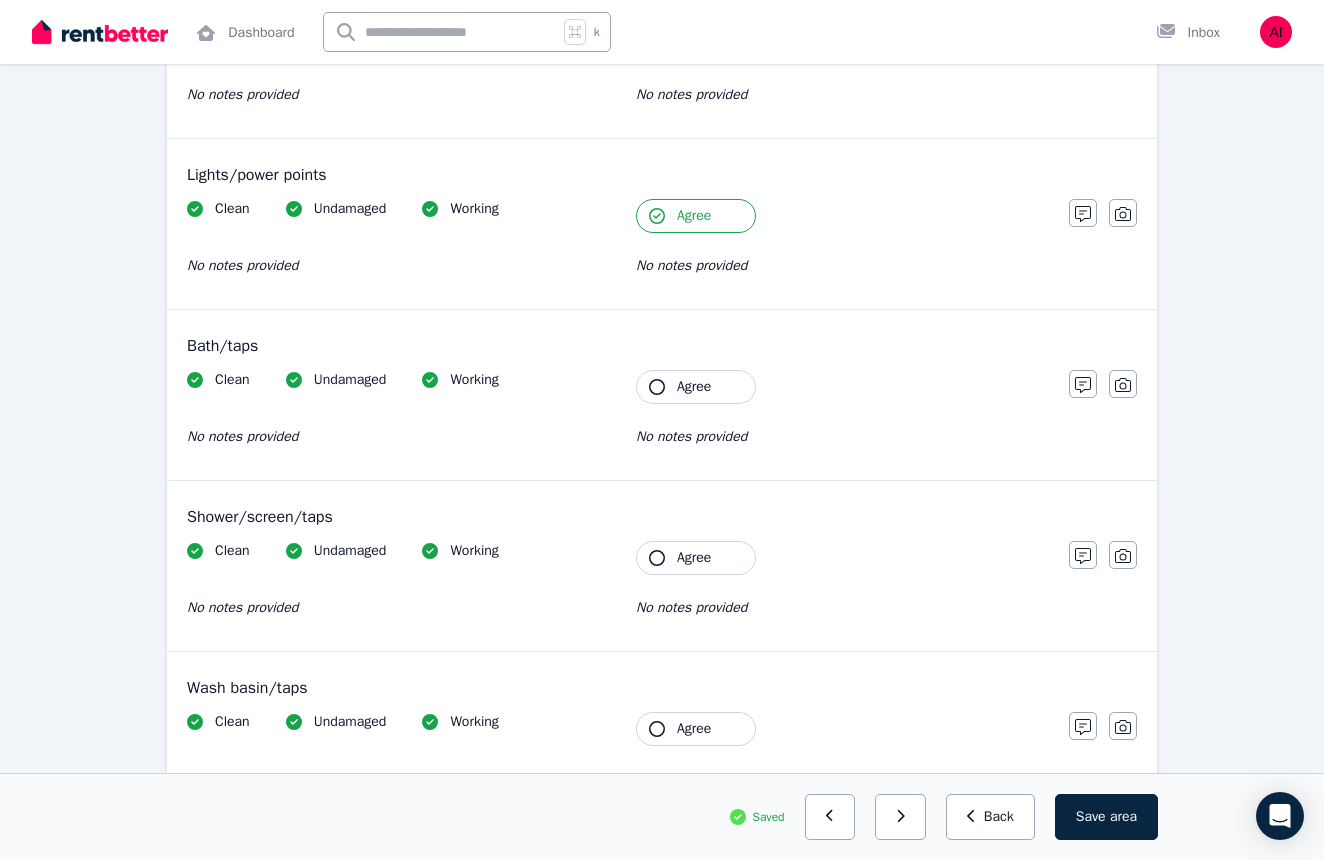 click 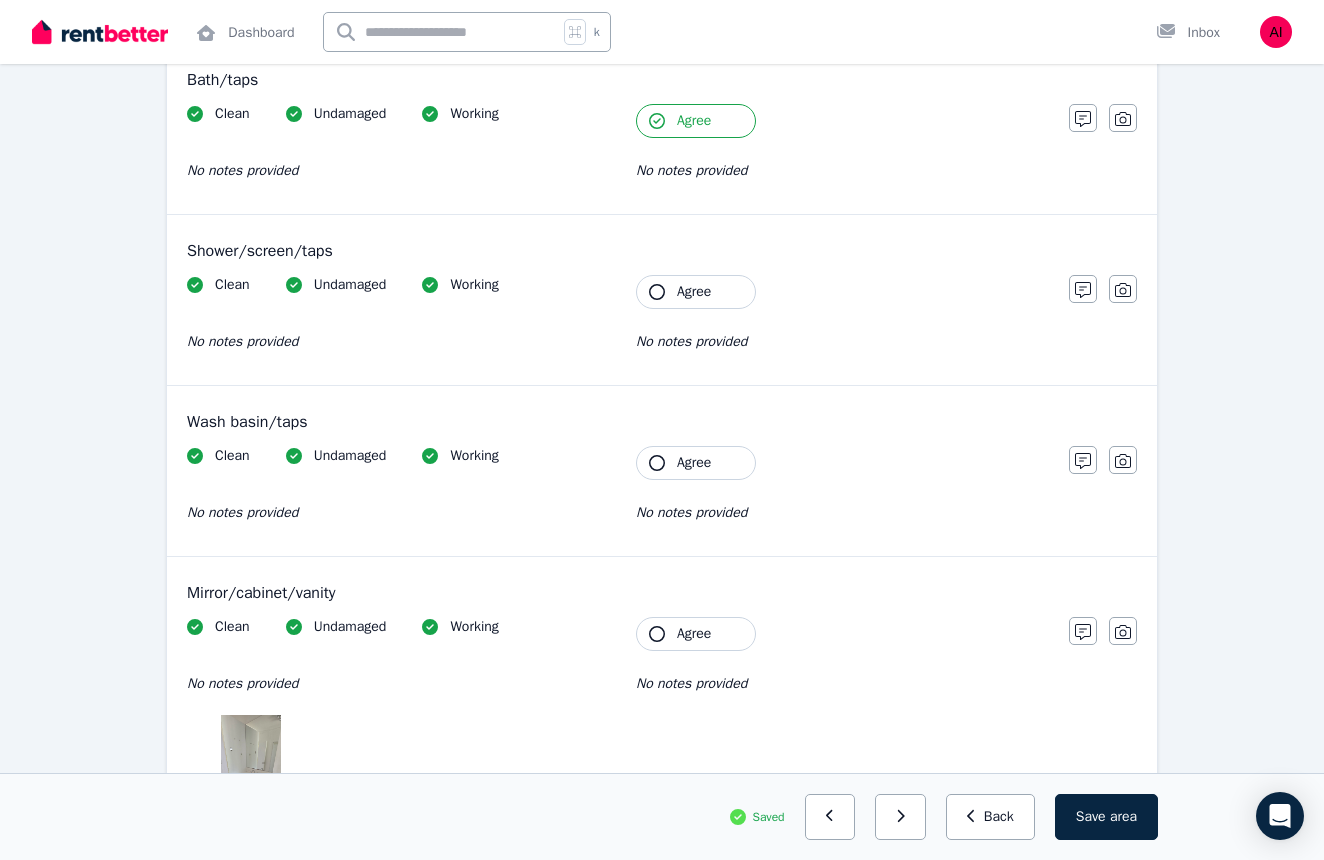 scroll, scrollTop: 1724, scrollLeft: 0, axis: vertical 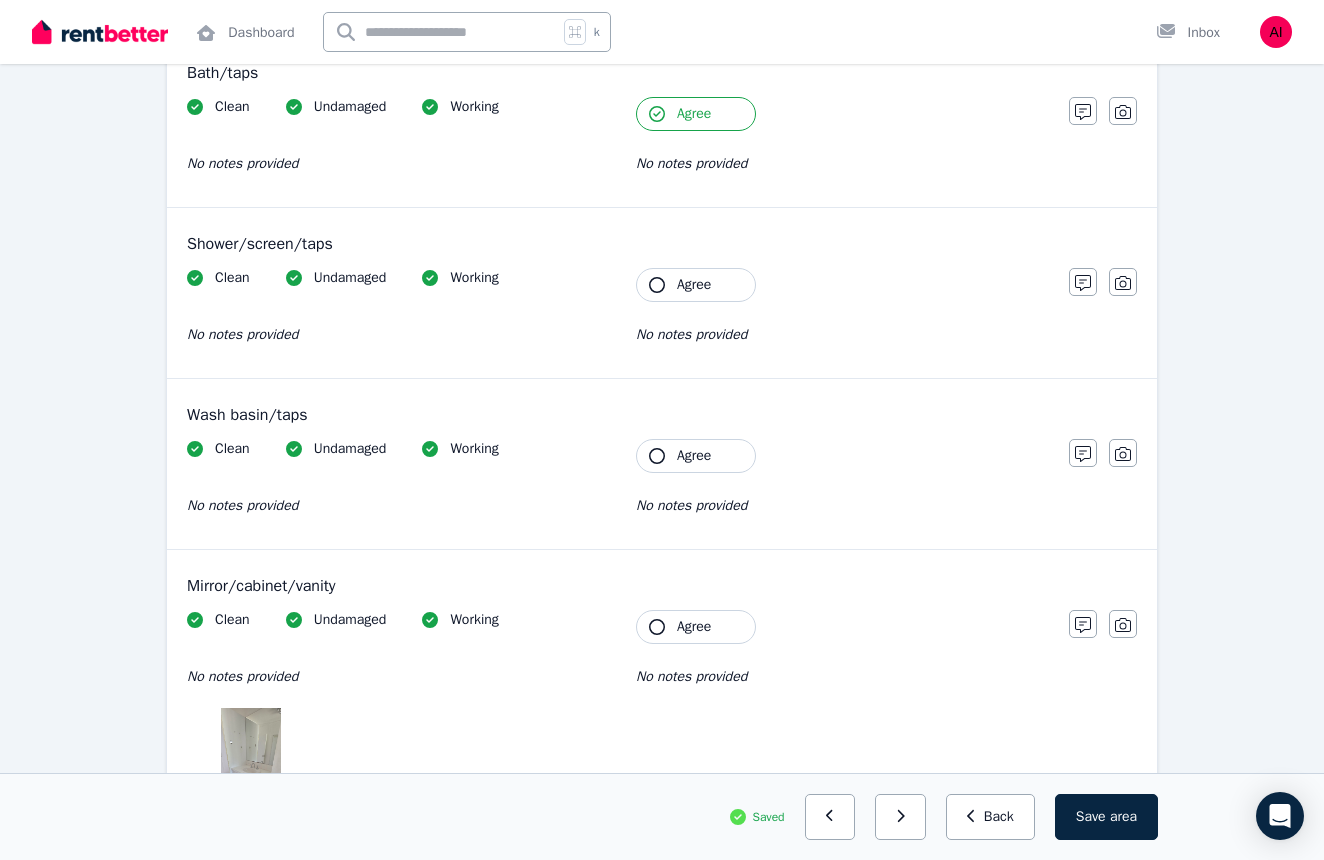 click 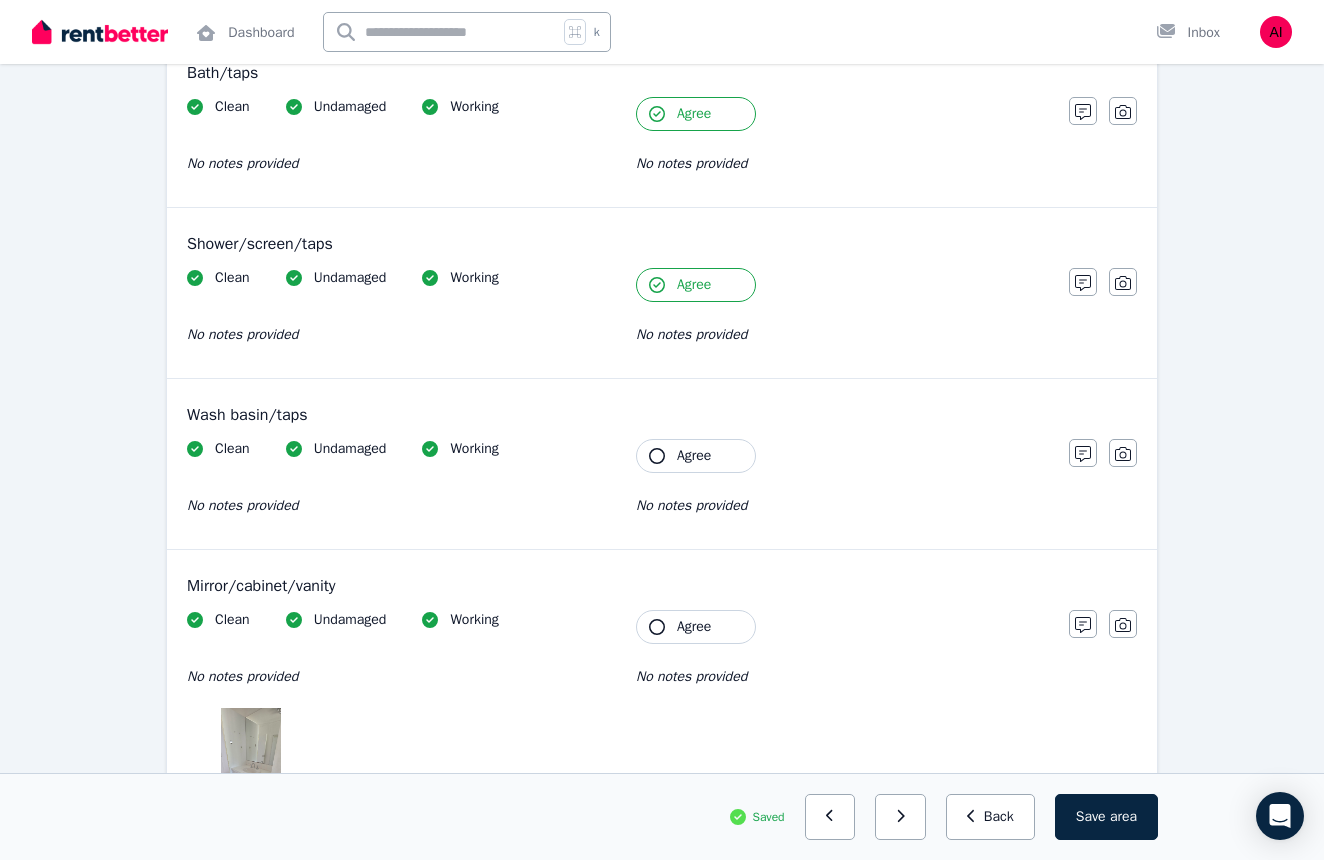 click 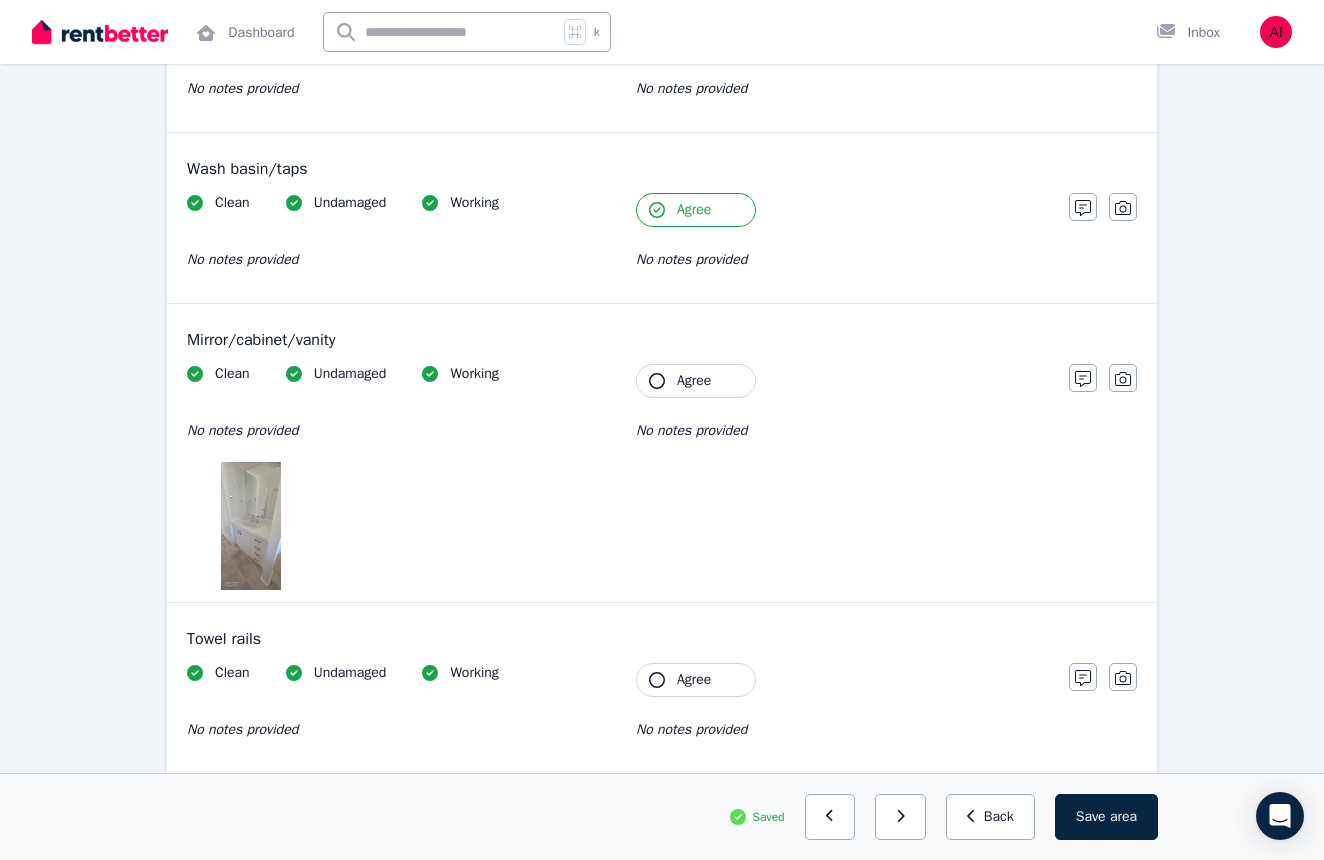 scroll, scrollTop: 1974, scrollLeft: 0, axis: vertical 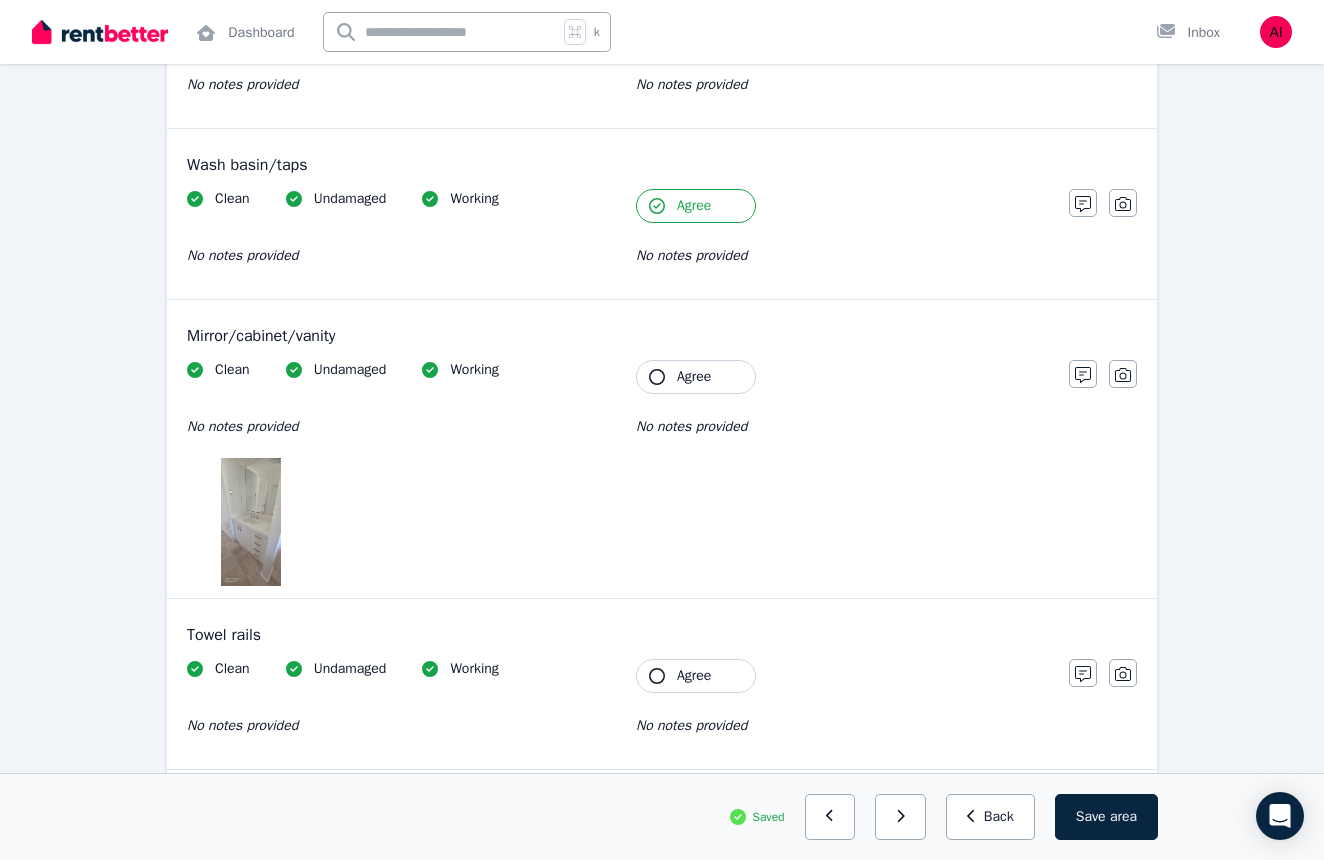 click at bounding box center (250, 522) 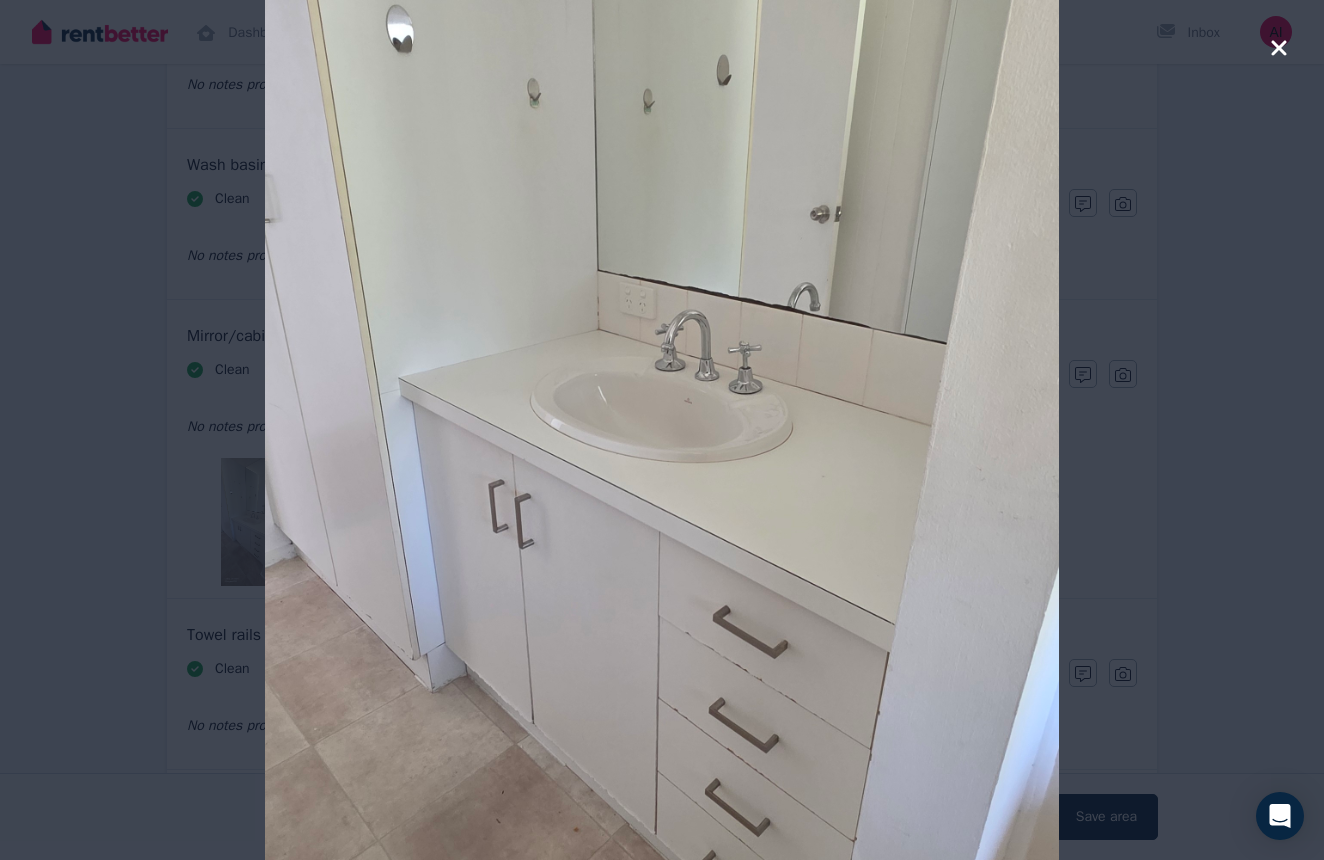click at bounding box center [662, 430] 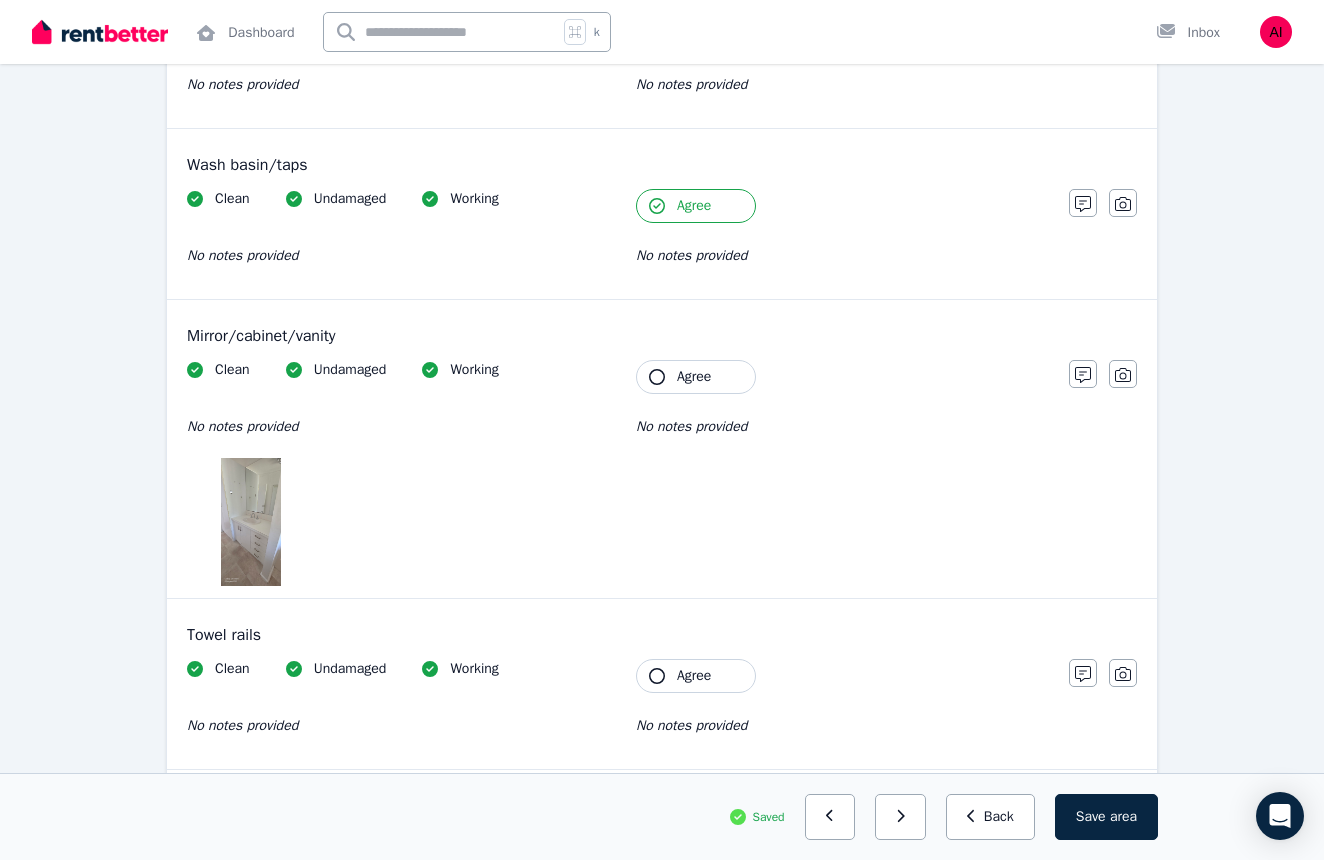 click 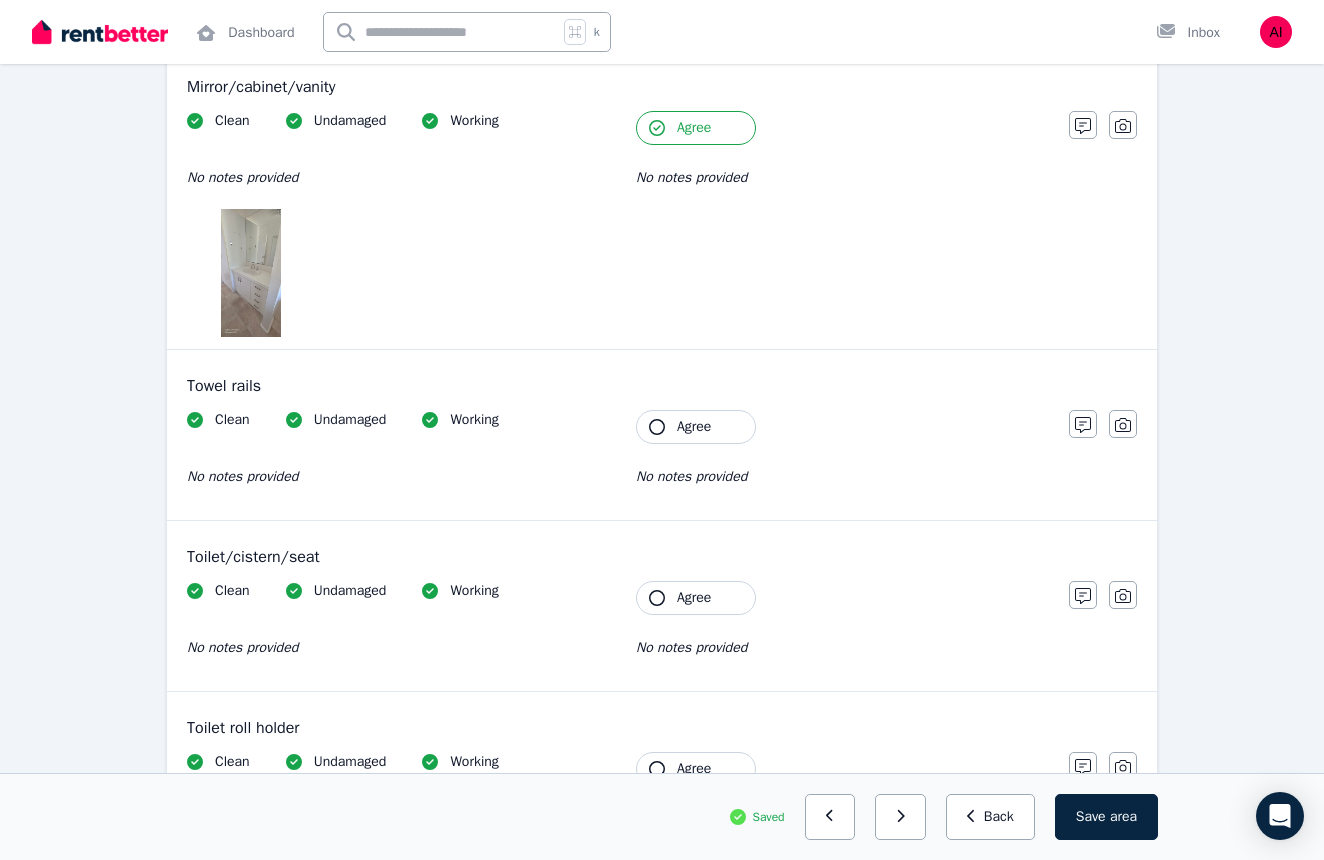 scroll, scrollTop: 2266, scrollLeft: 0, axis: vertical 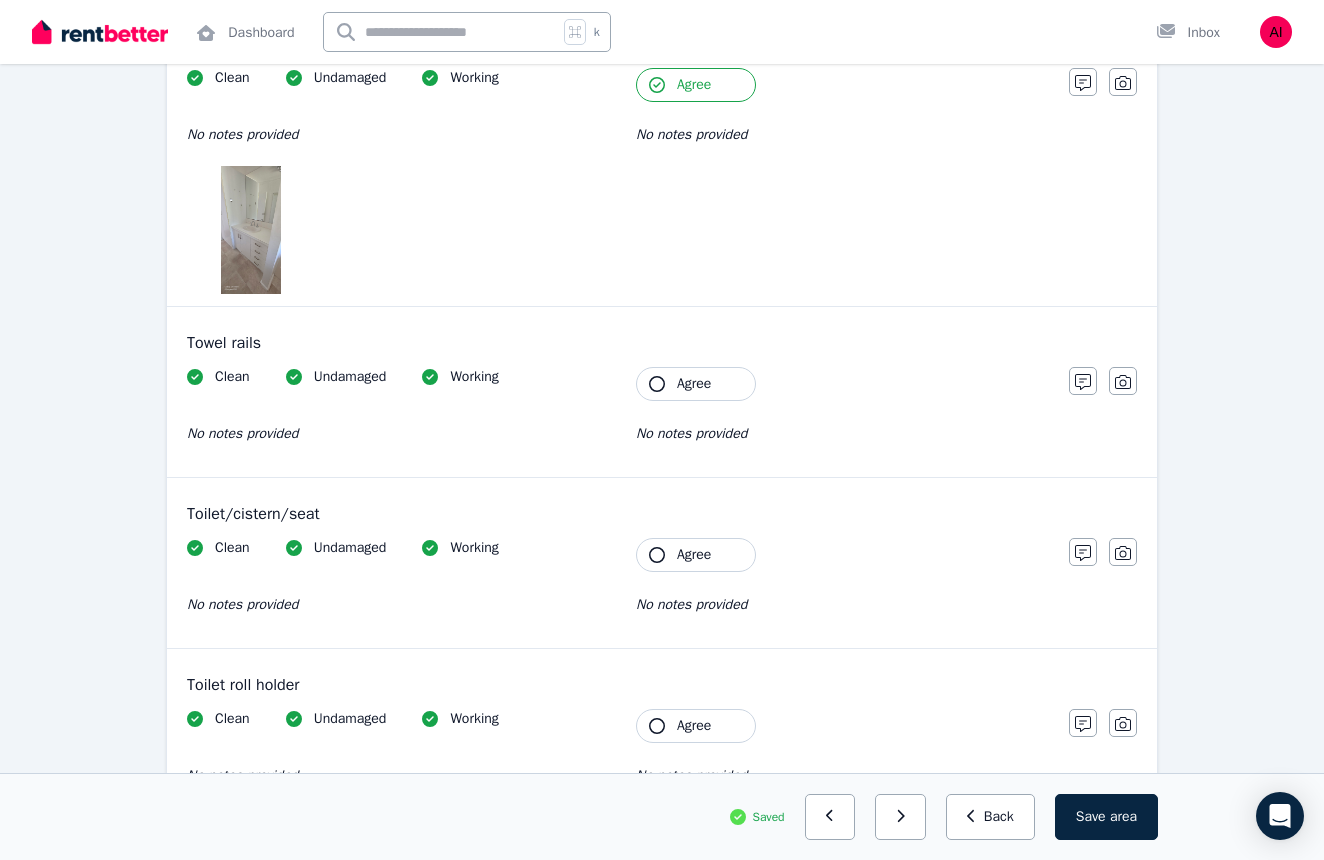 click 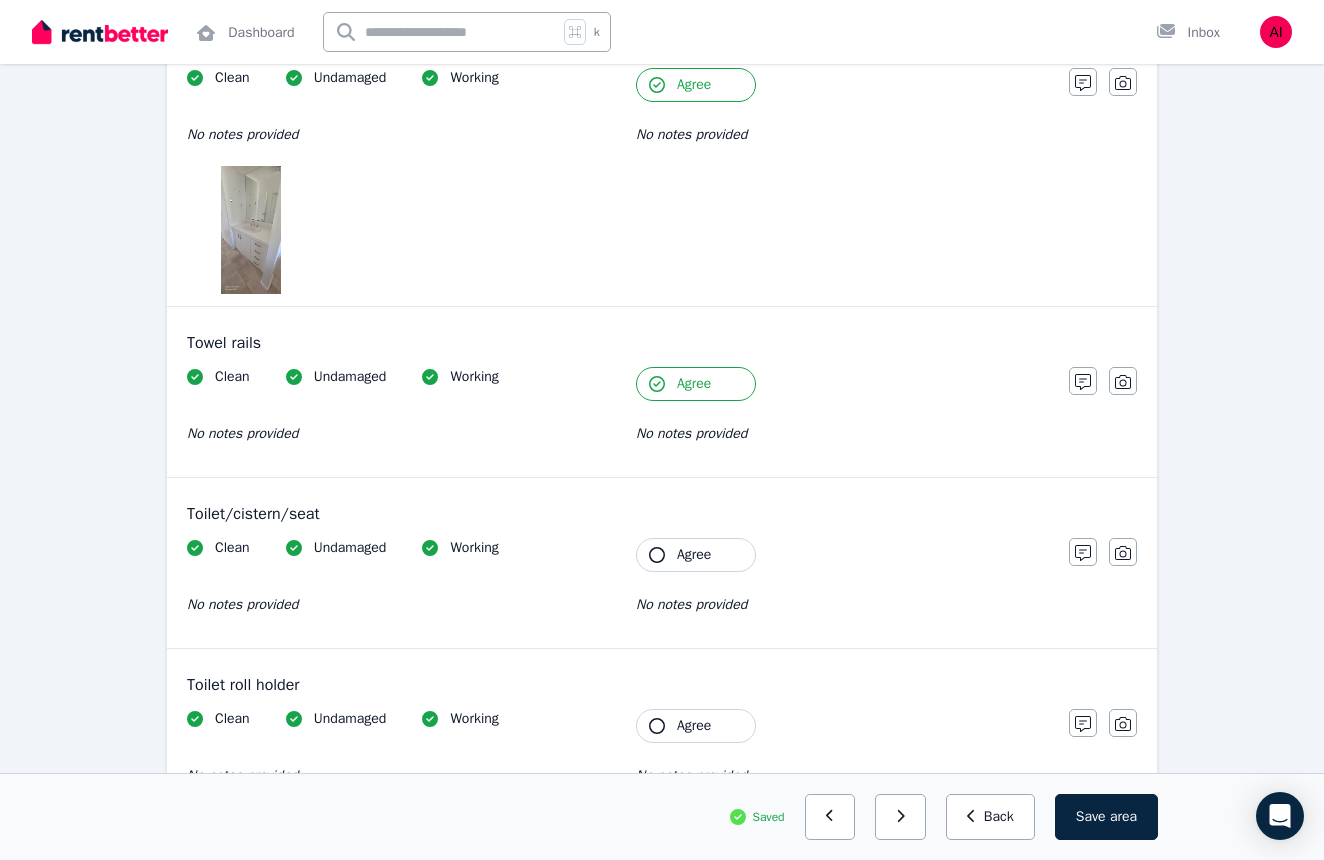 click 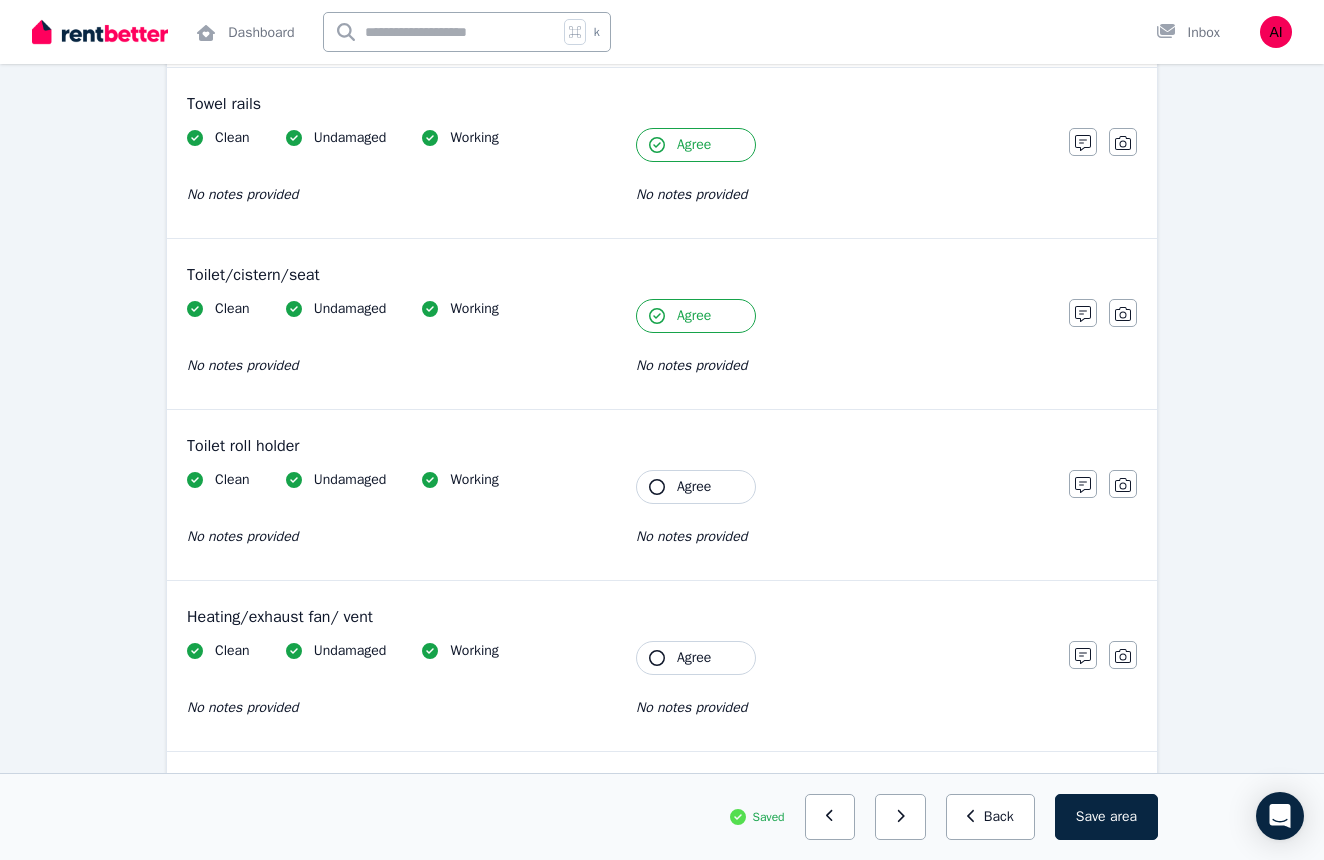 scroll, scrollTop: 2507, scrollLeft: 0, axis: vertical 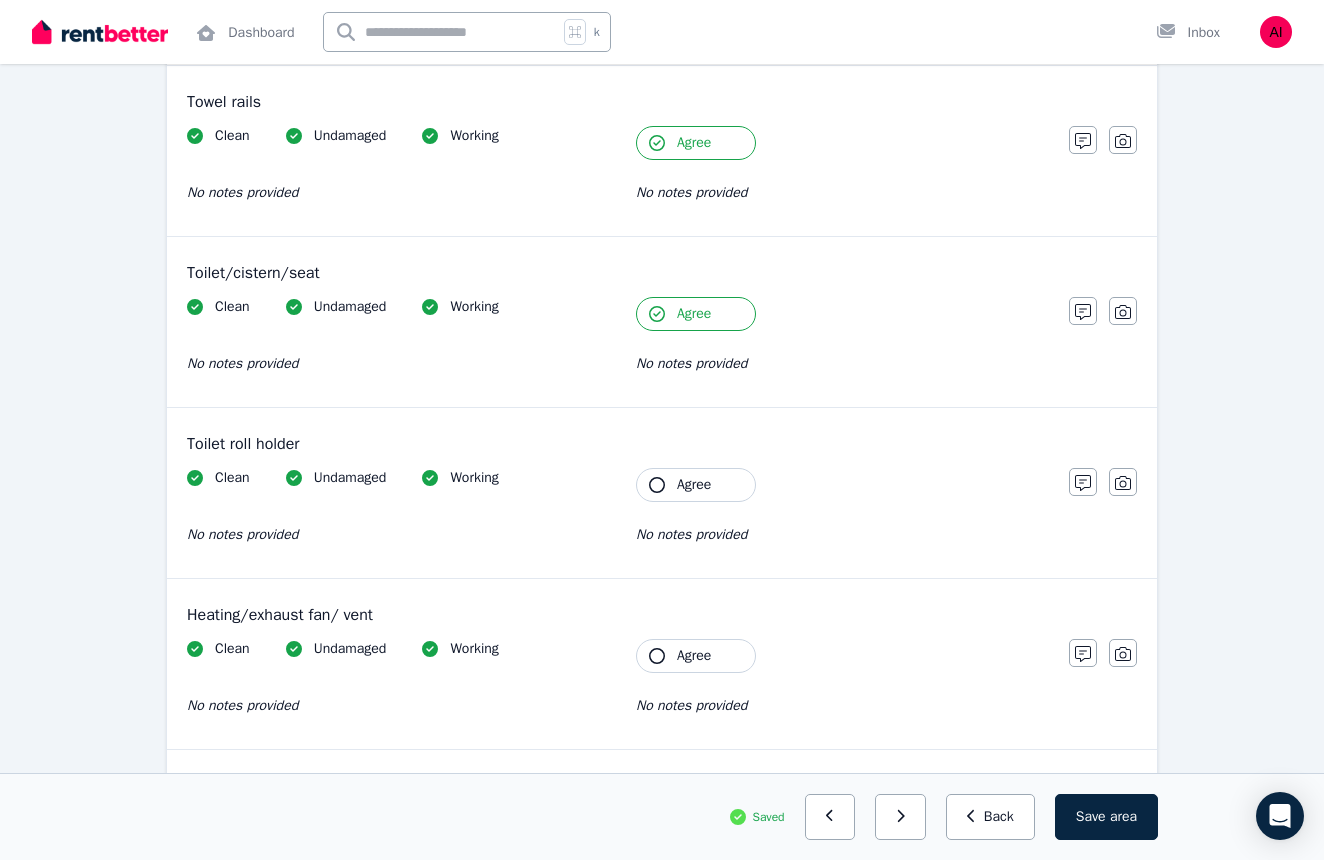 click 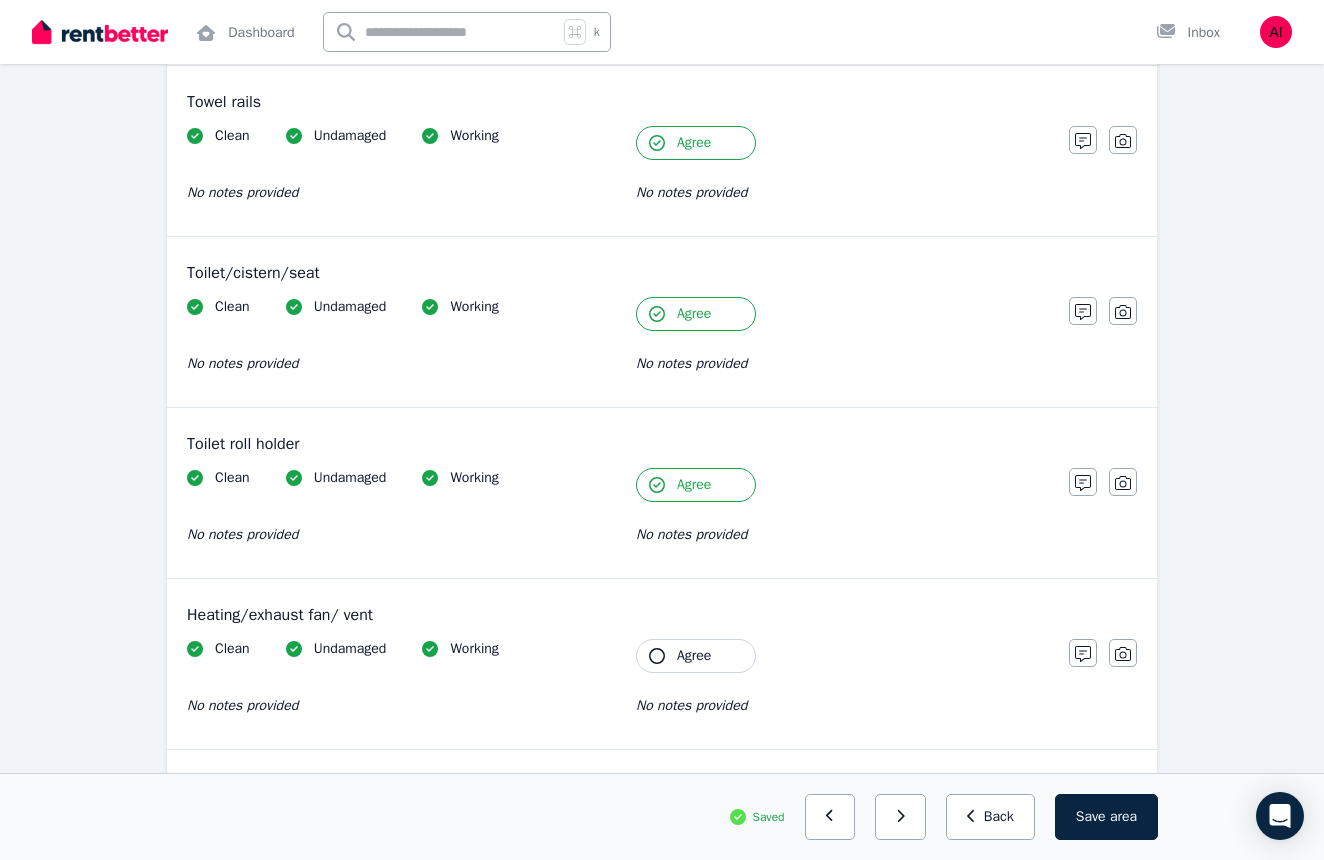 click 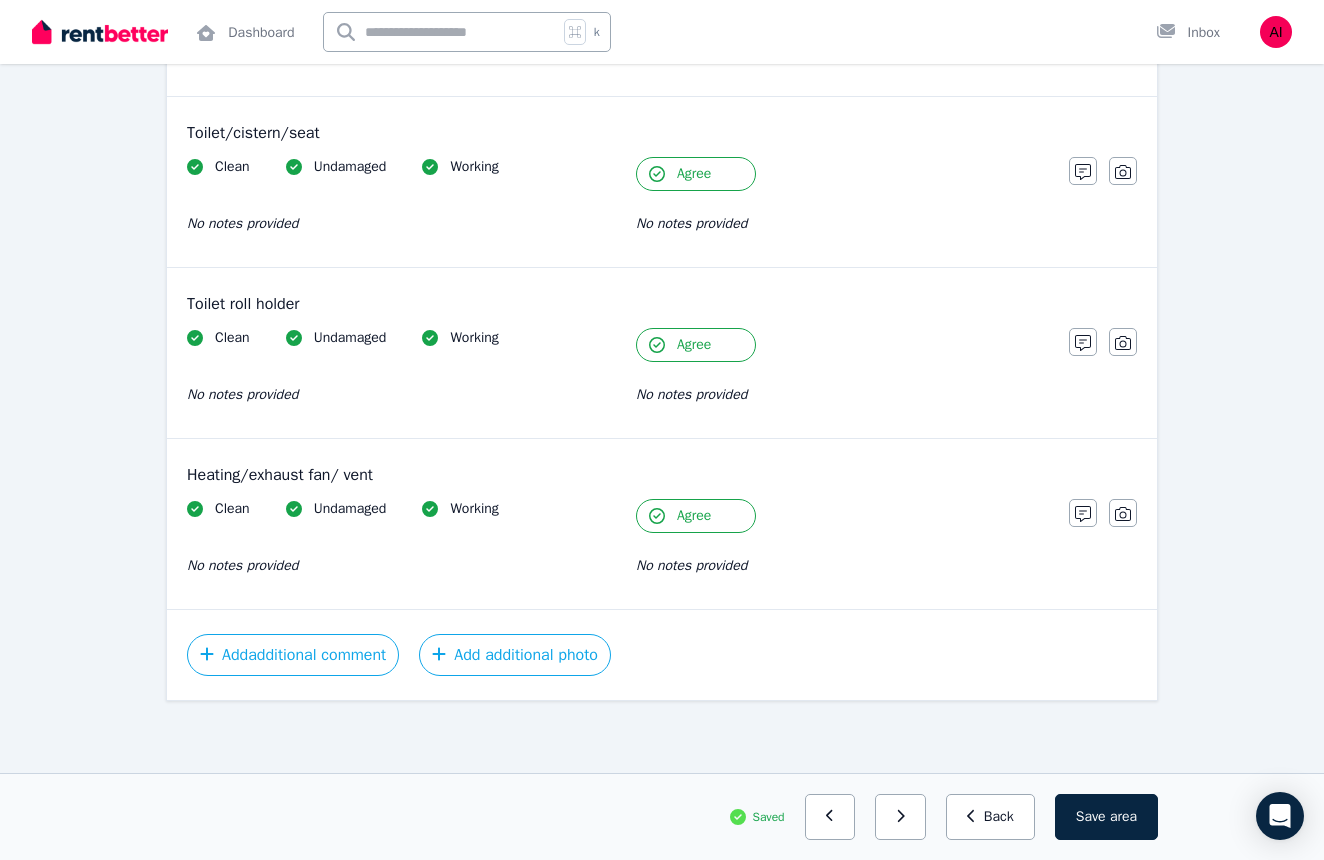 scroll, scrollTop: 2647, scrollLeft: 0, axis: vertical 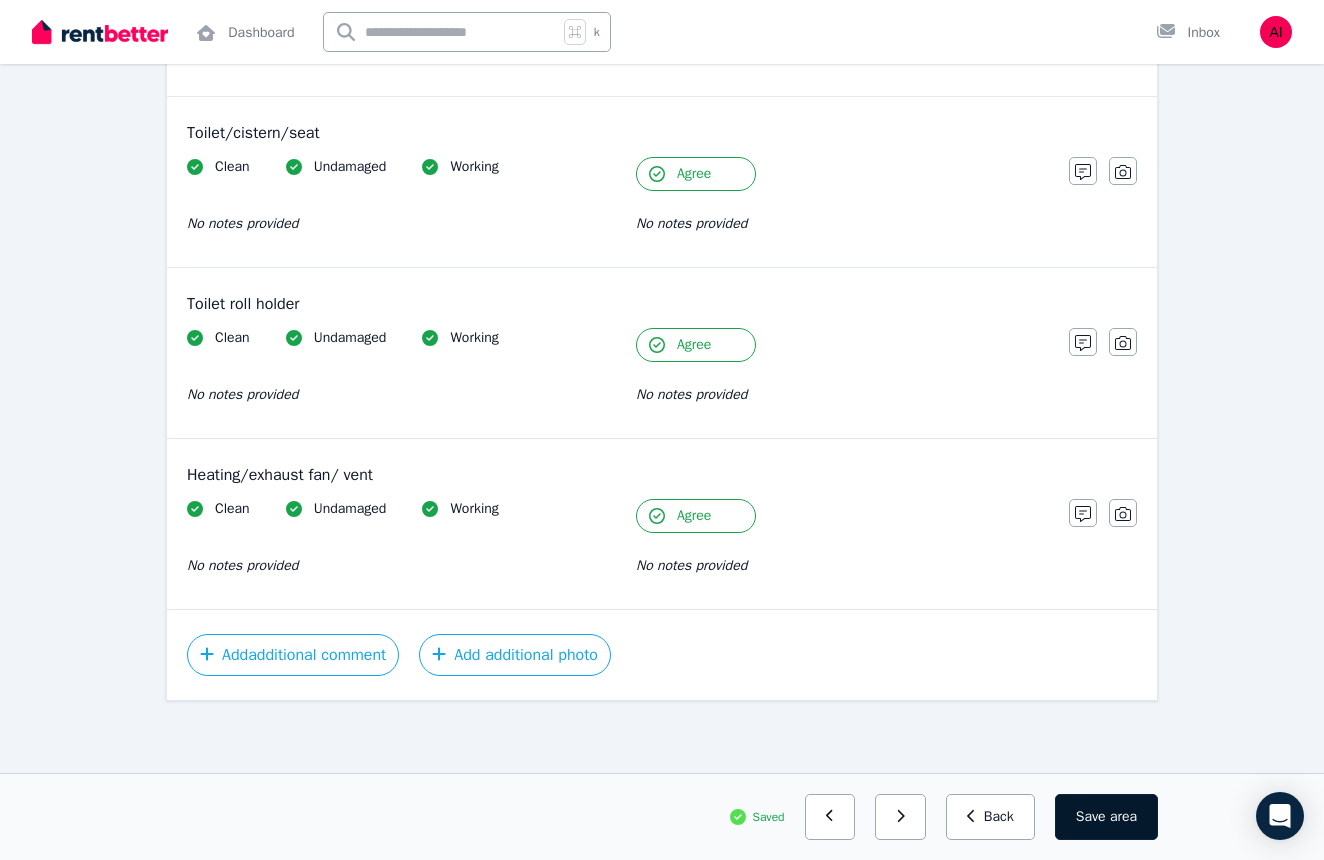 click on "area" at bounding box center (1123, 817) 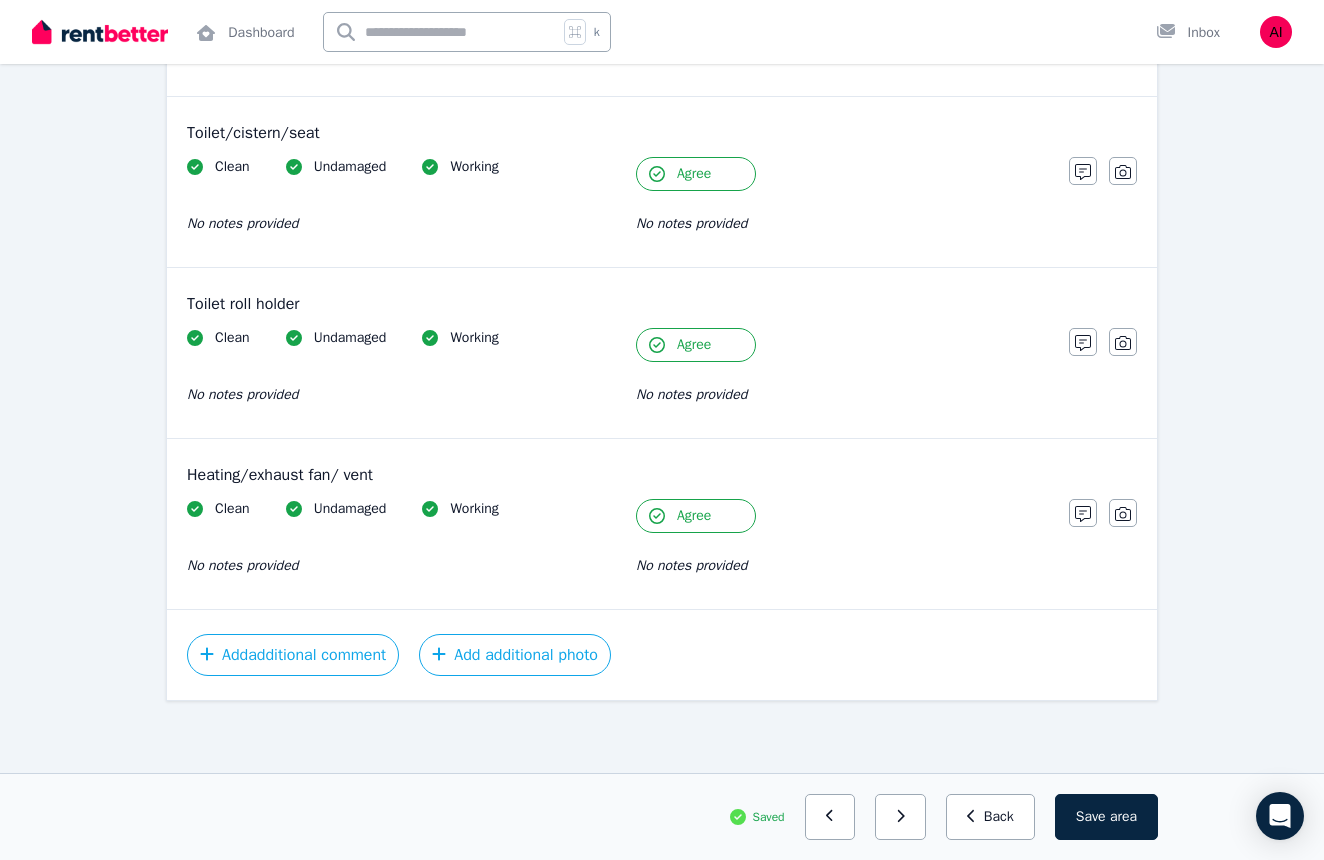 scroll, scrollTop: 2645, scrollLeft: 0, axis: vertical 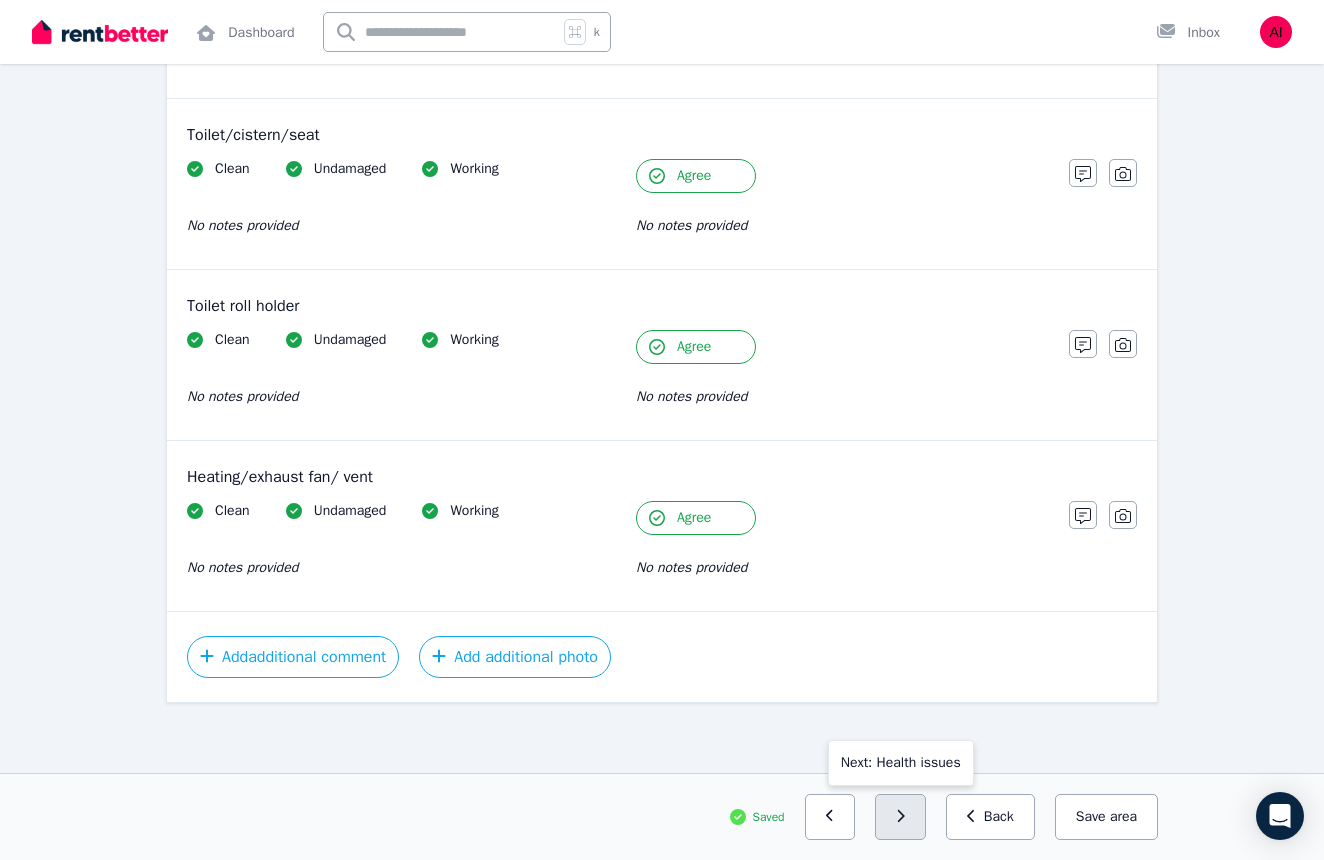 click at bounding box center [900, 817] 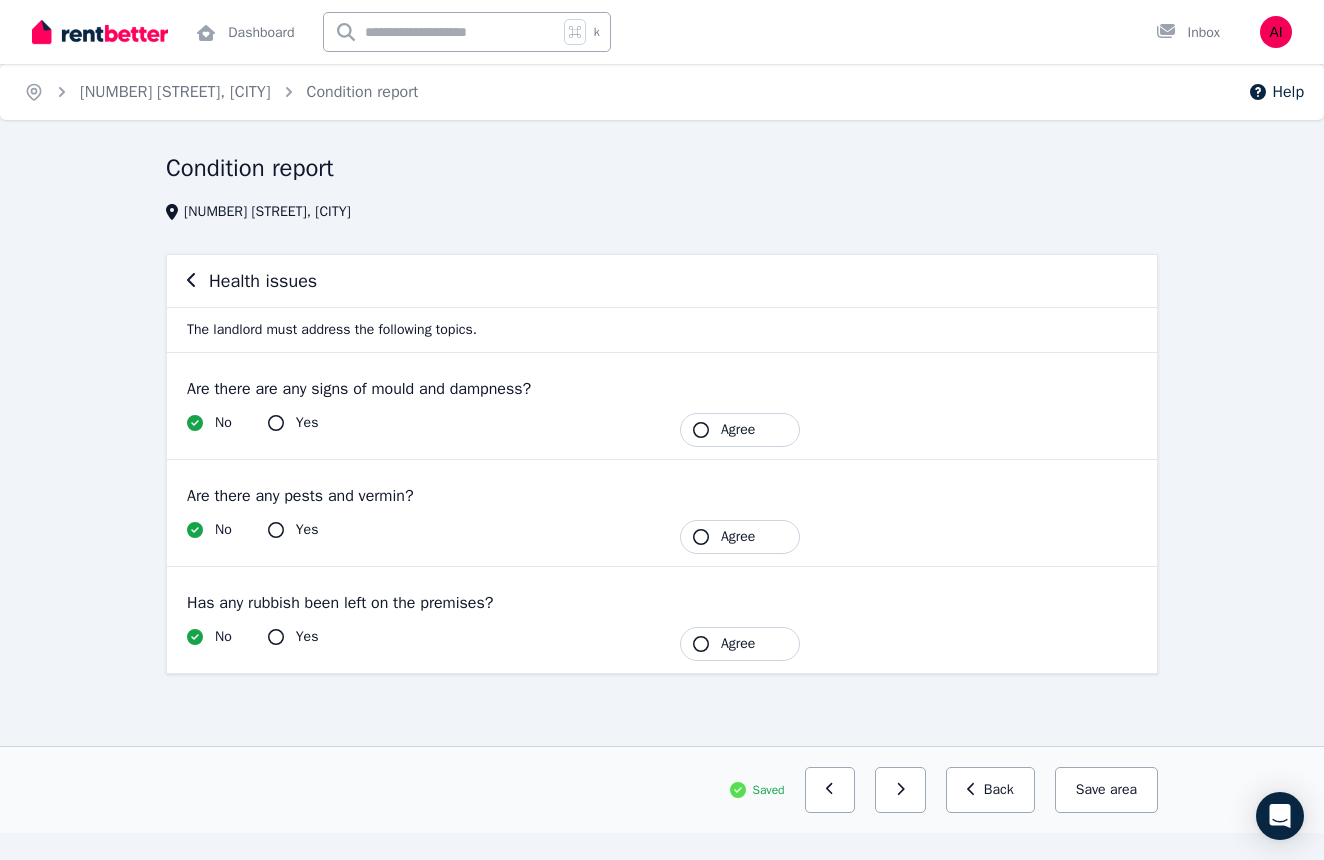 scroll, scrollTop: 0, scrollLeft: 0, axis: both 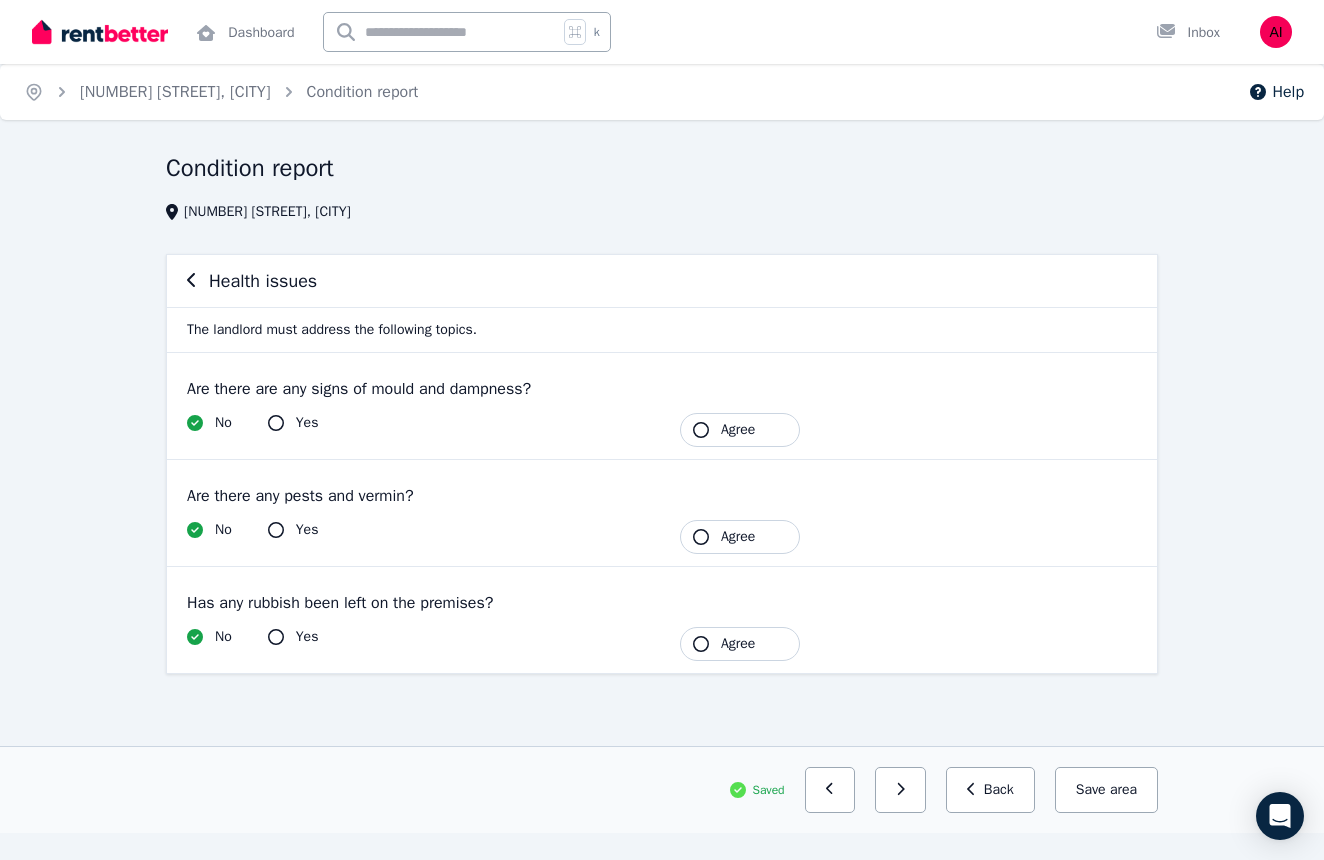 click 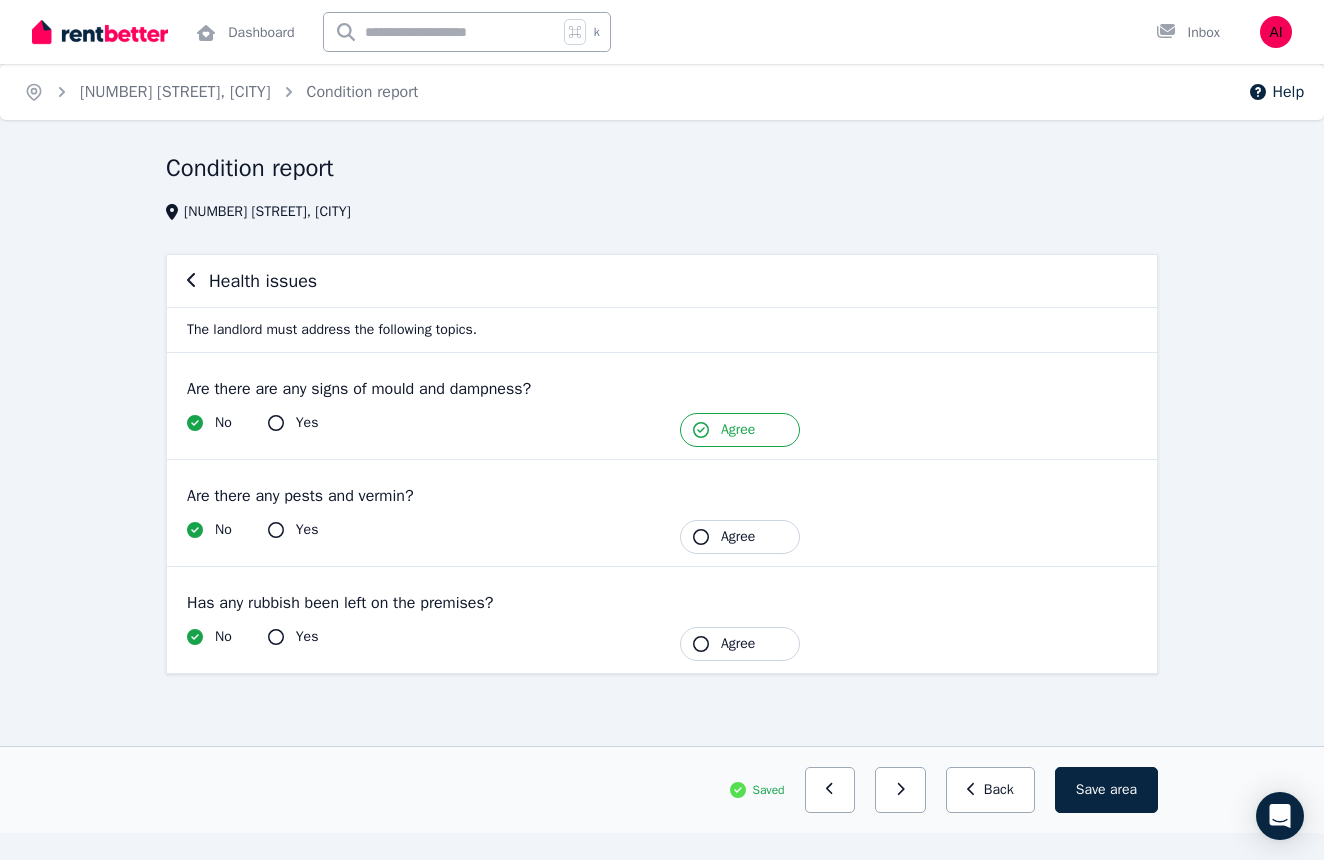 click 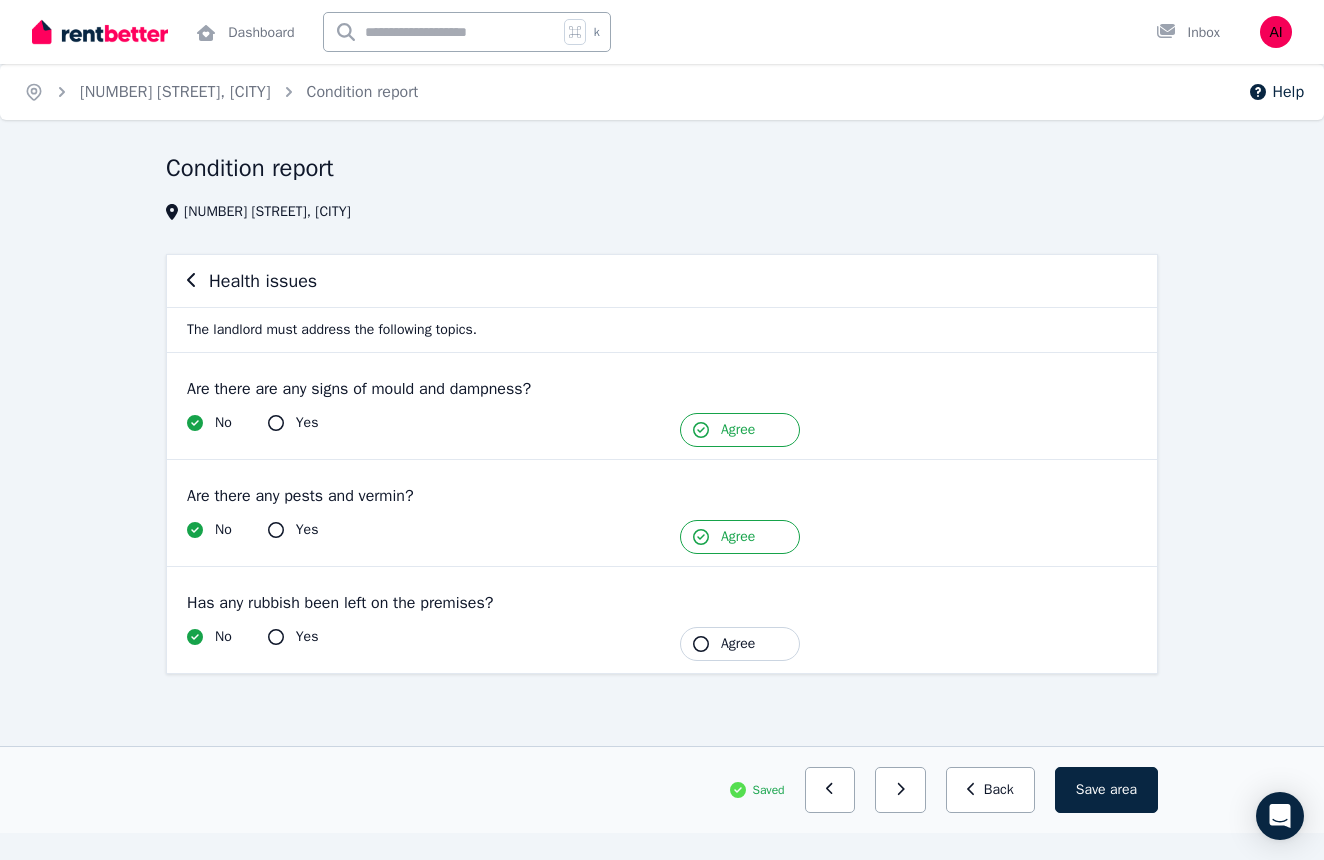 click 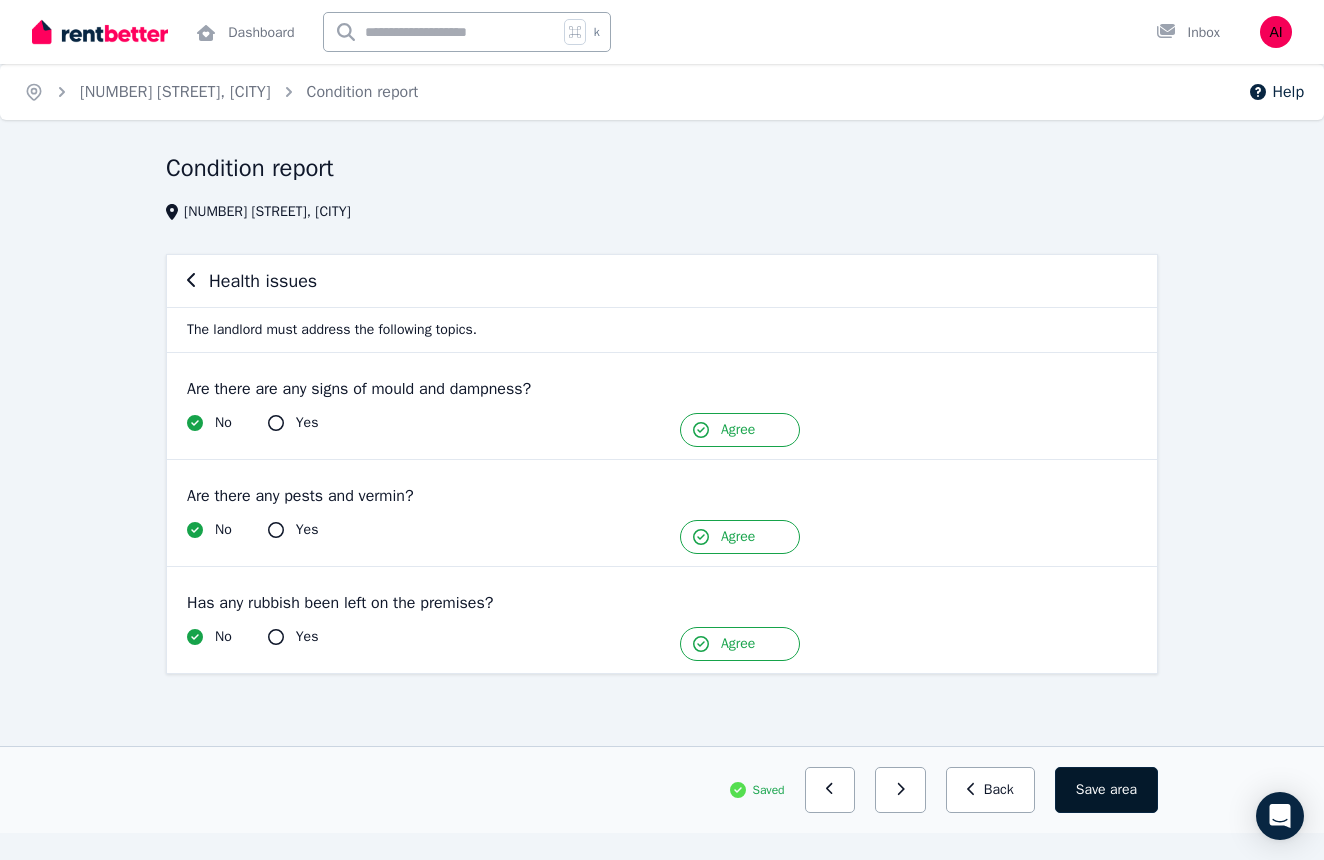 click on "area" at bounding box center [1123, 790] 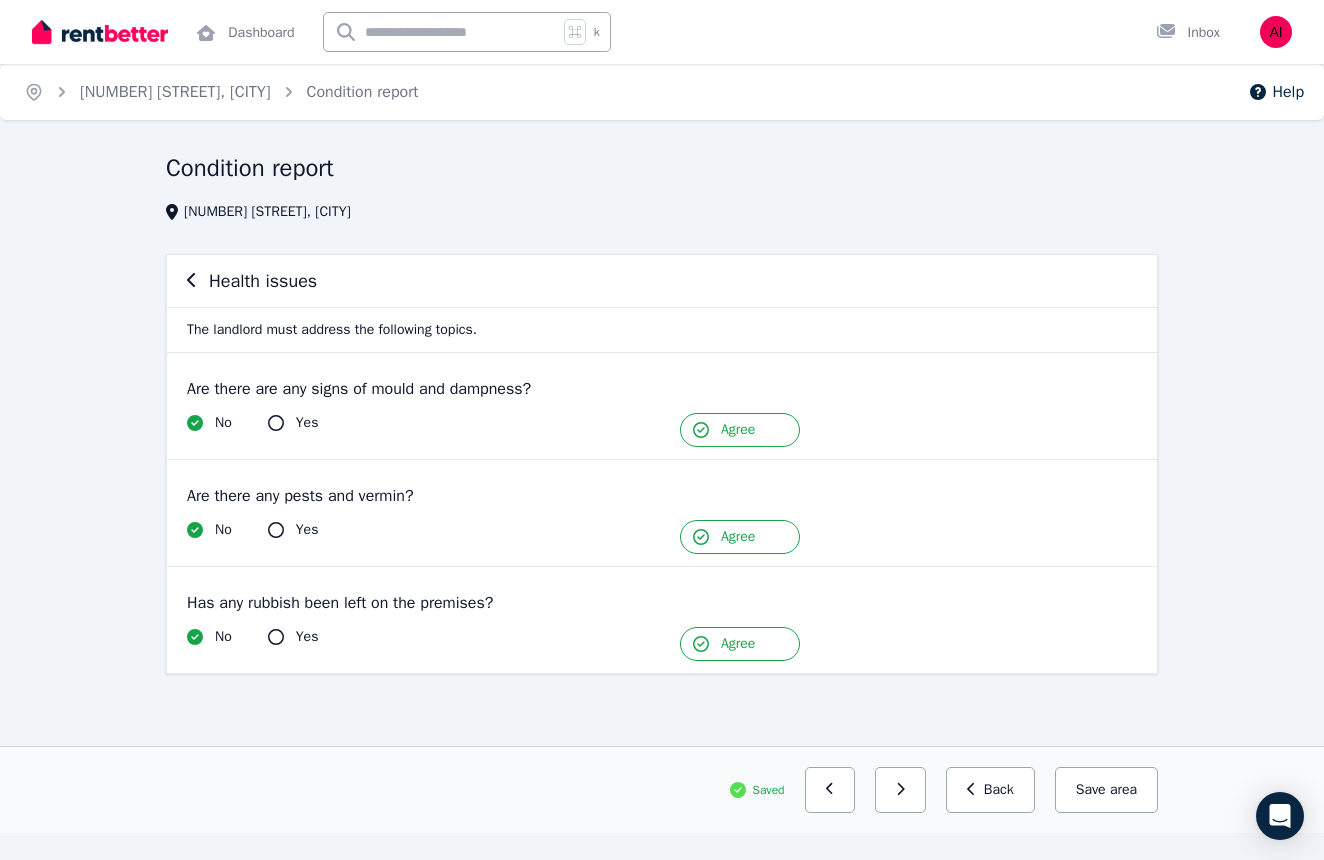 click 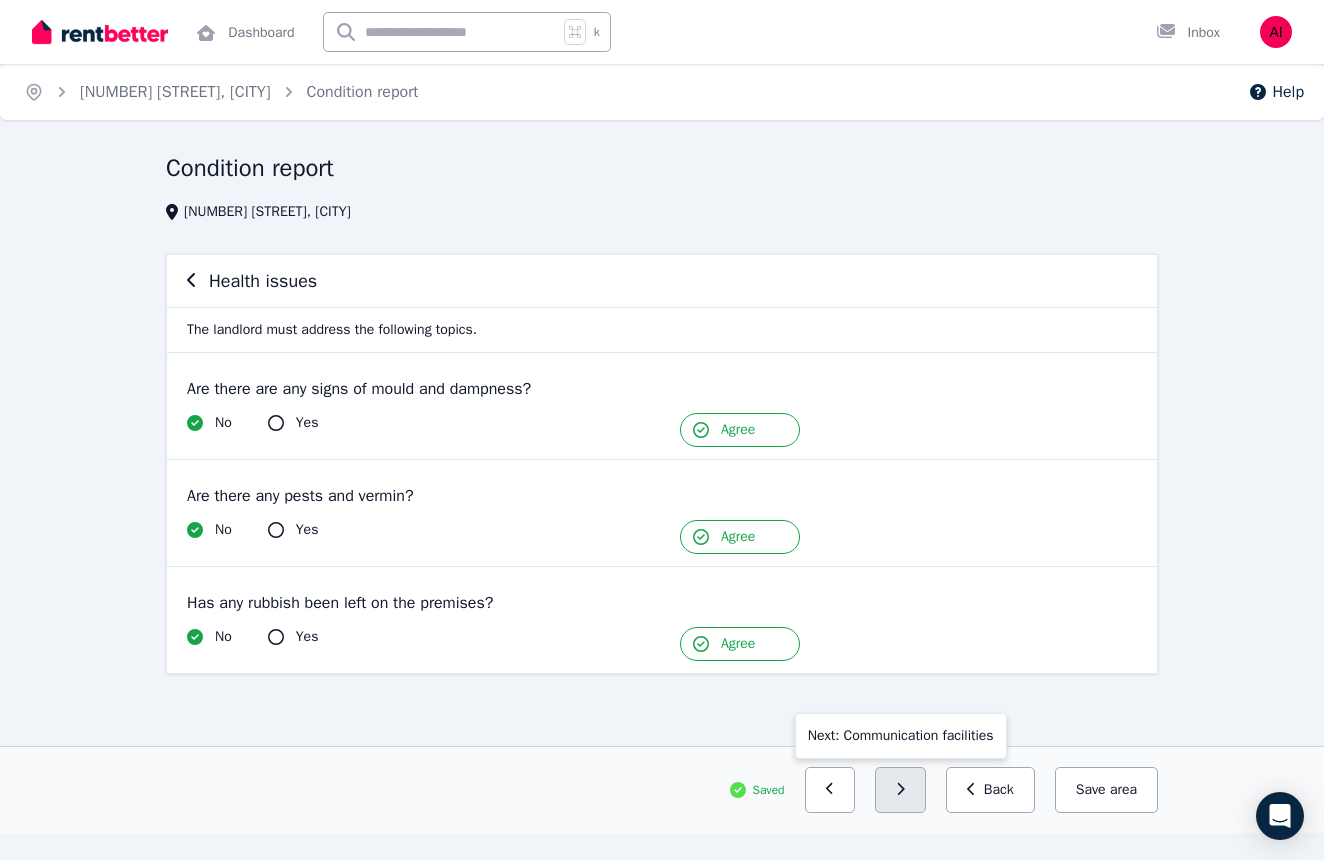 click at bounding box center [900, 790] 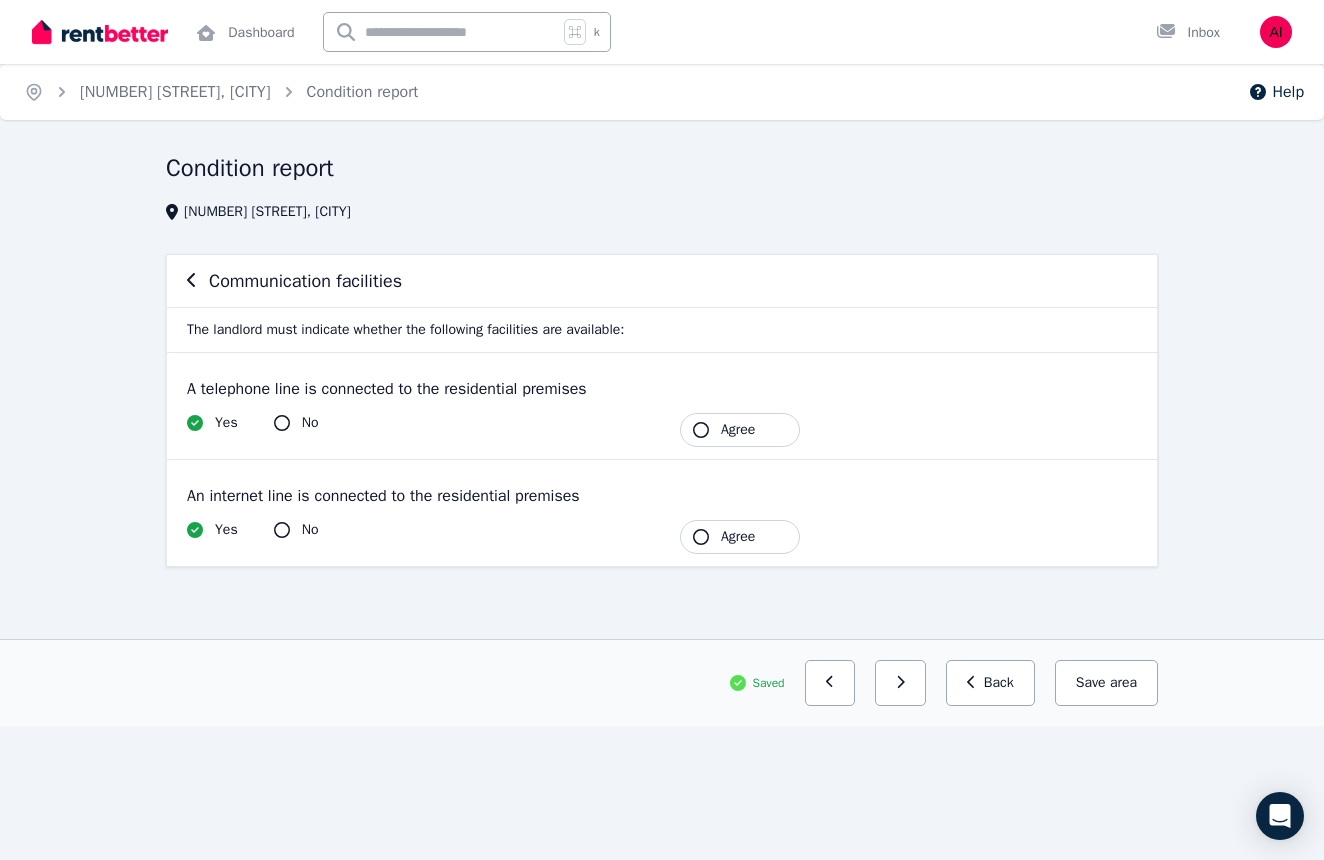 click 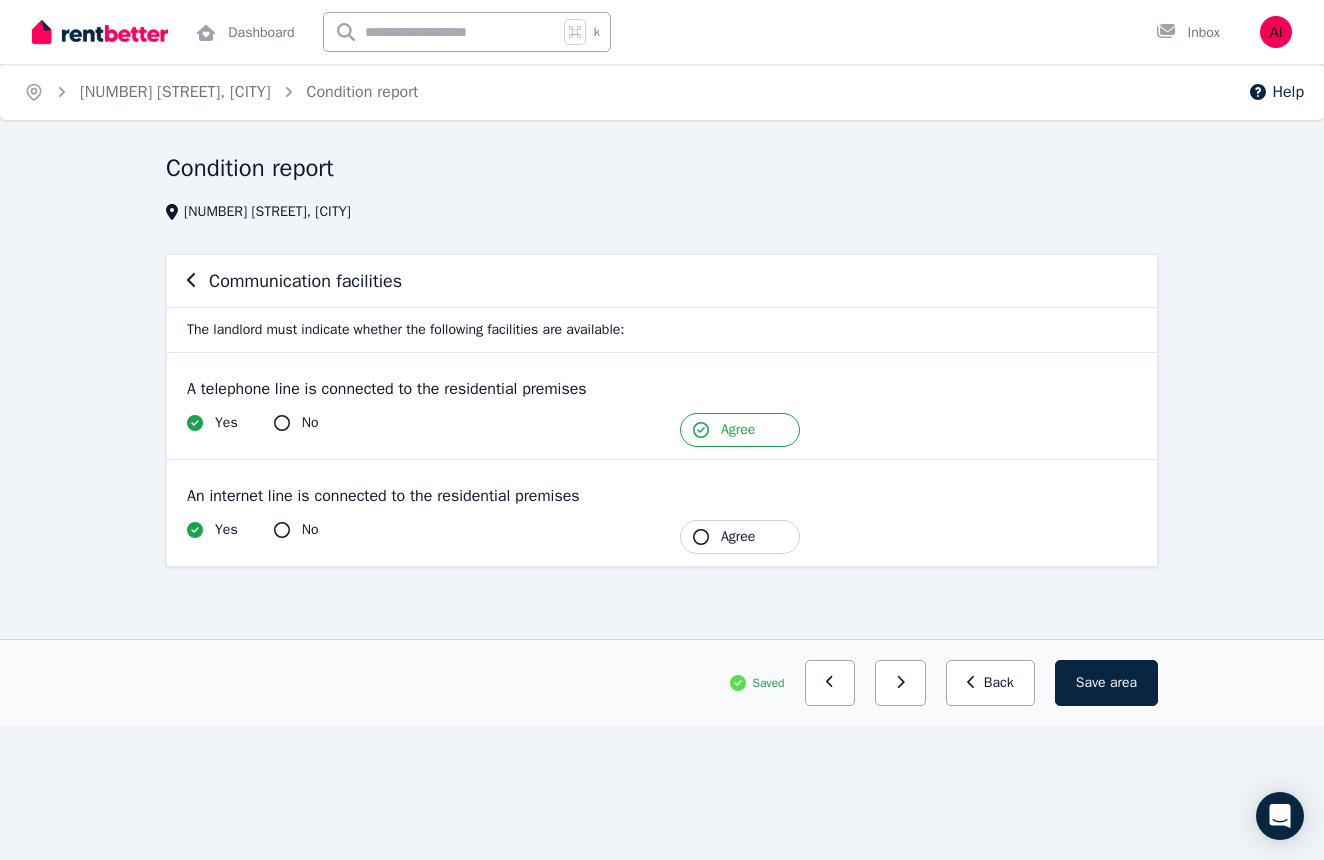 click on "Agree" at bounding box center (738, 537) 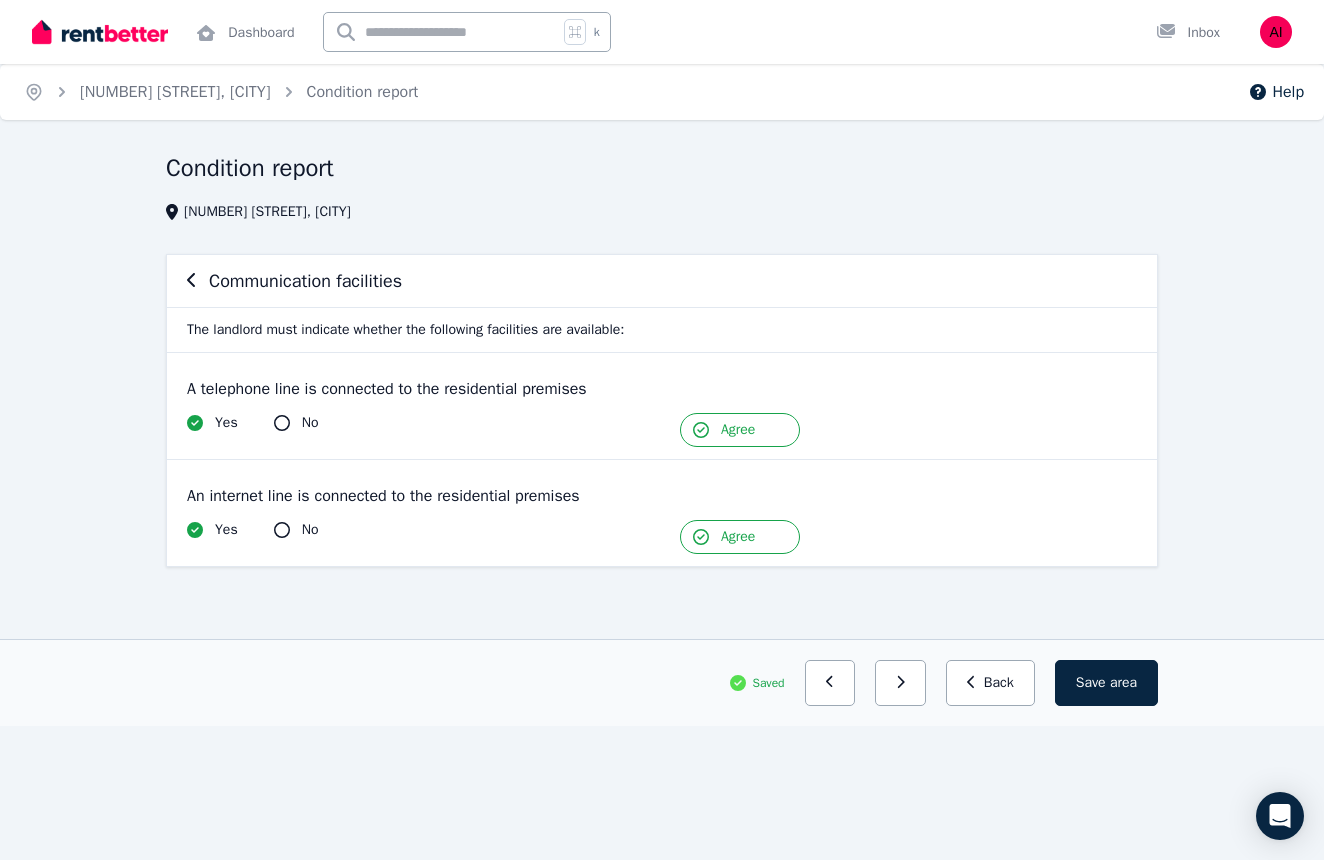 click on "Agree" at bounding box center [738, 537] 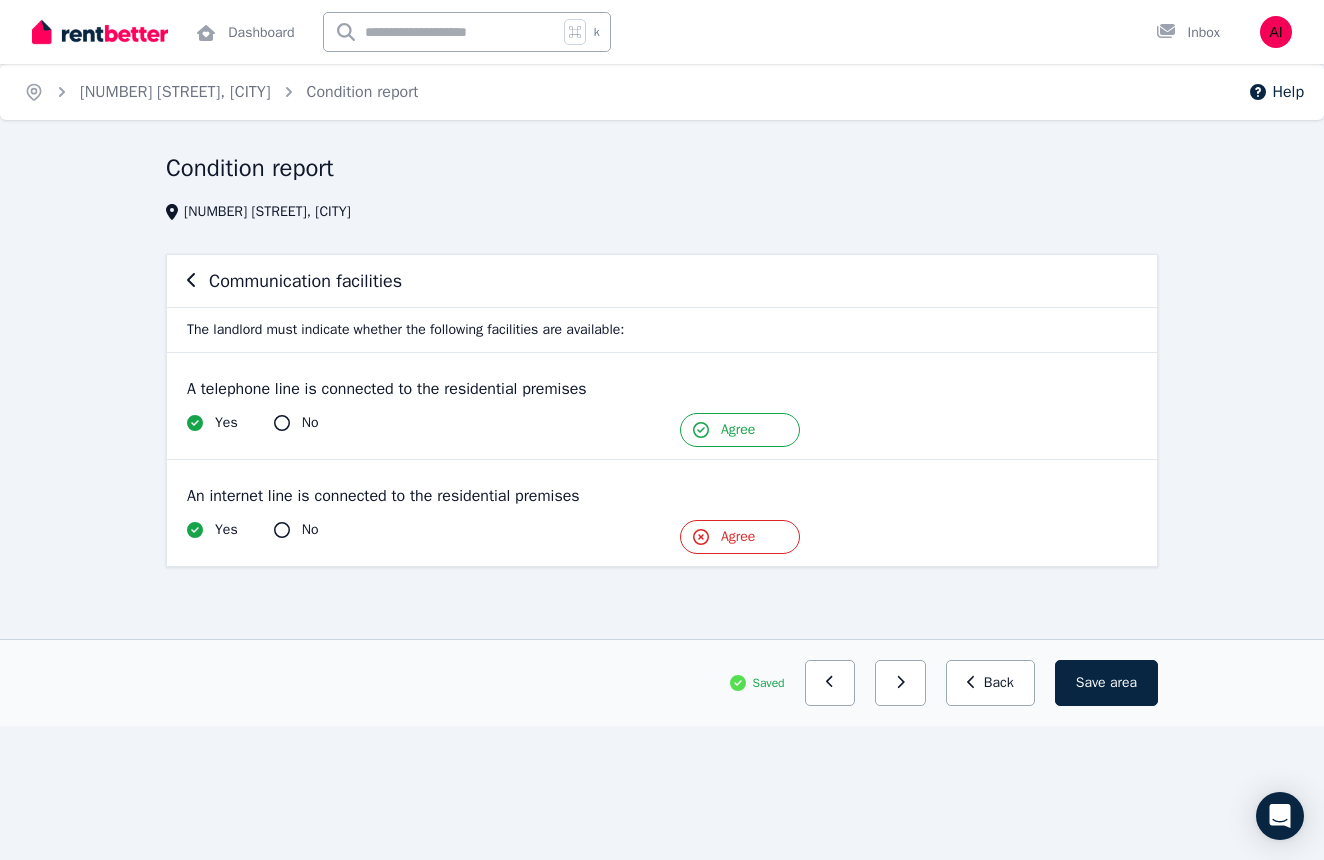 click on "Agree" at bounding box center [738, 430] 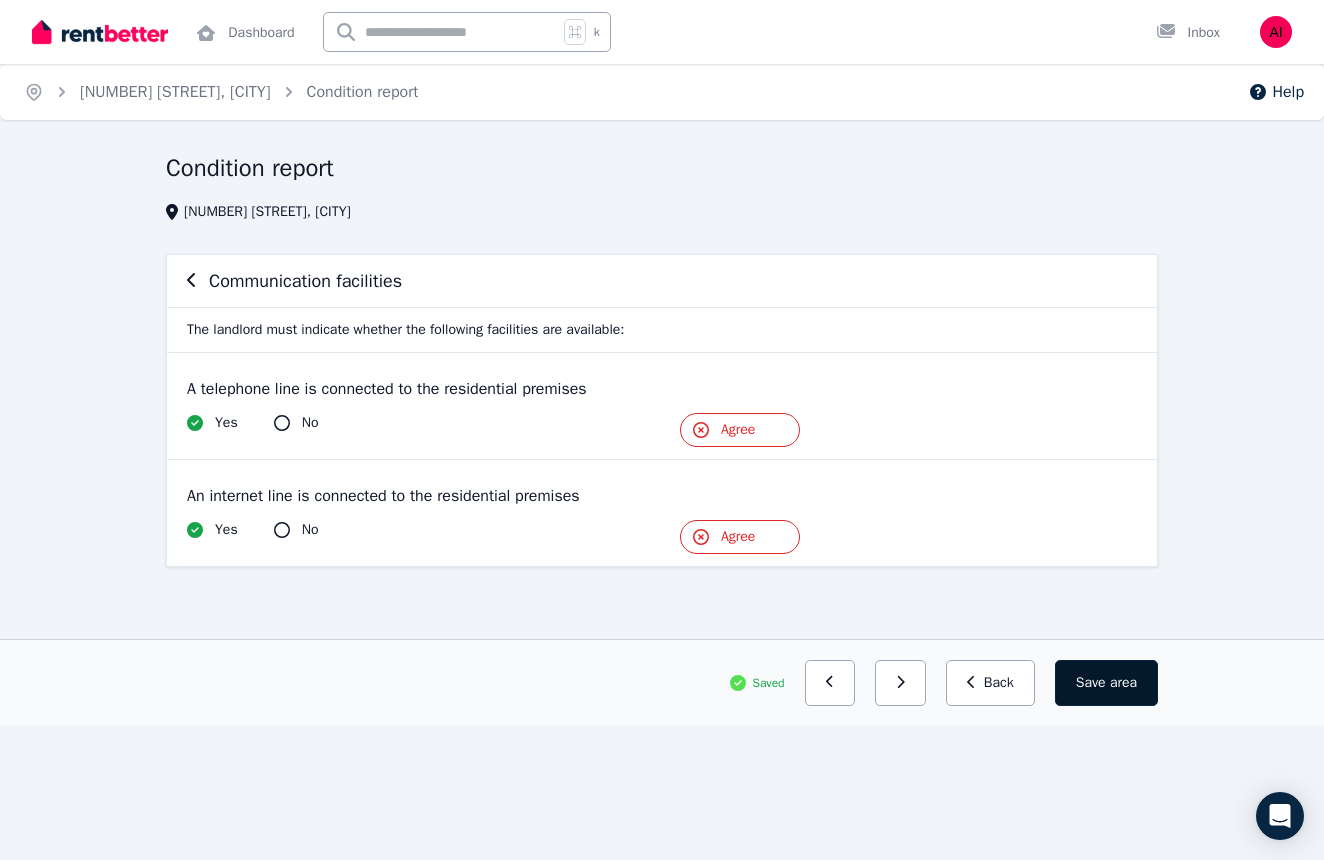 click on "area" at bounding box center [1123, 683] 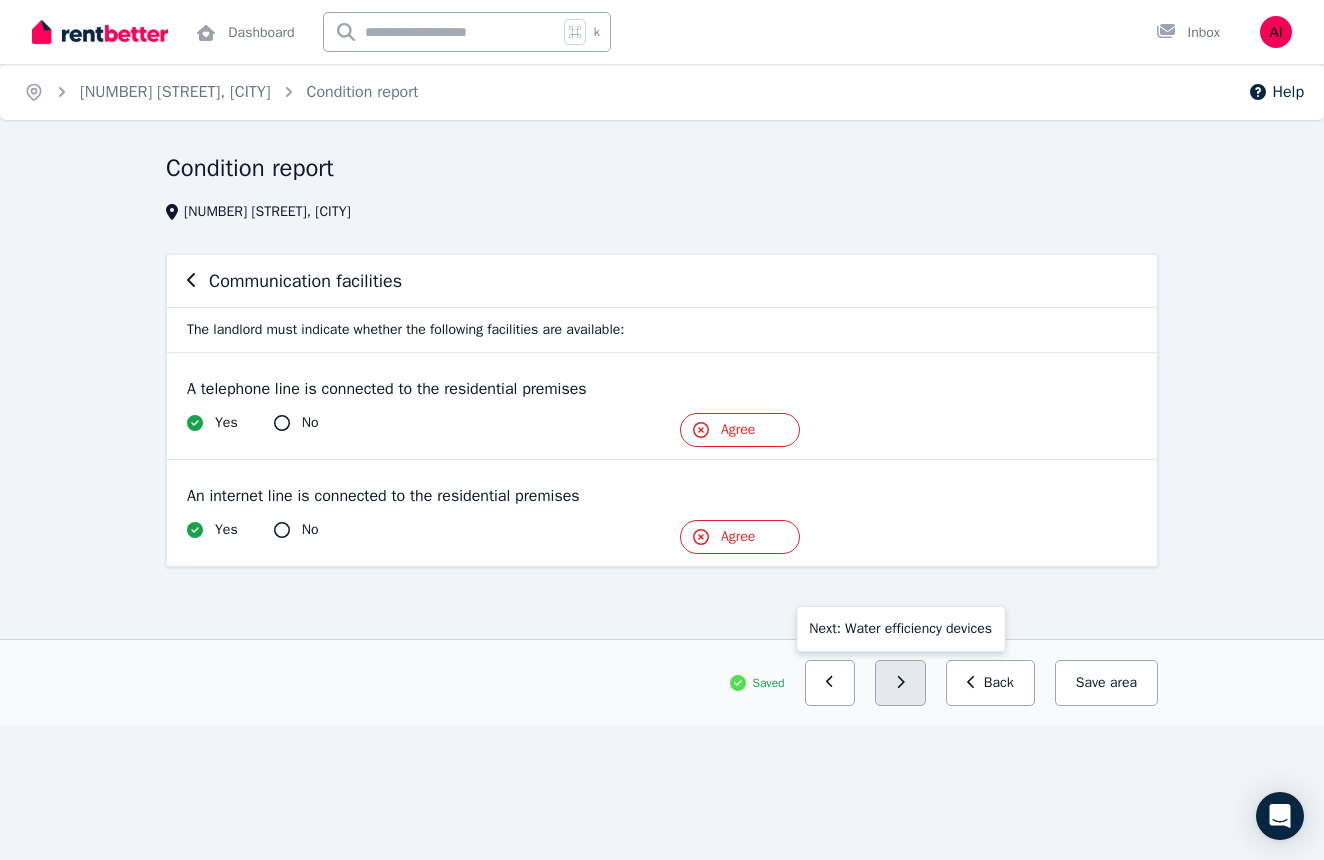 click at bounding box center (900, 683) 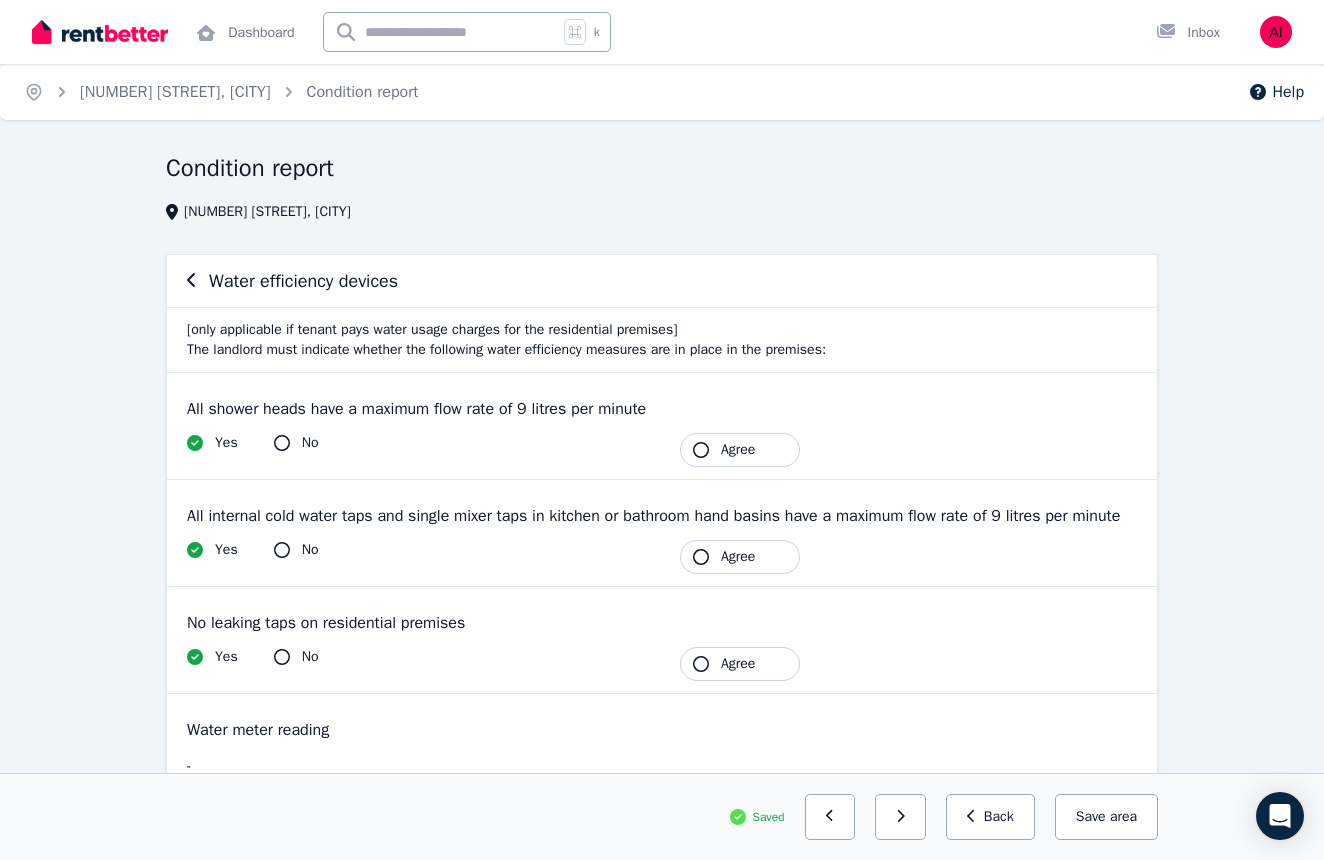 click on "All shower heads have a maximum flow rate of 9 litres per minute Yes No Tenant Agree" at bounding box center [662, 426] 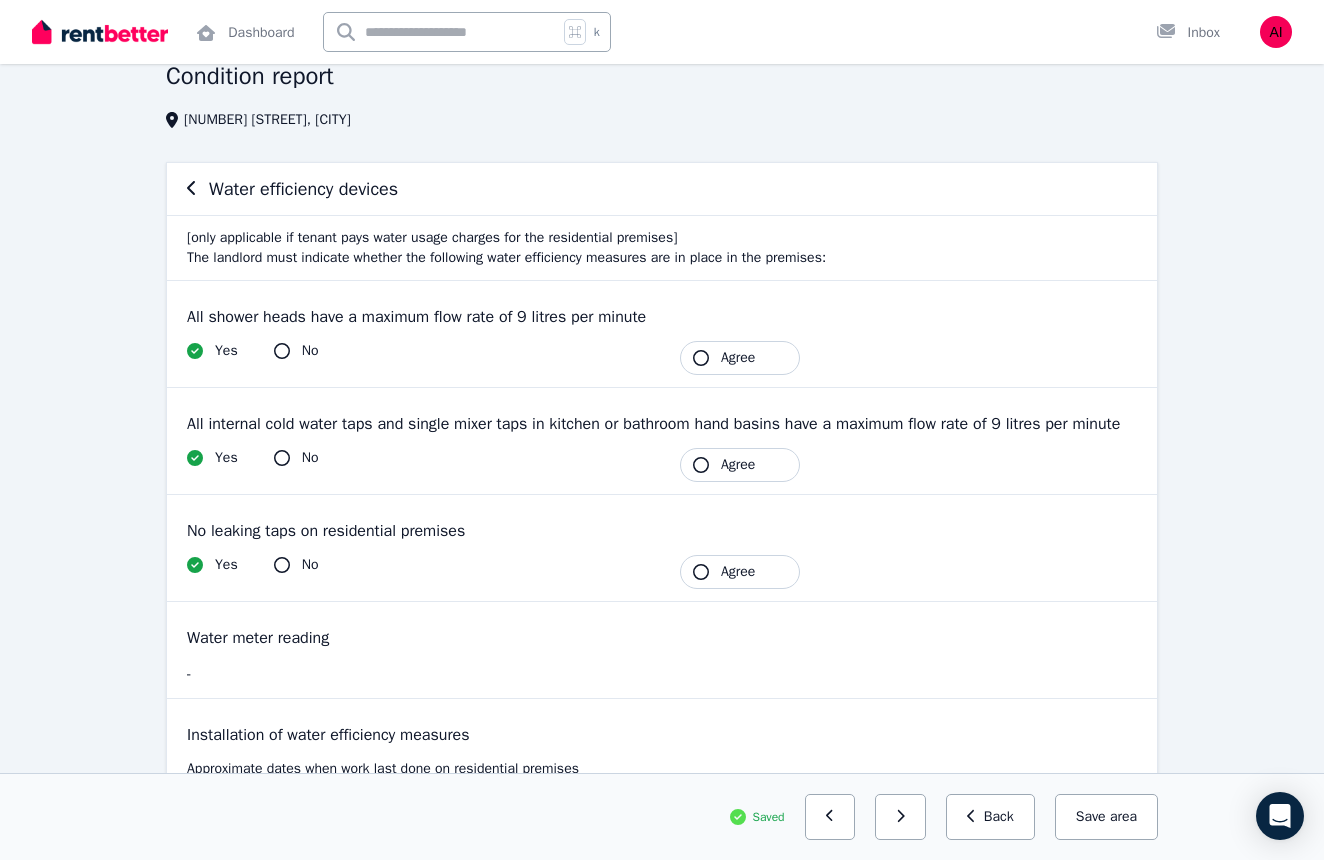 scroll, scrollTop: 95, scrollLeft: 0, axis: vertical 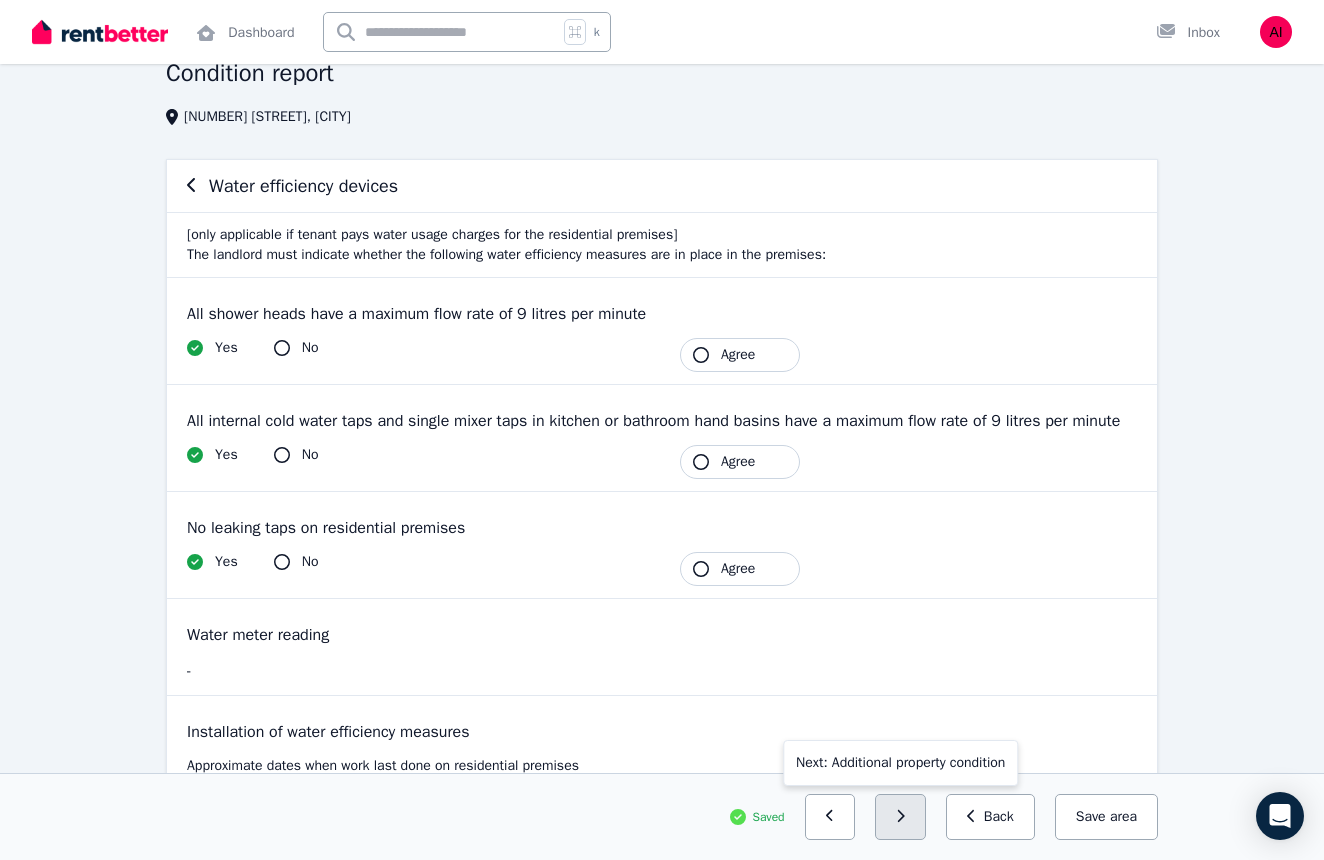 click 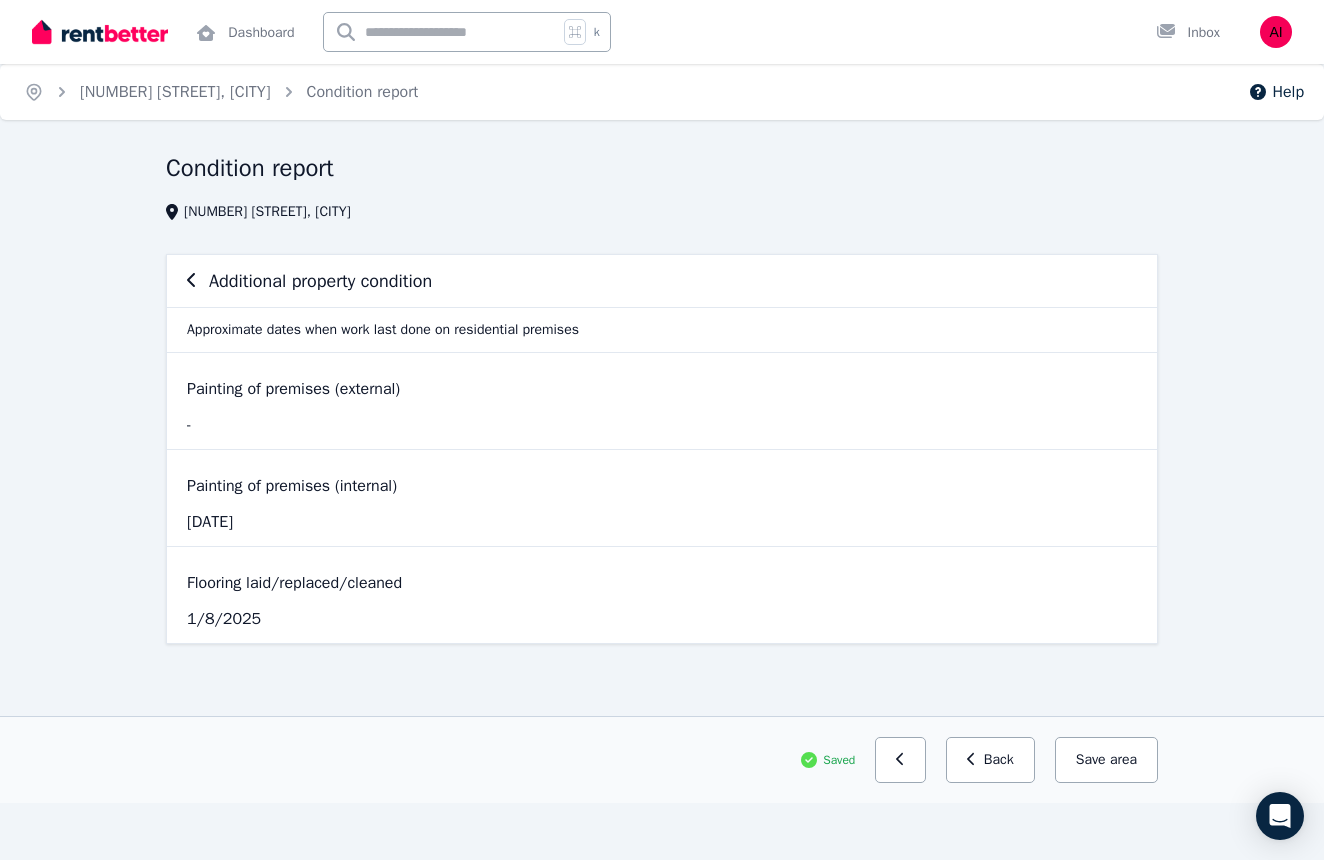 scroll, scrollTop: 0, scrollLeft: 0, axis: both 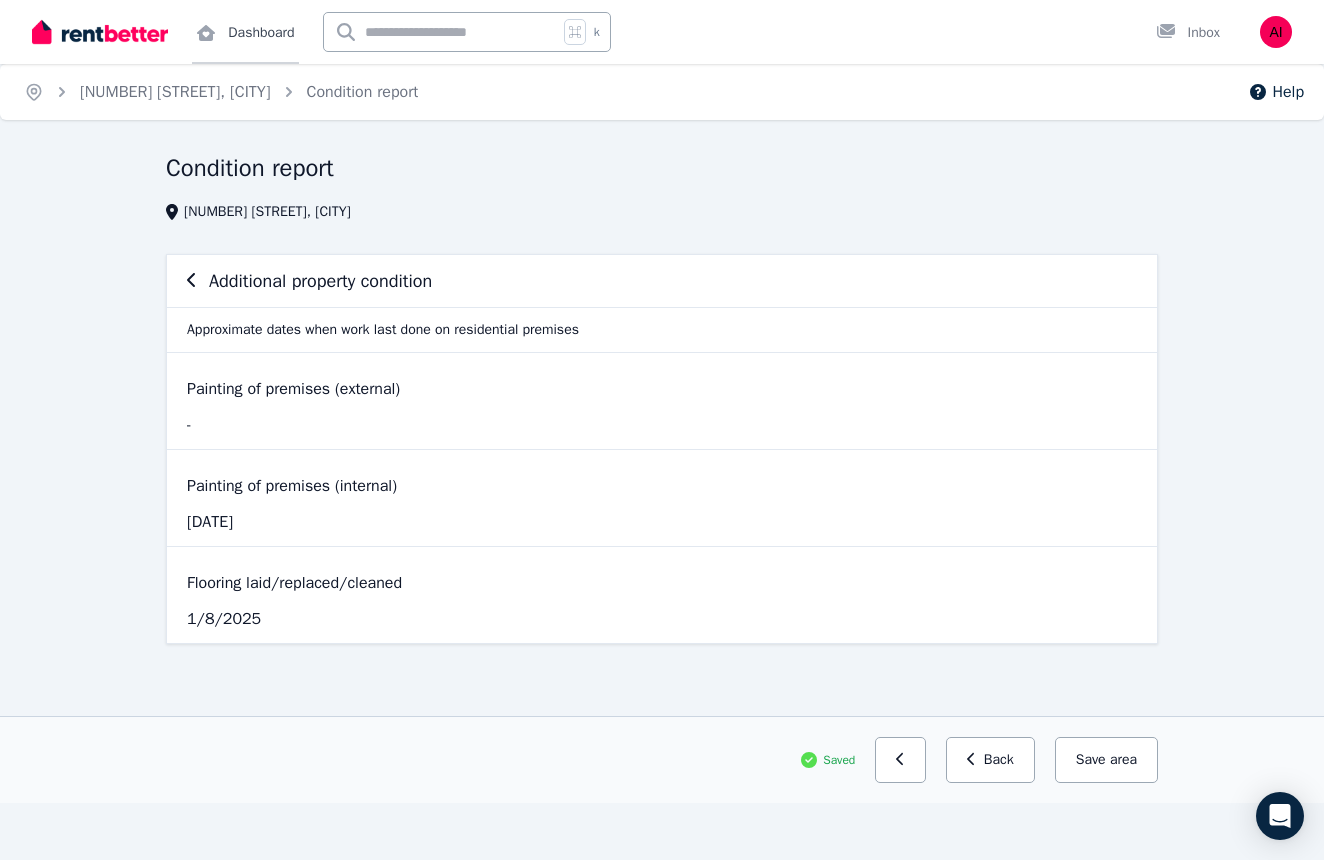 click on "Dashboard" at bounding box center (245, 32) 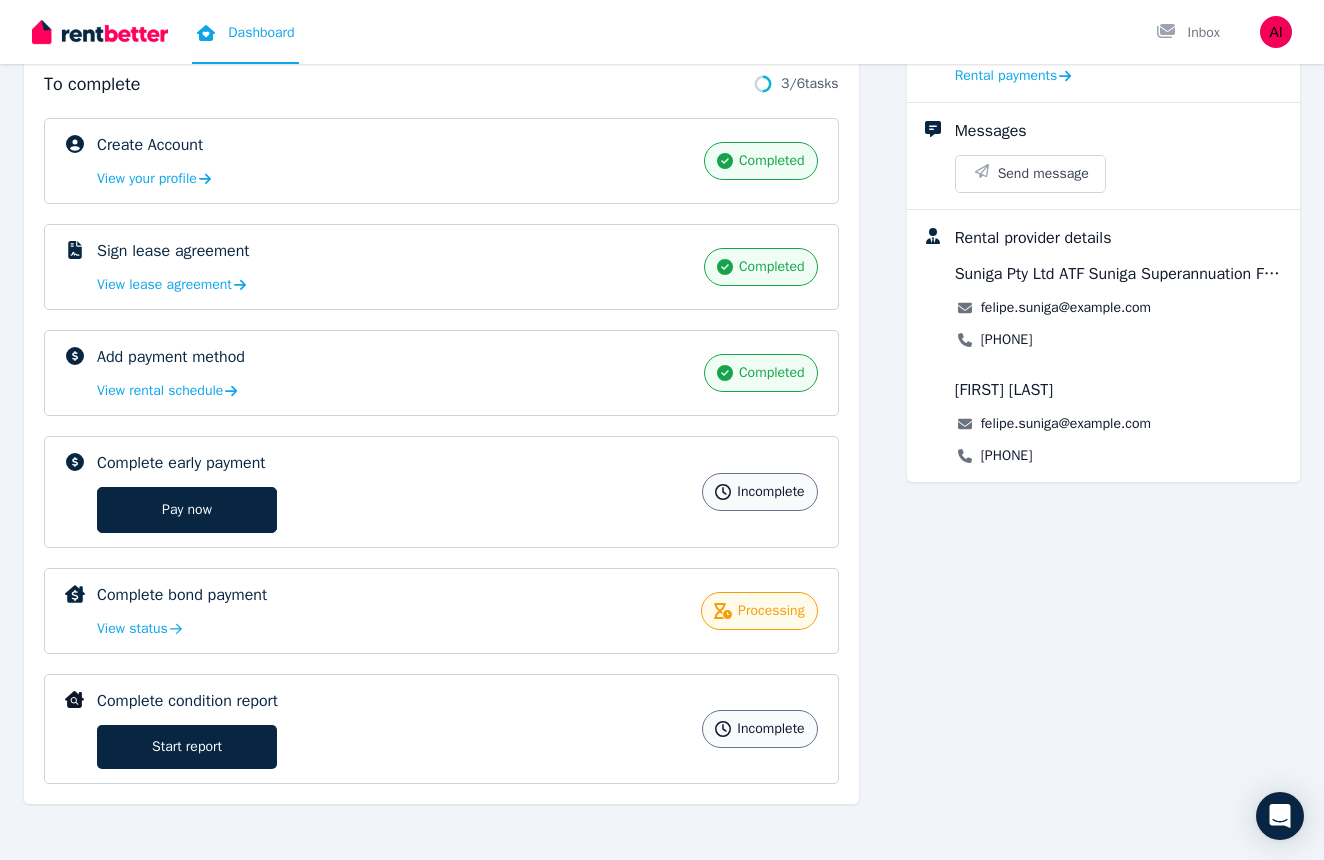 scroll, scrollTop: 242, scrollLeft: 0, axis: vertical 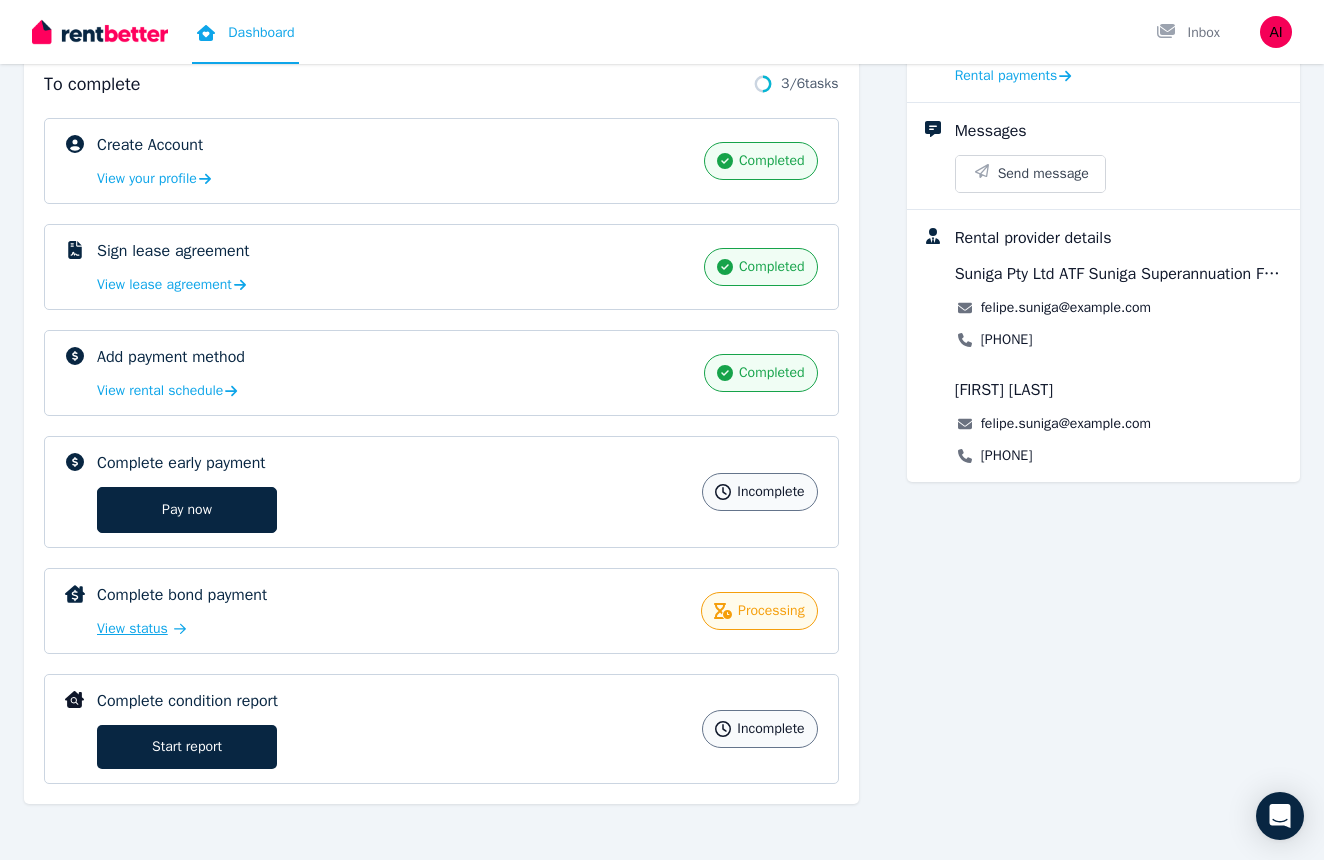 click on "View status" at bounding box center [132, 629] 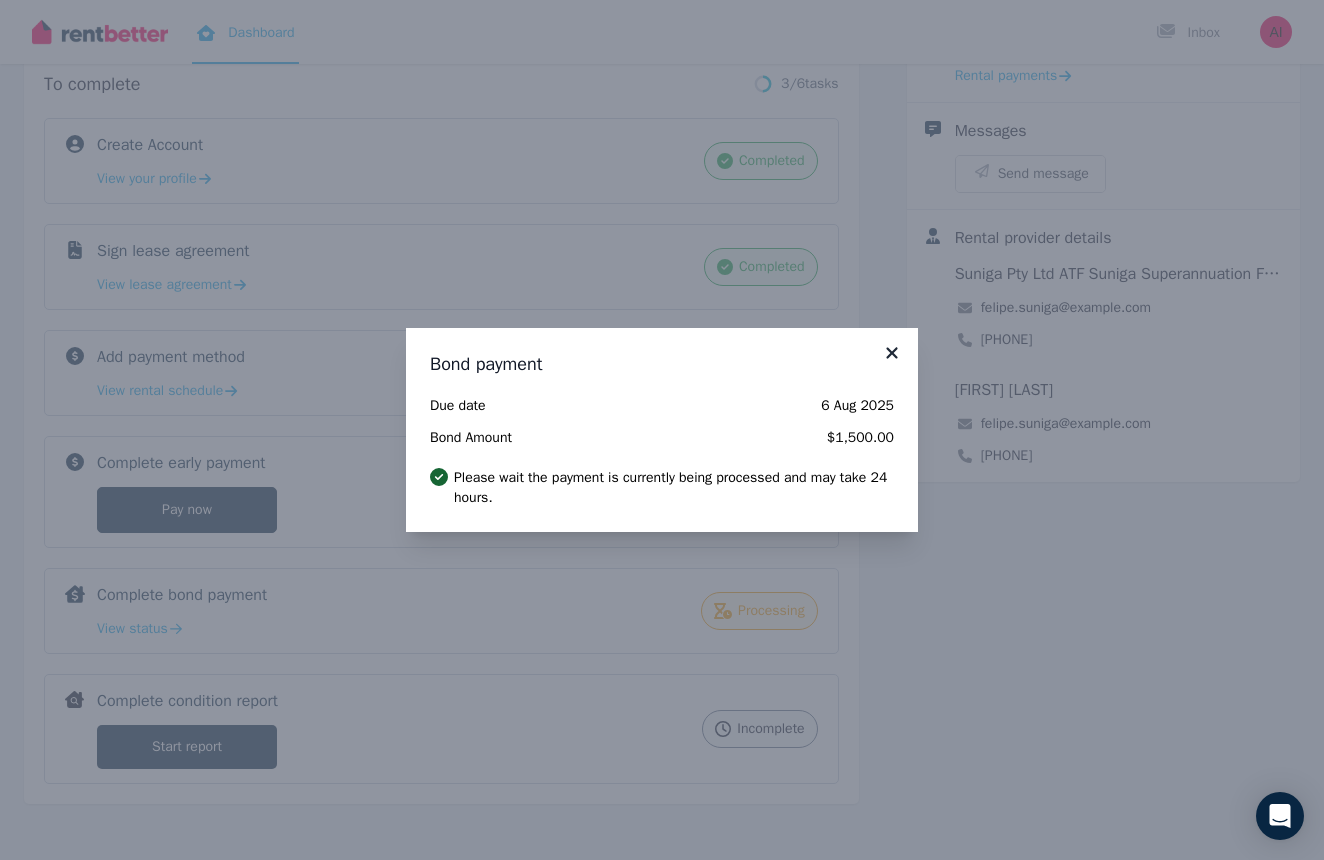 click 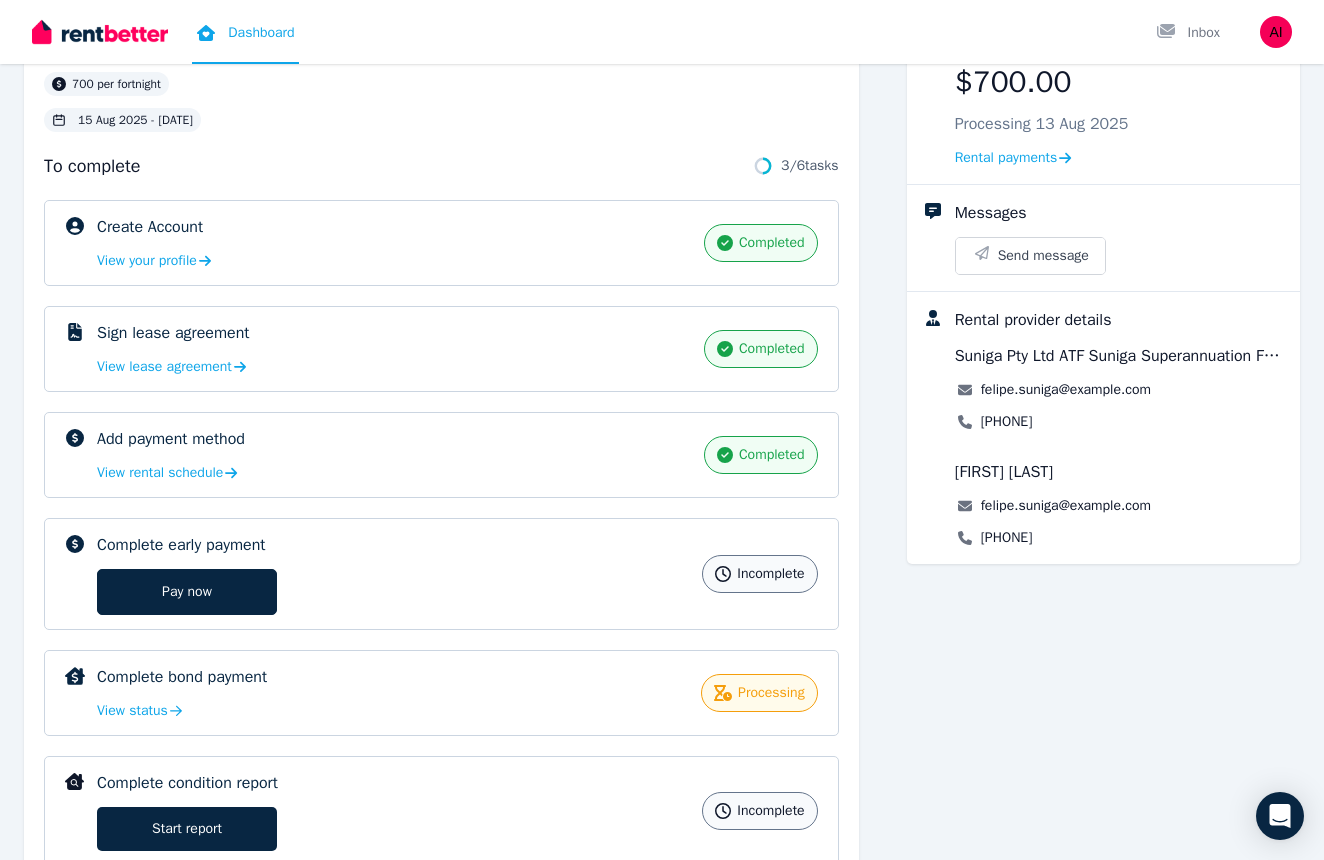 scroll, scrollTop: 166, scrollLeft: 0, axis: vertical 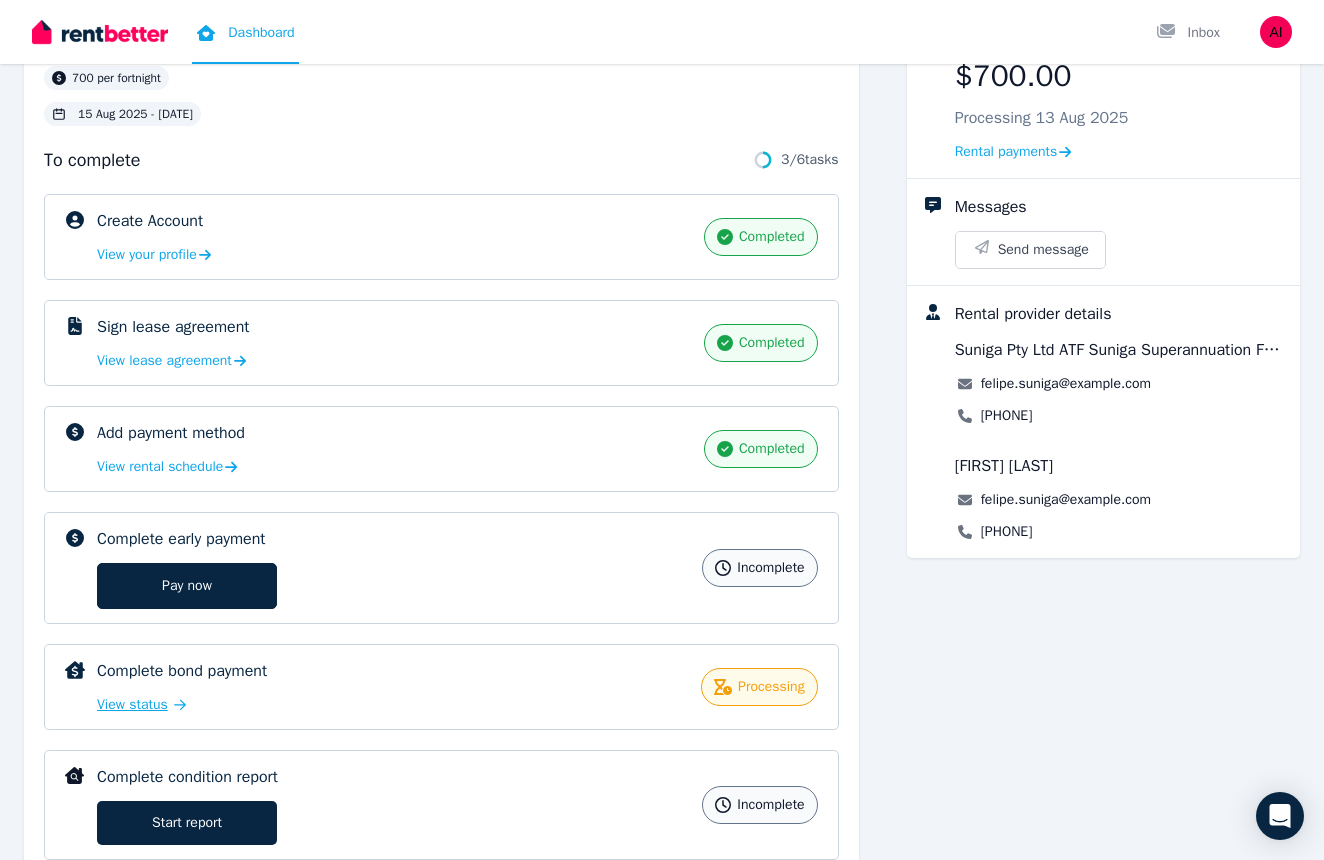 click on "View status" at bounding box center (132, 705) 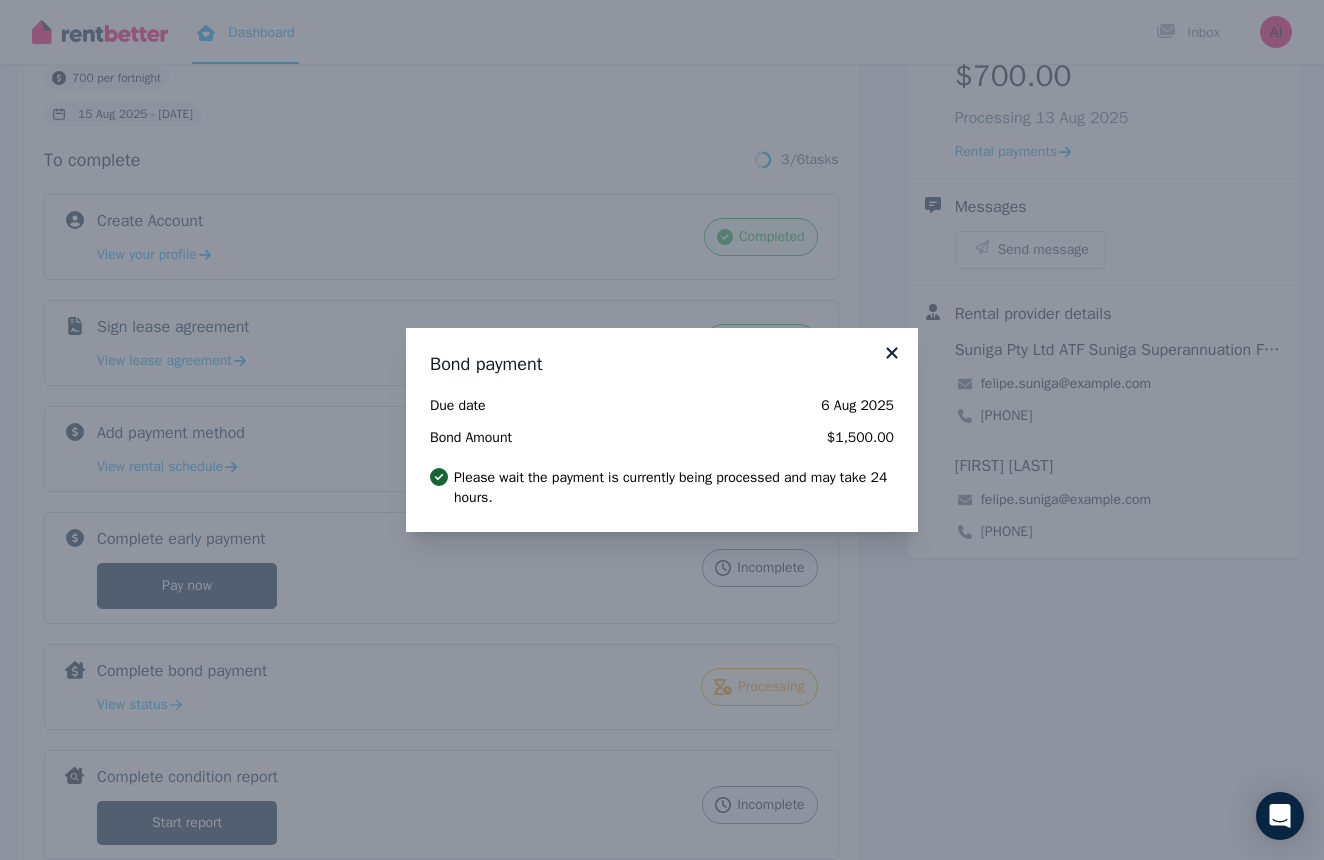 click 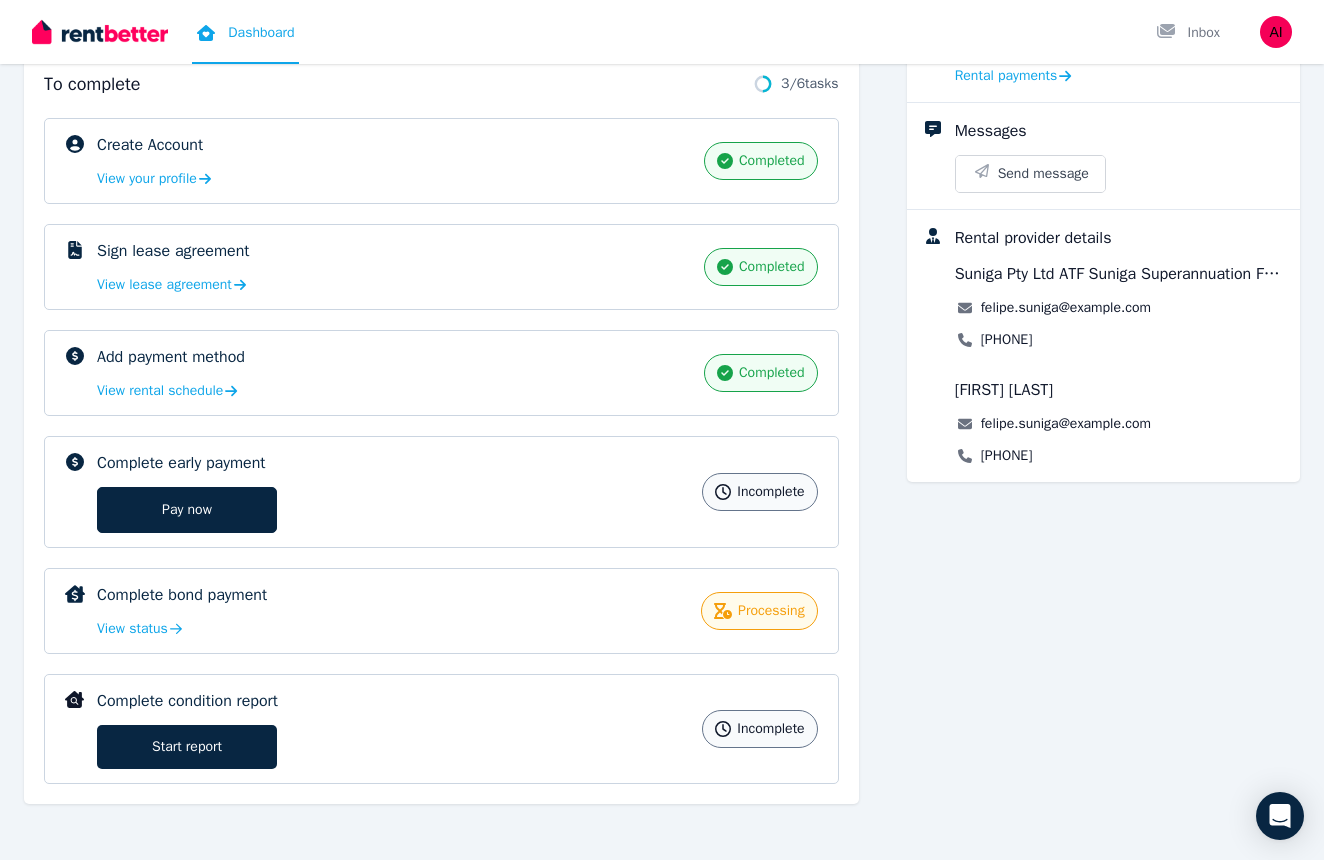 scroll, scrollTop: 242, scrollLeft: 0, axis: vertical 